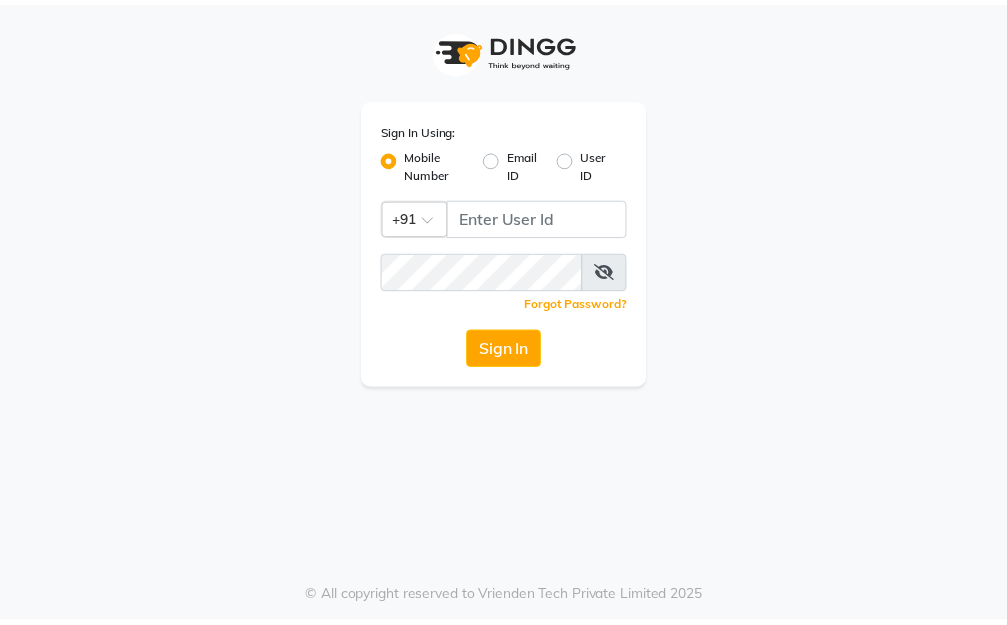 scroll, scrollTop: 0, scrollLeft: 0, axis: both 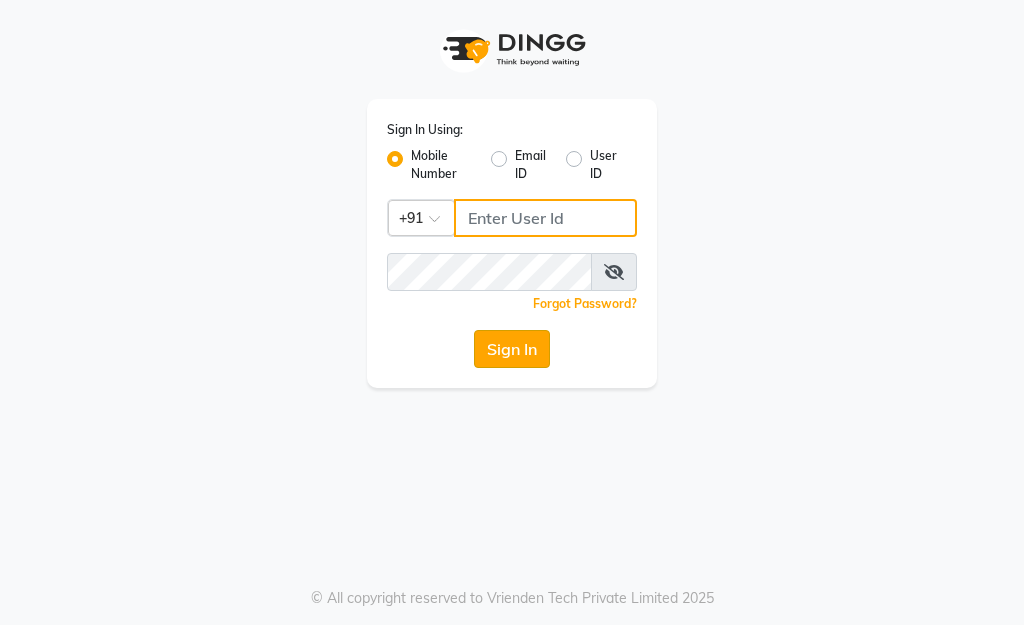 type on "[PHONE]" 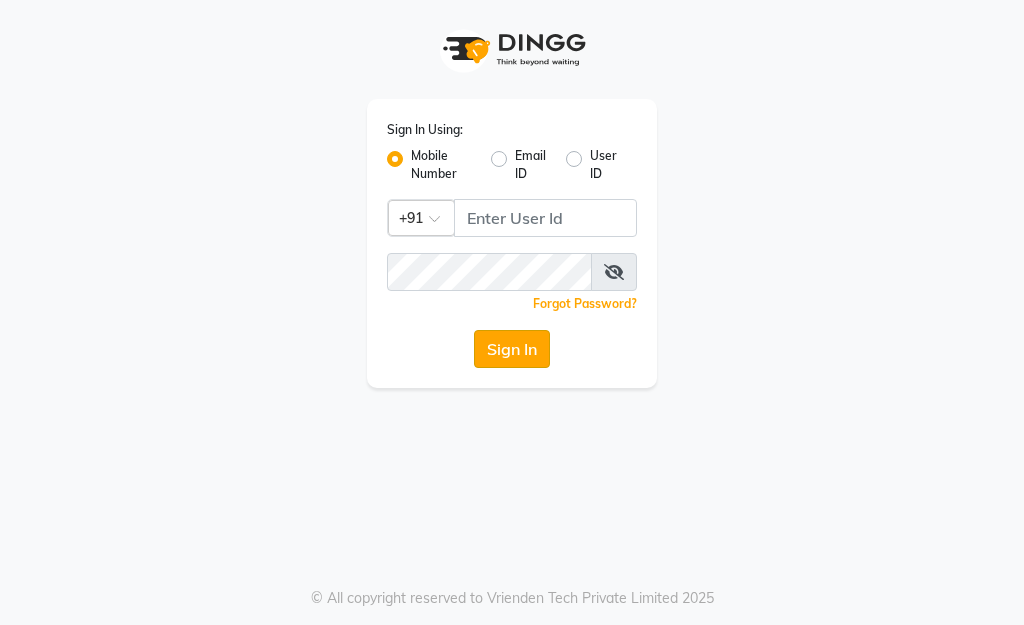 click on "Sign In" 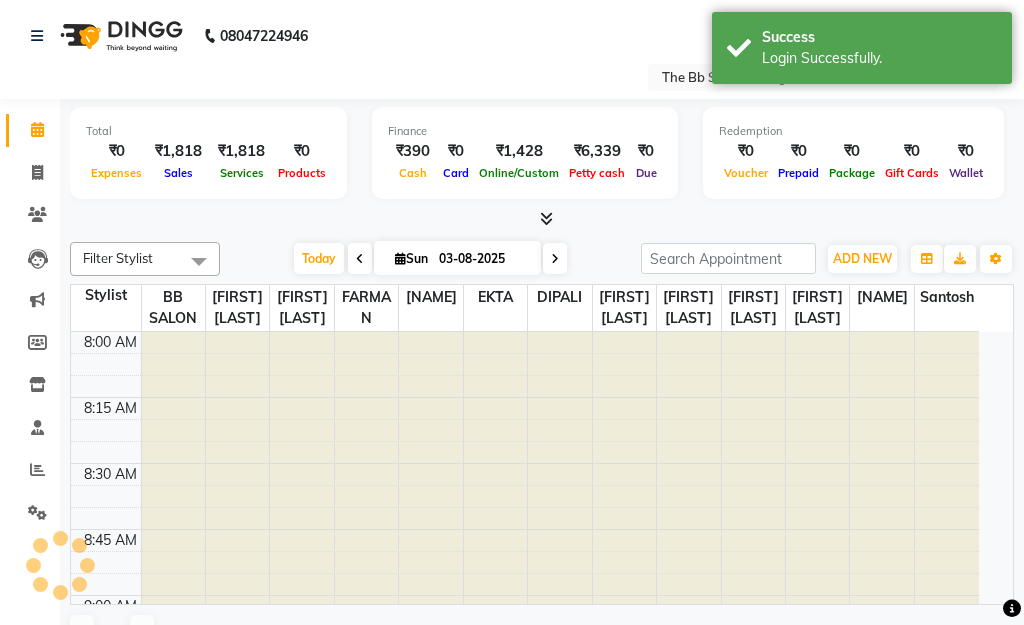 select on "en" 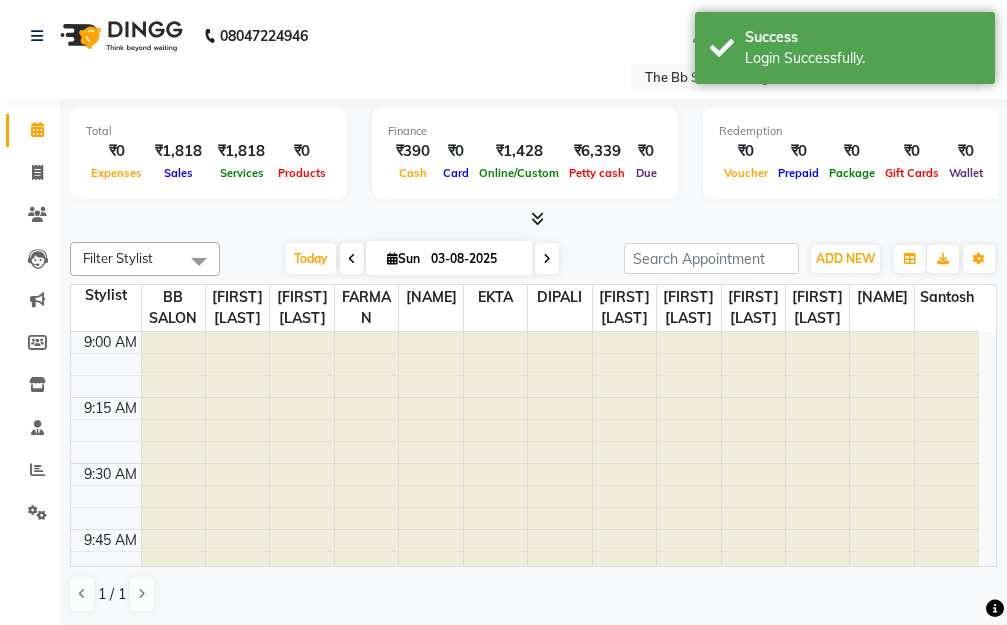 scroll, scrollTop: 0, scrollLeft: 0, axis: both 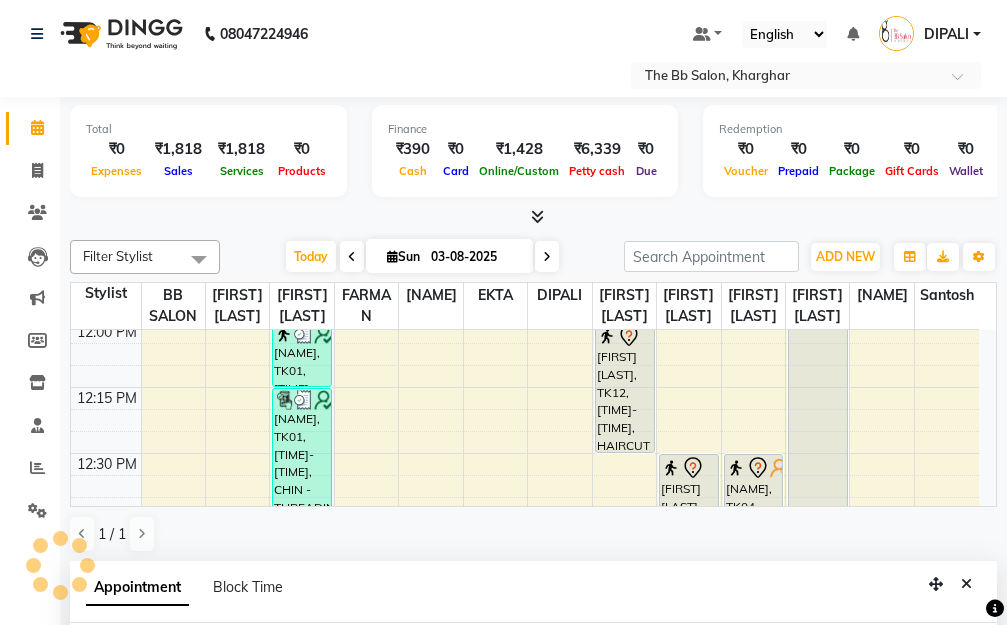 select on "83658" 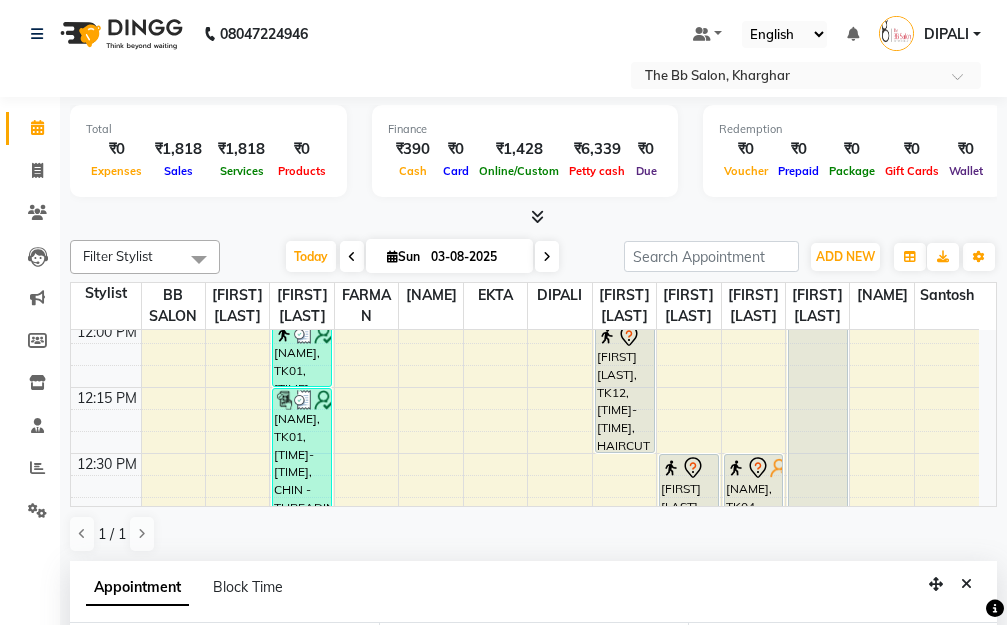 select on "750" 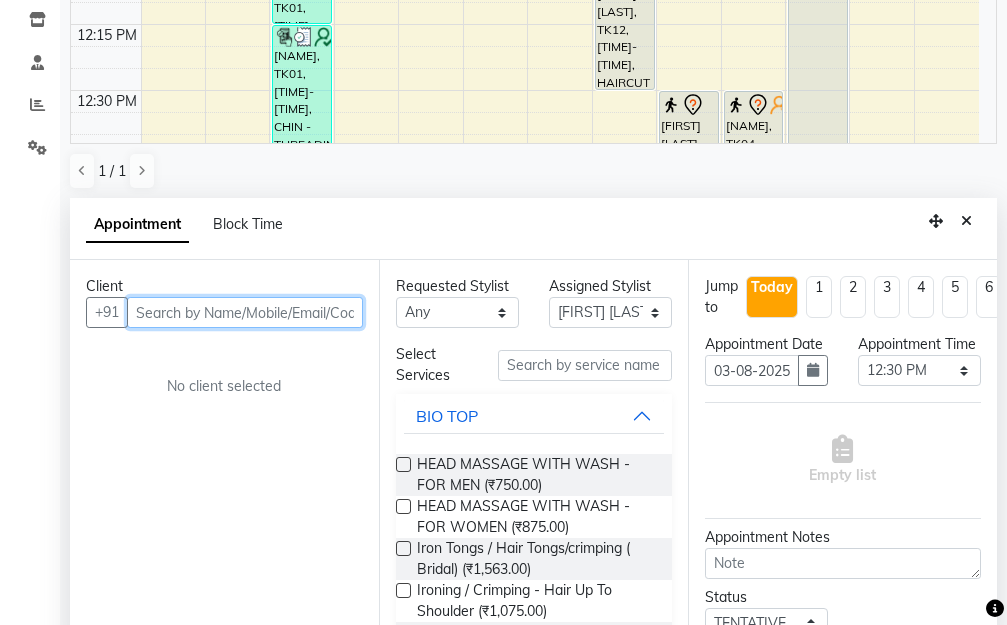 click at bounding box center (245, 312) 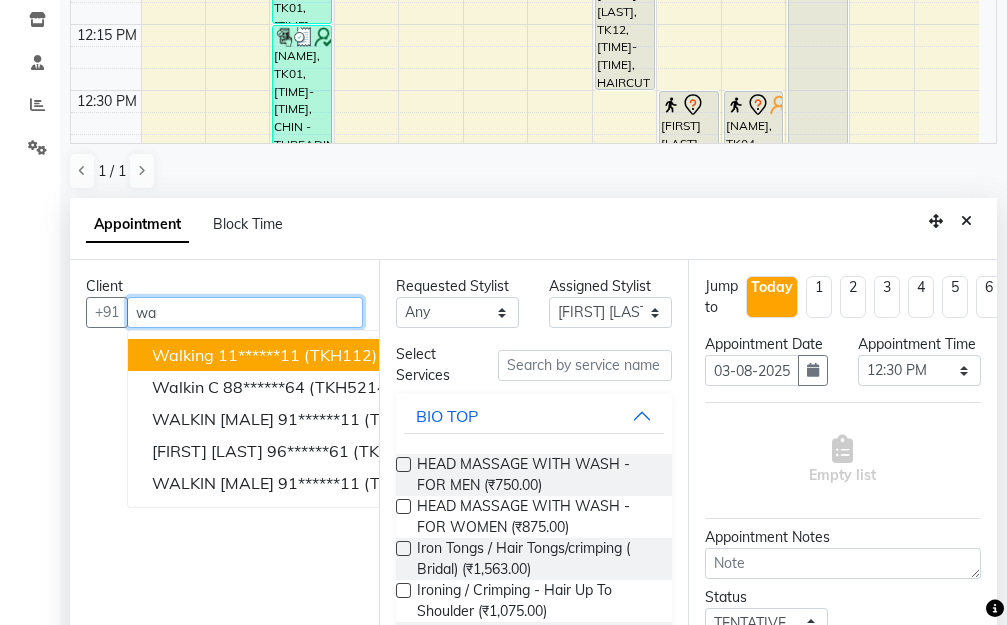 type on "w" 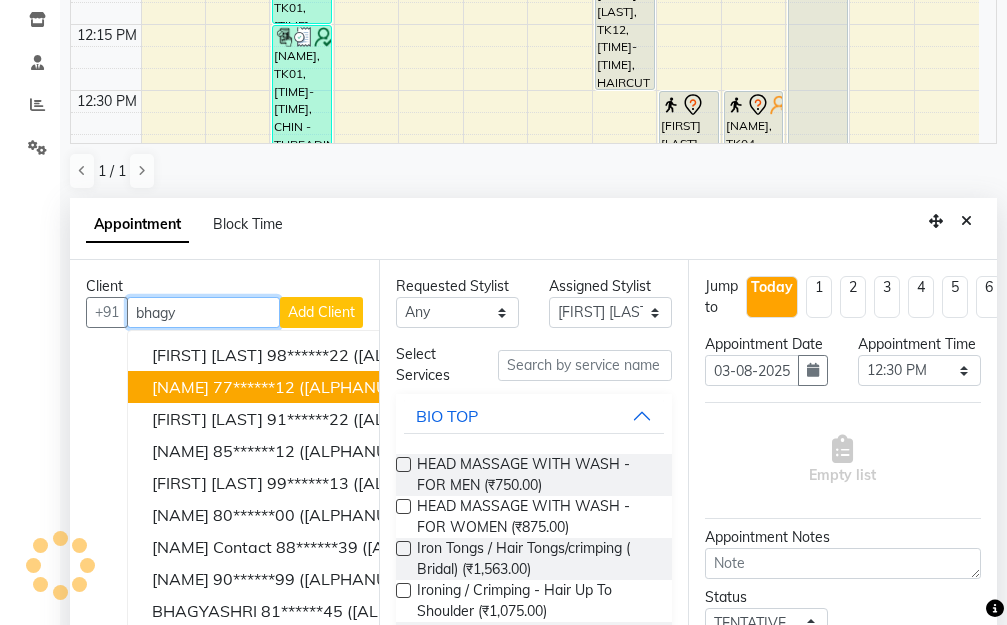 click on "77******12" at bounding box center [254, 387] 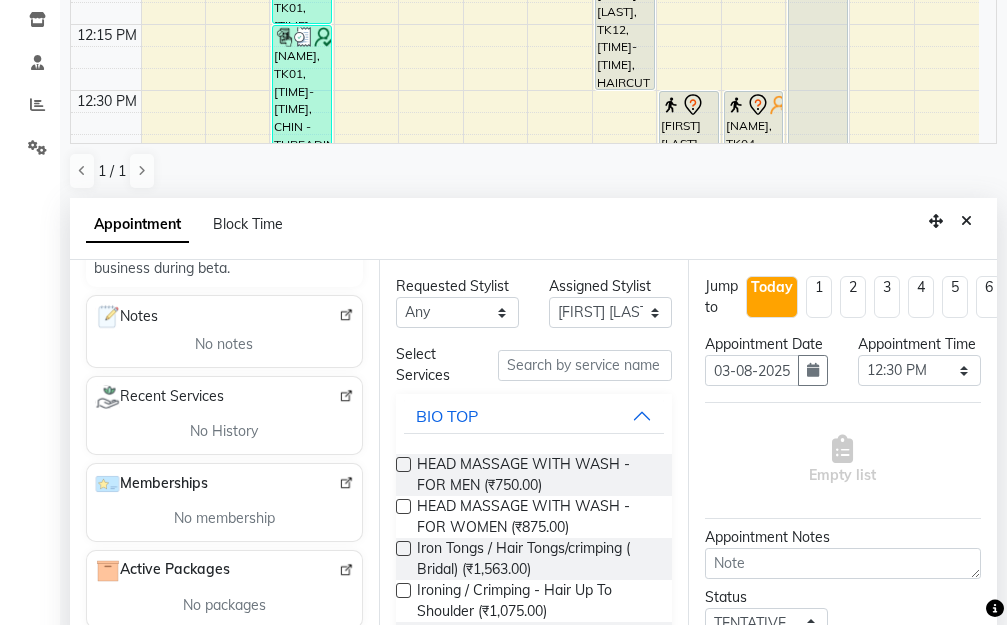 scroll, scrollTop: 370, scrollLeft: 0, axis: vertical 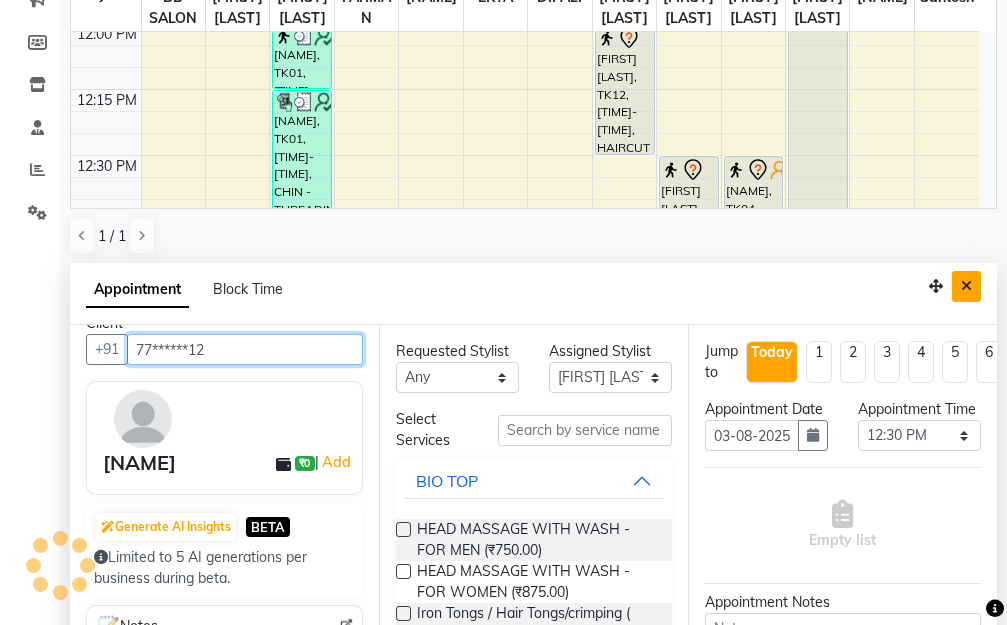 type on "77******12" 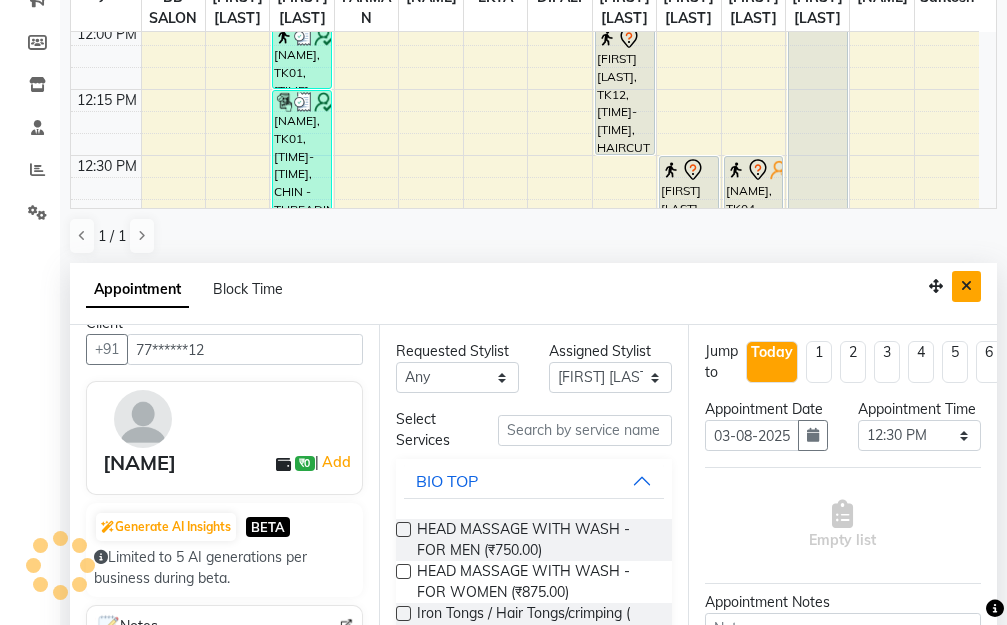 click at bounding box center (966, 286) 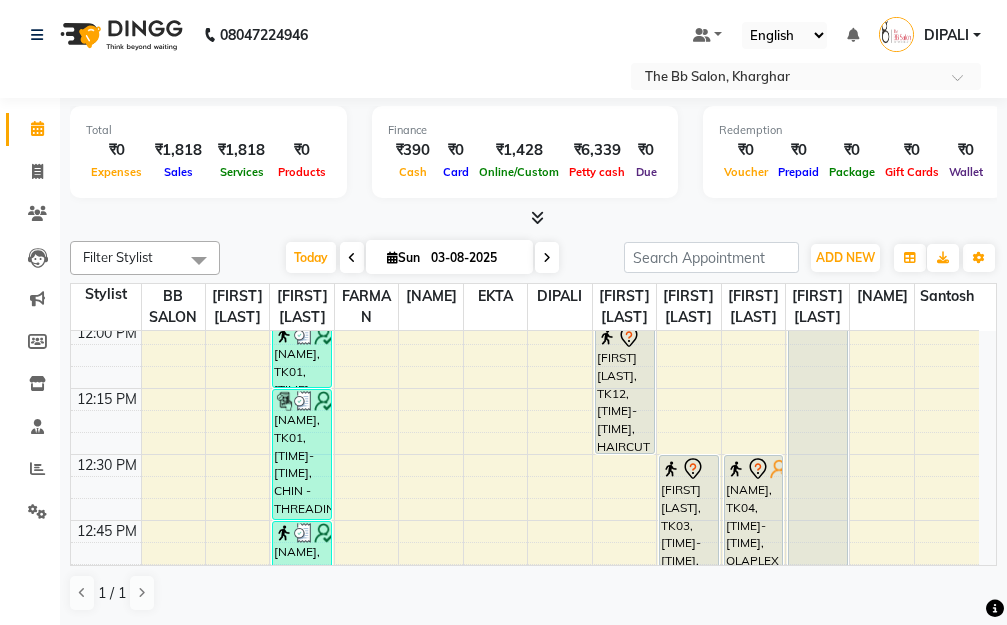 scroll, scrollTop: 1, scrollLeft: 0, axis: vertical 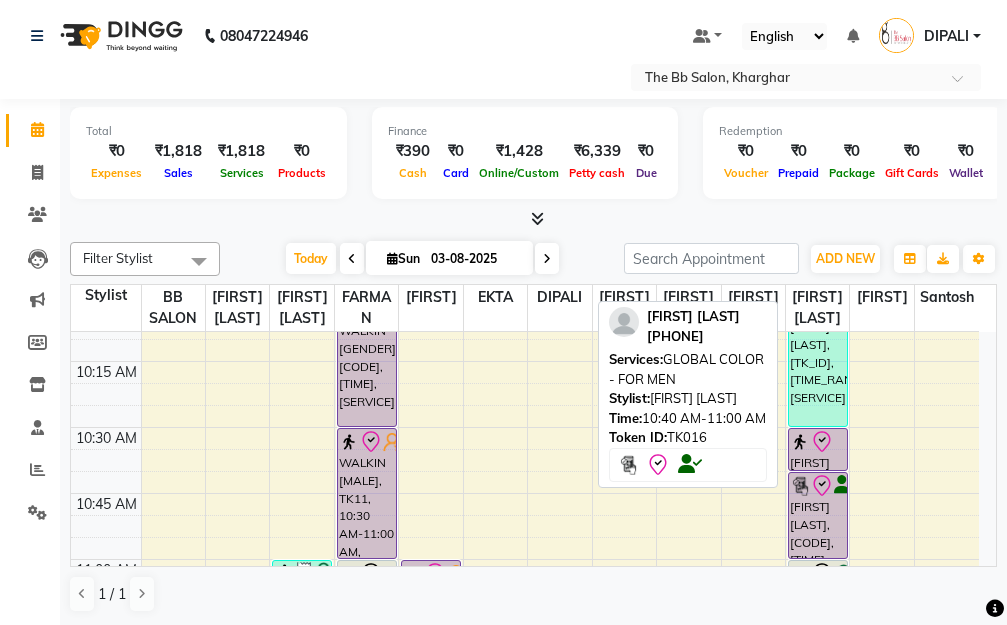 click on "Ankit SHARMA, TK16, 10:40 AM-11:00 AM, GLOBAL COLOR - FOR MEN" at bounding box center [818, 515] 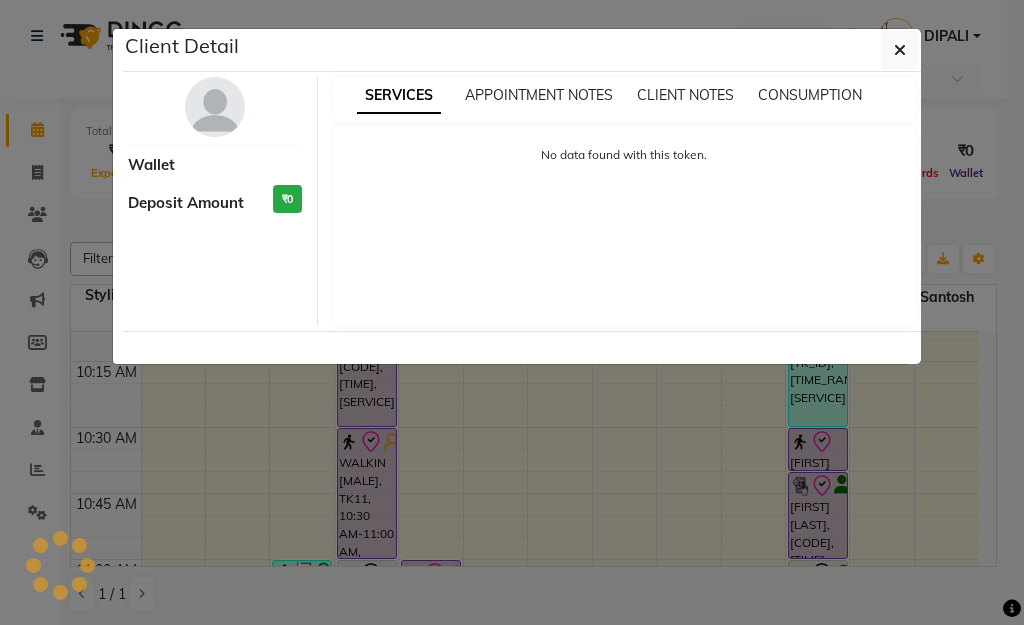 select on "8" 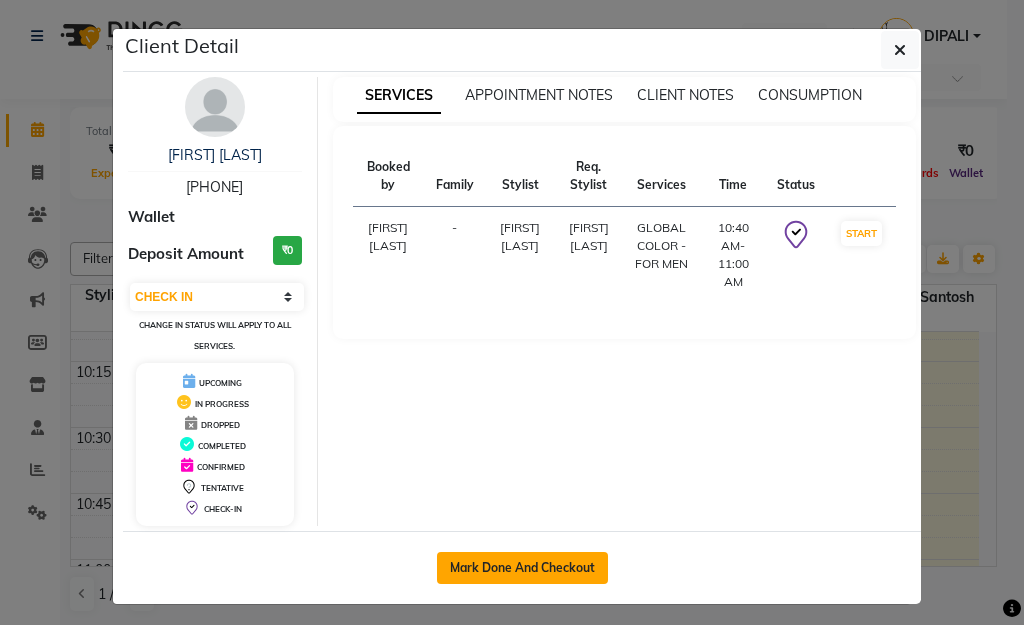 click on "Mark Done And Checkout" 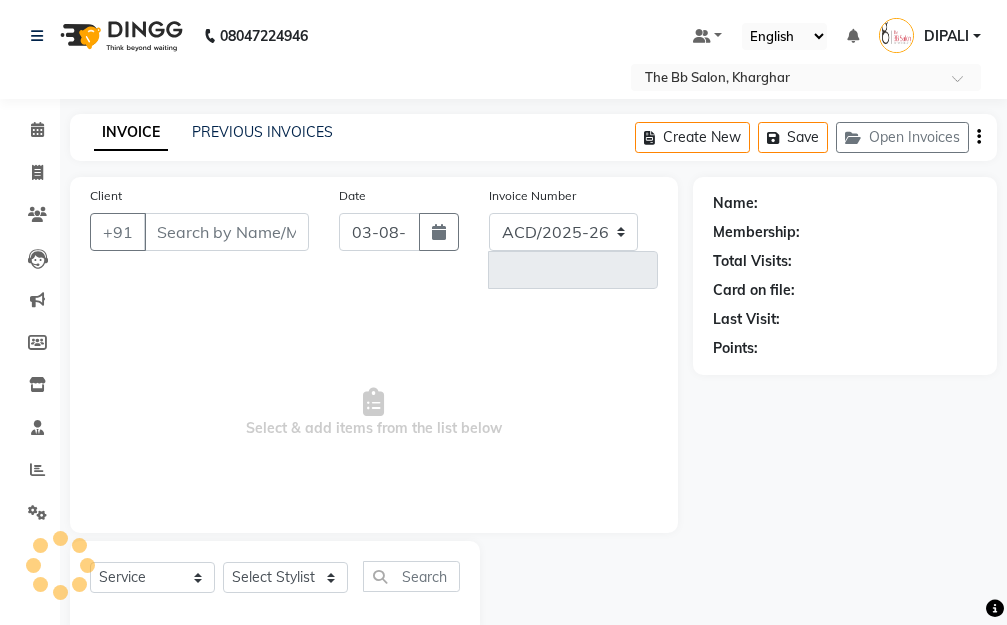 select on "6231" 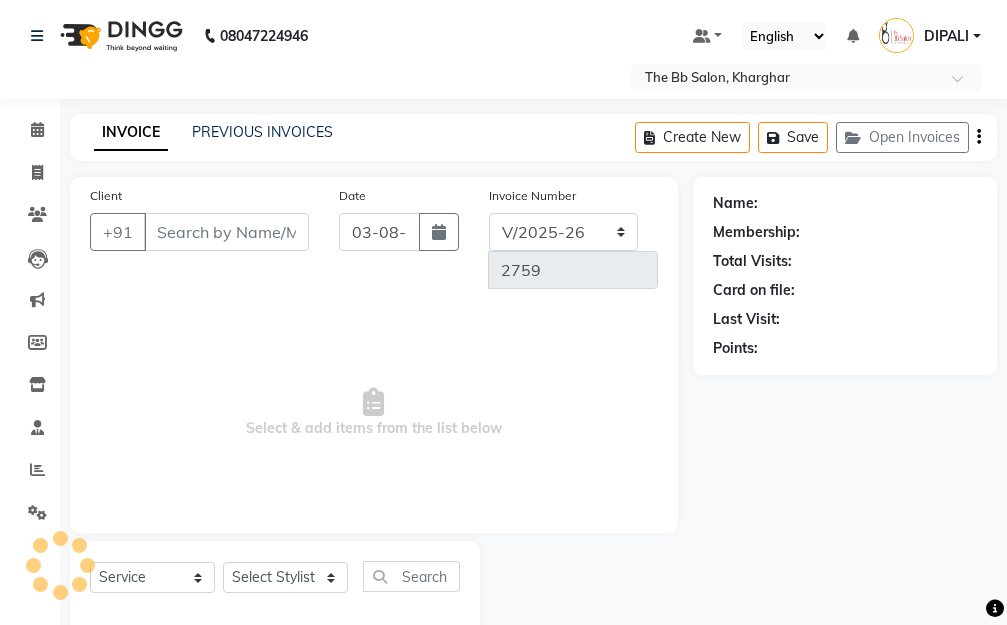 type on "99******44" 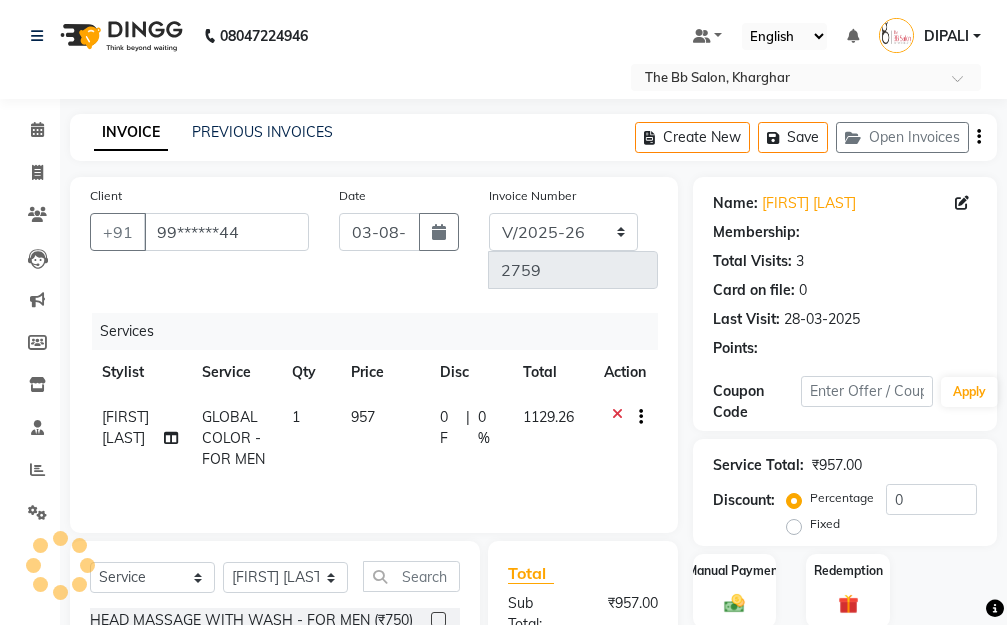 select on "1: Object" 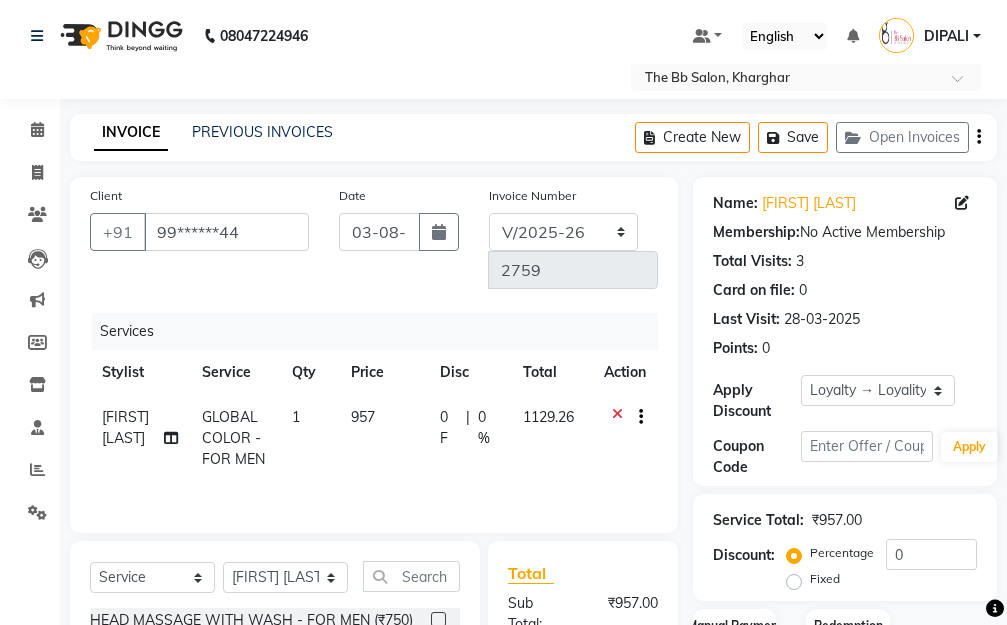 scroll, scrollTop: 100, scrollLeft: 0, axis: vertical 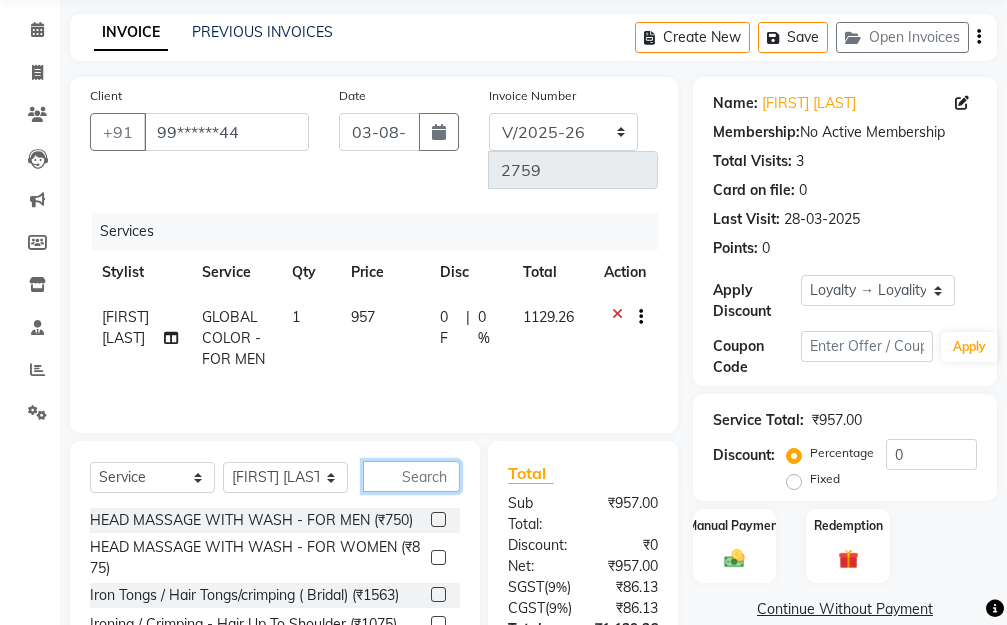 click 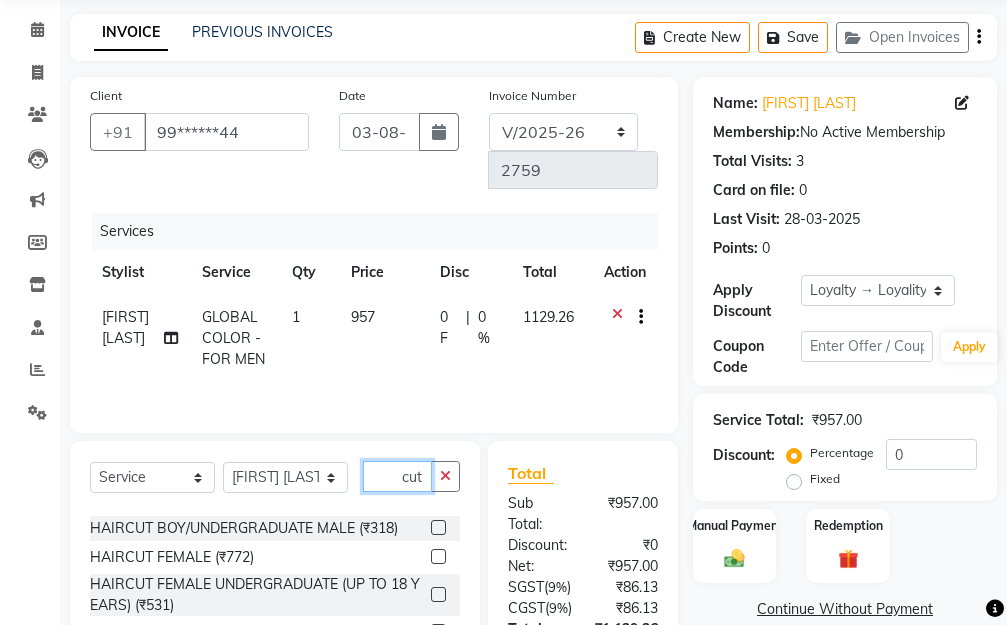 scroll, scrollTop: 78, scrollLeft: 0, axis: vertical 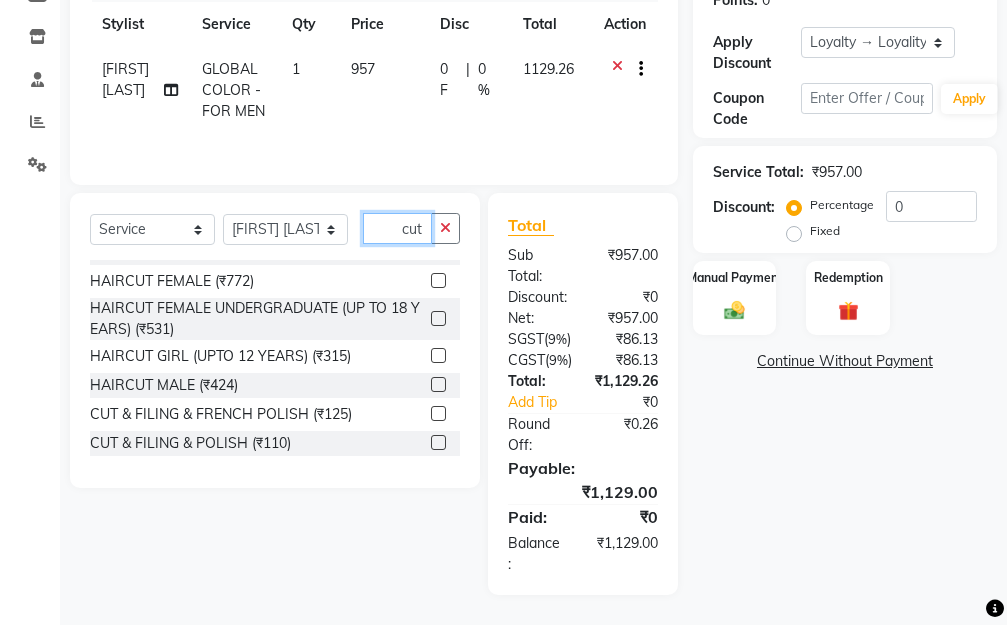 type on "cut" 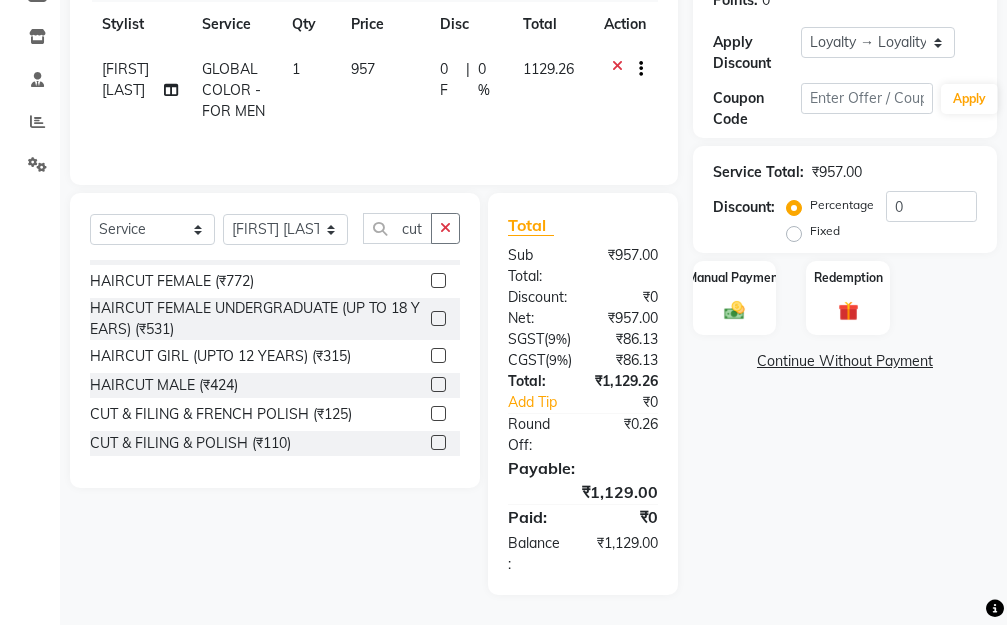 click 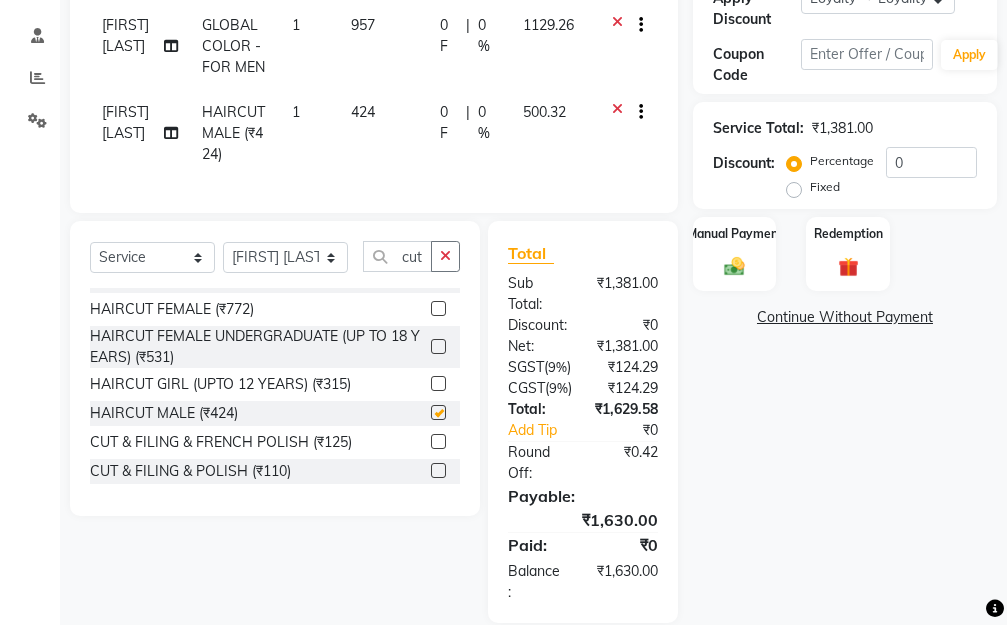 checkbox on "false" 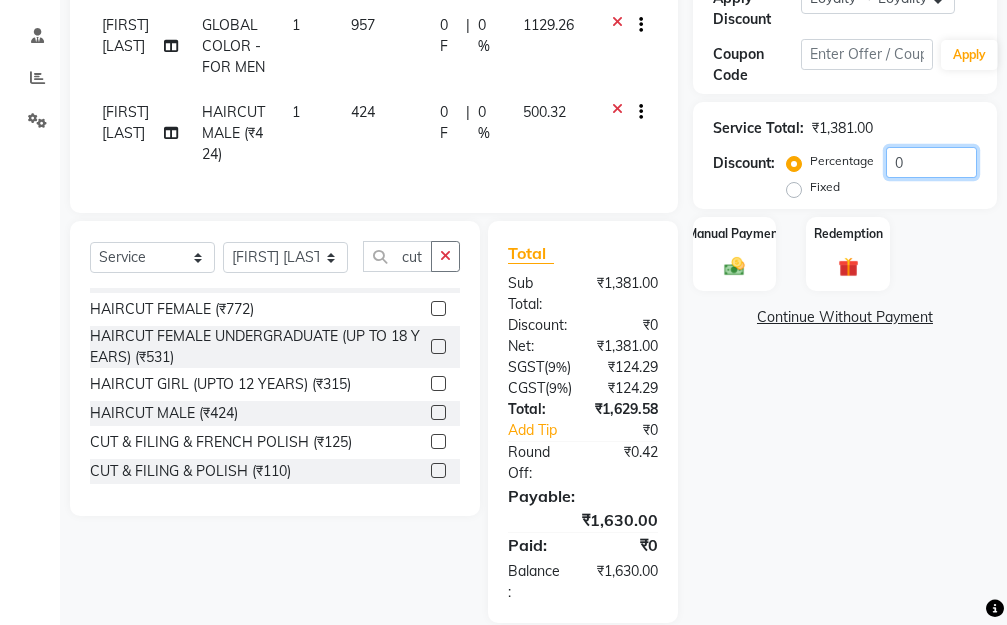 click on "0" 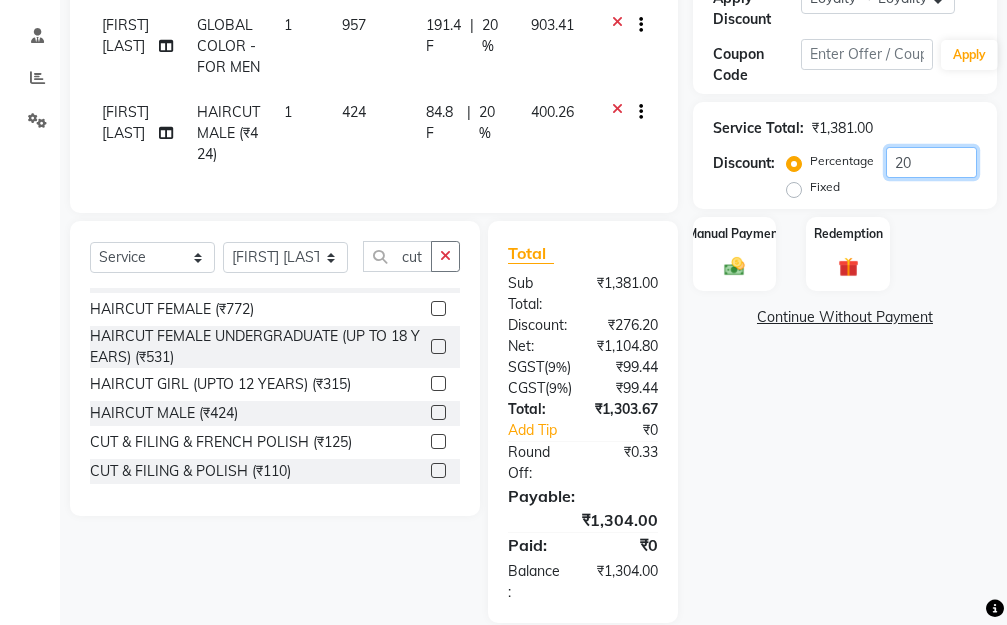 scroll, scrollTop: 500, scrollLeft: 0, axis: vertical 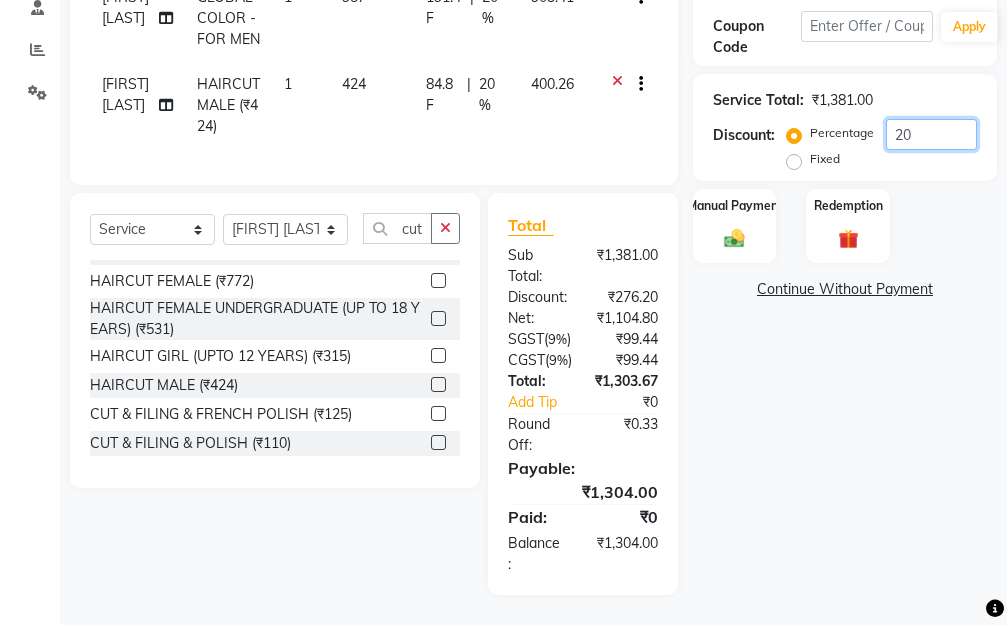 click on "20" 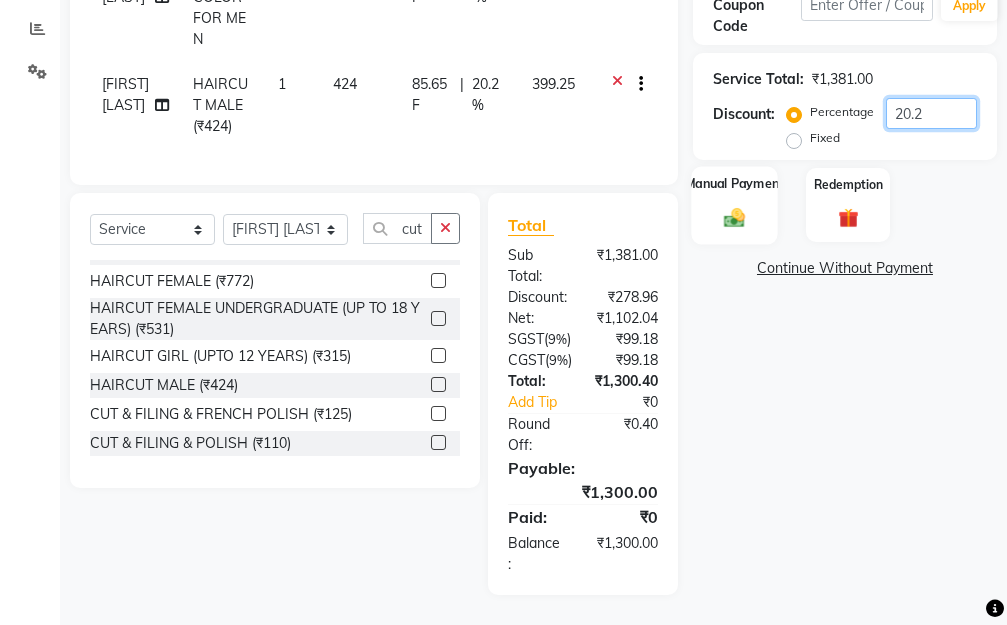 type on "20.2" 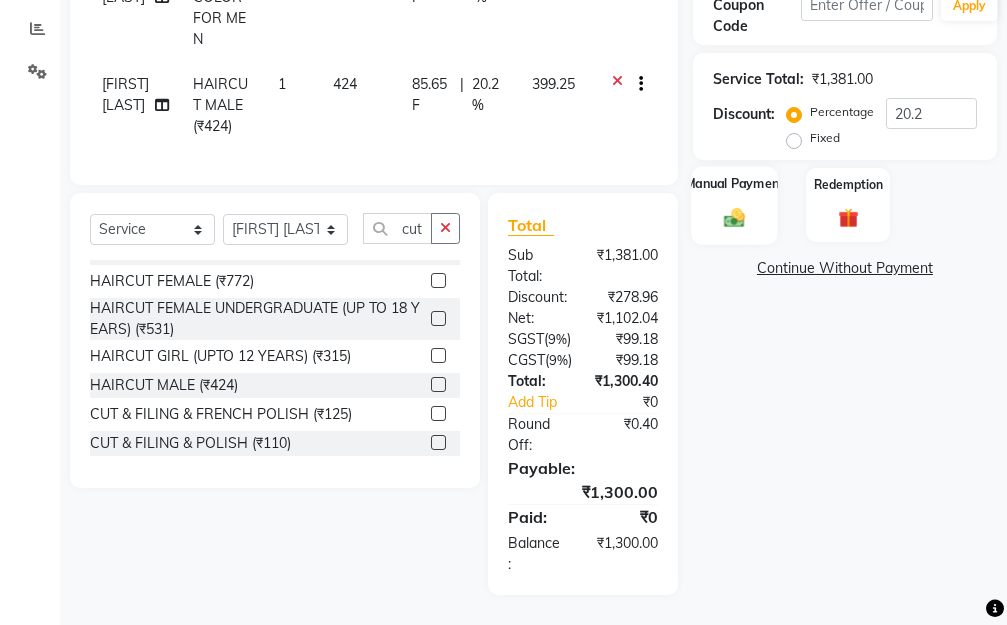 click on "Manual Payment" 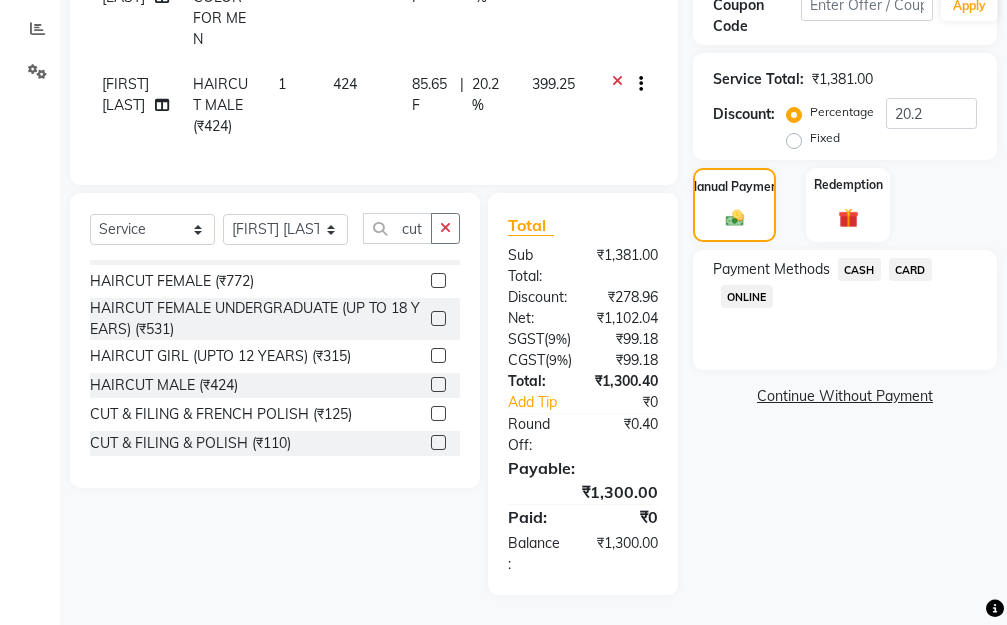 click on "CARD" 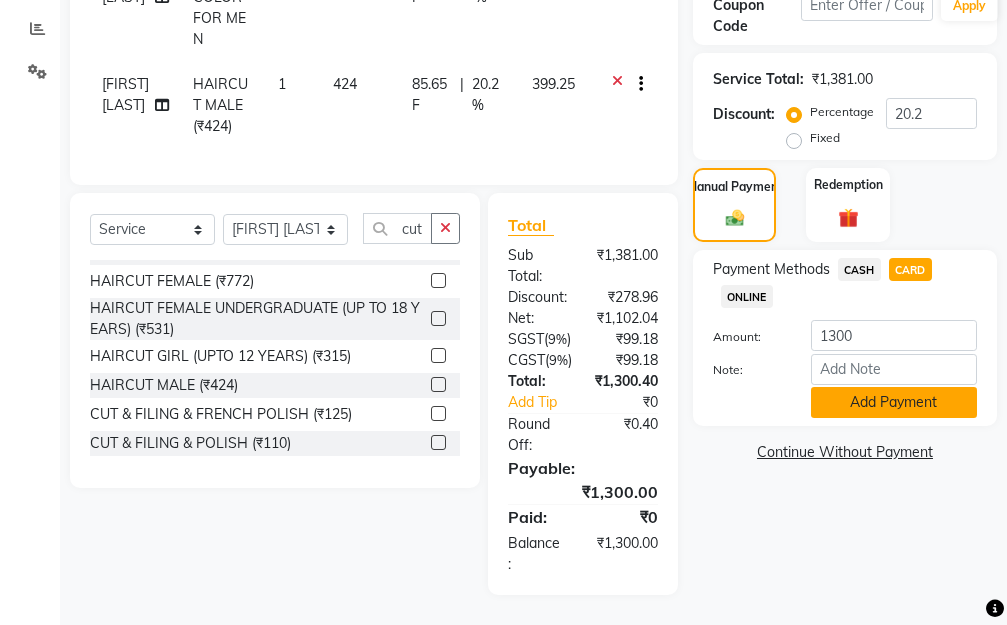 click on "Add Payment" 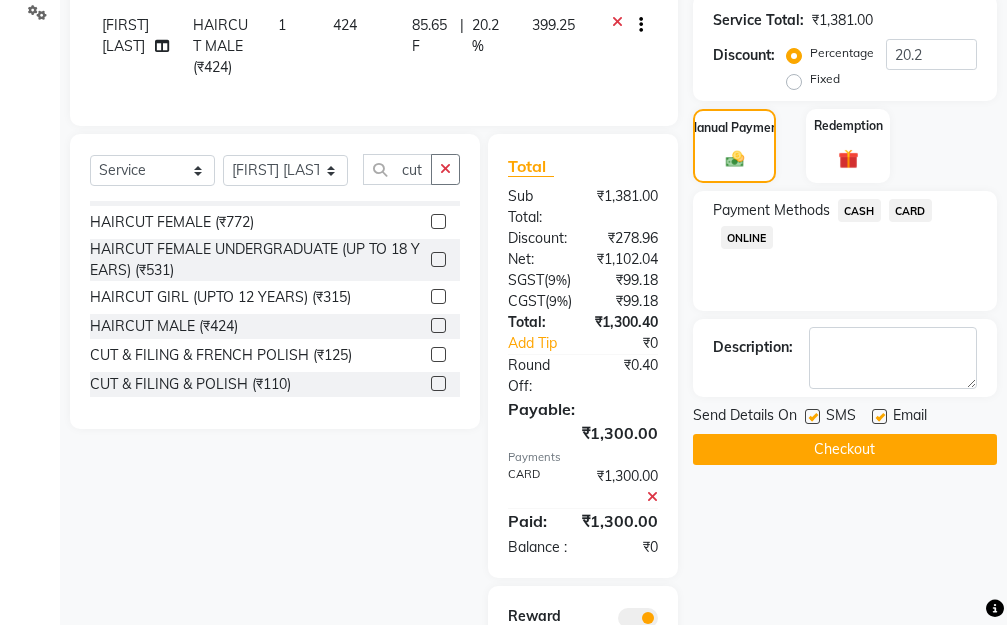 scroll, scrollTop: 724, scrollLeft: 0, axis: vertical 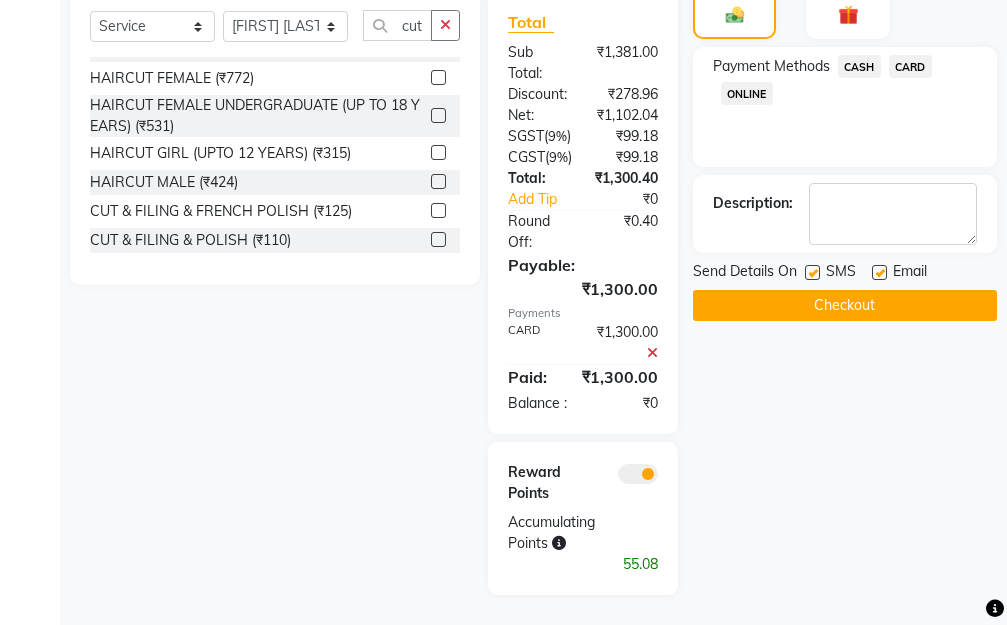 click on "Checkout" 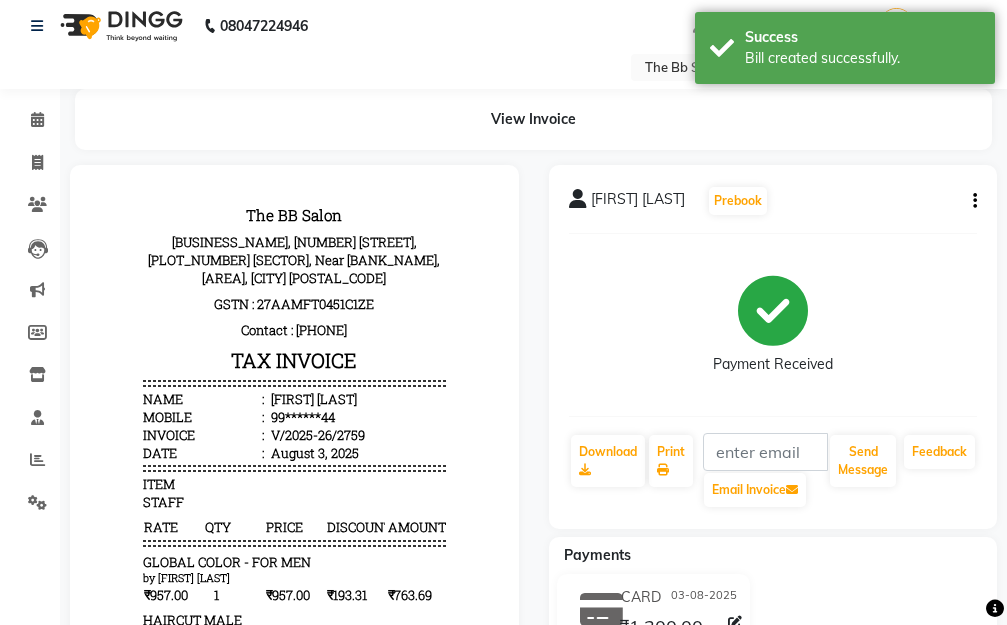 scroll, scrollTop: 0, scrollLeft: 0, axis: both 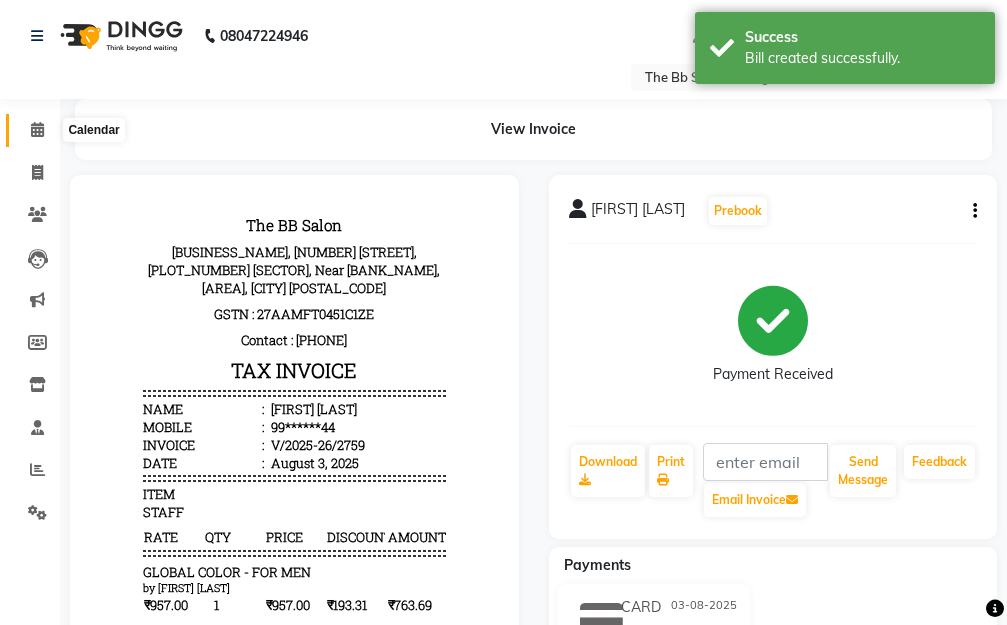 click 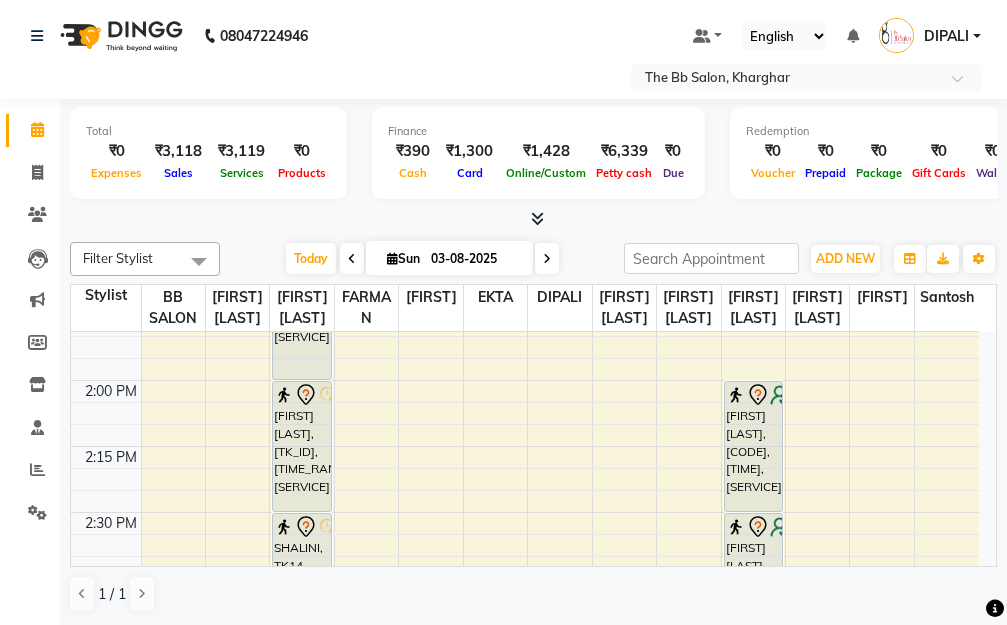 scroll, scrollTop: 1300, scrollLeft: 0, axis: vertical 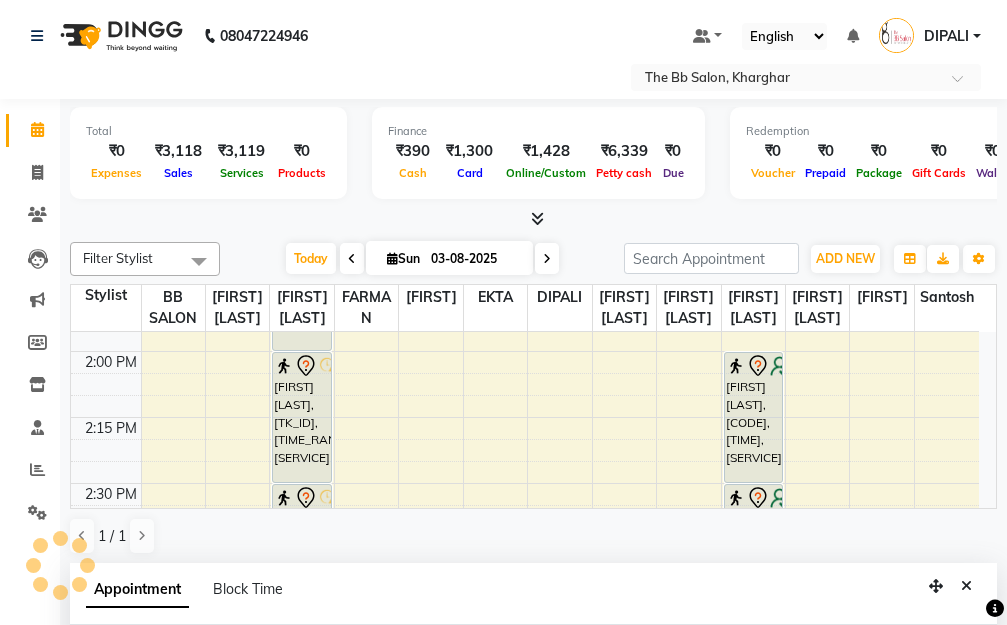 select on "83658" 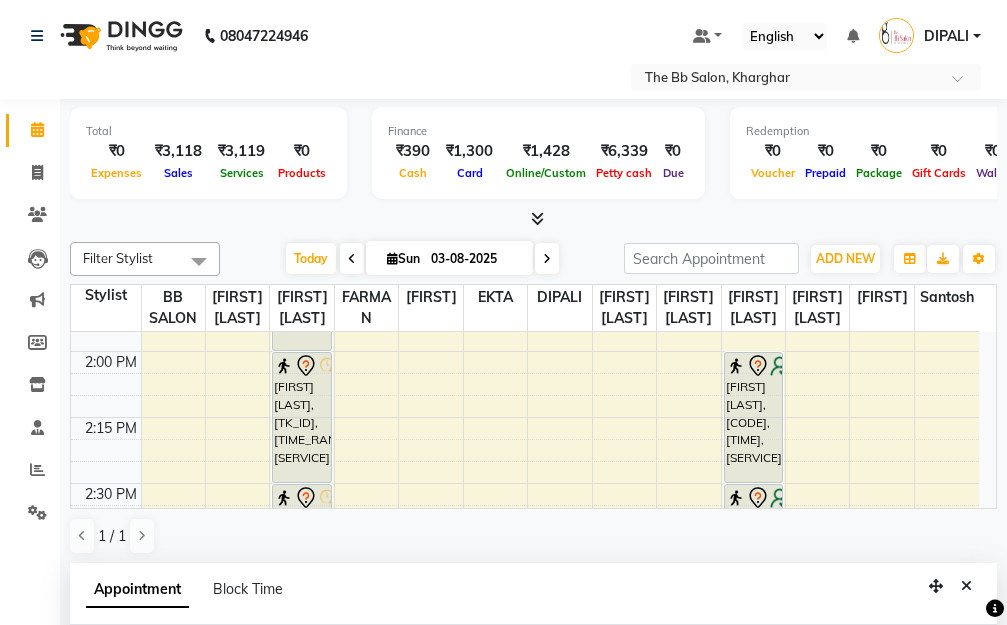 scroll, scrollTop: 300, scrollLeft: 0, axis: vertical 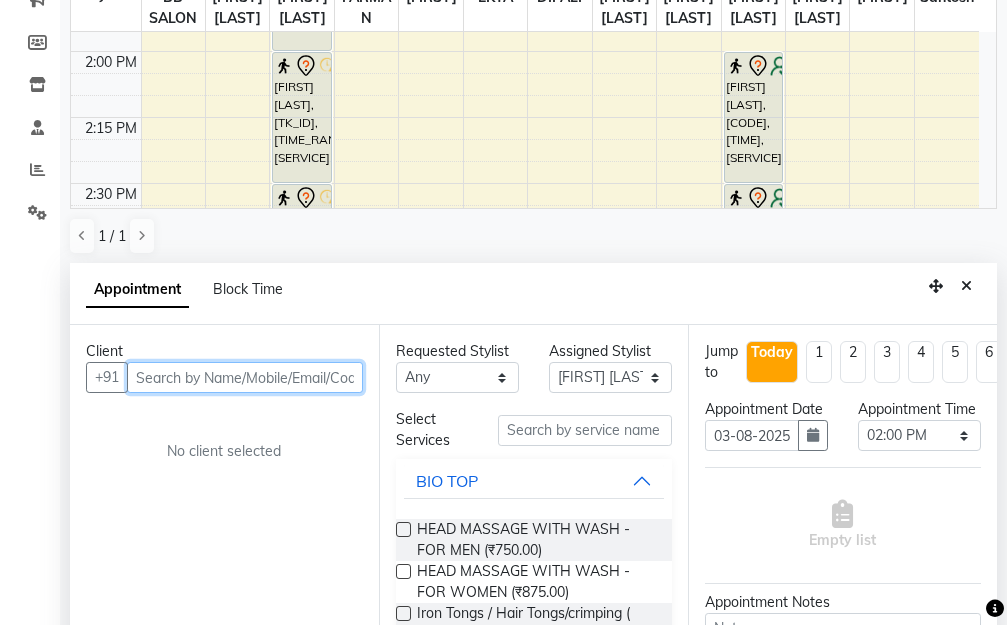 click at bounding box center (245, 377) 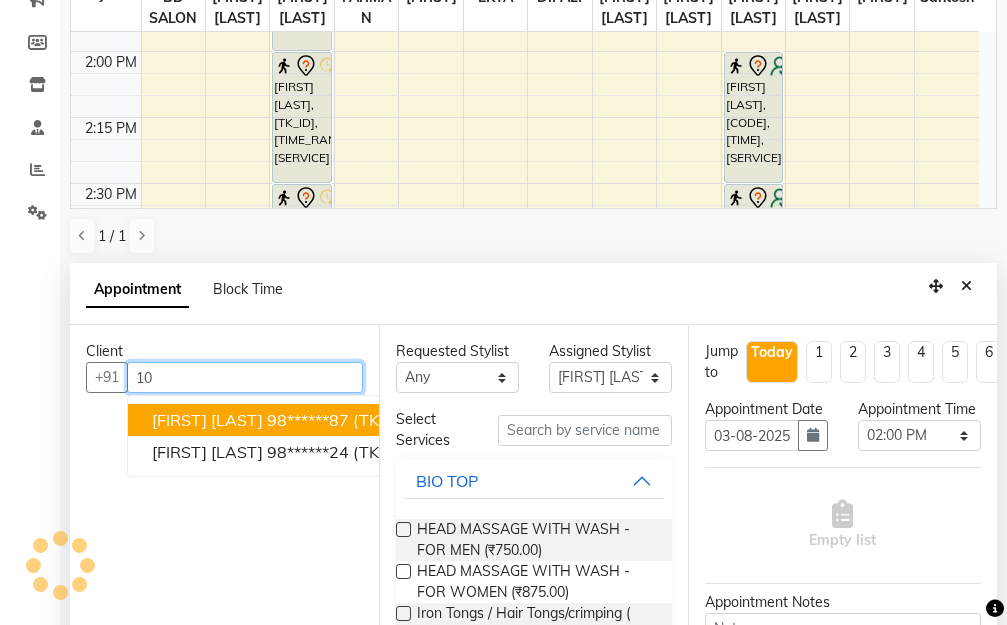 type on "1" 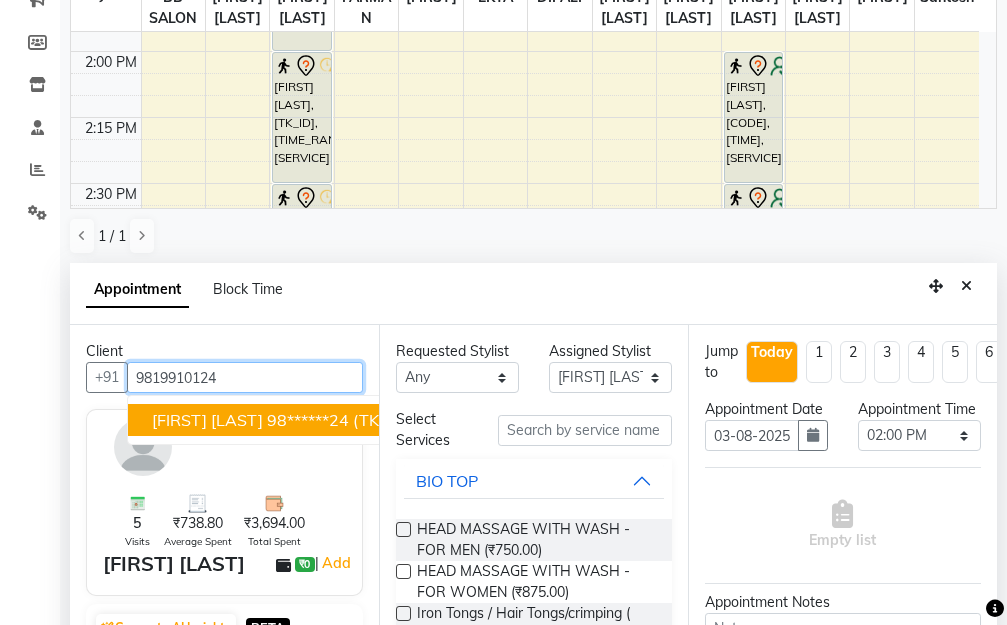 click on "98******24" at bounding box center (308, 420) 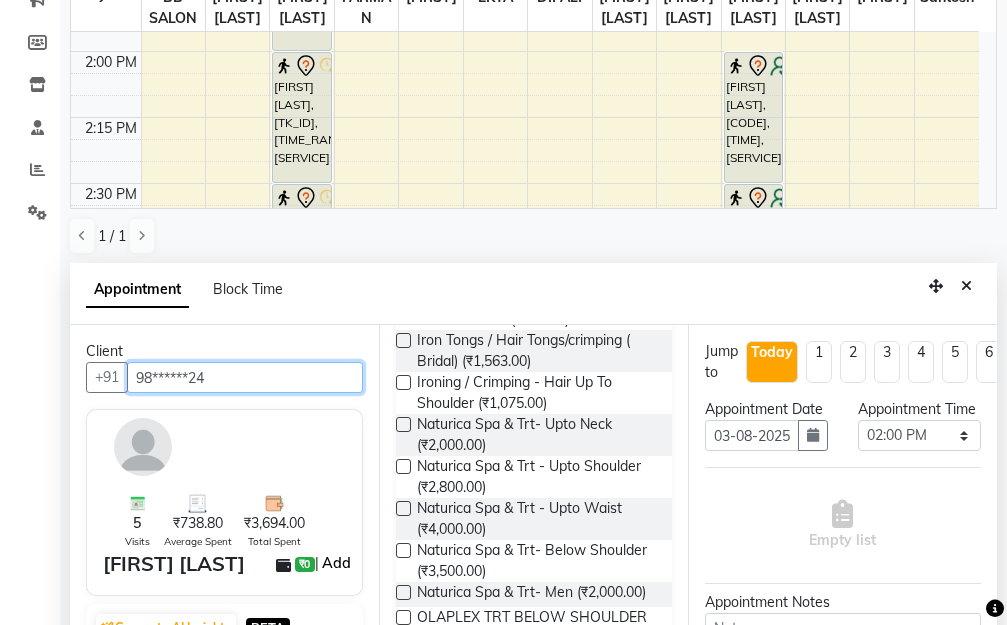scroll, scrollTop: 300, scrollLeft: 0, axis: vertical 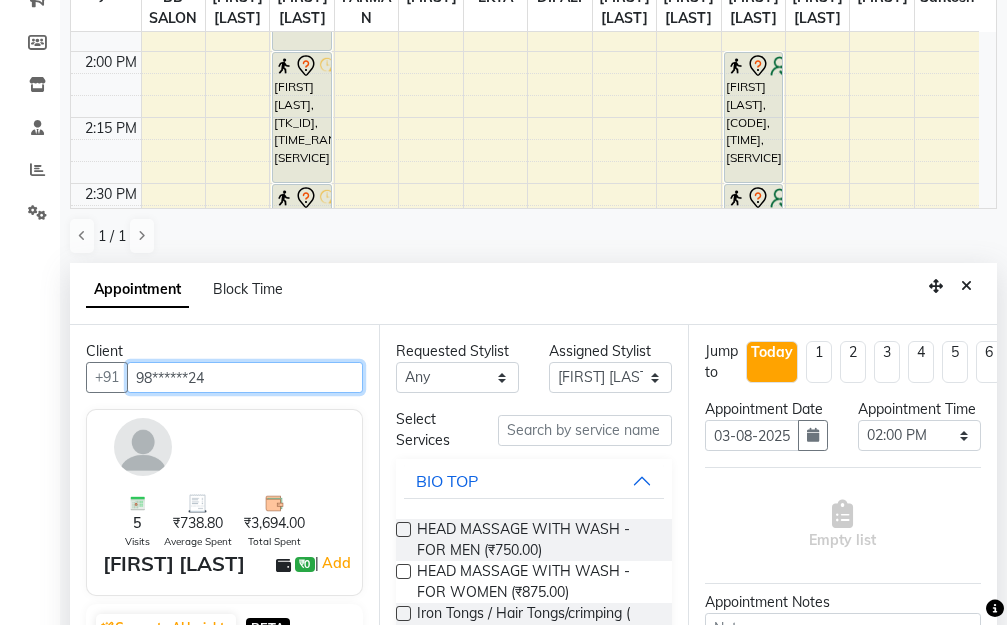 type on "98******24" 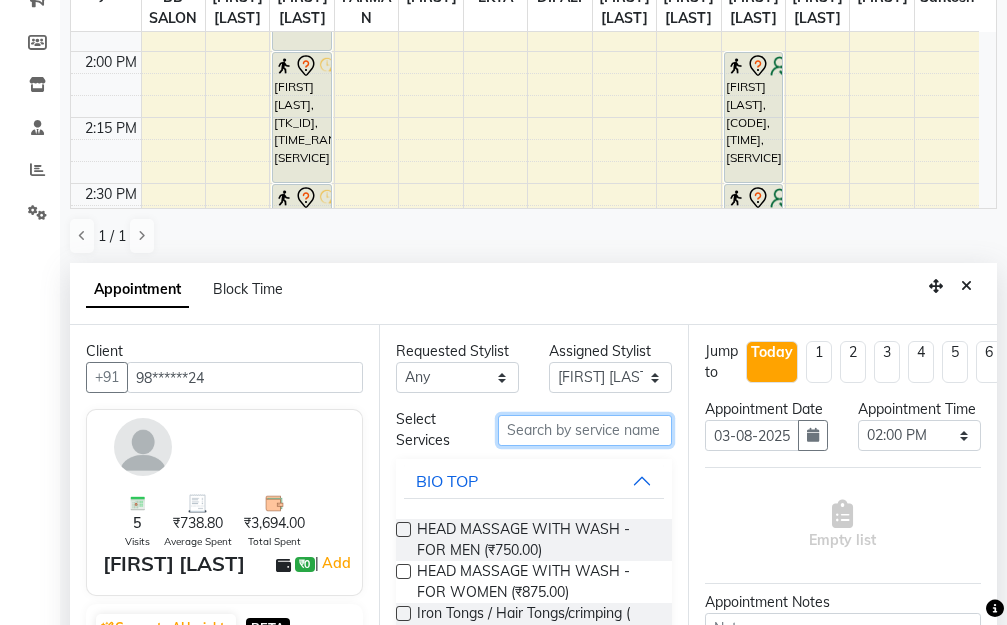 click at bounding box center (585, 430) 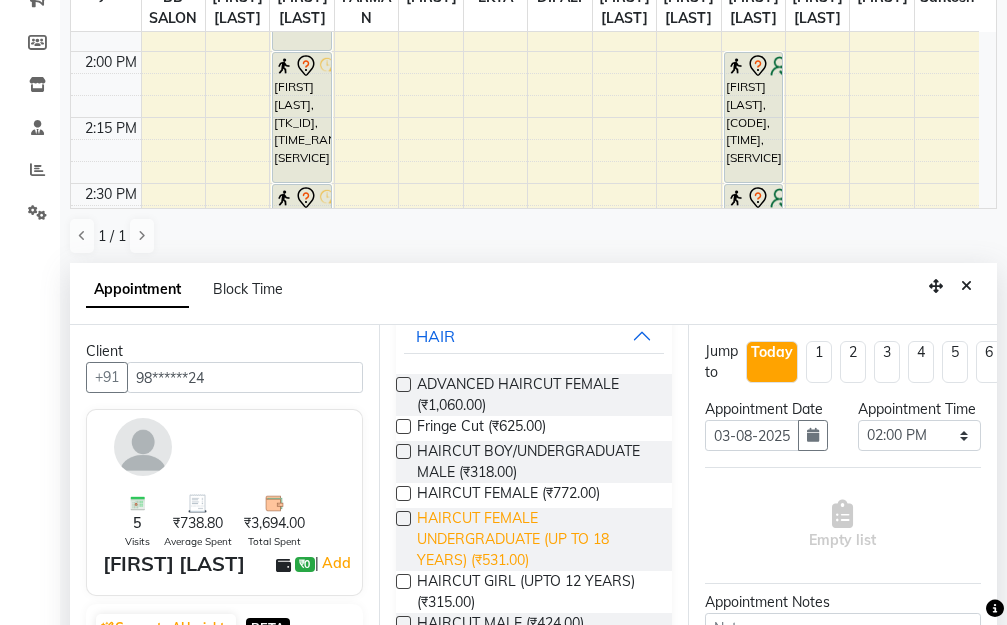 scroll, scrollTop: 167, scrollLeft: 0, axis: vertical 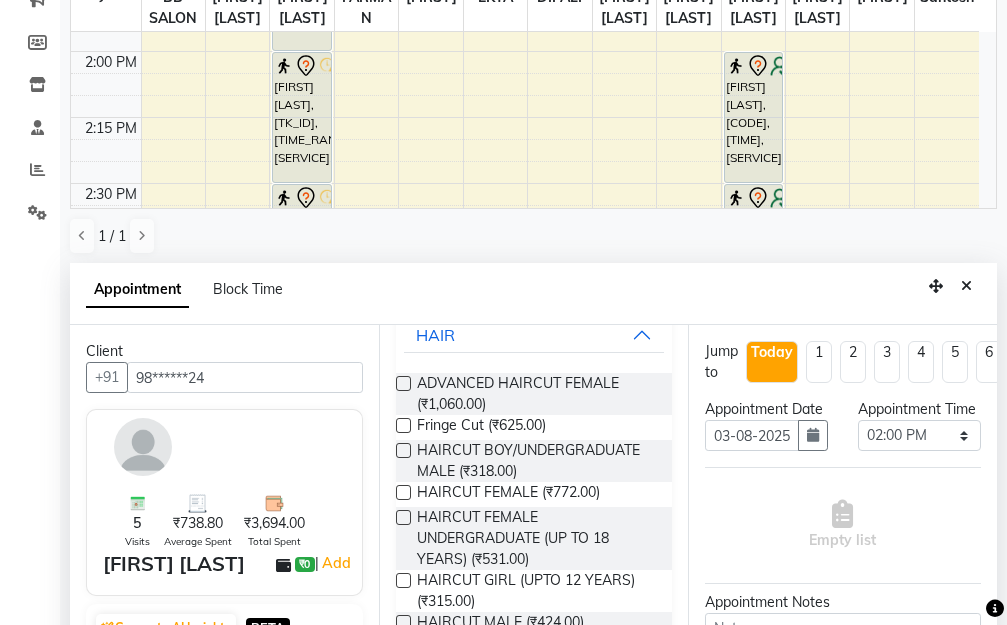 type on "cut" 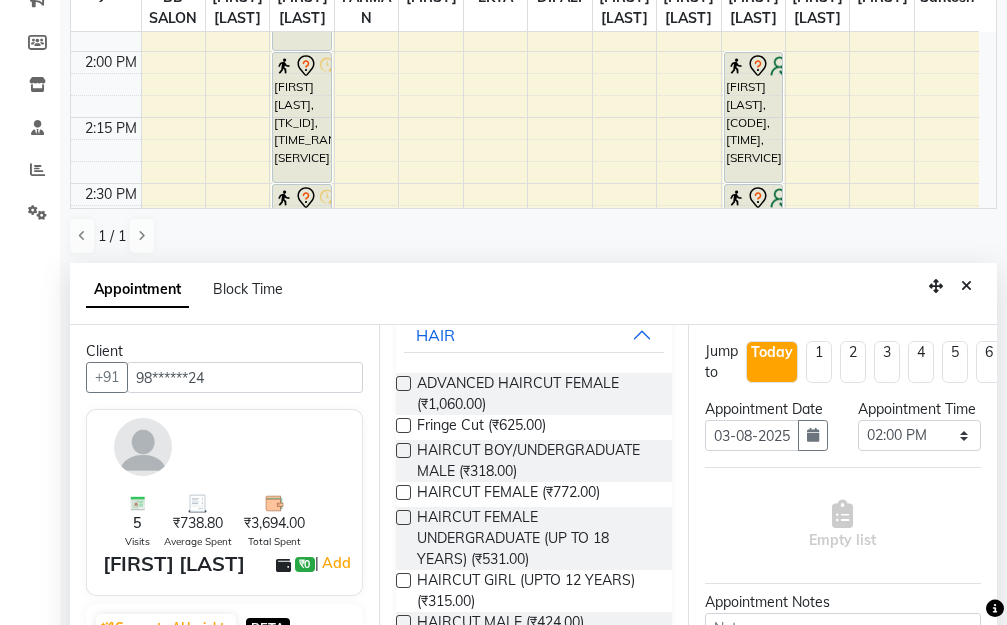 click at bounding box center (403, 450) 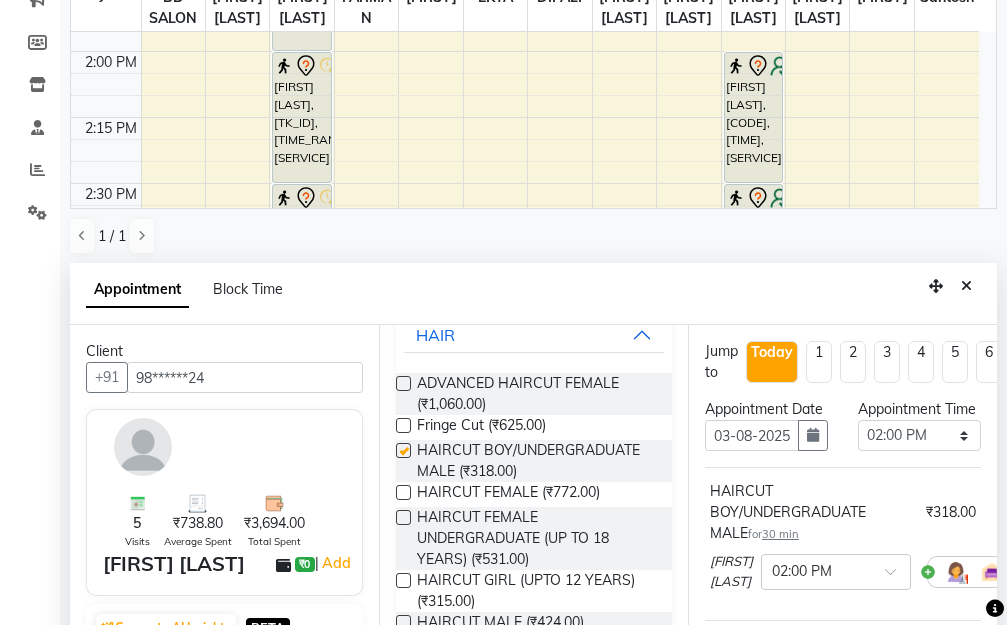 checkbox on "false" 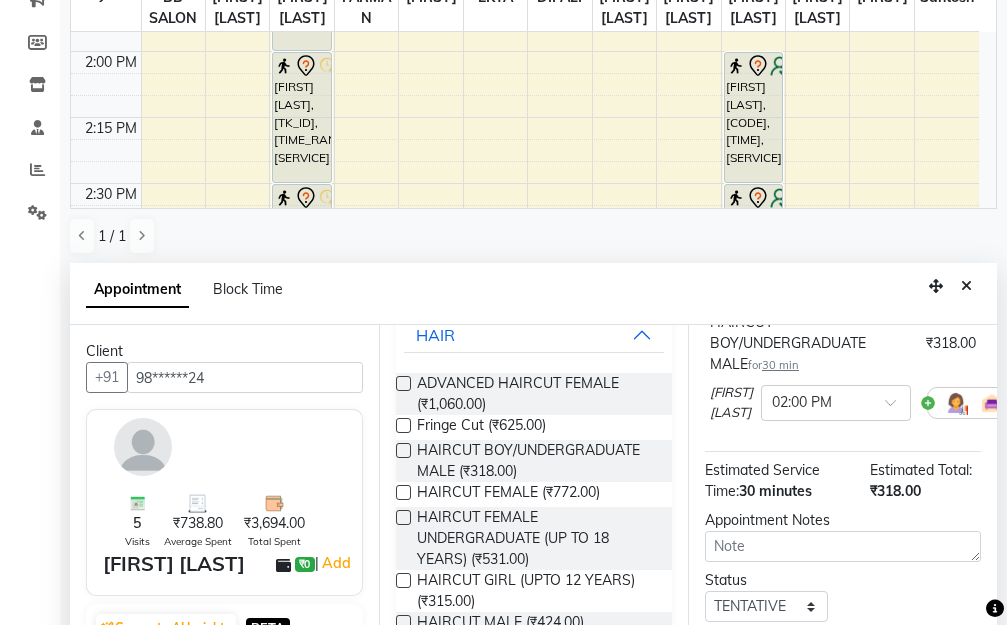 scroll, scrollTop: 280, scrollLeft: 0, axis: vertical 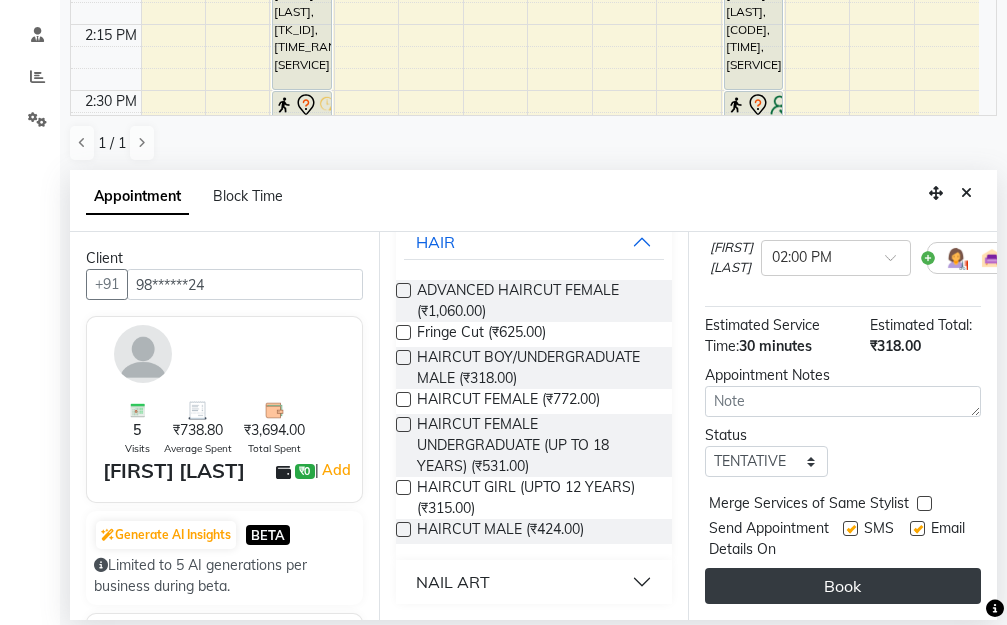 click on "Book" at bounding box center (843, 586) 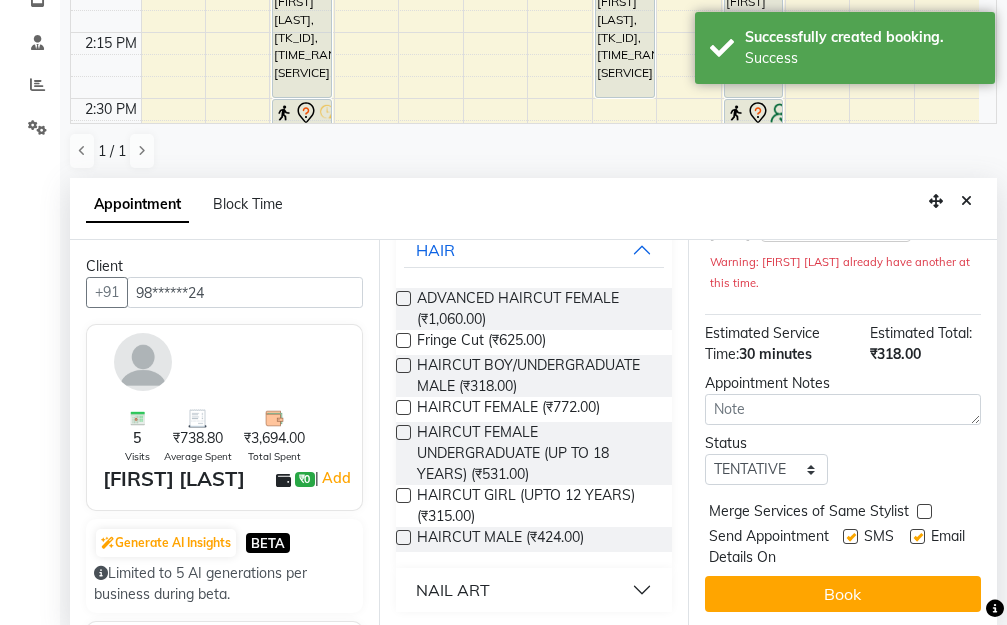 scroll, scrollTop: 0, scrollLeft: 0, axis: both 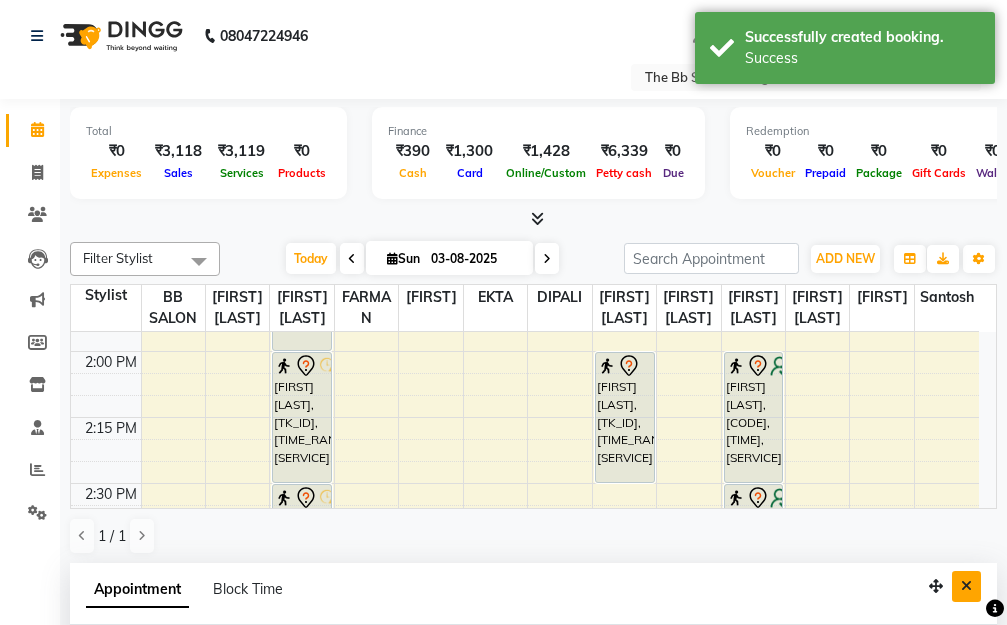 click at bounding box center (966, 586) 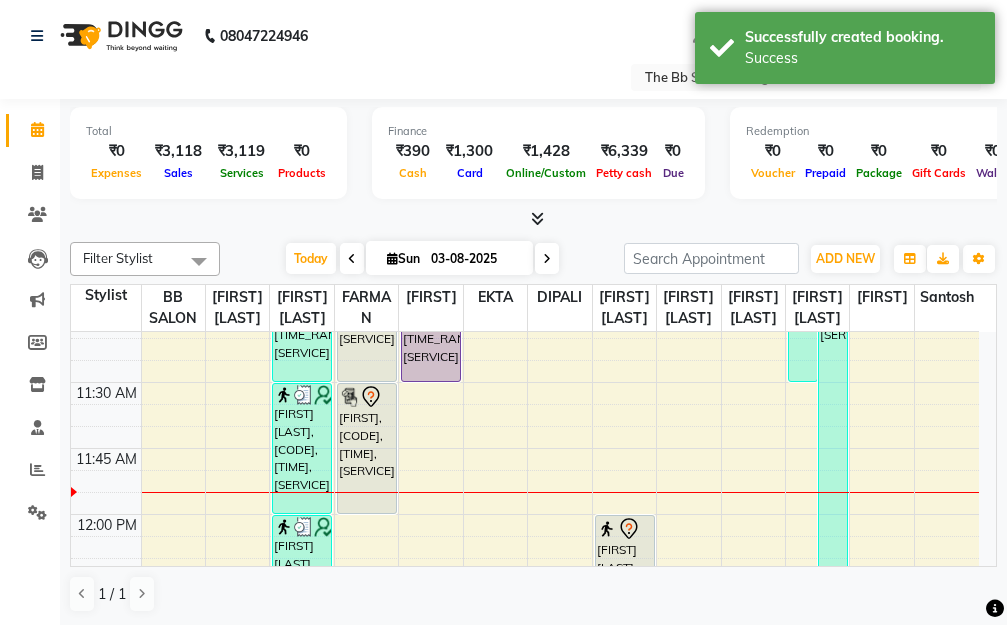 scroll, scrollTop: 500, scrollLeft: 0, axis: vertical 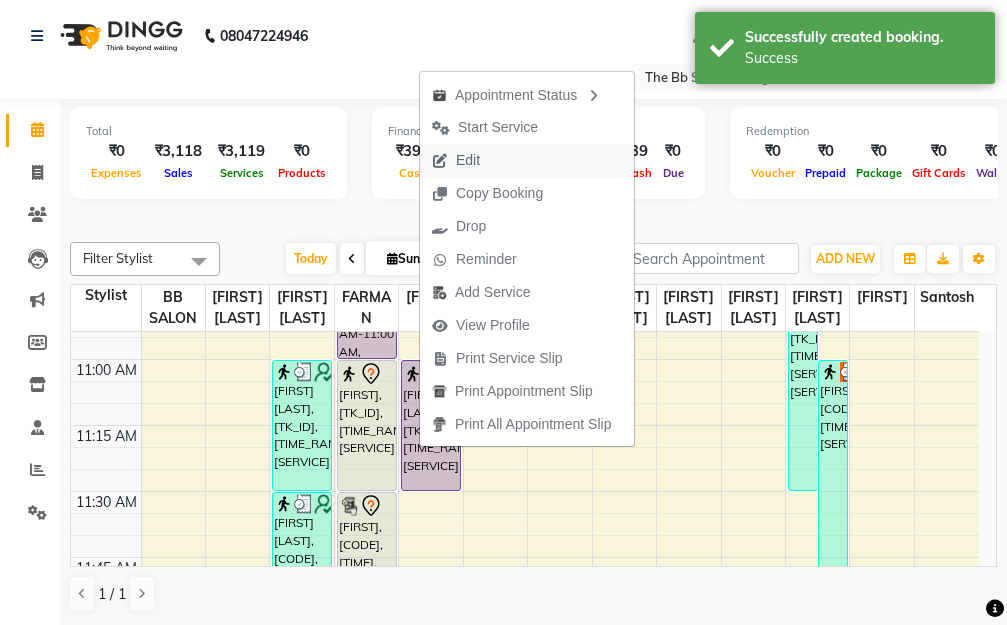 click on "Edit" at bounding box center [456, 160] 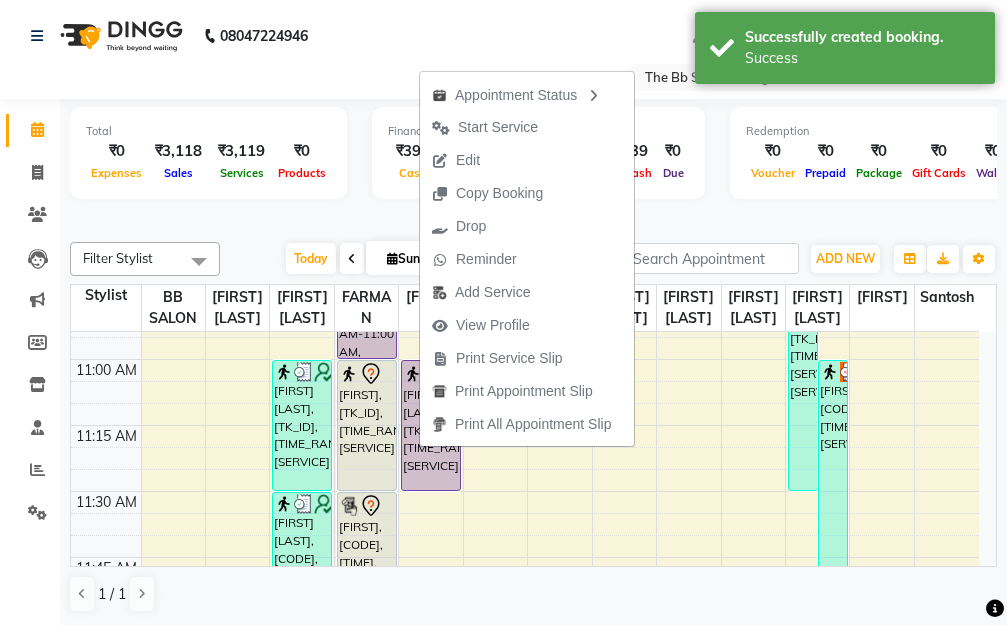 select on "tentative" 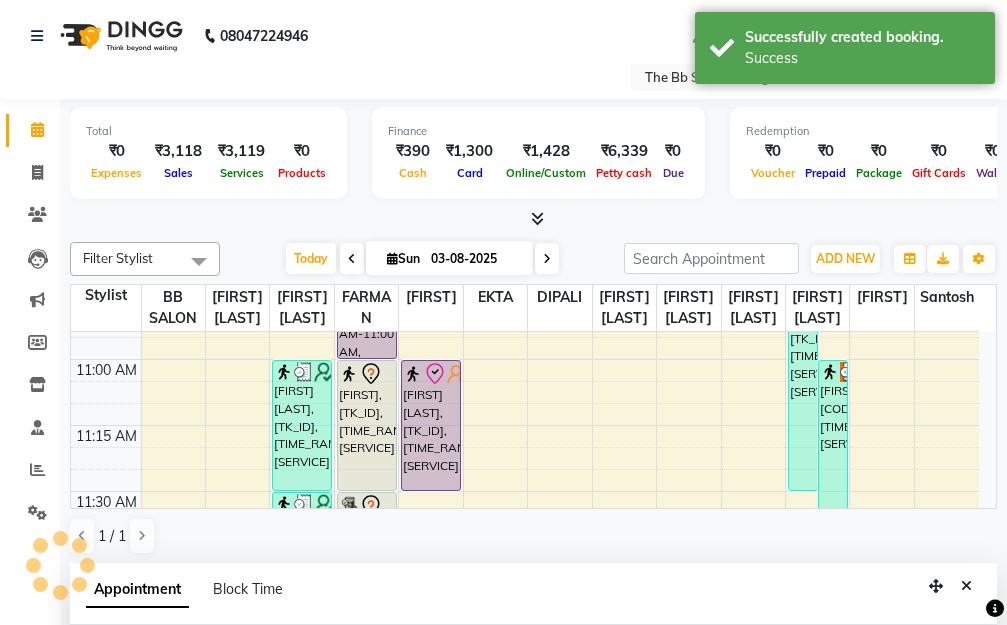 type on "03-08-2025" 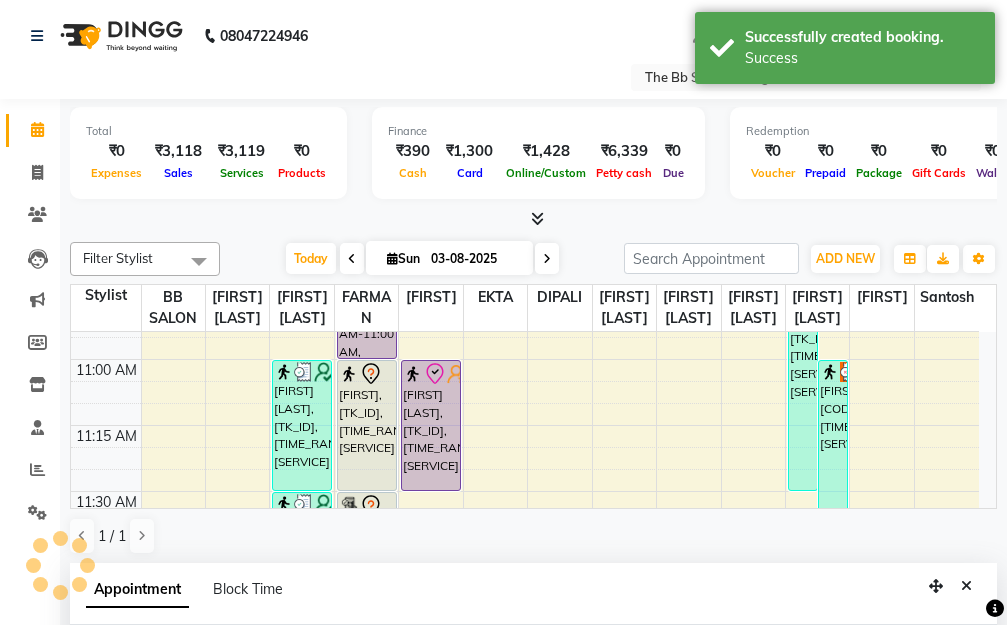 select on "83524" 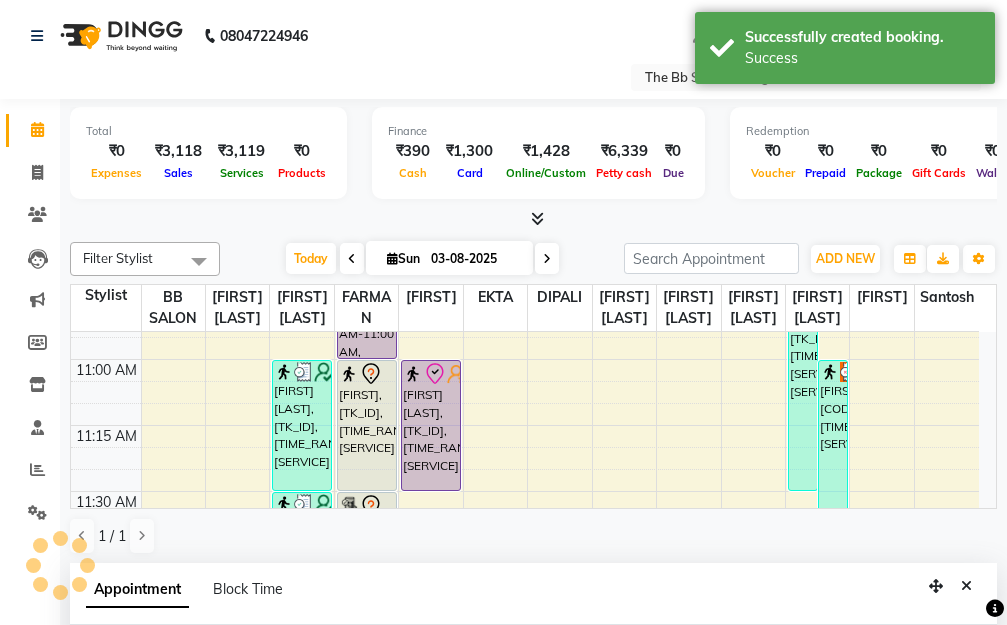 scroll, scrollTop: 529, scrollLeft: 0, axis: vertical 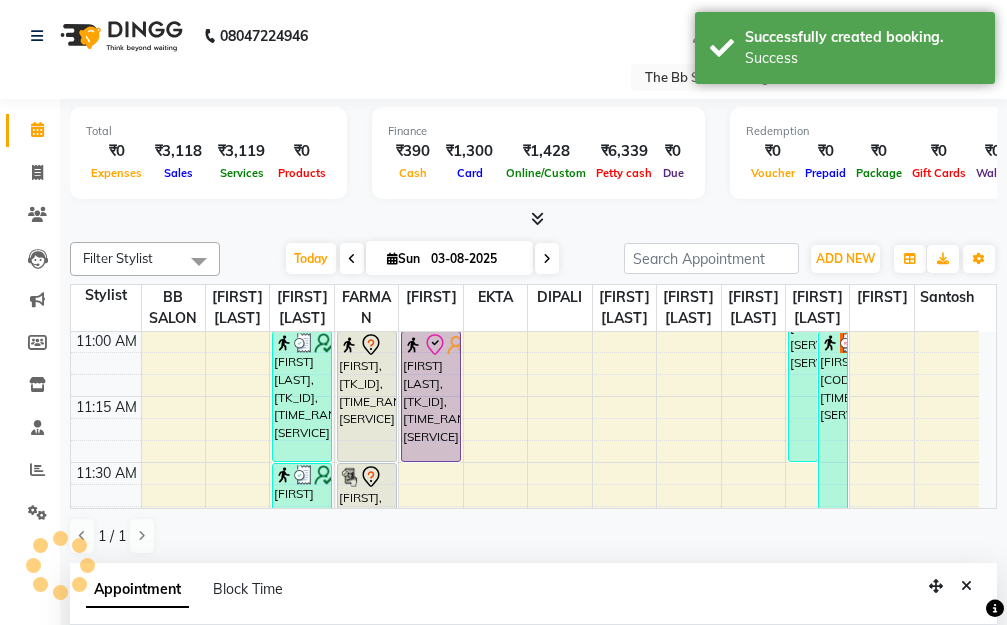select on "3065" 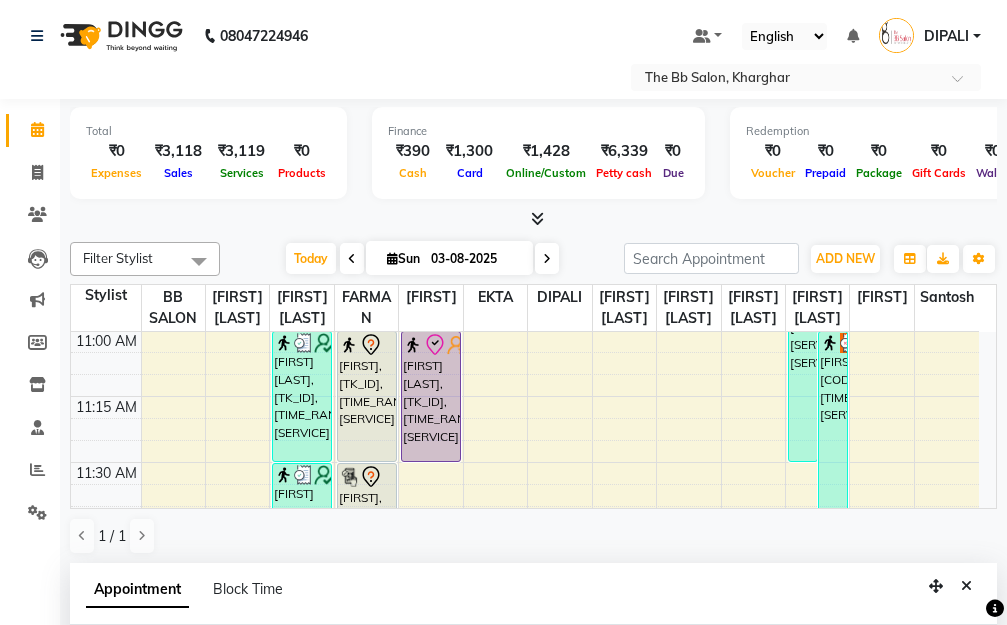 scroll, scrollTop: 393, scrollLeft: 0, axis: vertical 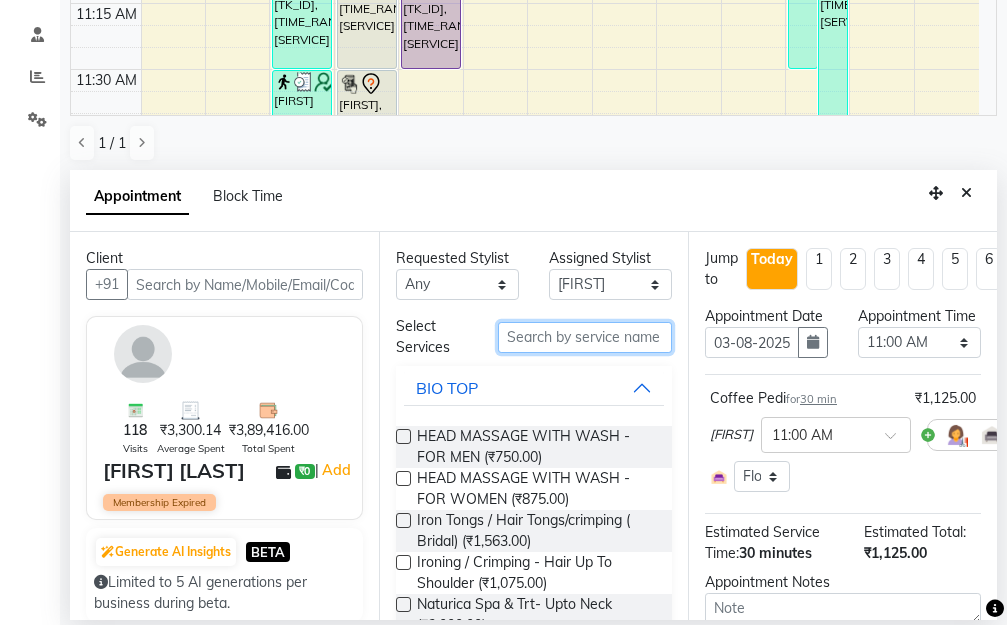 click at bounding box center (585, 337) 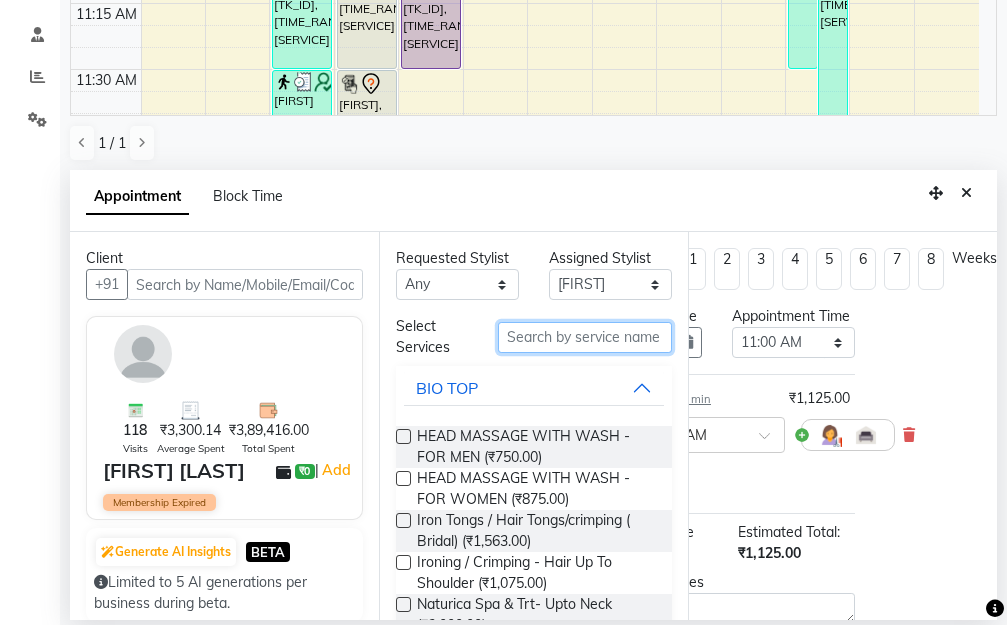 scroll, scrollTop: 0, scrollLeft: 143, axis: horizontal 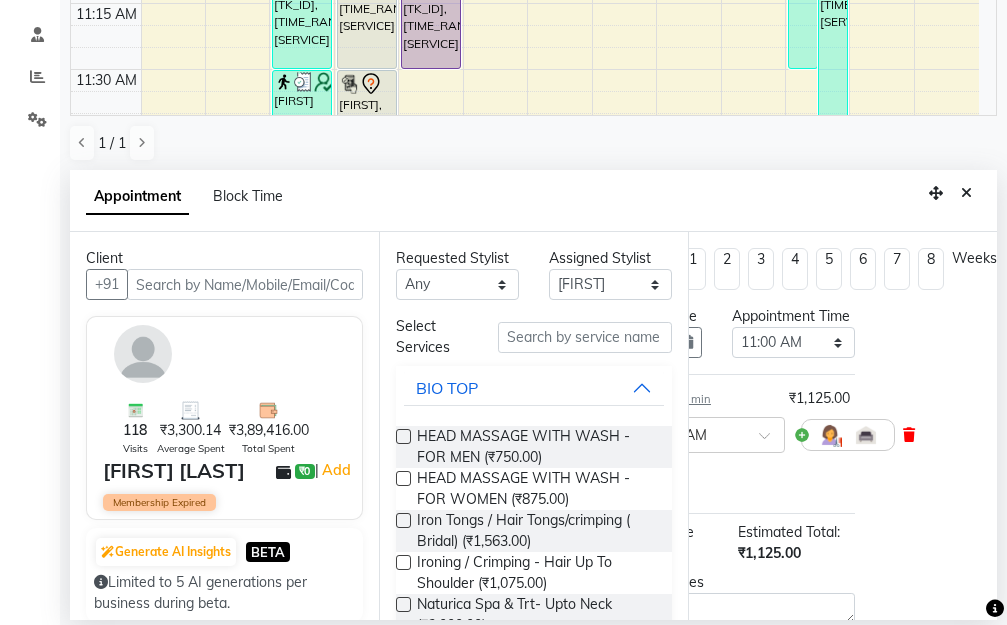 click at bounding box center (909, 435) 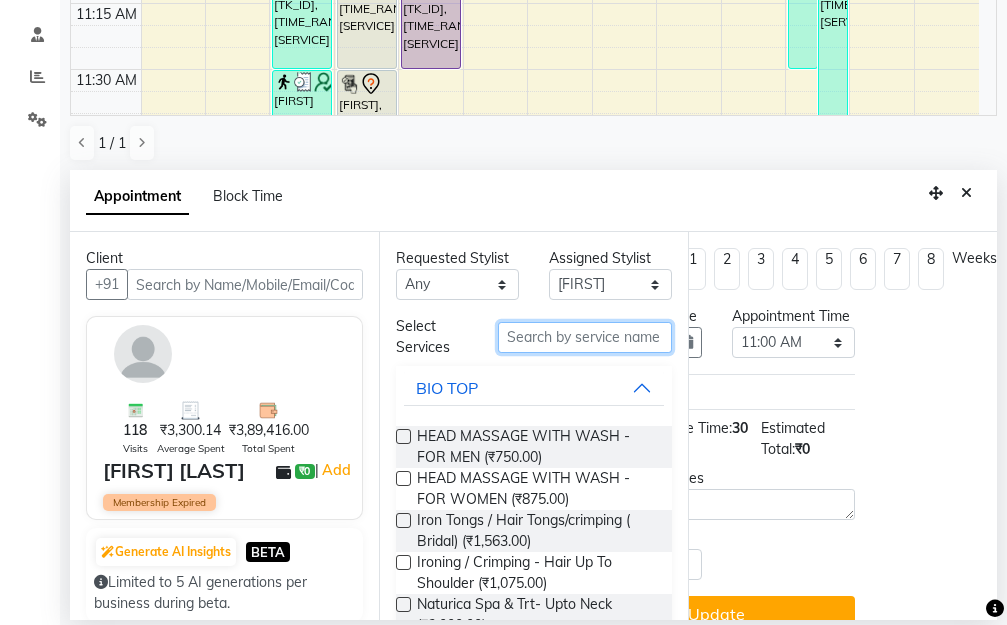 click at bounding box center (585, 337) 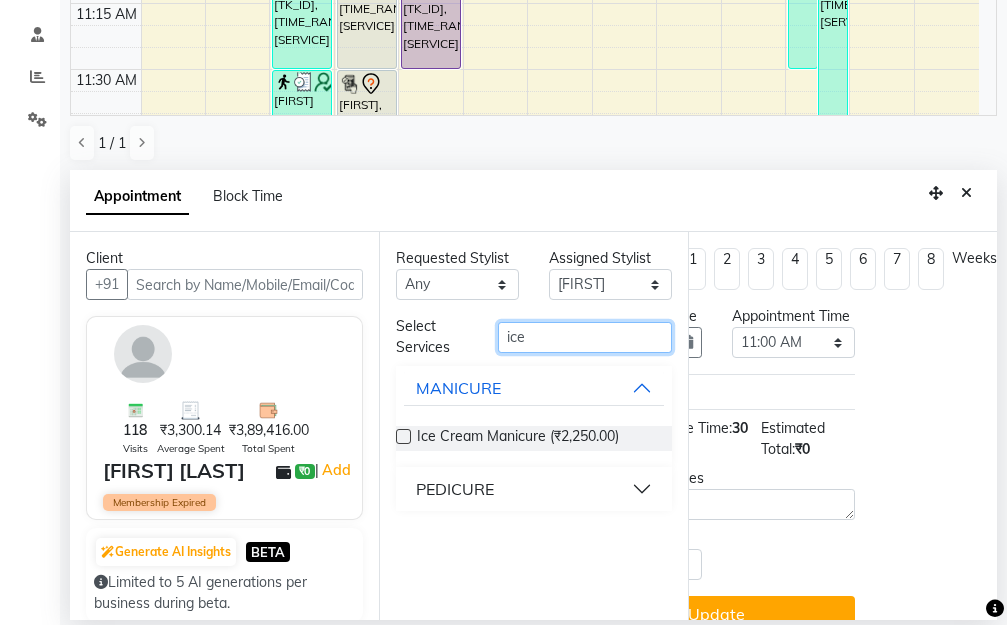 type on "ice" 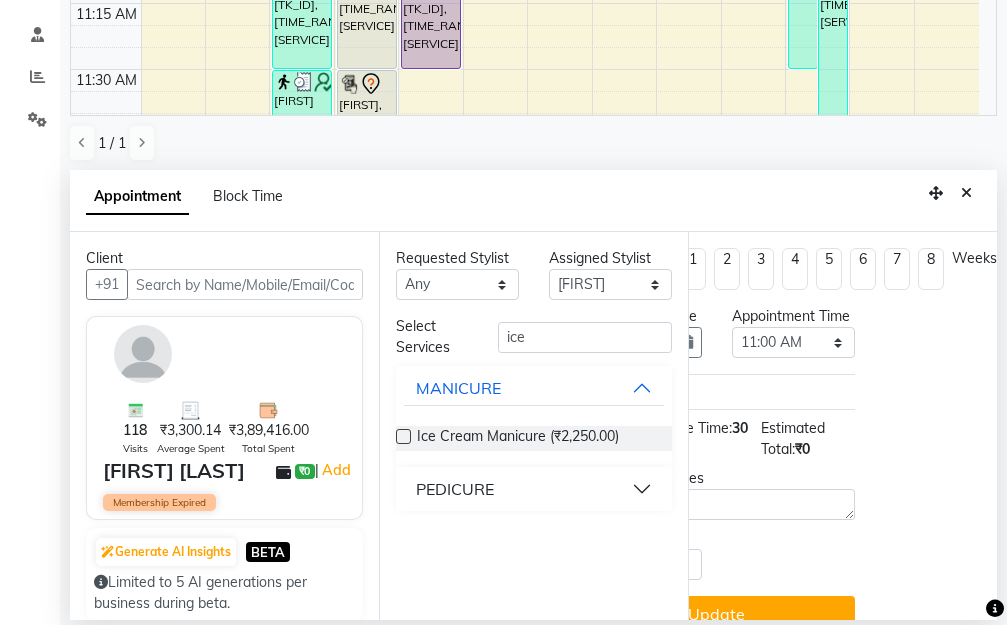 click on "PEDICURE" at bounding box center [534, 489] 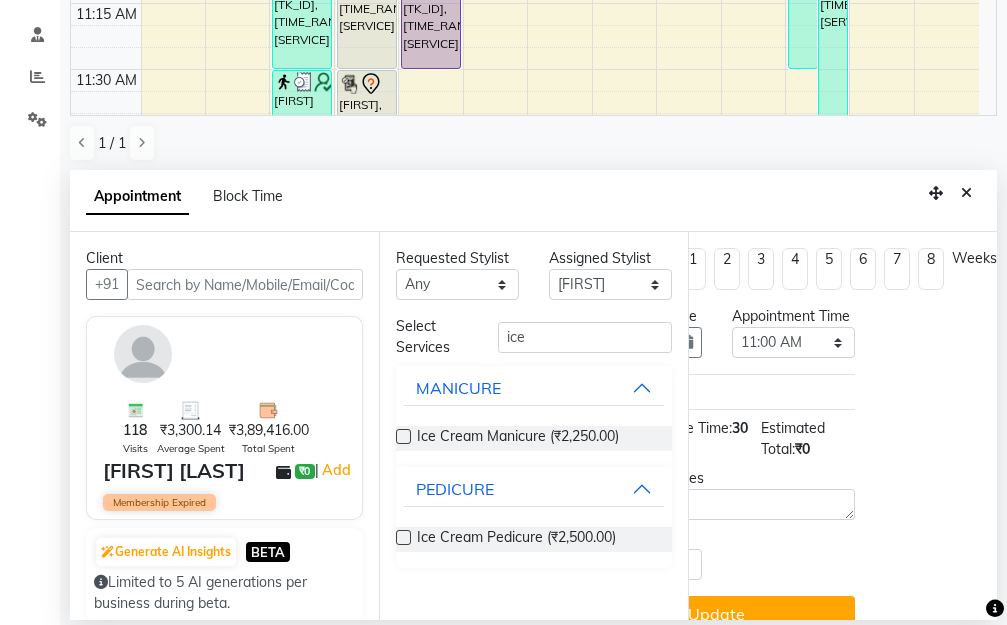 click at bounding box center (403, 537) 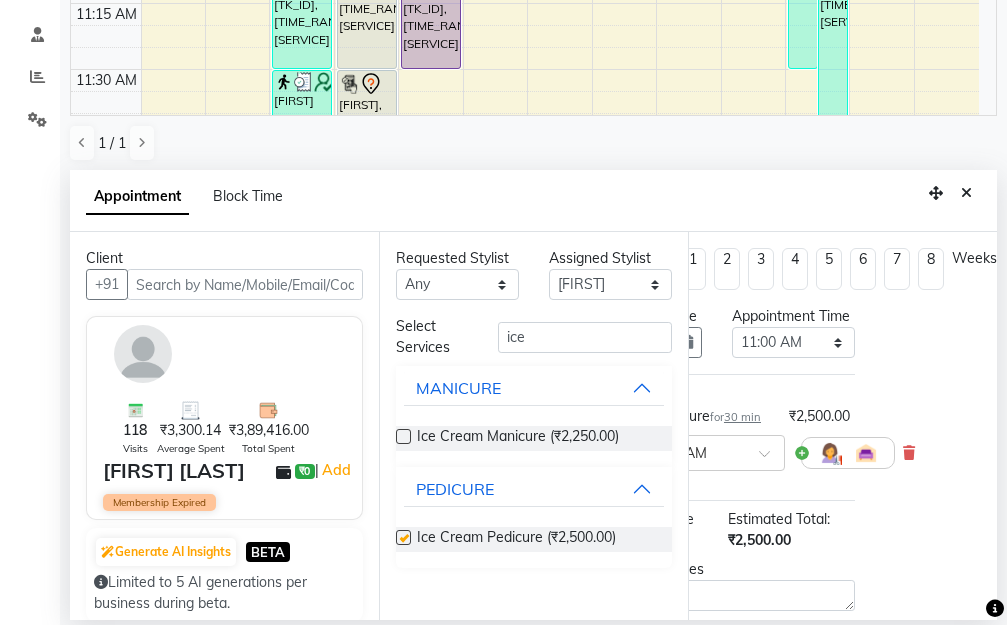 checkbox on "false" 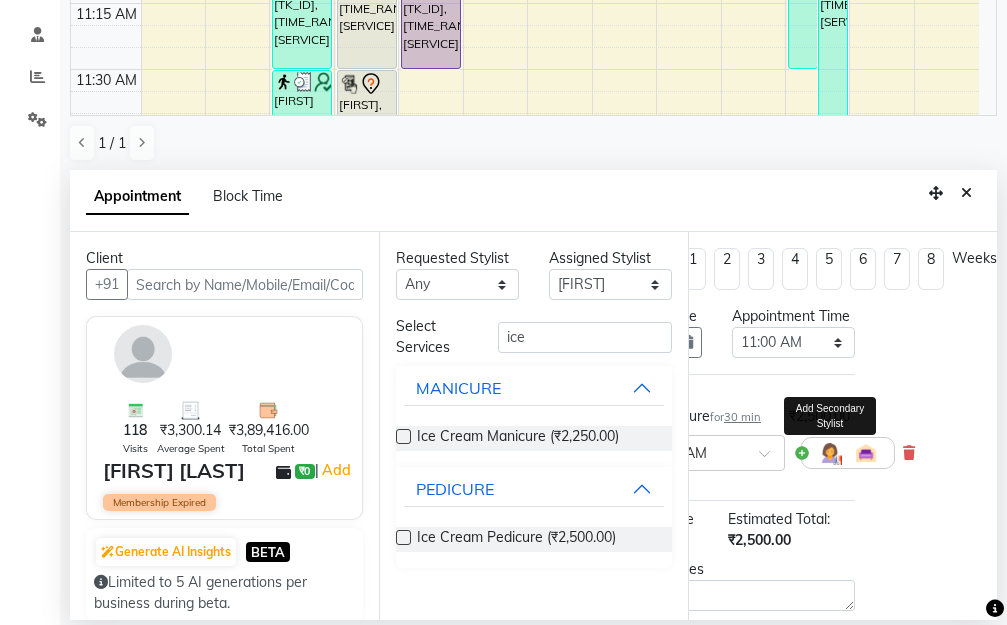 scroll, scrollTop: 178, scrollLeft: 143, axis: both 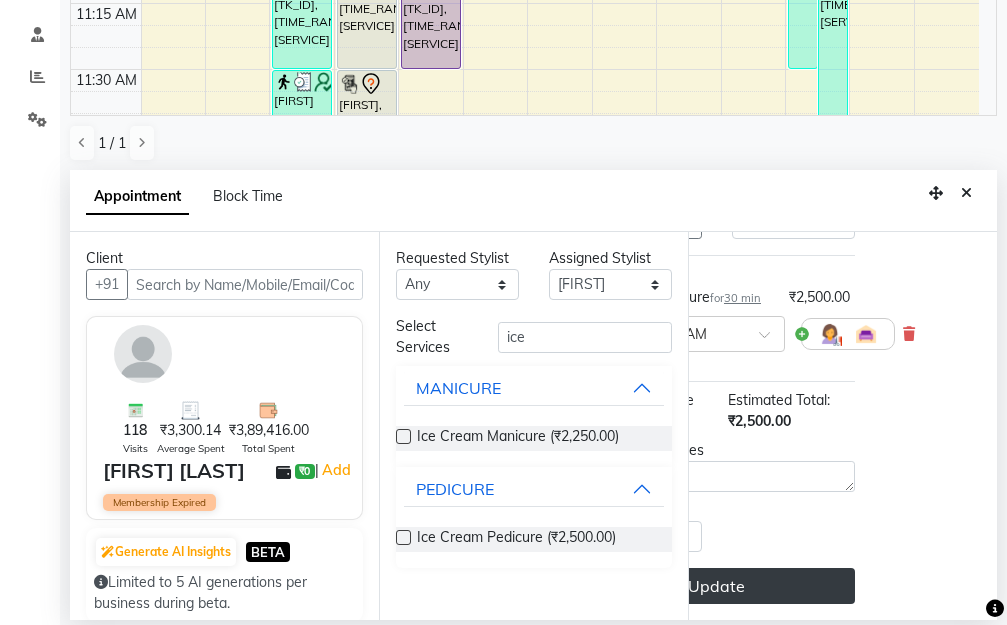 click on "Update" at bounding box center [717, 586] 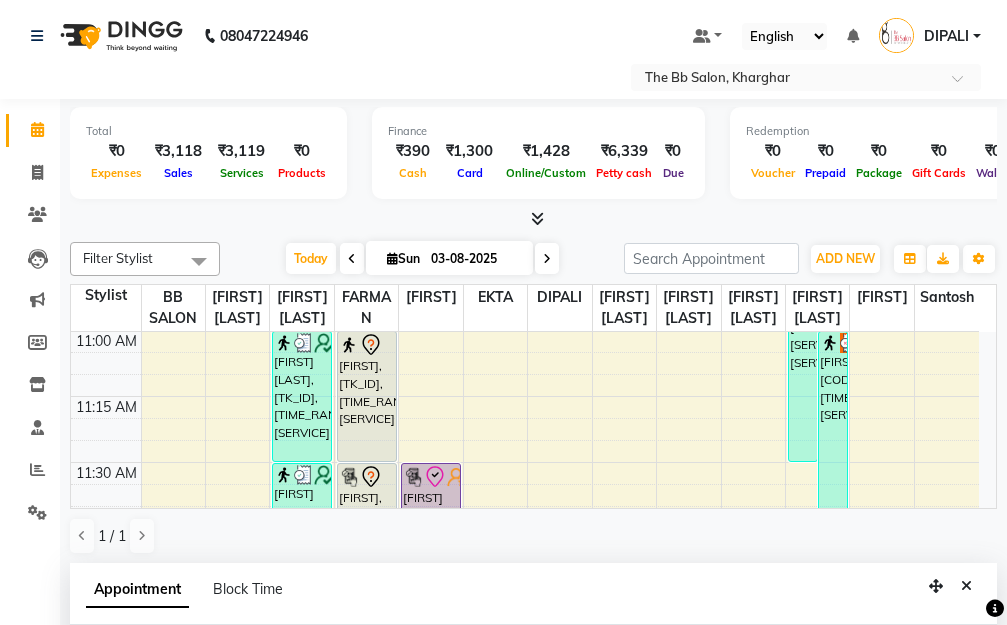 scroll, scrollTop: 200, scrollLeft: 0, axis: vertical 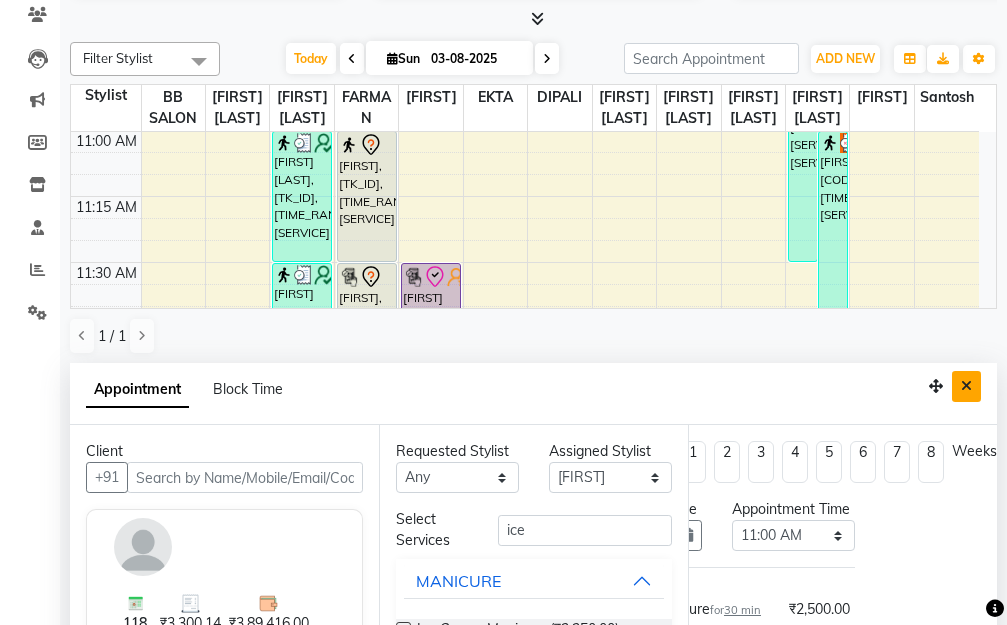 click at bounding box center [966, 386] 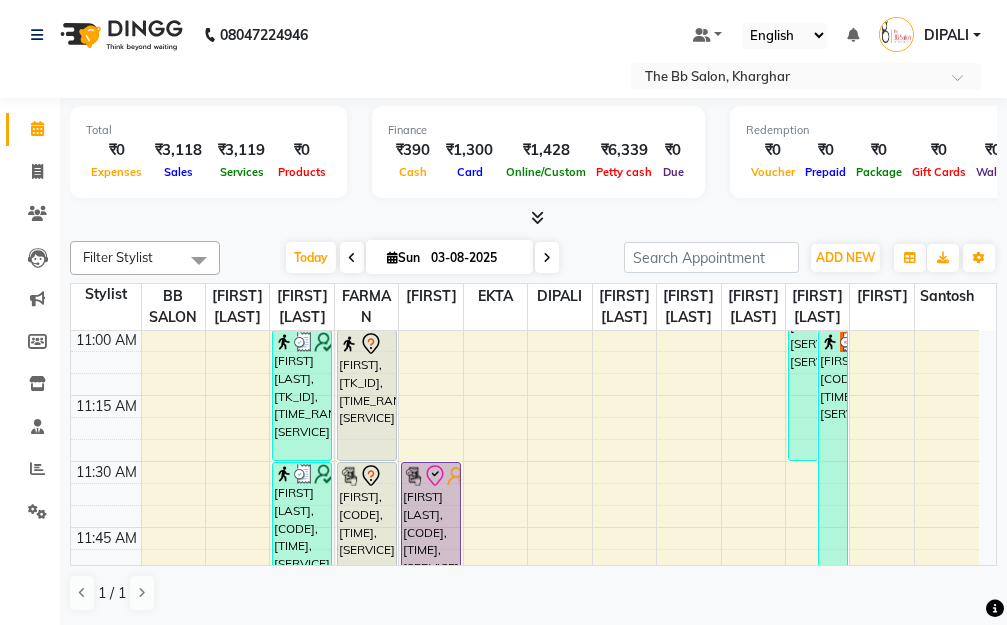 scroll, scrollTop: 1, scrollLeft: 0, axis: vertical 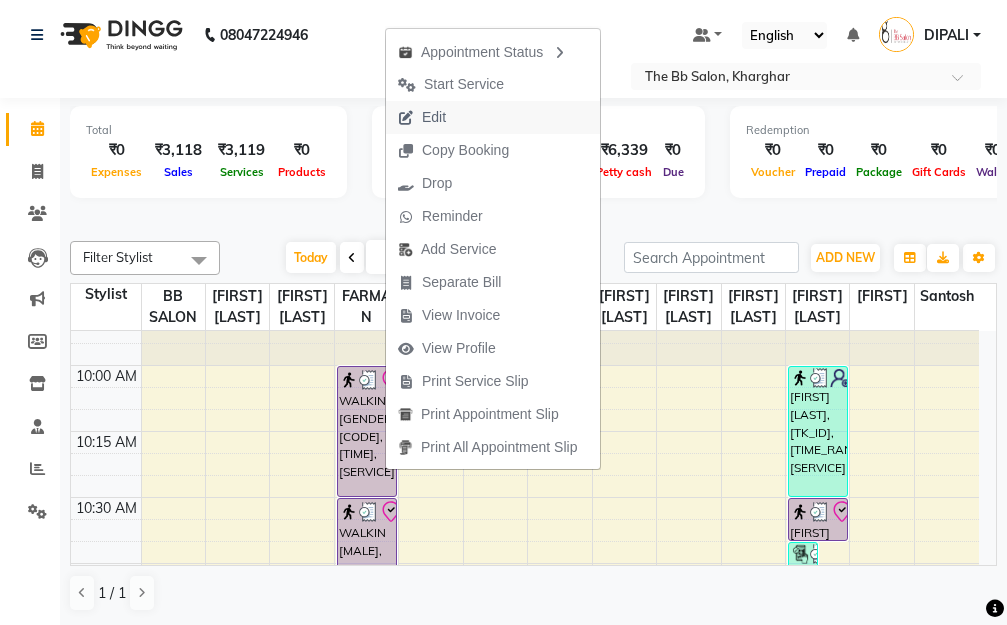 click on "Edit" at bounding box center (434, 117) 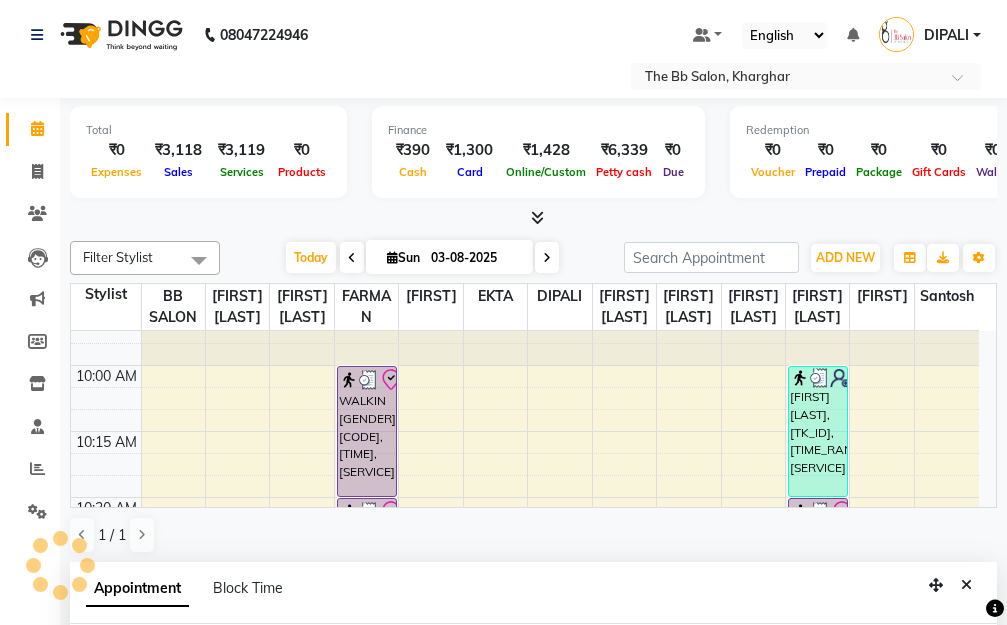 select on "tentative" 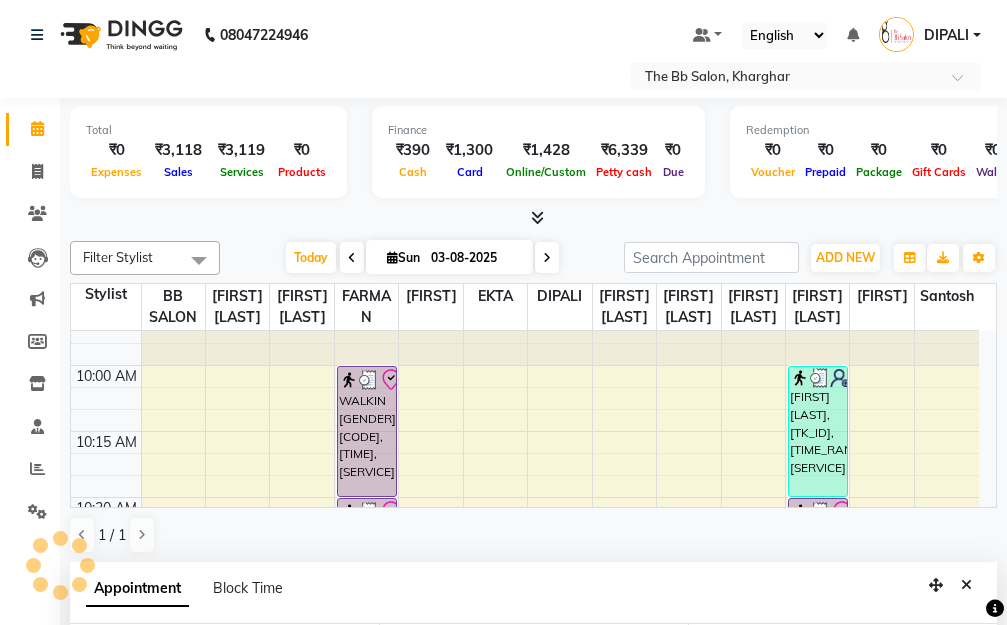 type on "03-08-2025" 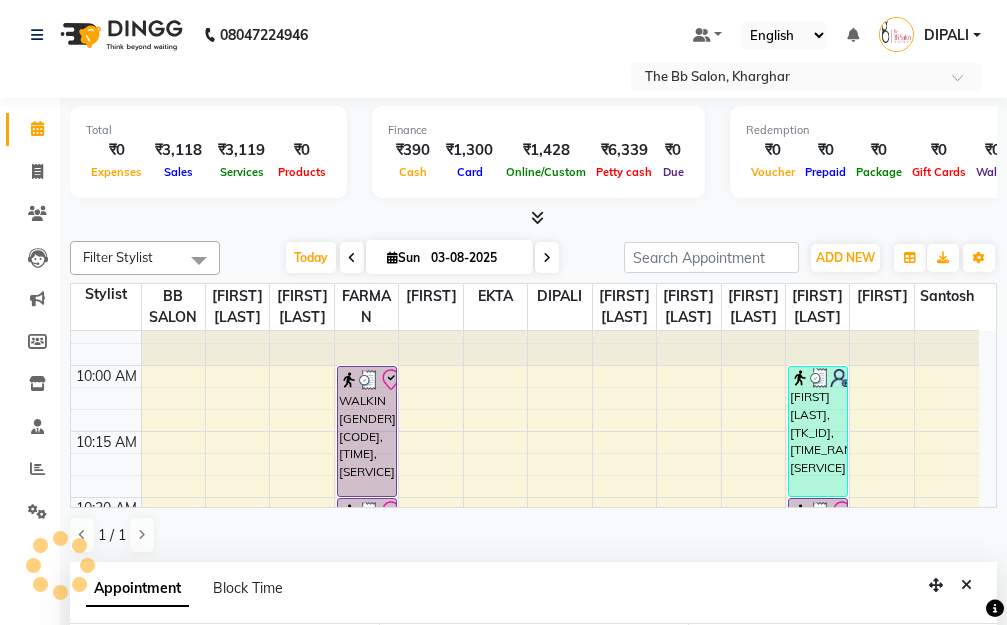 select on "83521" 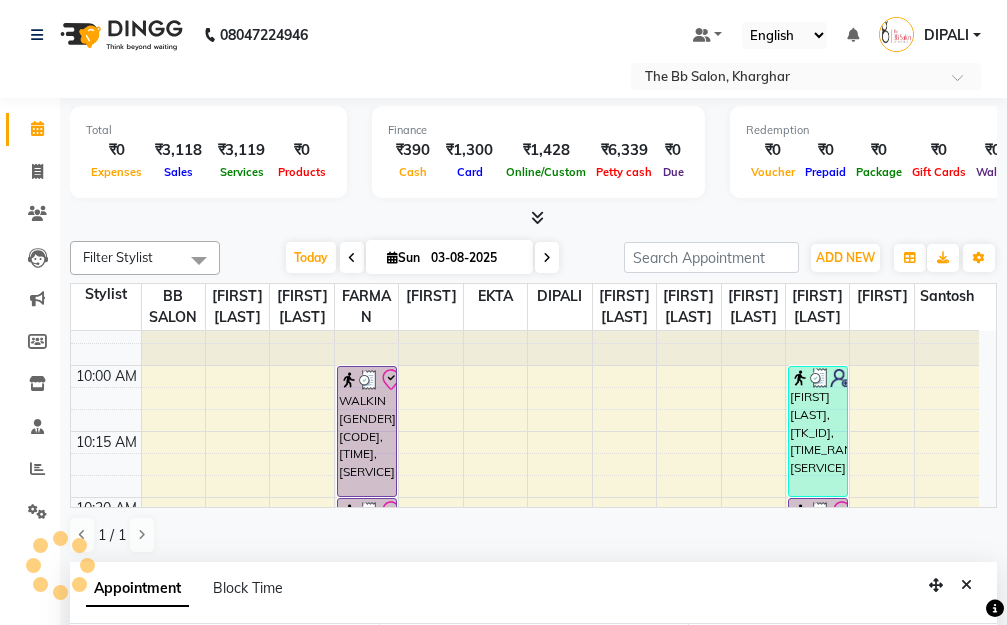 scroll, scrollTop: 529, scrollLeft: 0, axis: vertical 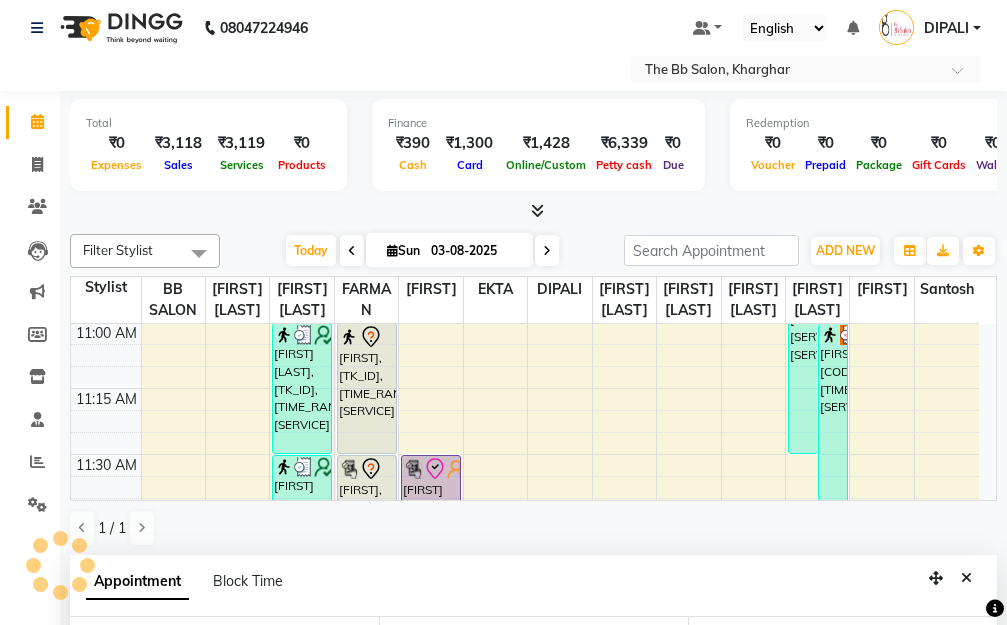 select on "3065" 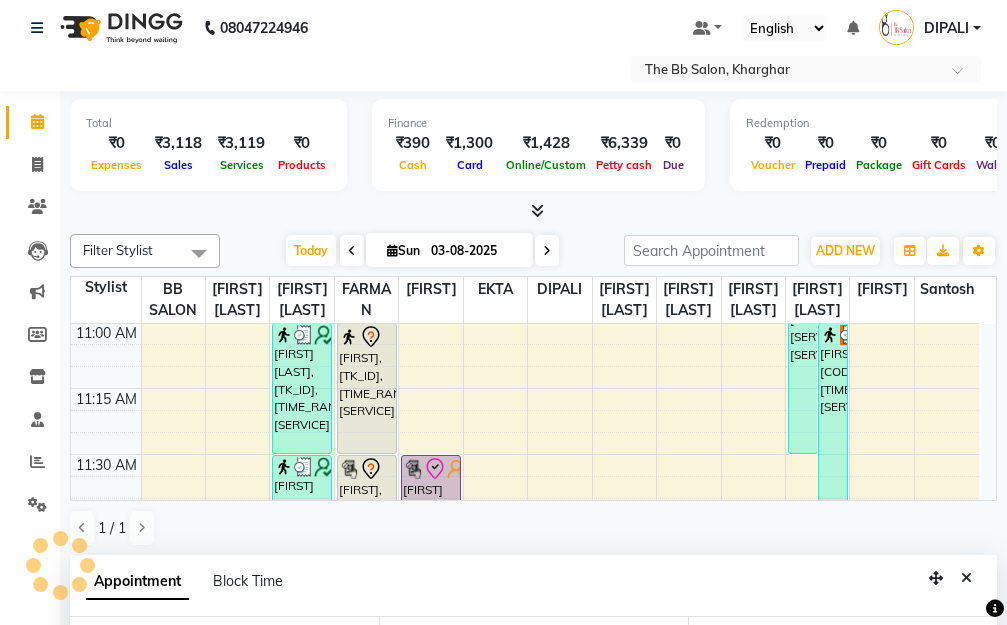 scroll, scrollTop: 393, scrollLeft: 0, axis: vertical 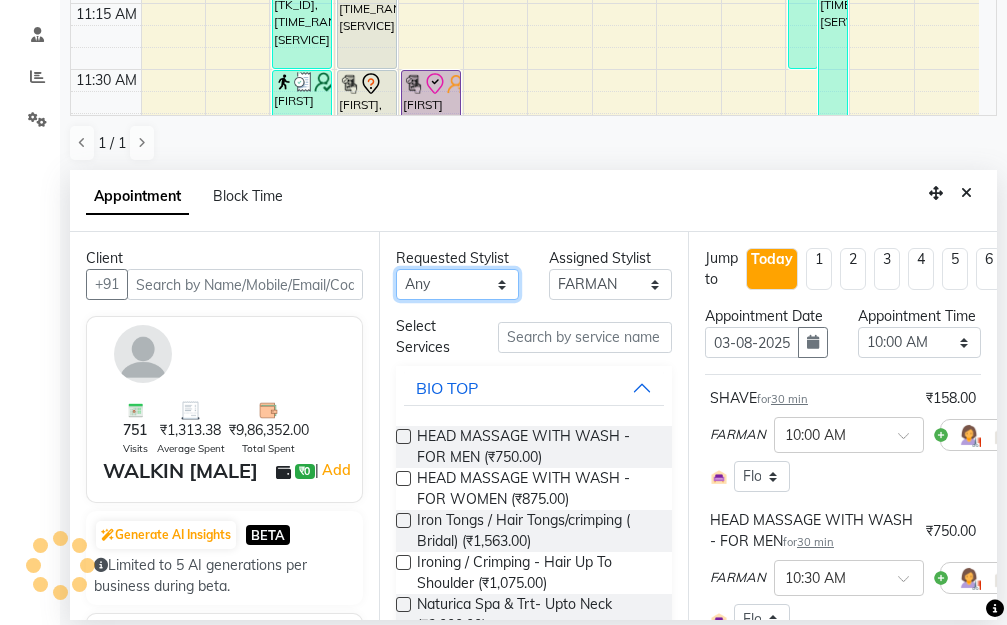 click on "Any BB SALON [FIRST] [LAST] [FIRST] [LAST] [FIRST] [LAST] [FIRST] [LAST] [FIRST] [LAST] [FIRST] [LAST] [FIRST] [LAST] [FIRST] [LAST] [FIRST] [LAST]" at bounding box center [457, 284] 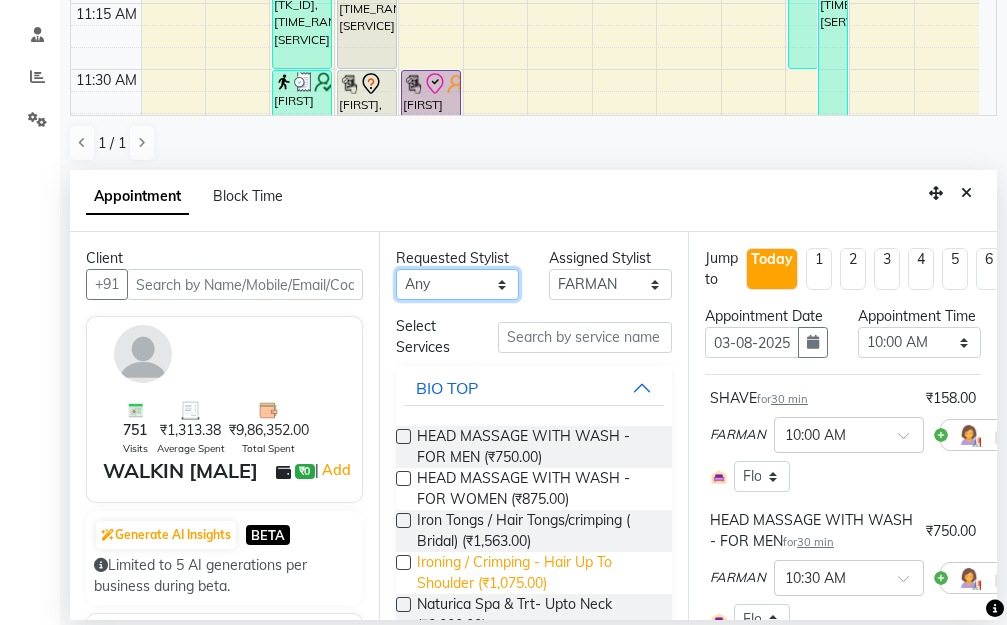 select on "86865" 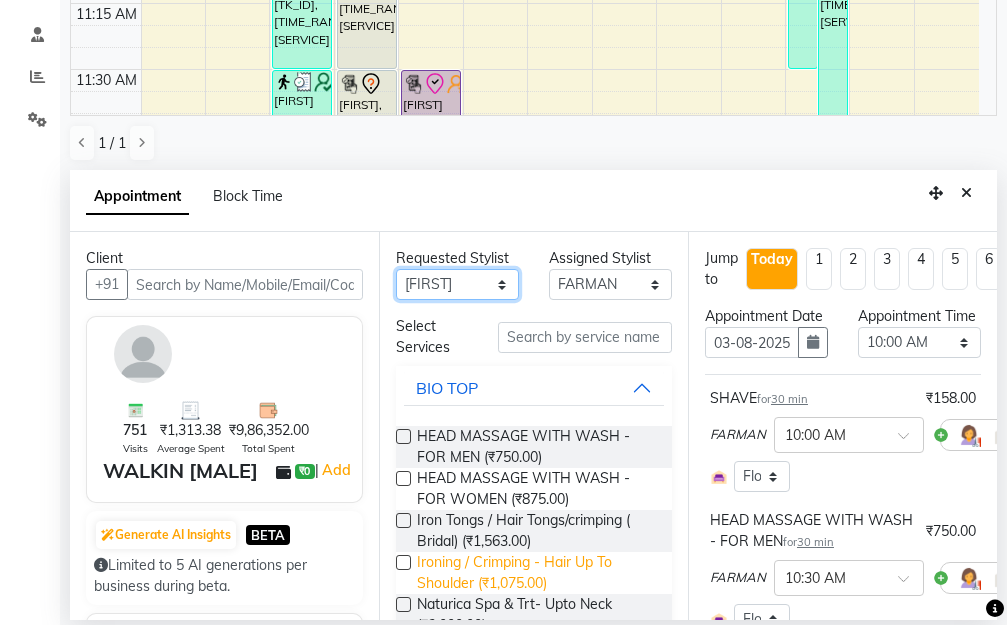 click on "Any BB SALON [FIRST] [LAST] [FIRST] [LAST] [FIRST] [LAST] [FIRST] [LAST] [FIRST] [LAST] [FIRST] [LAST] [FIRST] [LAST] [FIRST] [LAST] [FIRST] [LAST]" at bounding box center (457, 284) 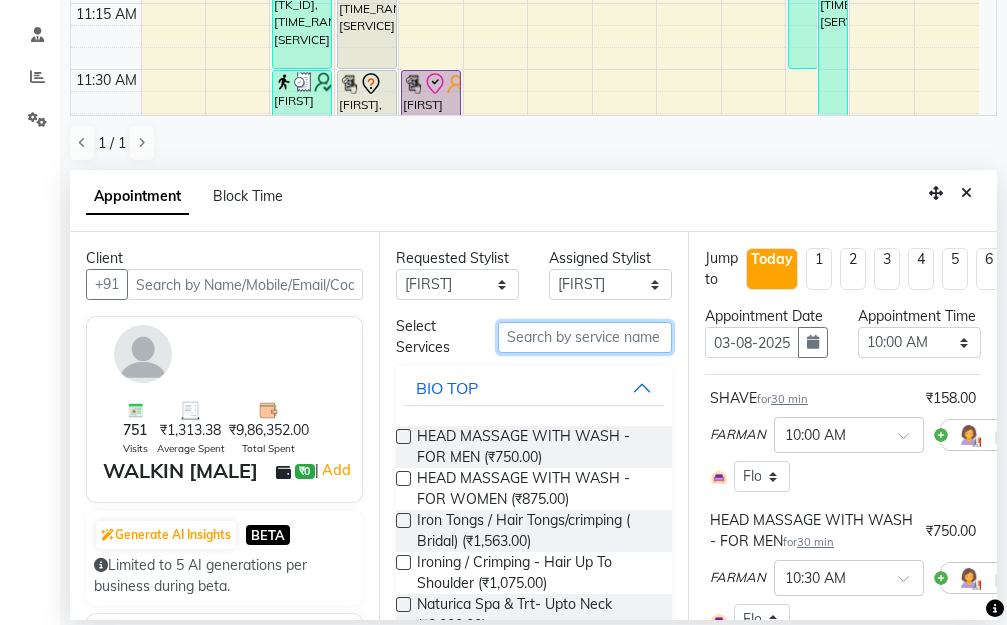 click at bounding box center [585, 337] 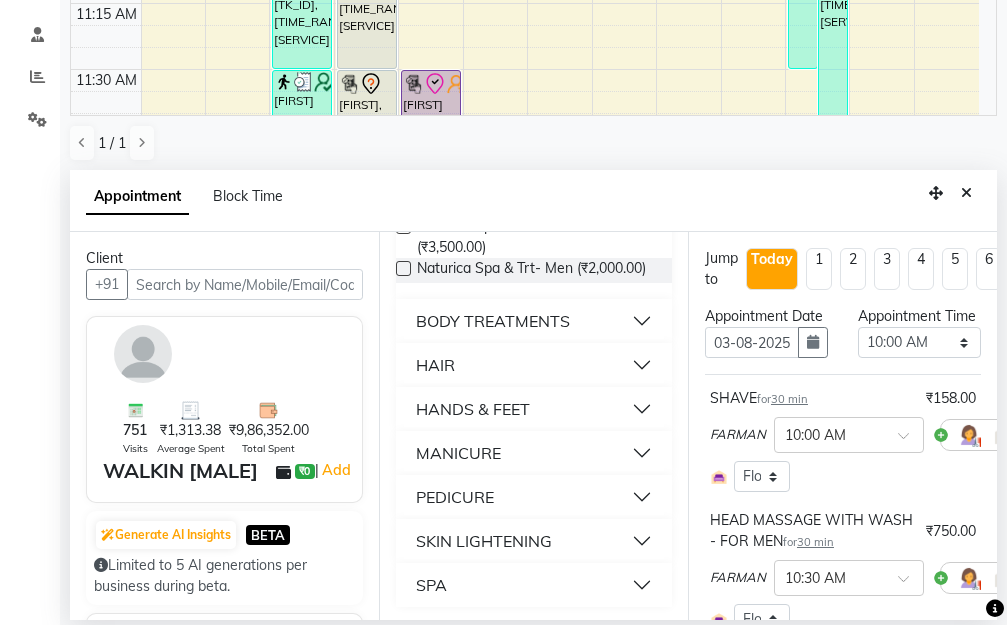 scroll, scrollTop: 356, scrollLeft: 0, axis: vertical 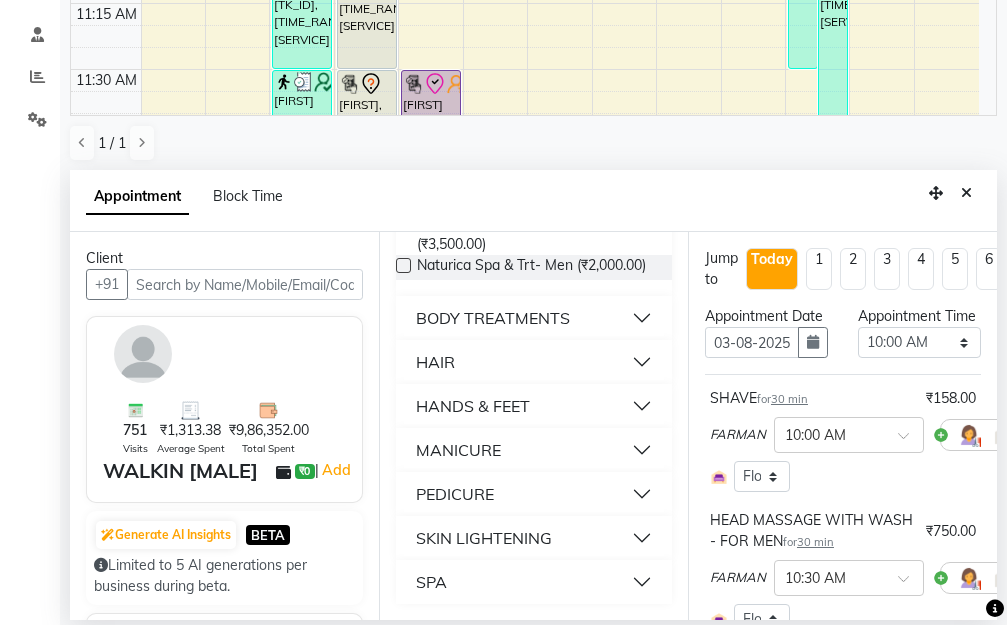 type on "spa" 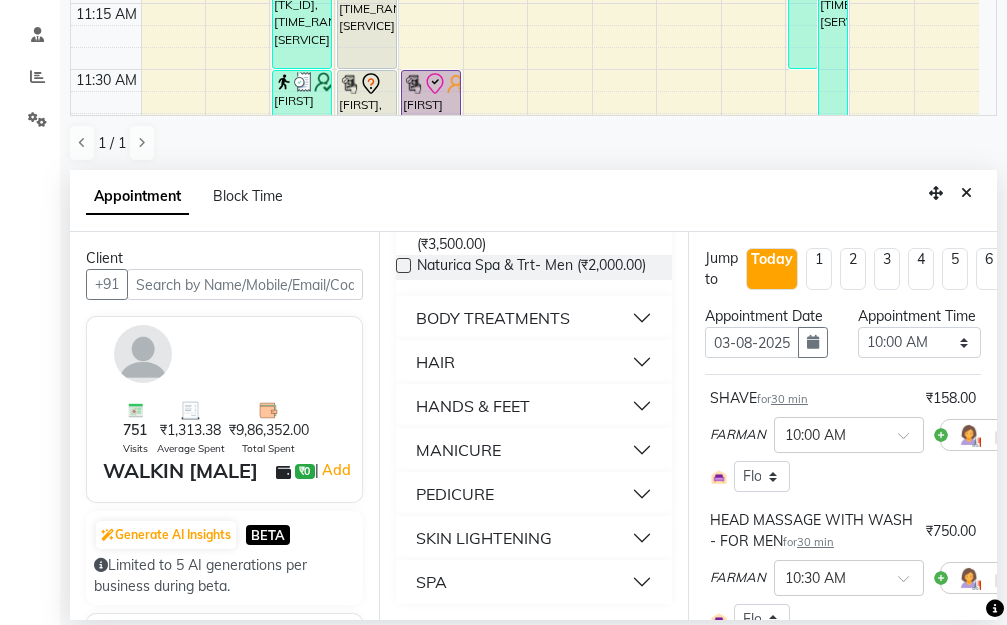click on "PEDICURE" at bounding box center [534, 494] 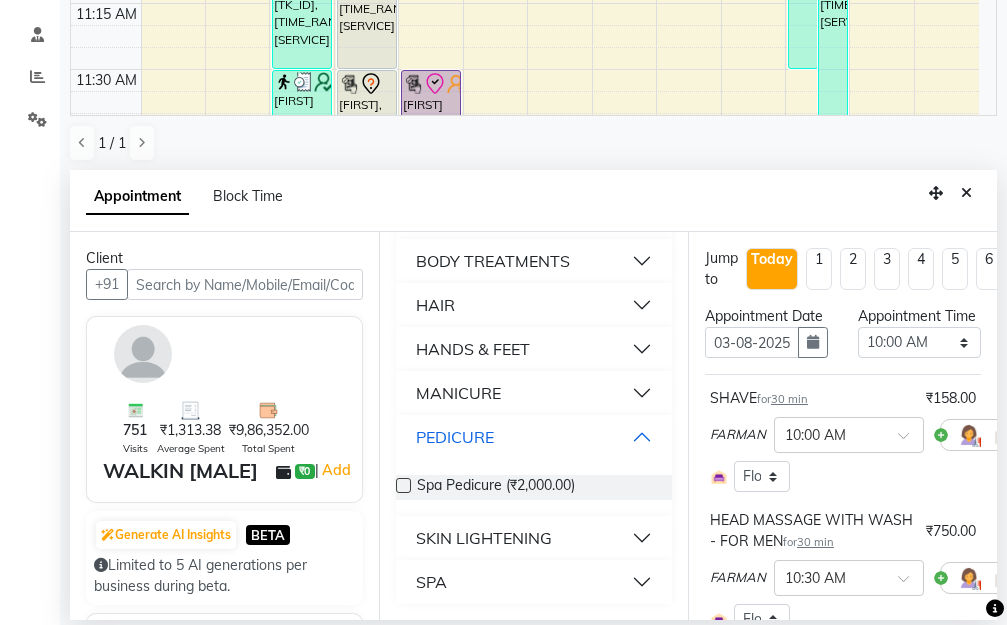 scroll, scrollTop: 413, scrollLeft: 0, axis: vertical 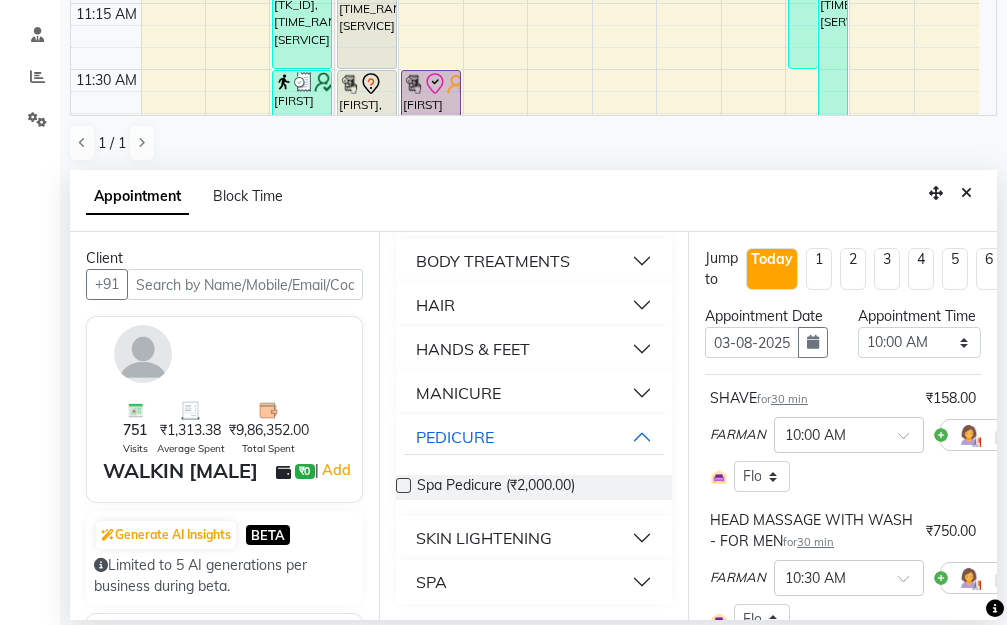 click at bounding box center [403, 485] 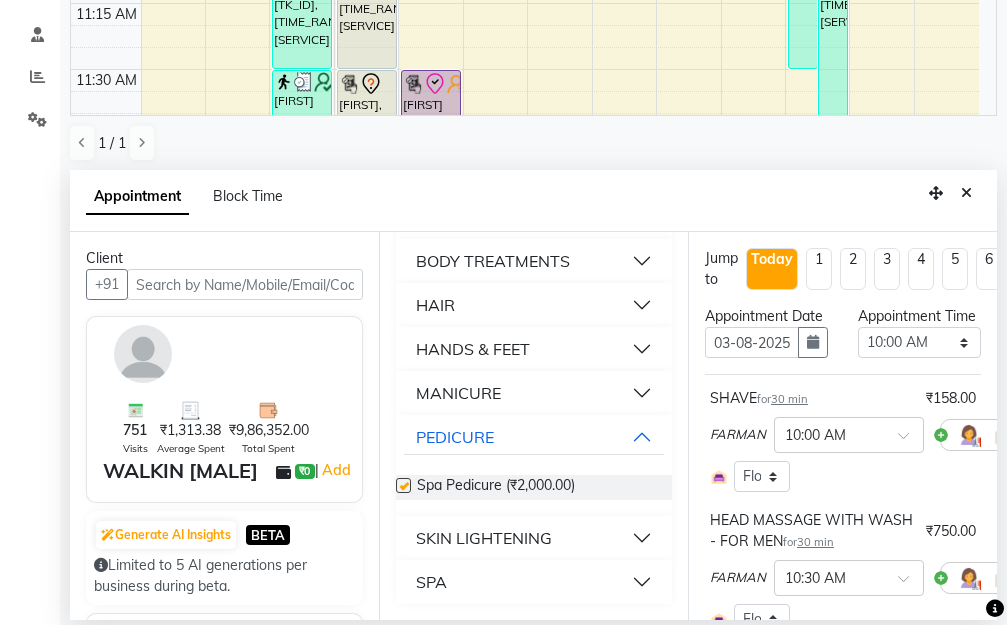 checkbox on "false" 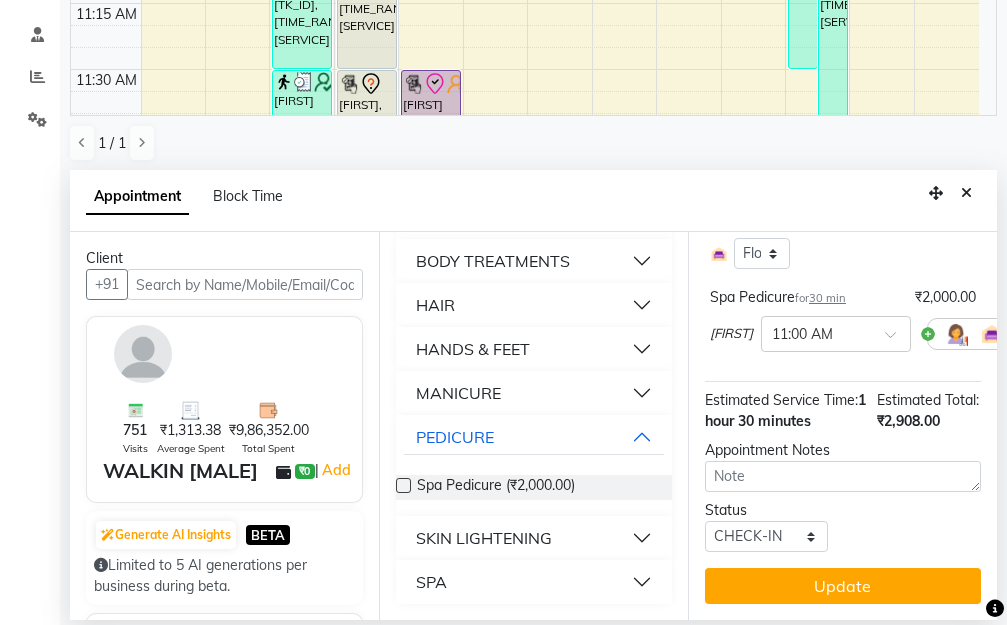 scroll, scrollTop: 425, scrollLeft: 0, axis: vertical 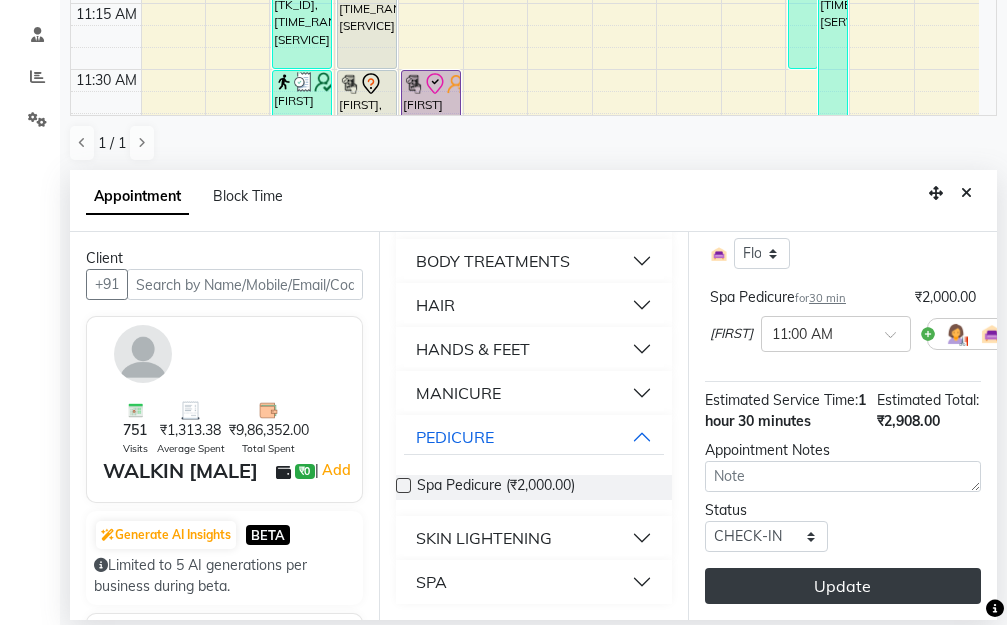 click on "Update" at bounding box center [843, 586] 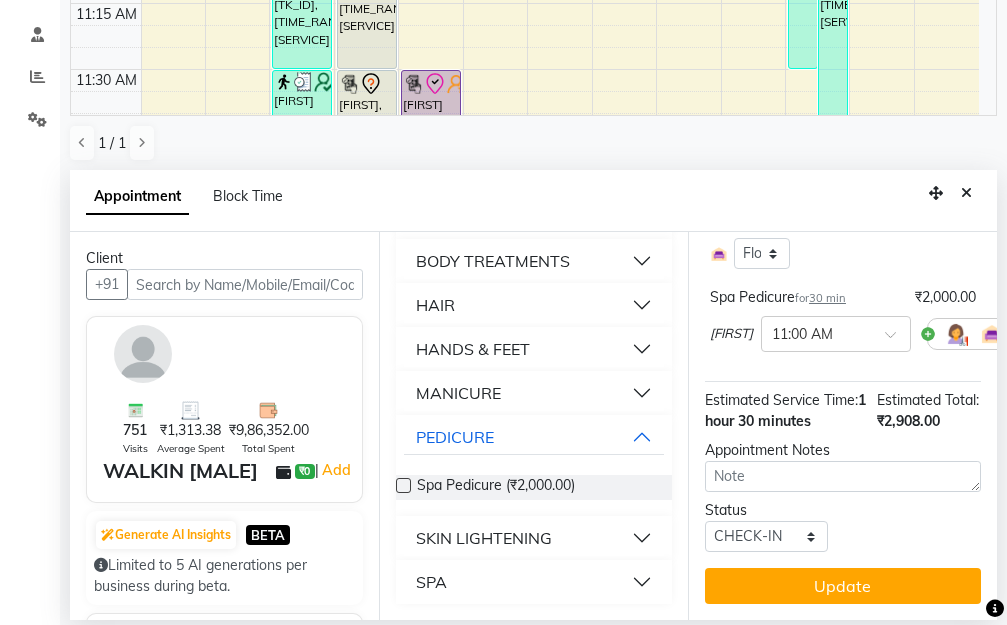 scroll, scrollTop: 425, scrollLeft: 0, axis: vertical 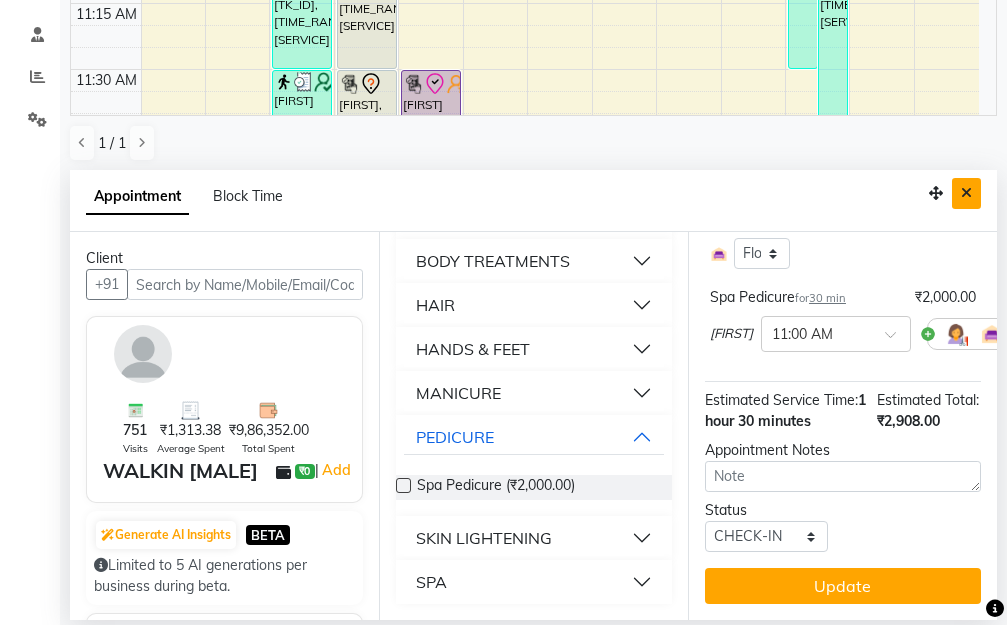 click at bounding box center (966, 193) 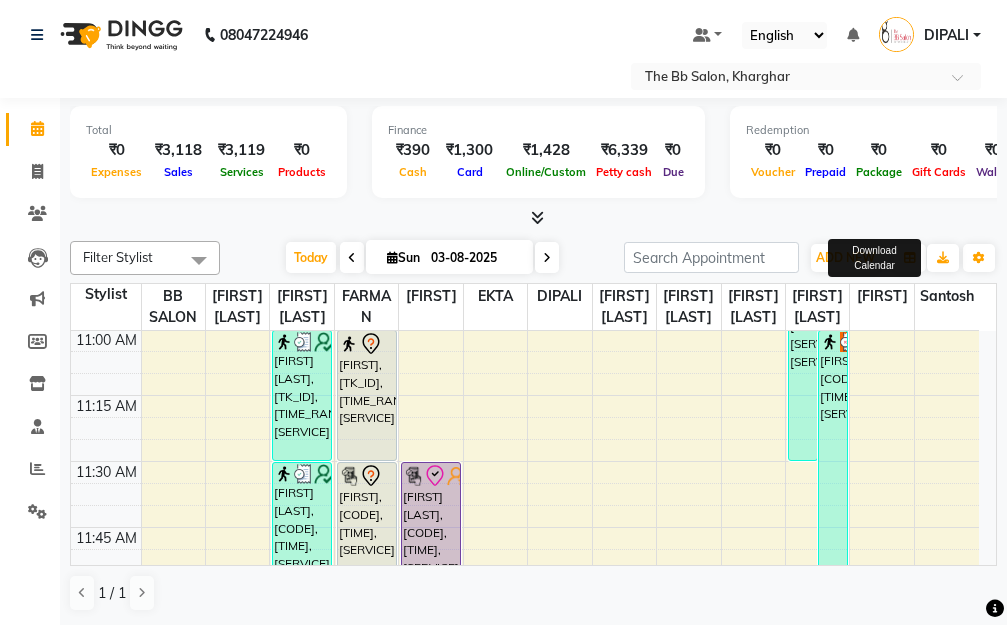 scroll, scrollTop: 1, scrollLeft: 0, axis: vertical 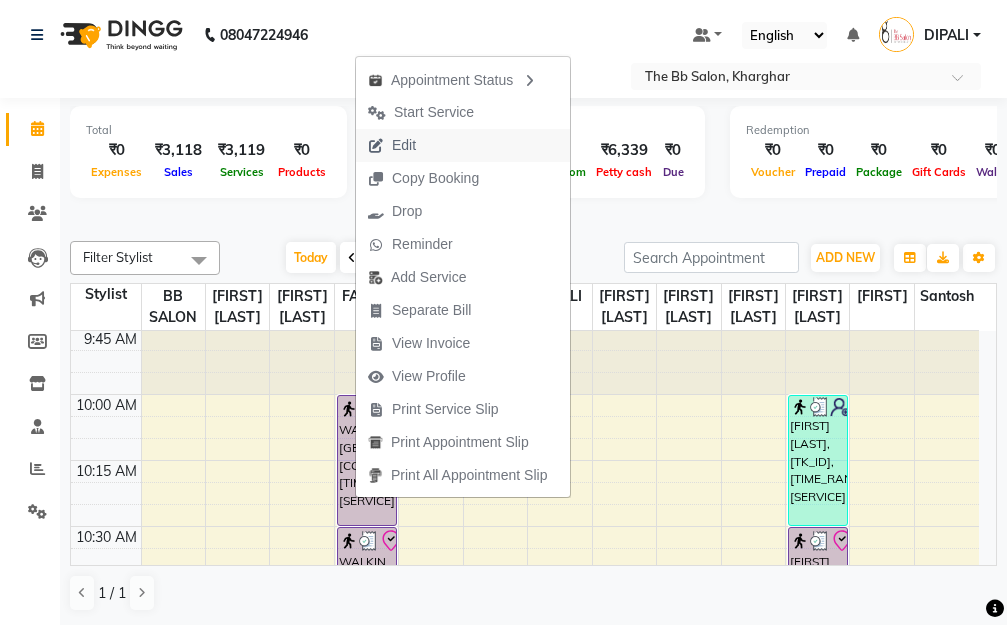 click on "Edit" at bounding box center (404, 145) 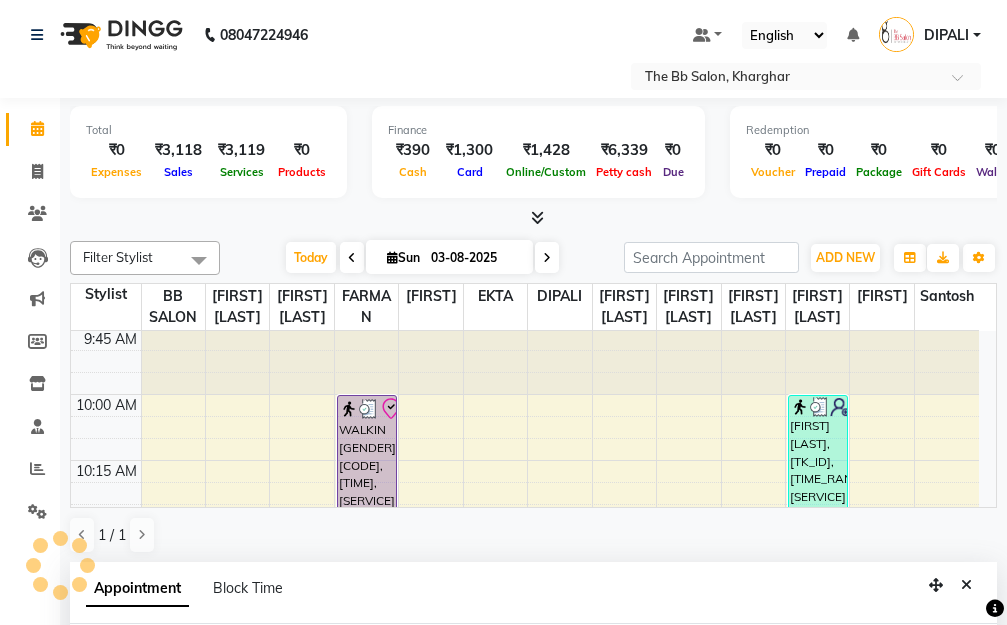 select on "check-in" 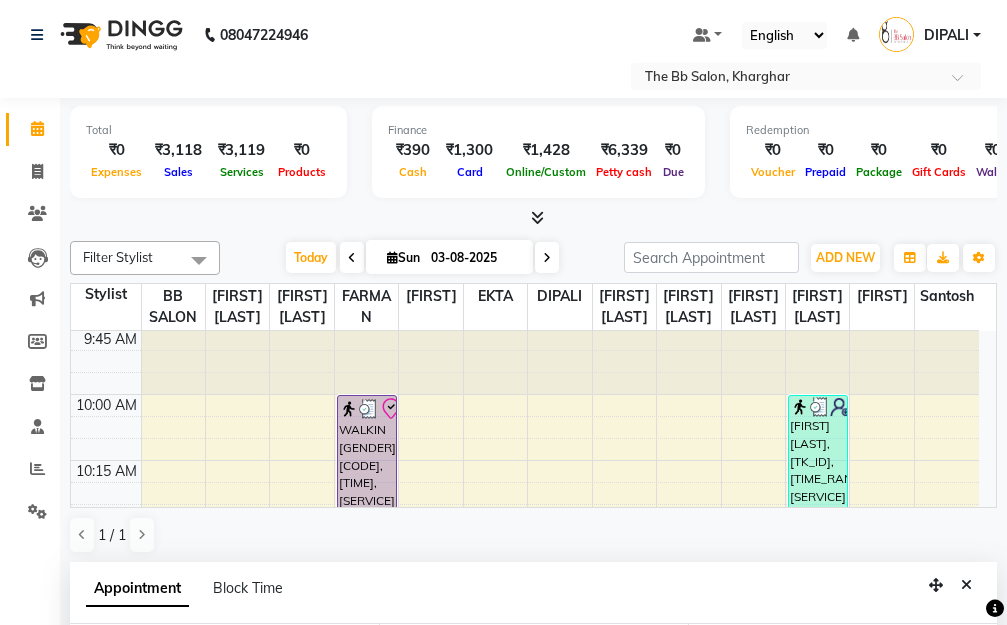 select on "83521" 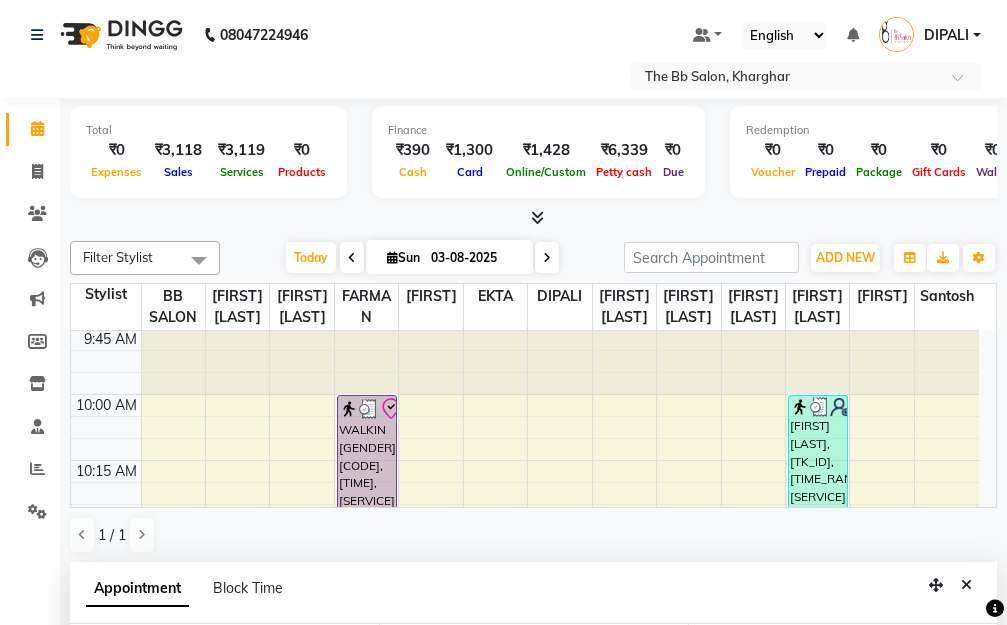 scroll, scrollTop: 529, scrollLeft: 0, axis: vertical 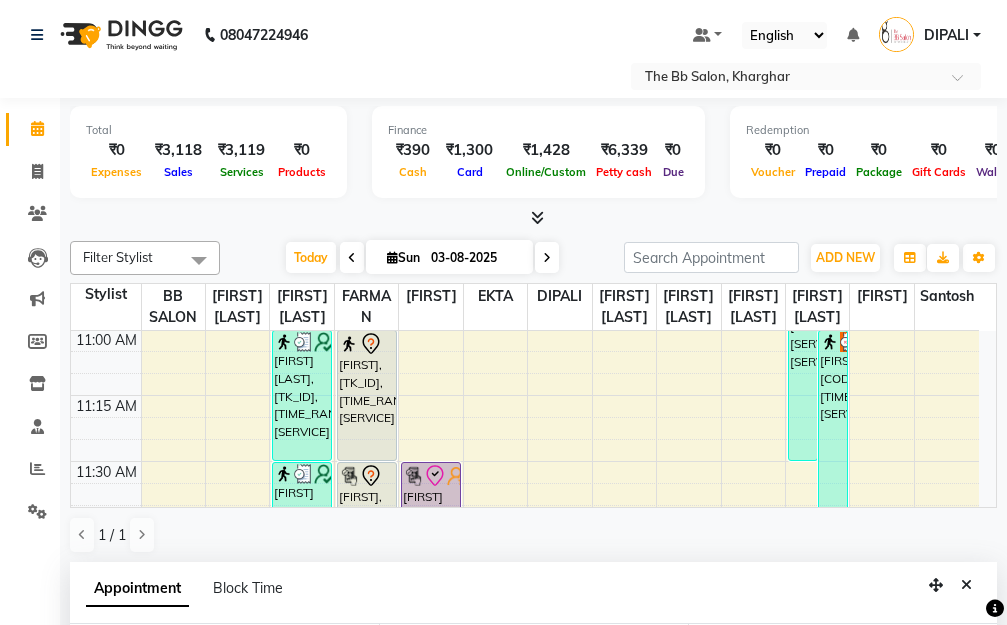 select on "3065" 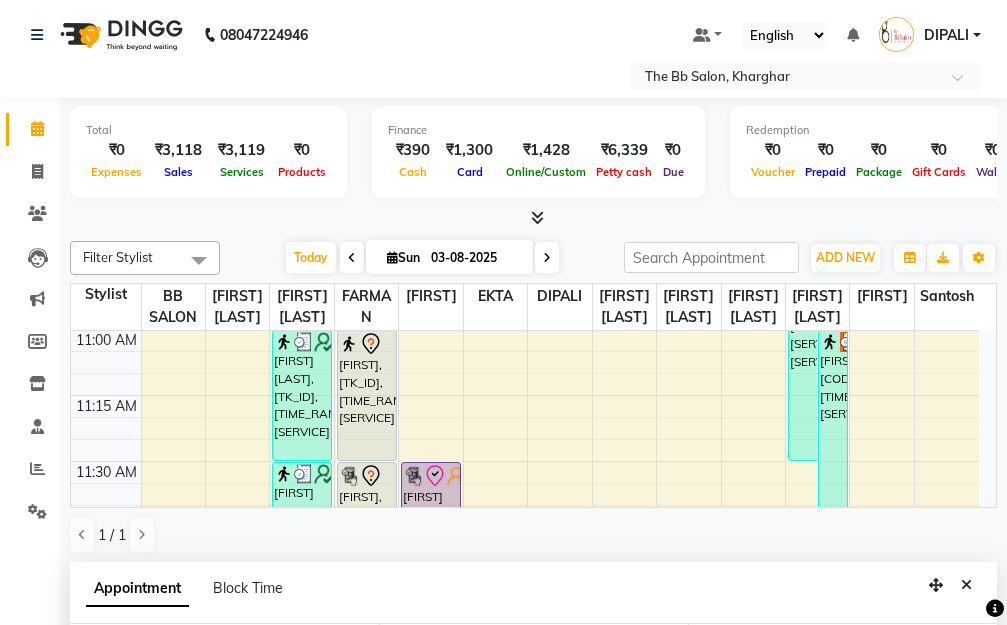 scroll, scrollTop: 201, scrollLeft: 0, axis: vertical 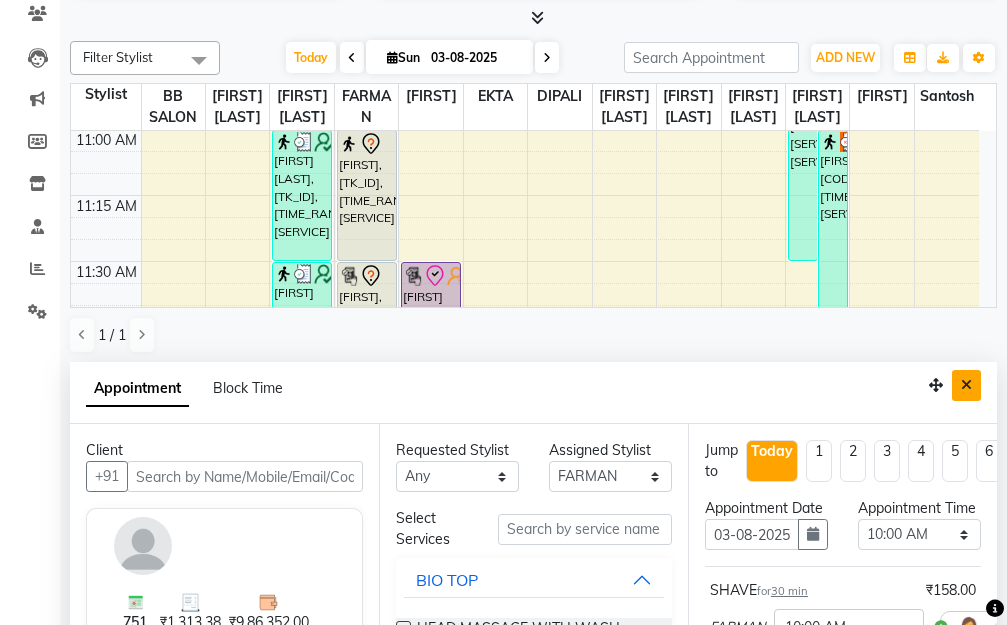click at bounding box center (966, 385) 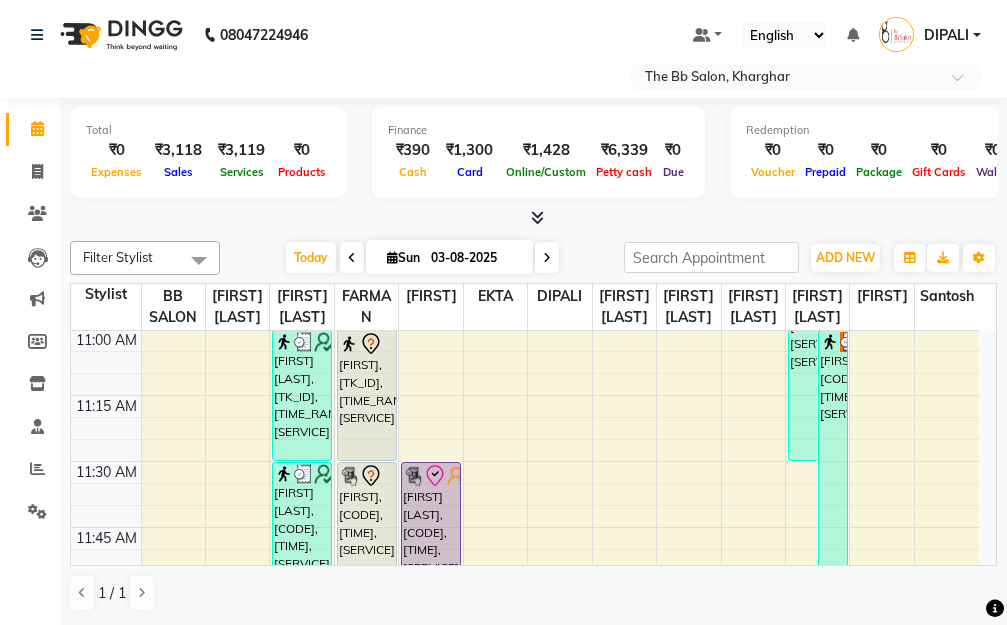 scroll, scrollTop: 1, scrollLeft: 0, axis: vertical 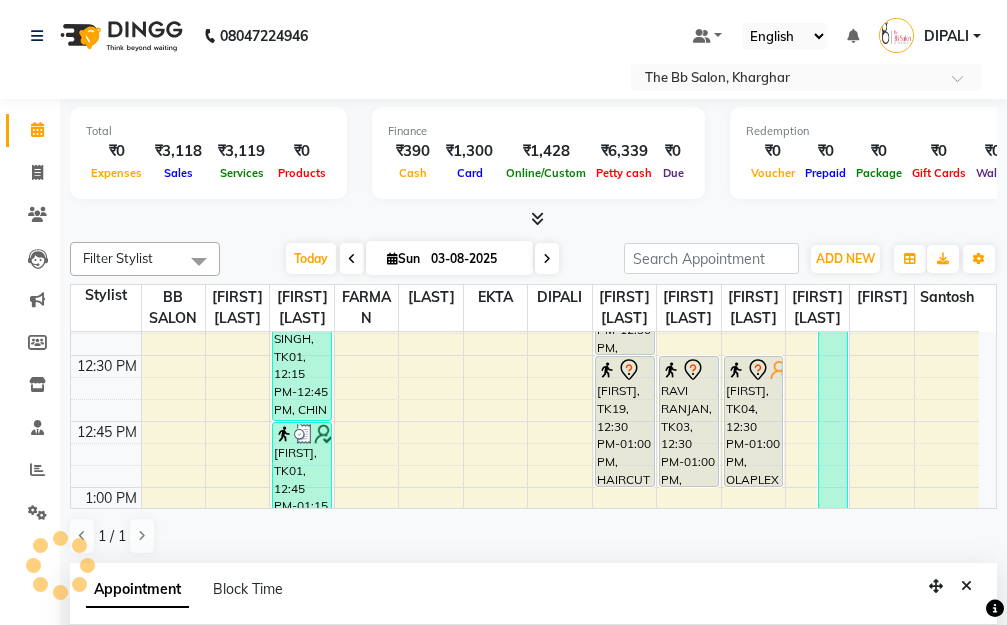 select on "[NUMBER]" 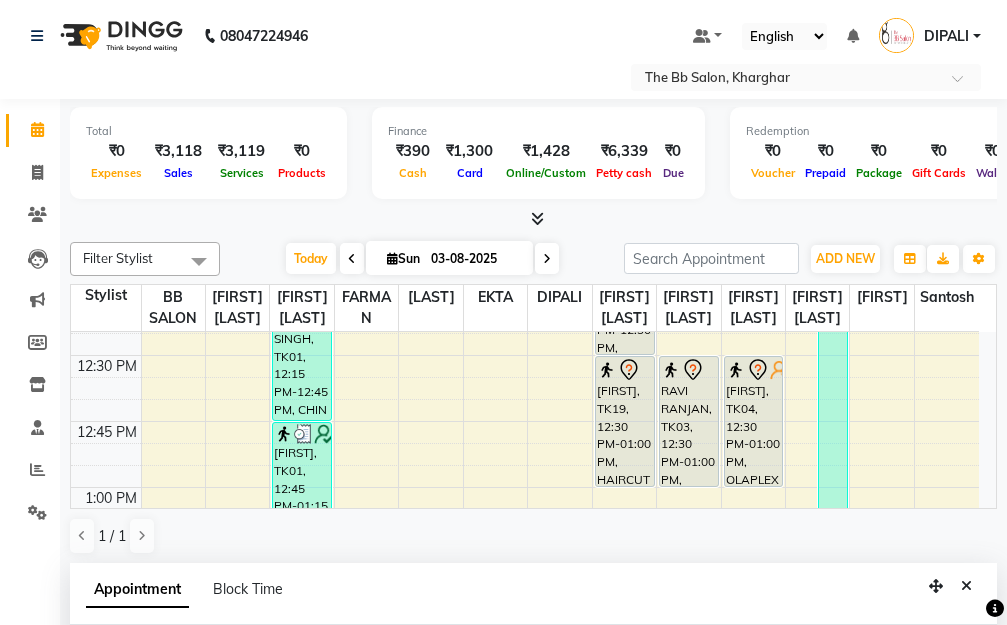 select on "750" 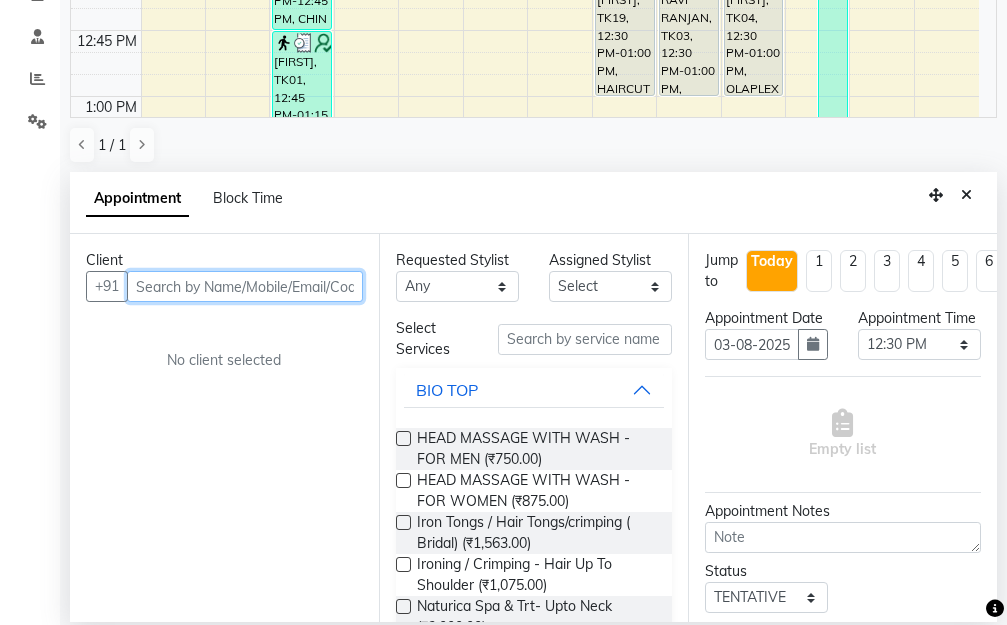 scroll, scrollTop: 393, scrollLeft: 0, axis: vertical 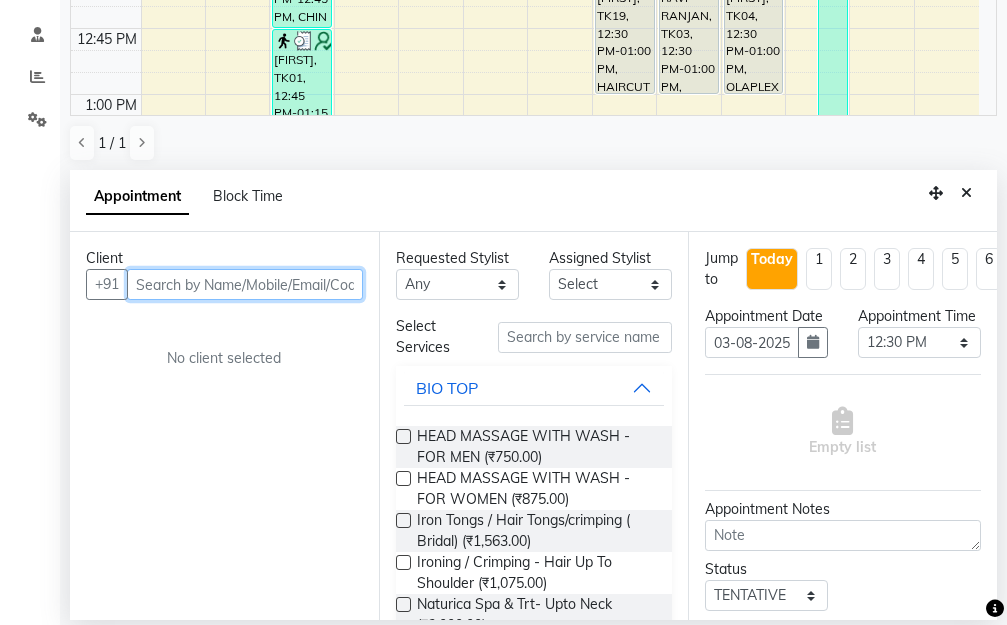 click at bounding box center (245, 284) 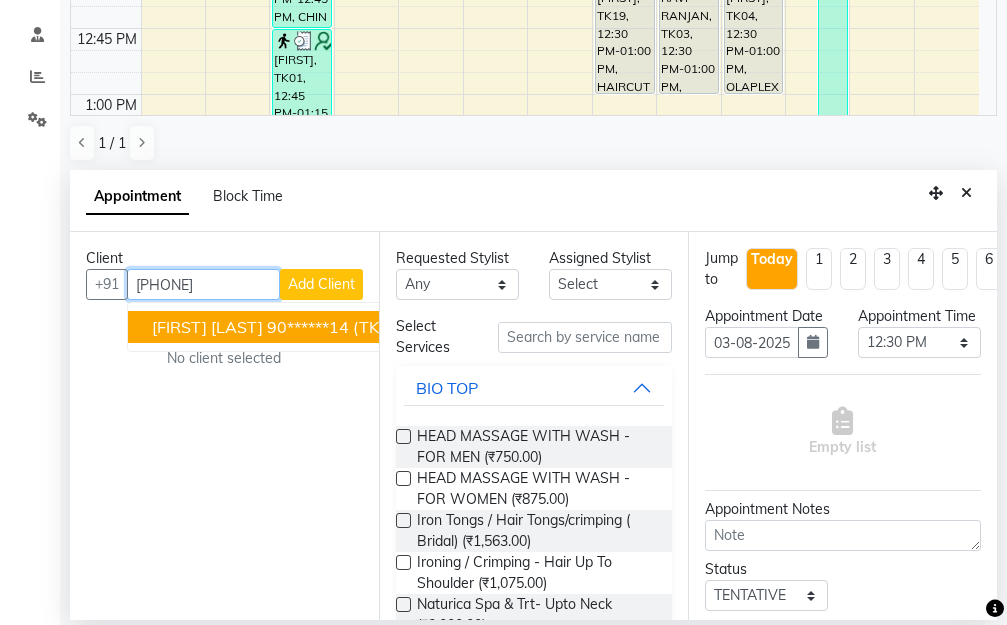 click on "90******14" at bounding box center (308, 327) 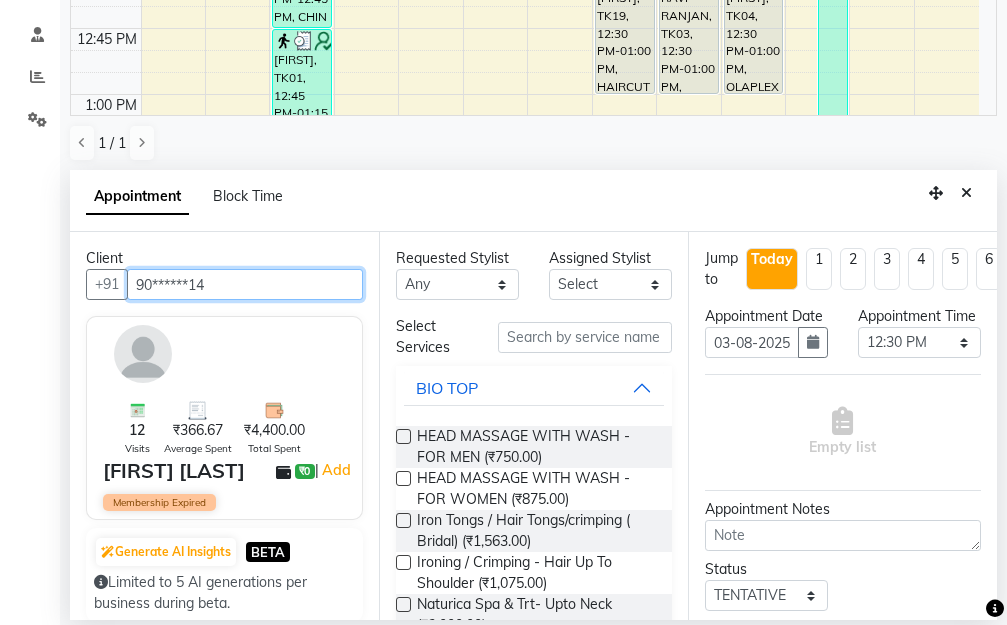 type on "90******14" 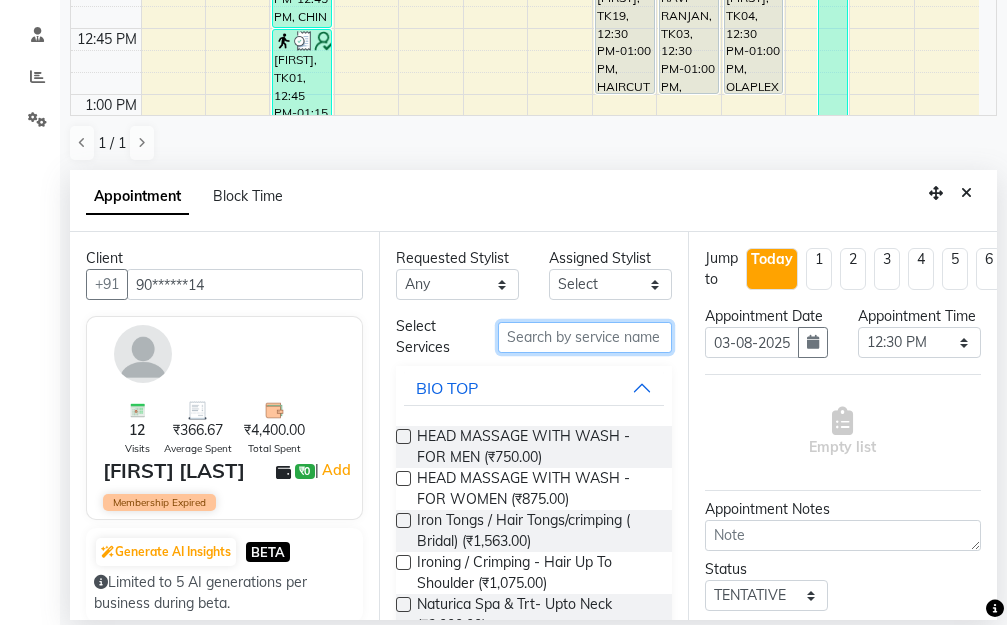click at bounding box center (585, 337) 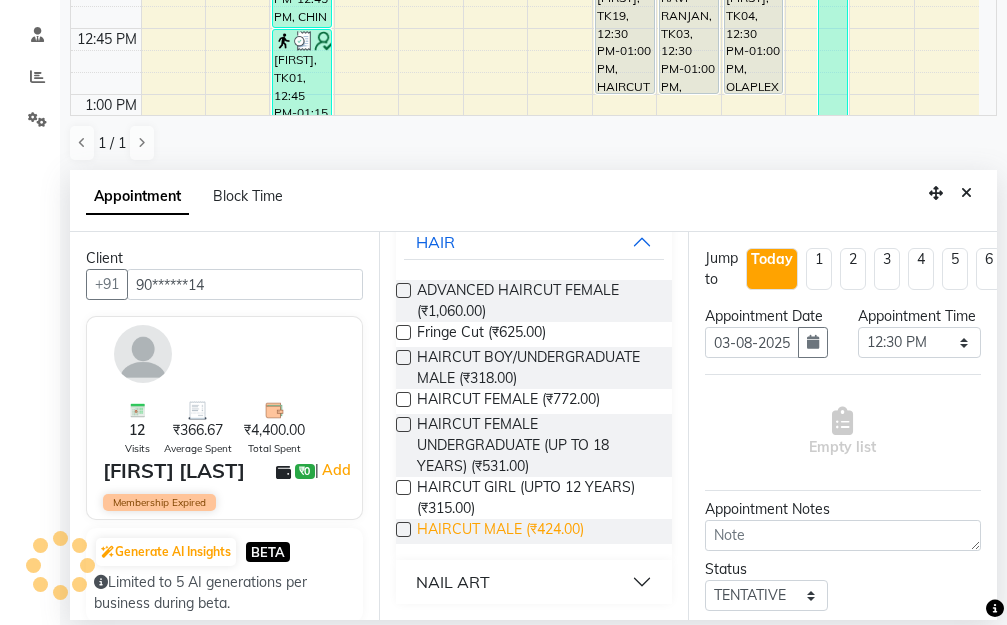 scroll, scrollTop: 167, scrollLeft: 0, axis: vertical 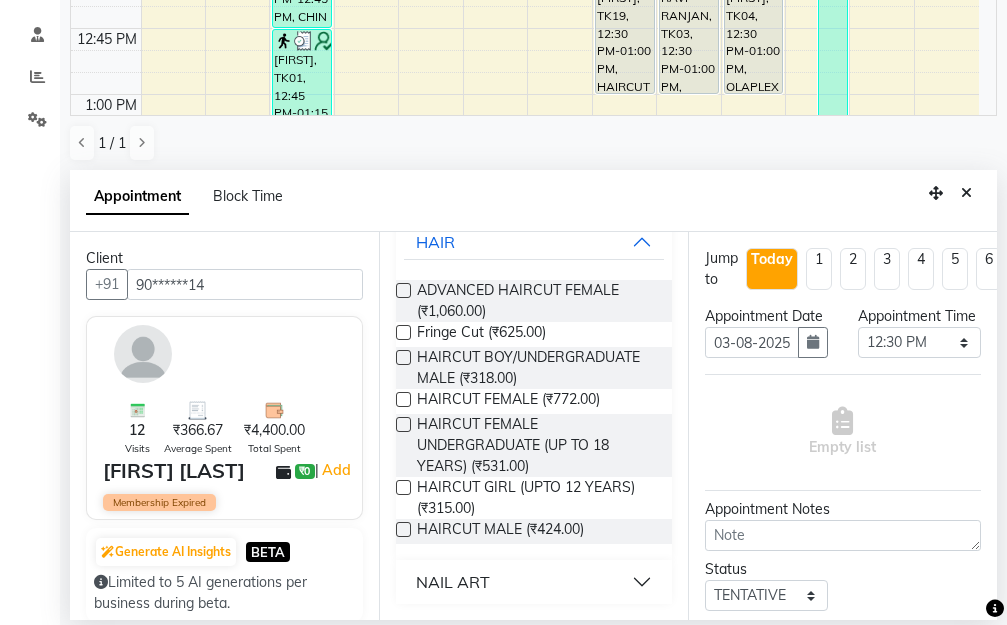 type on "cut" 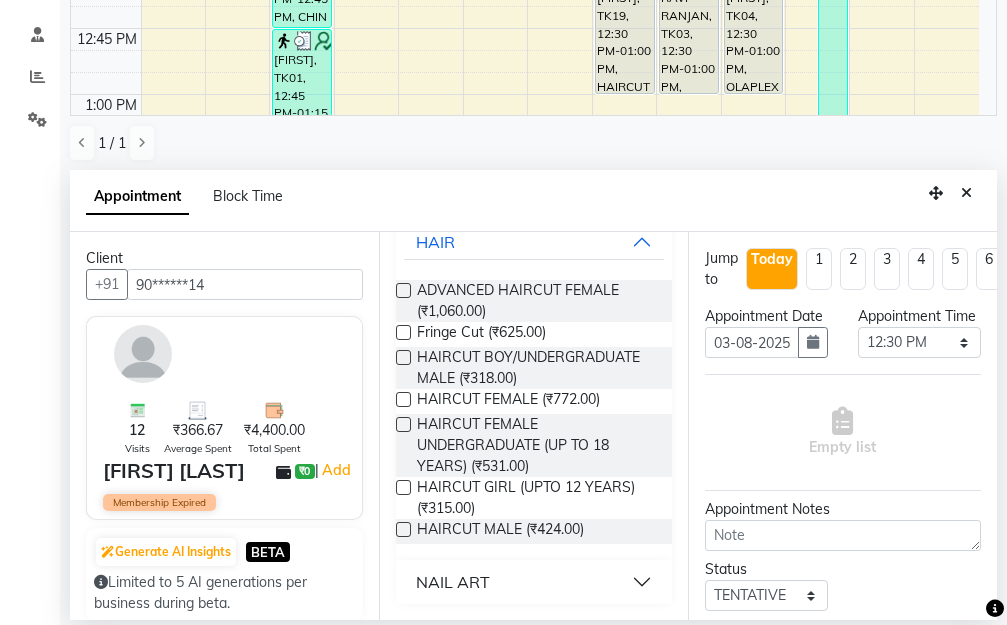 click at bounding box center (403, 529) 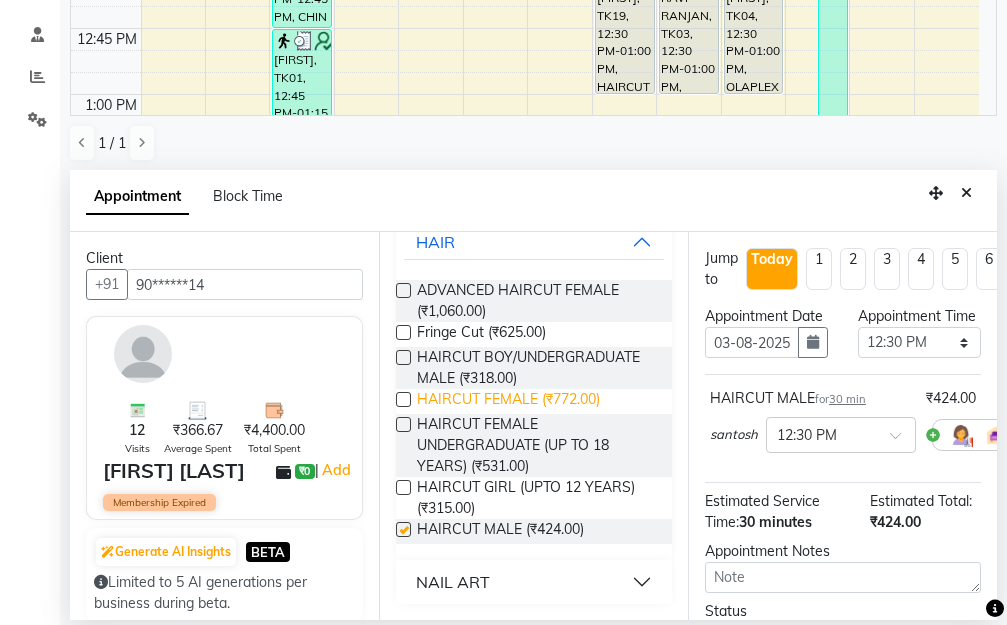 checkbox on "false" 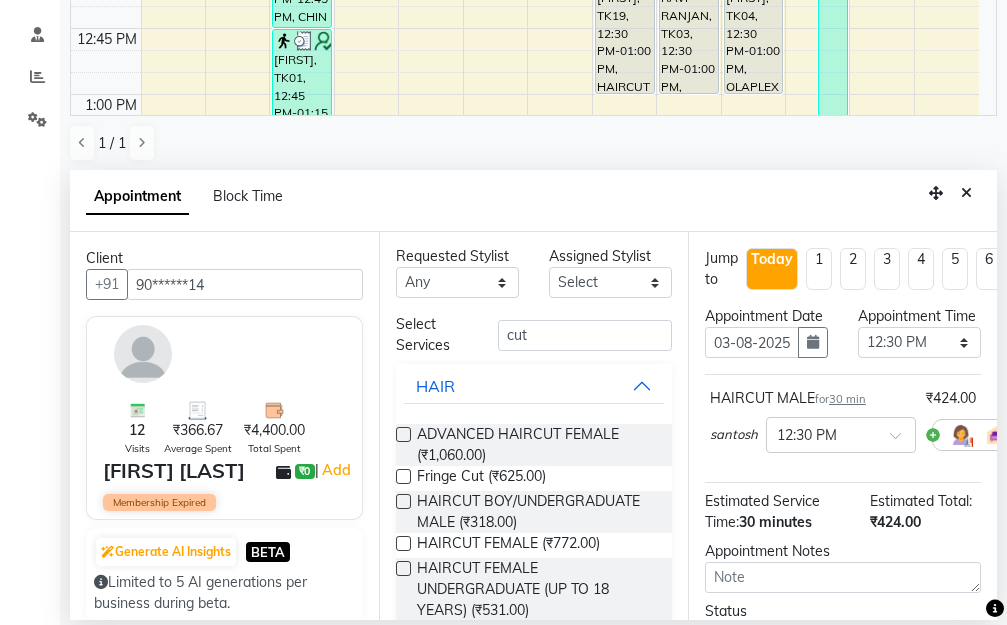 scroll, scrollTop: 0, scrollLeft: 0, axis: both 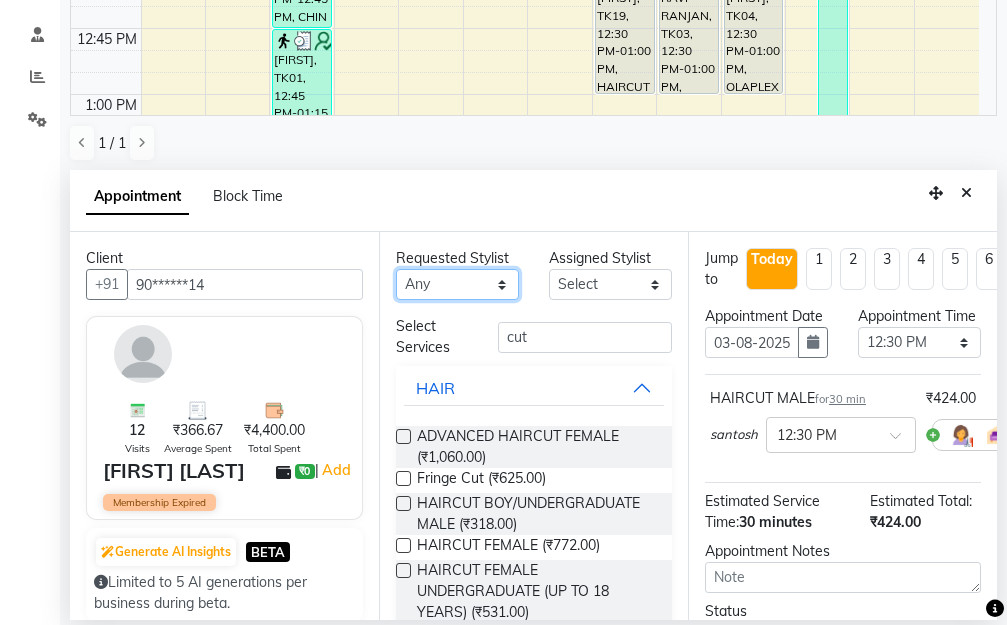 click on "Any BB SALON DIPALI EKTA FARMAN GOUSIYA SHAIKH MANGESH TAVARE Nazim Shaikh Rupesh Chavan Sanjay Pawar santosh SHILPA YADAV TANIYA WILSON" at bounding box center [457, 284] 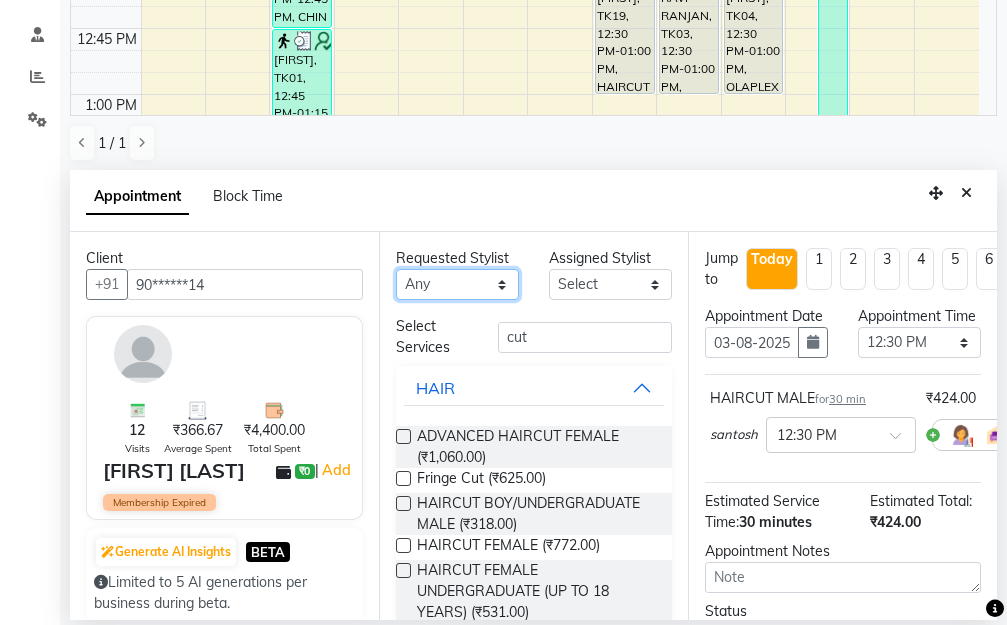 select on "83521" 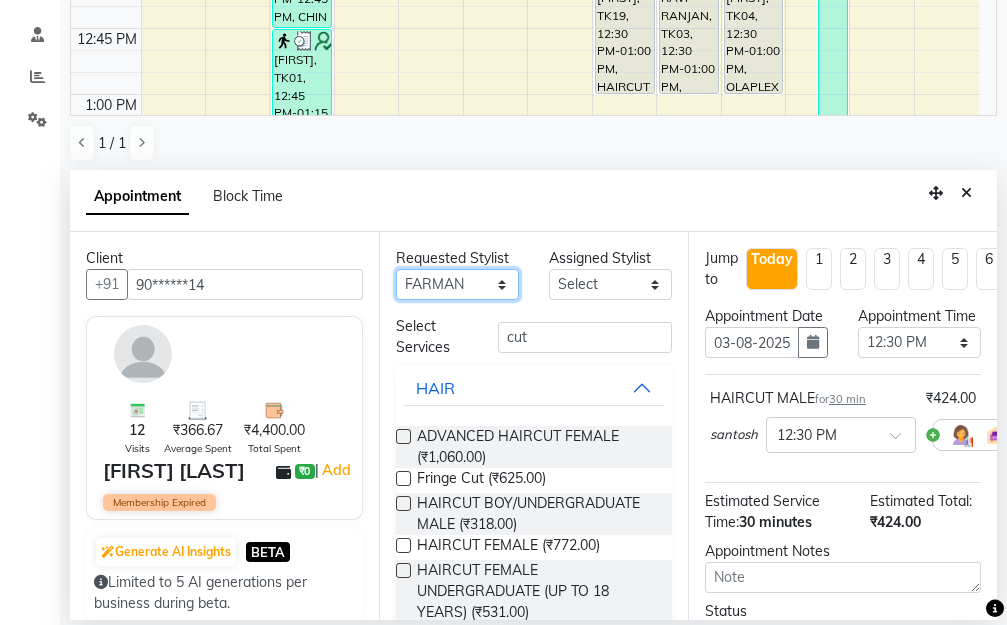 click on "Any BB SALON DIPALI EKTA FARMAN GOUSIYA SHAIKH MANGESH TAVARE Nazim Shaikh Rupesh Chavan Sanjay Pawar santosh SHILPA YADAV TANIYA WILSON" at bounding box center (457, 284) 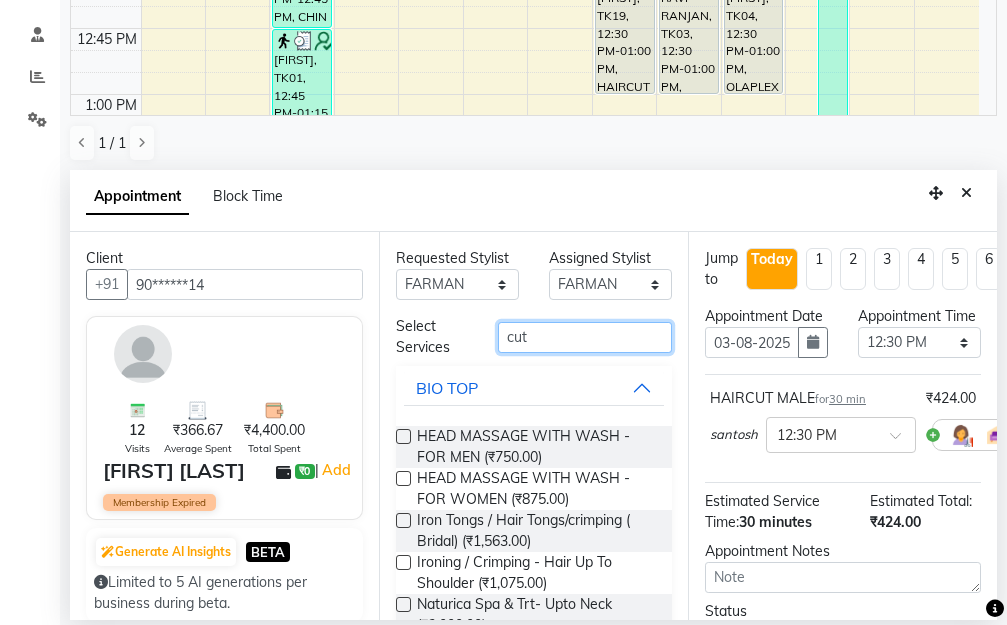 drag, startPoint x: 548, startPoint y: 335, endPoint x: 487, endPoint y: 335, distance: 61 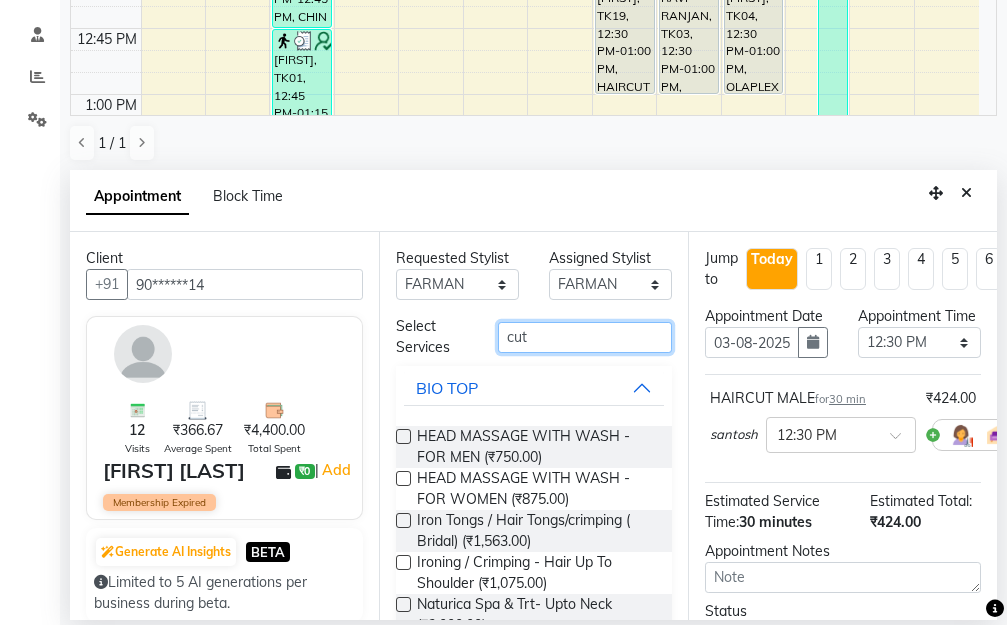 click on "cut" at bounding box center (585, 337) 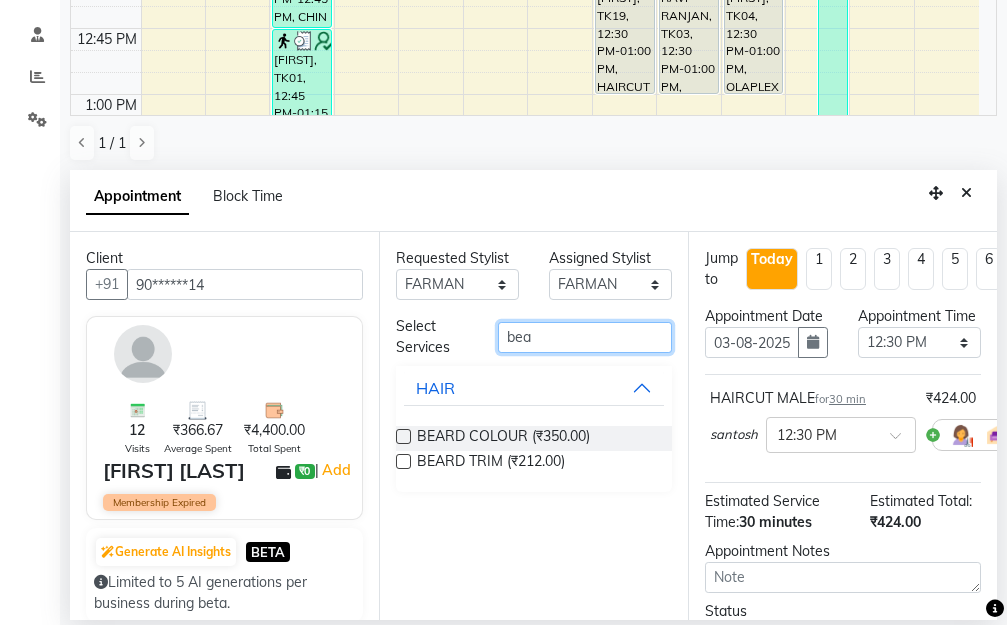 type on "bea" 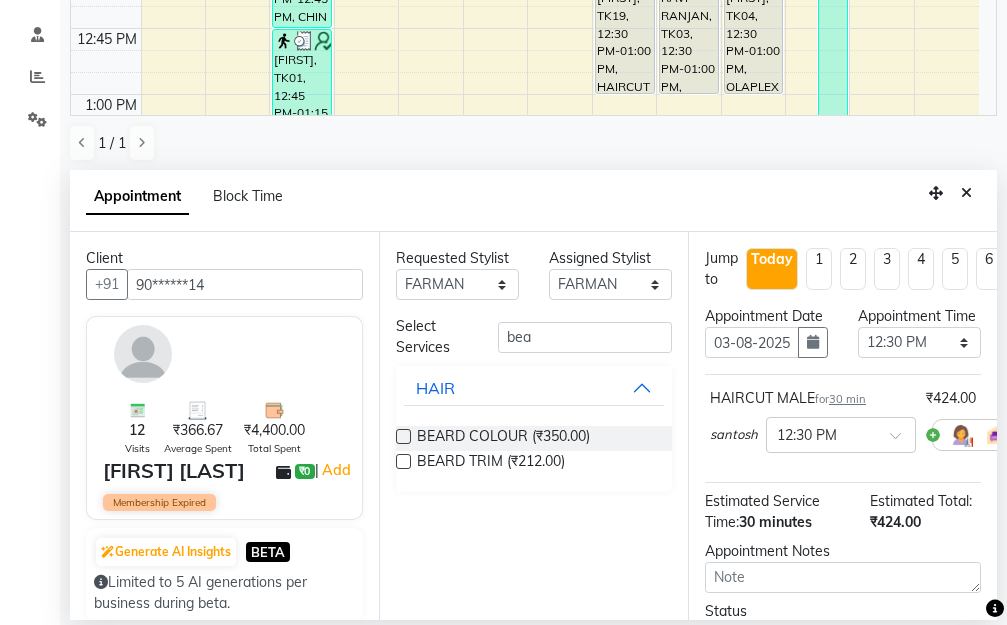 click at bounding box center [403, 461] 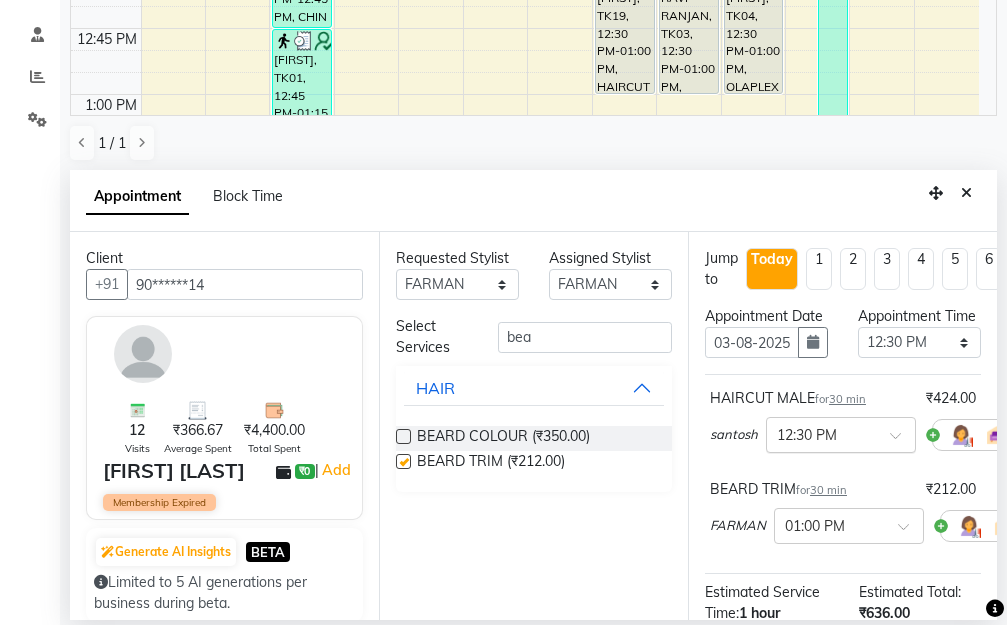 checkbox on "false" 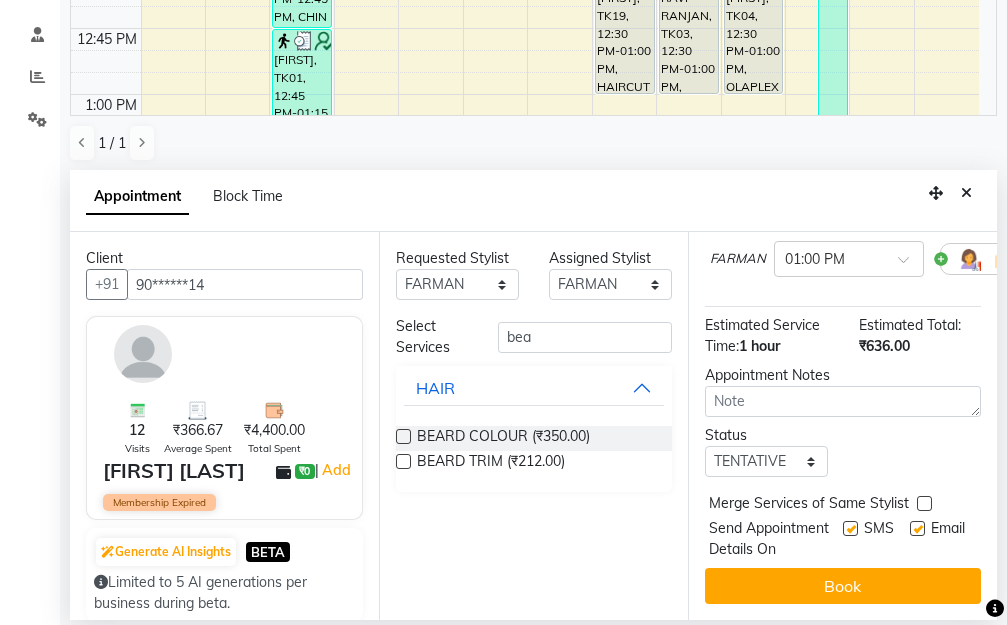 scroll, scrollTop: 326, scrollLeft: 0, axis: vertical 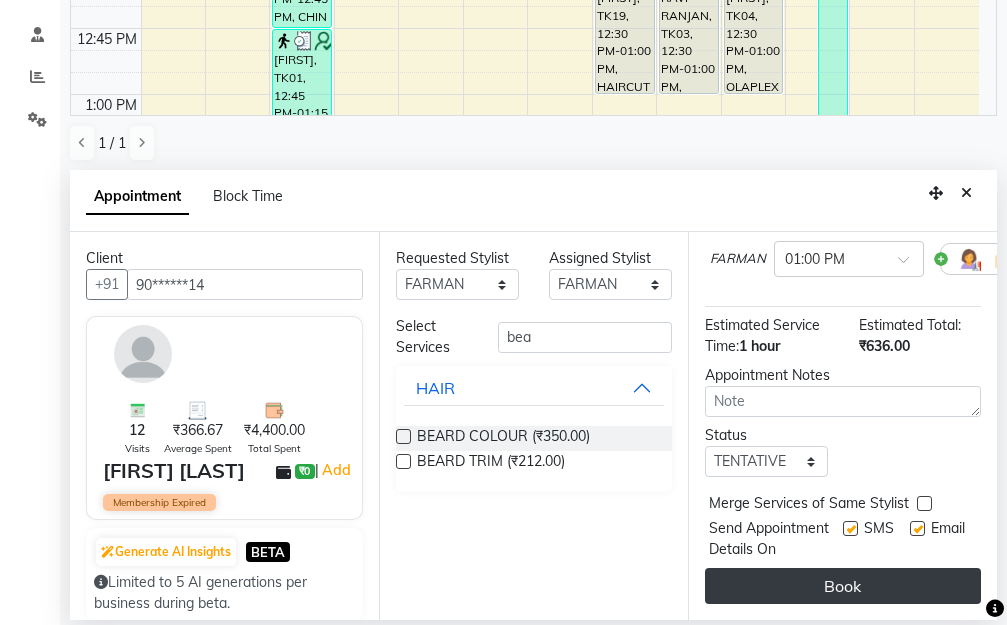 click on "Book" at bounding box center [843, 586] 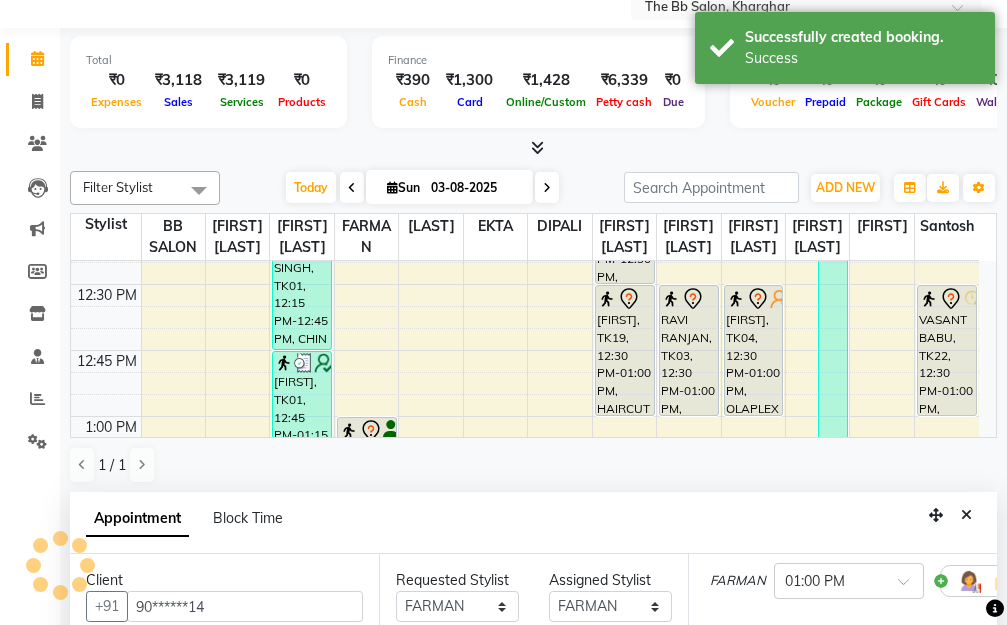 scroll, scrollTop: 0, scrollLeft: 0, axis: both 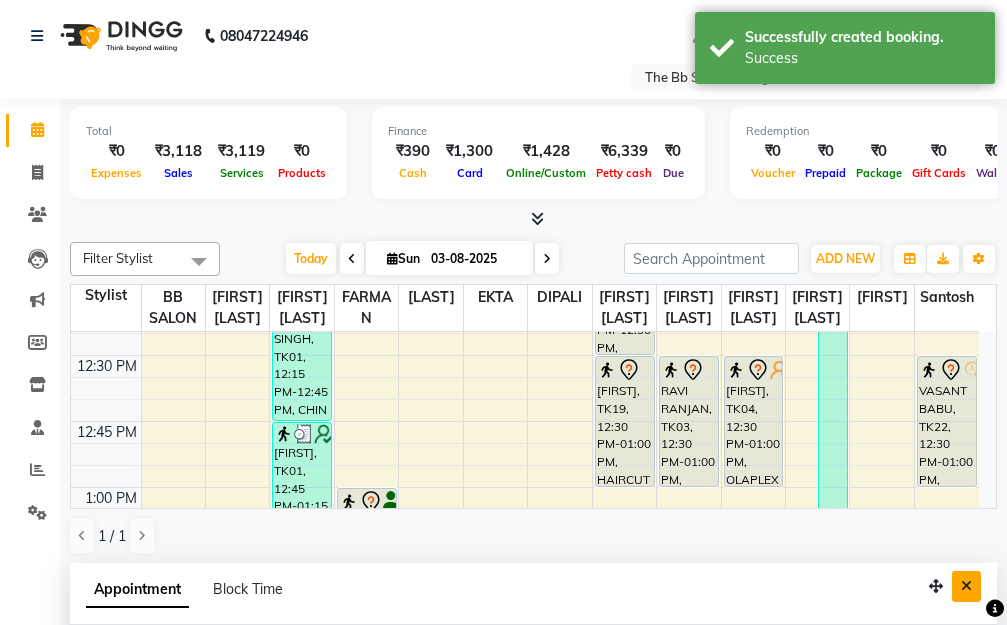 click at bounding box center (966, 586) 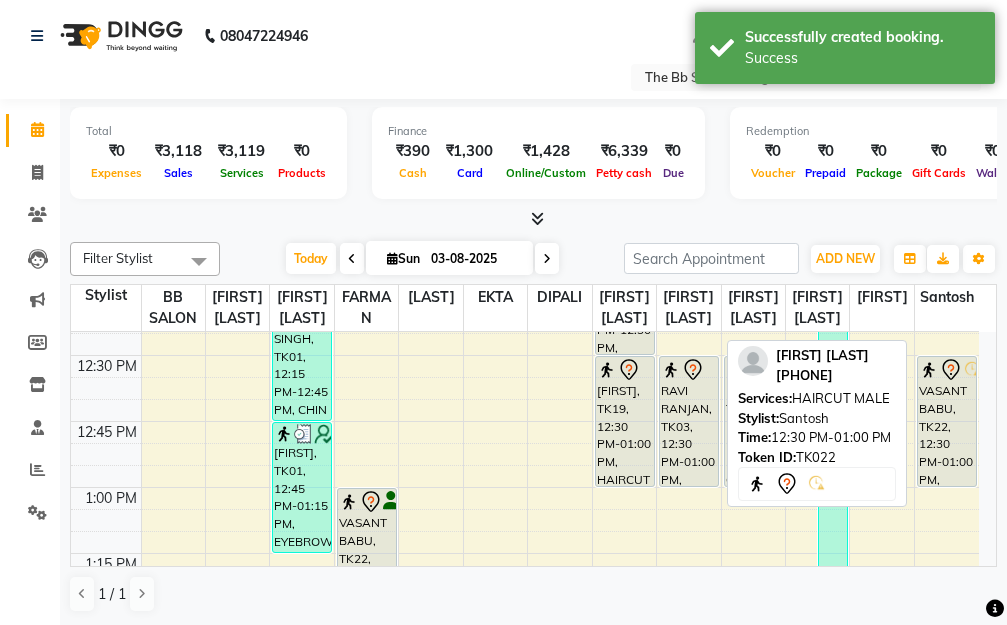 click on "VASANT BABU, TK22, 12:30 PM-01:00 PM, HAIRCUT MALE" at bounding box center [947, 421] 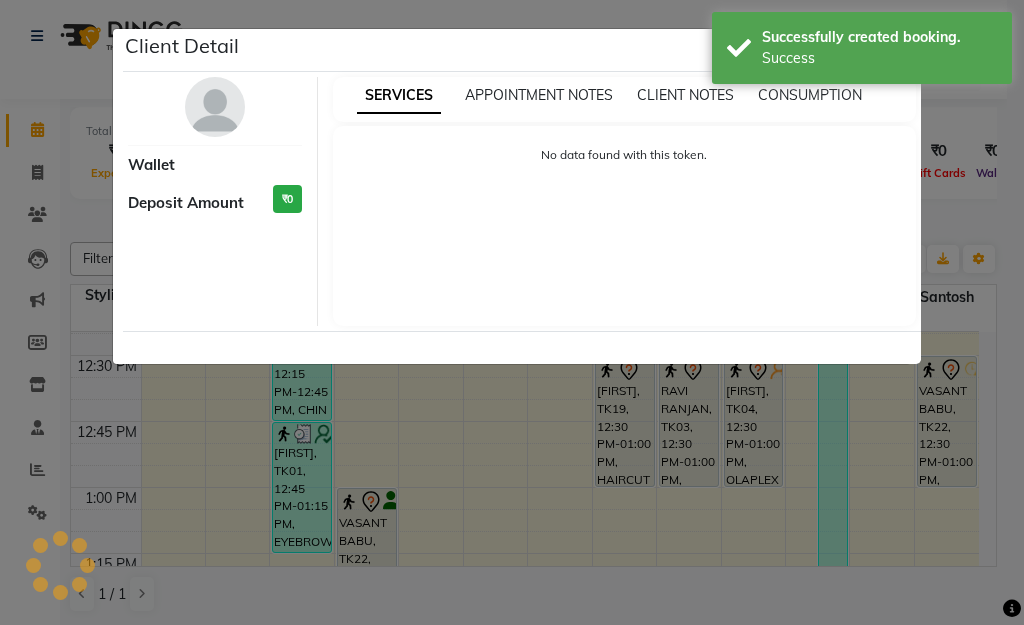 select on "7" 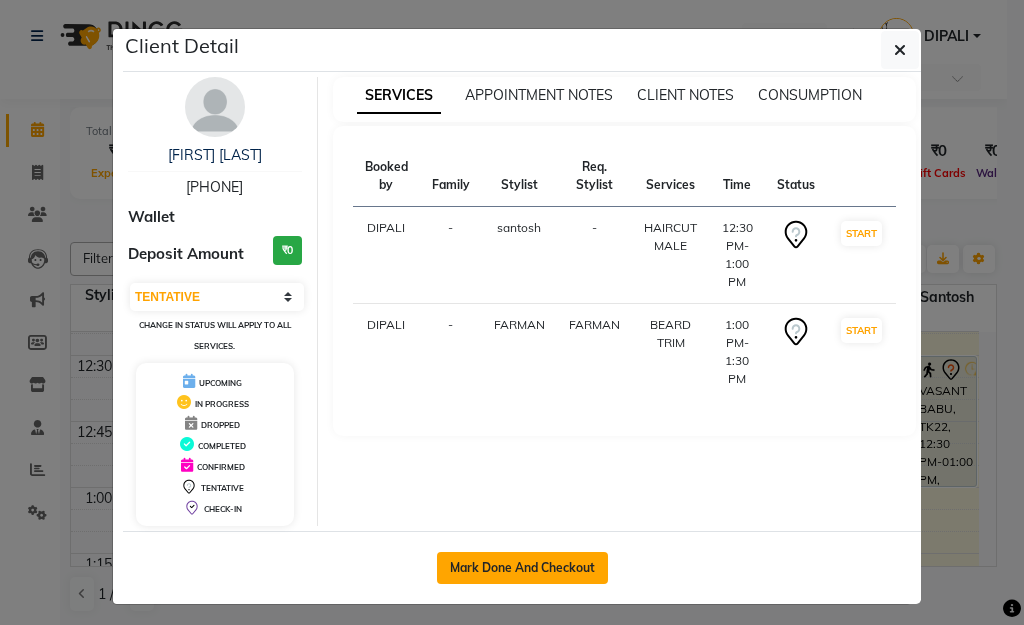 click on "Mark Done And Checkout" 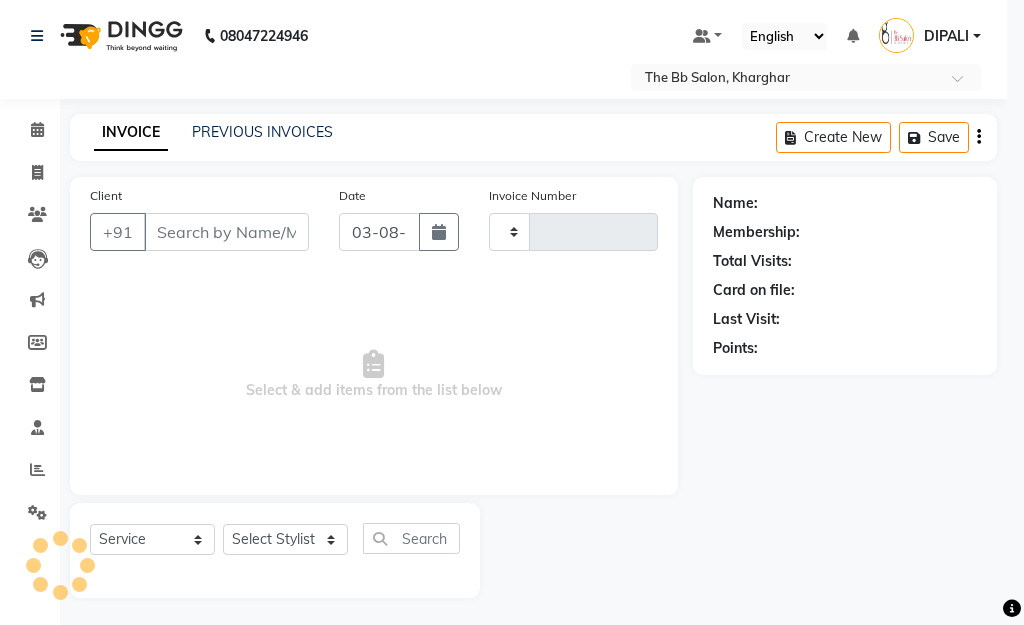 type on "2760" 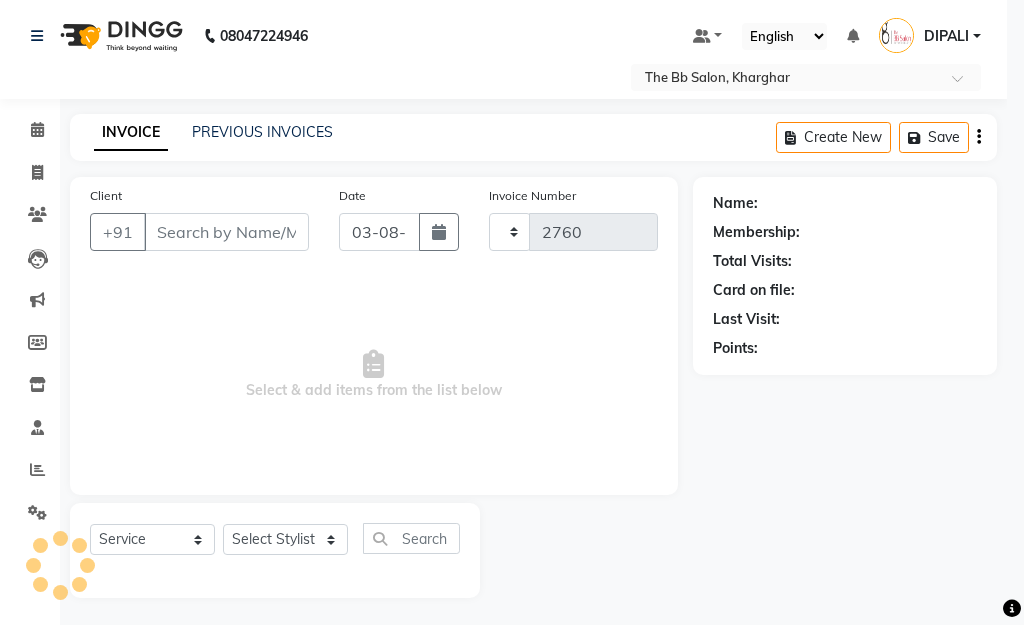 select on "6231" 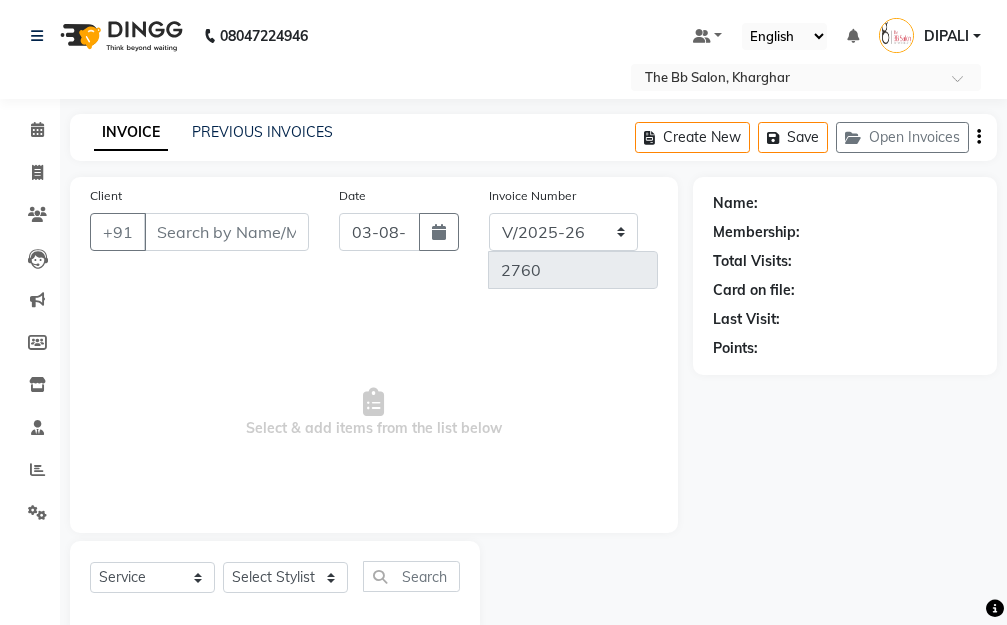 type on "90******14" 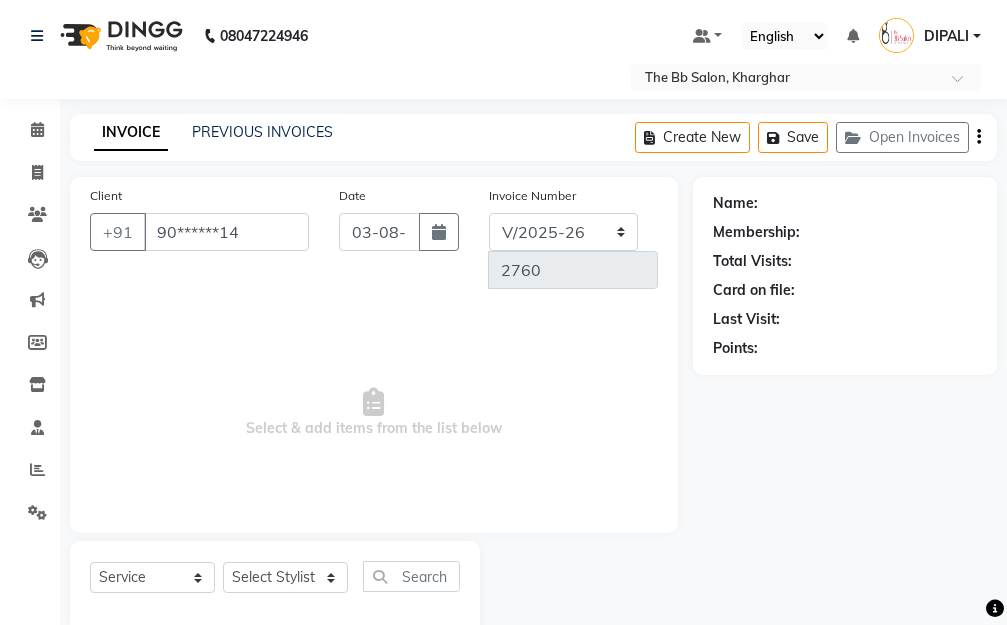 select on "87288" 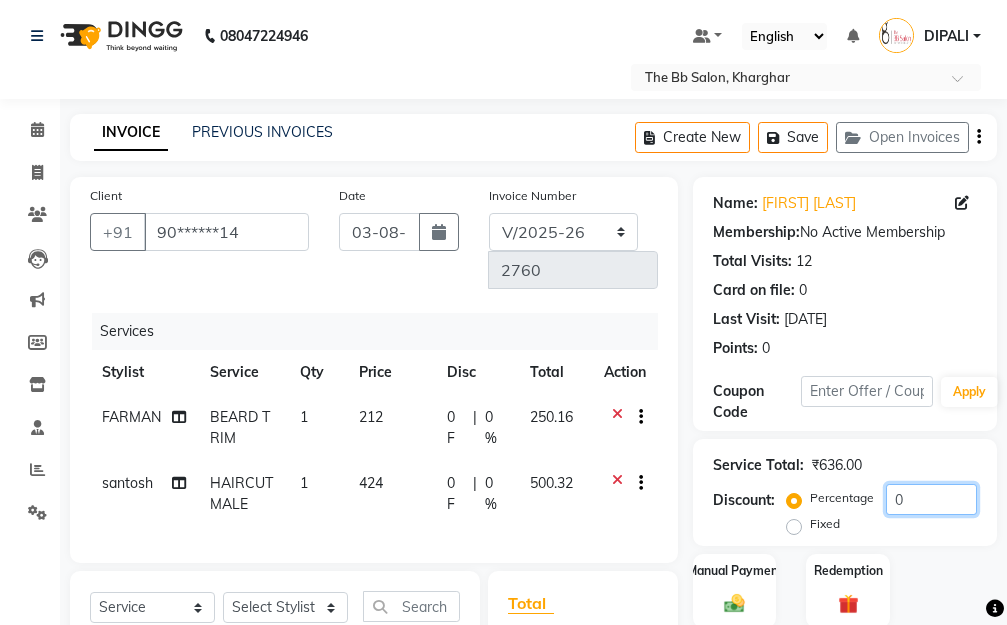 click on "0" 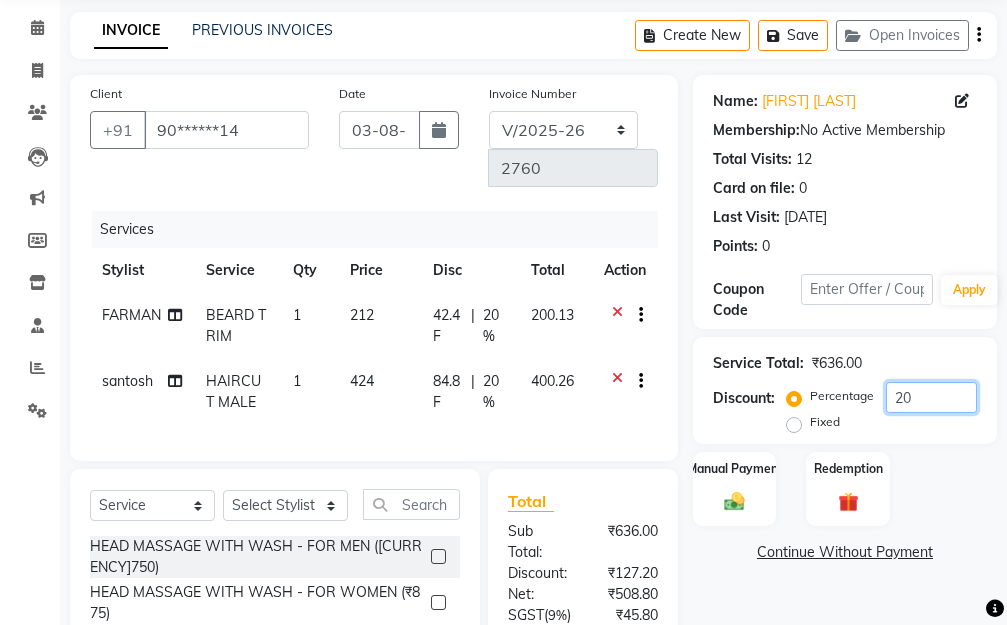 scroll, scrollTop: 437, scrollLeft: 0, axis: vertical 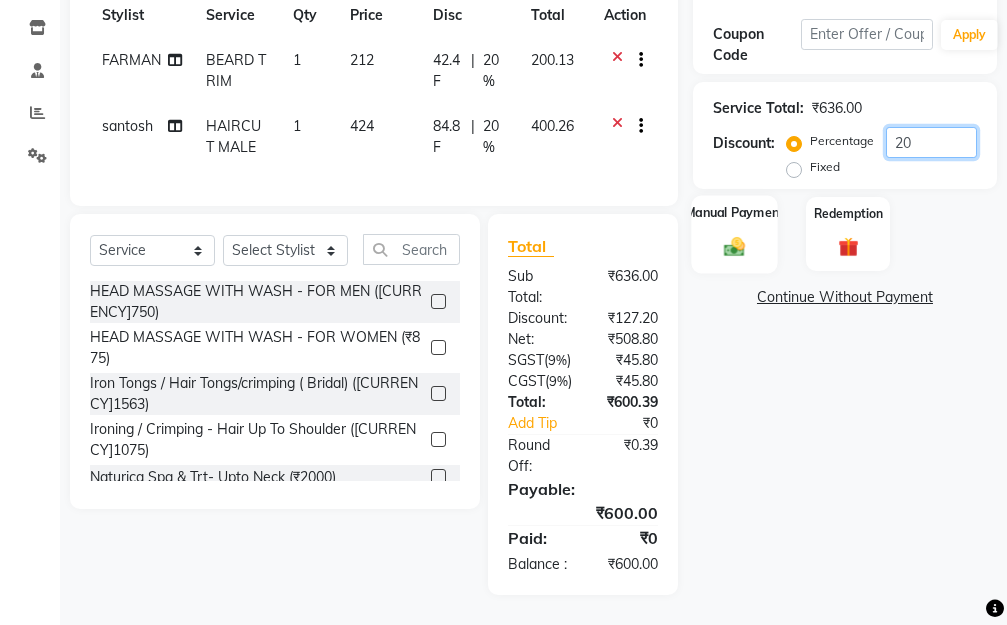 type on "20" 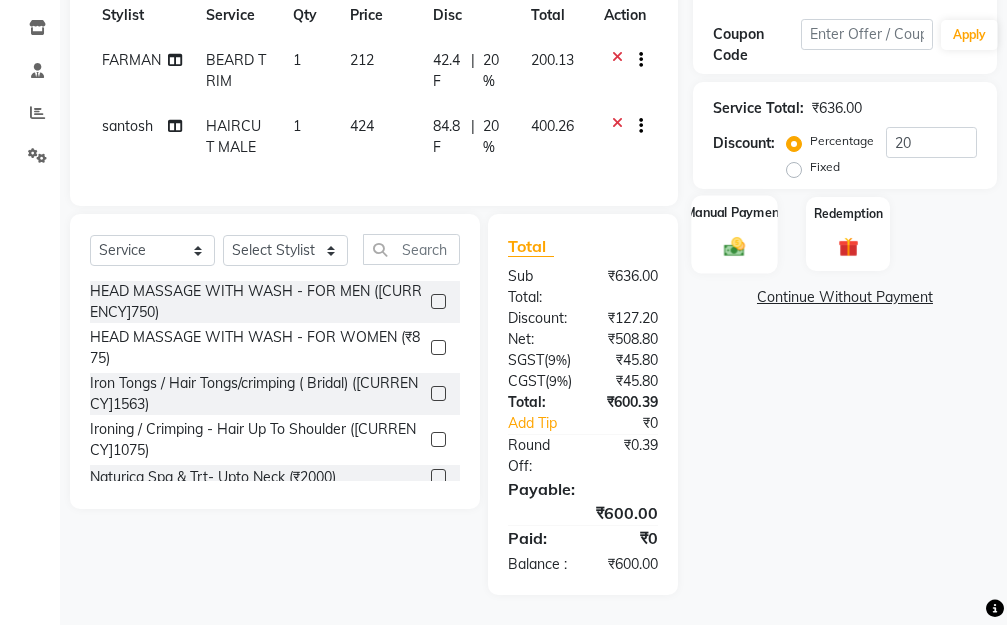 click 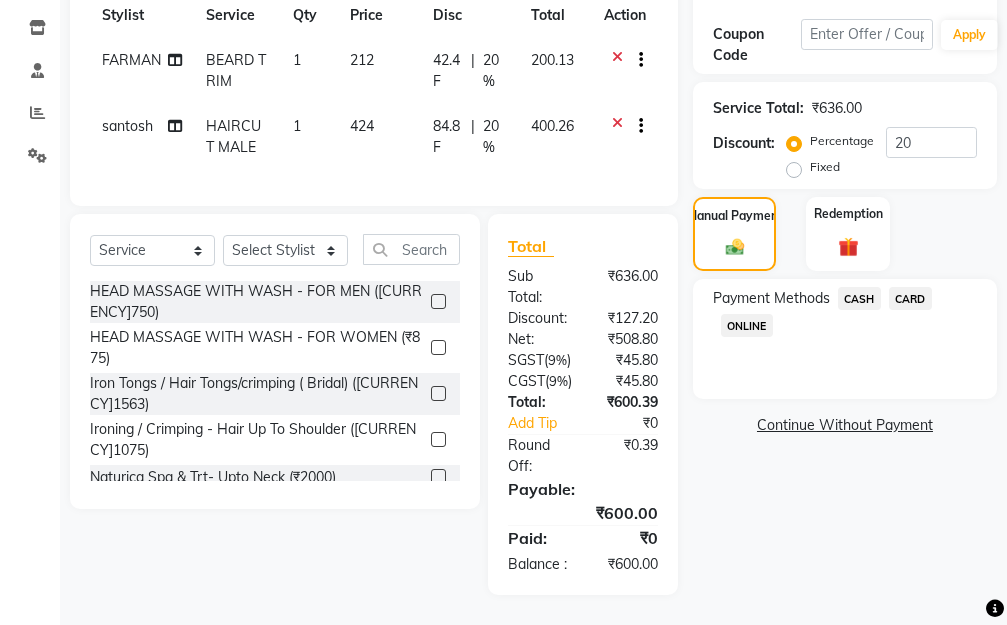 click on "ONLINE" 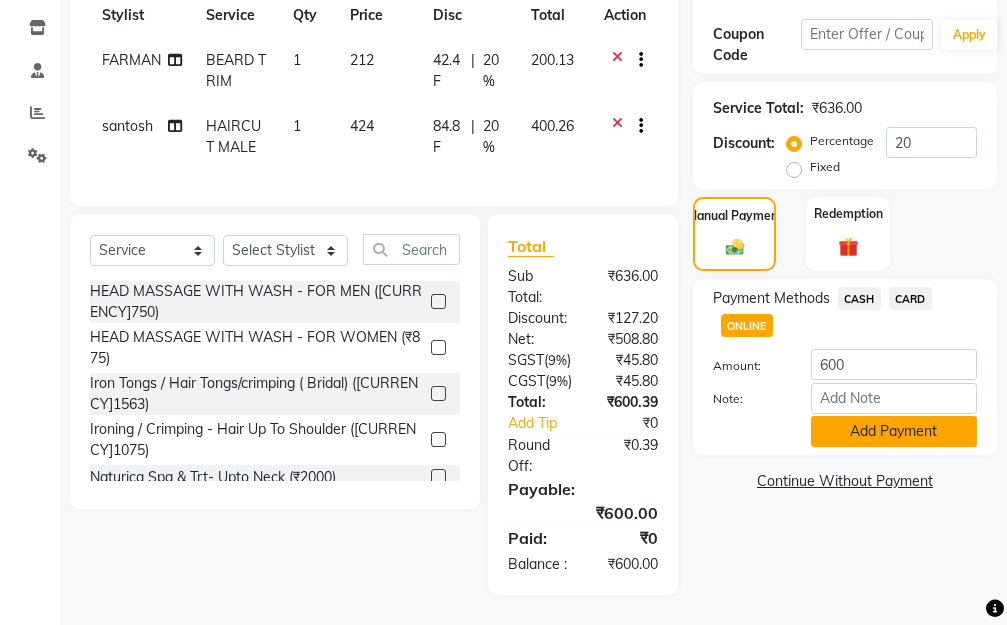 click on "Add Payment" 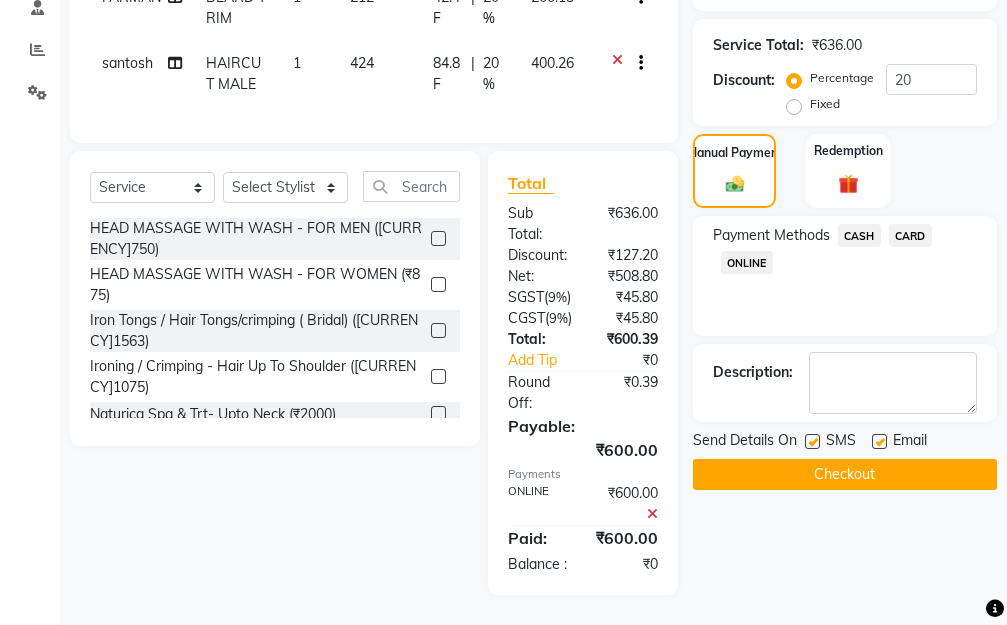 scroll, scrollTop: 500, scrollLeft: 0, axis: vertical 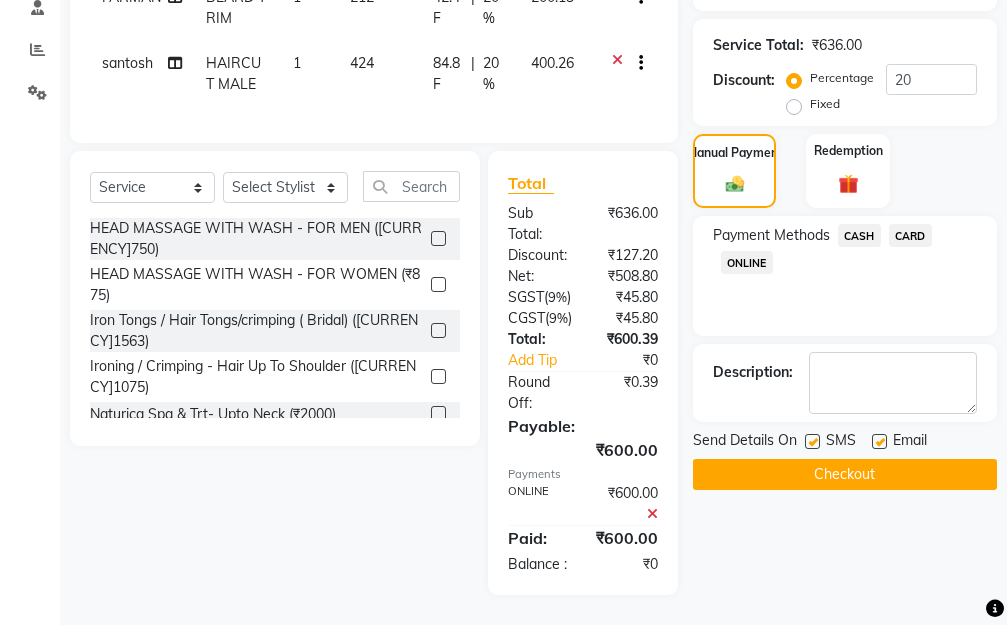 click on "Checkout" 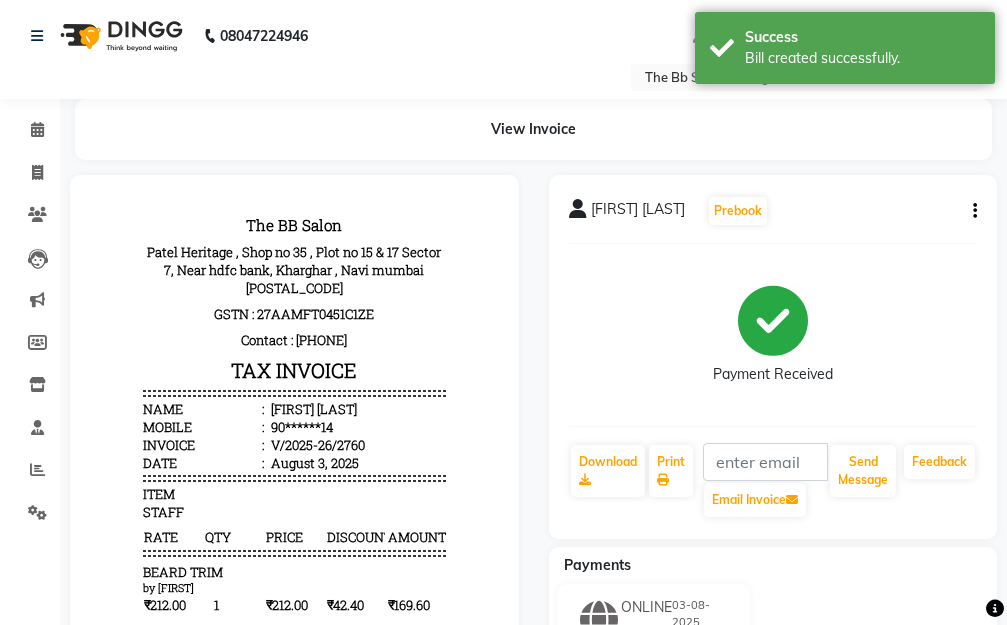 scroll, scrollTop: 0, scrollLeft: 0, axis: both 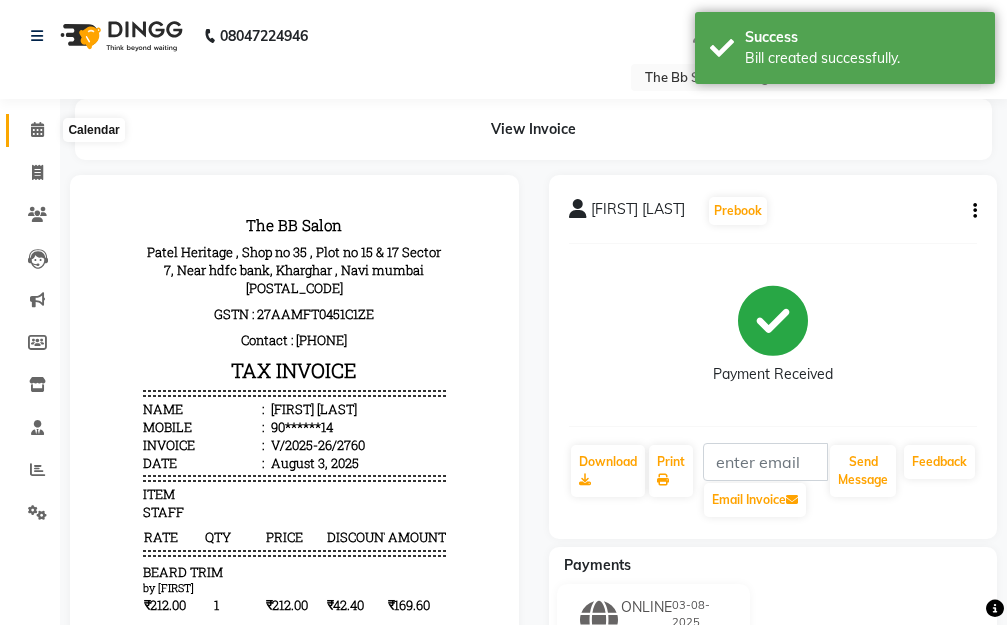 click 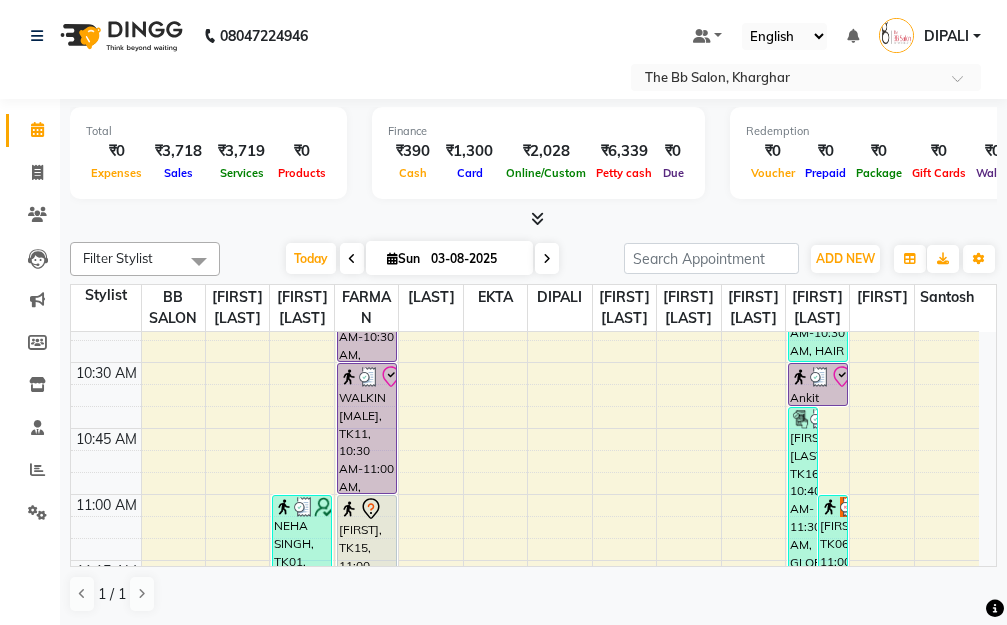 scroll, scrollTop: 400, scrollLeft: 0, axis: vertical 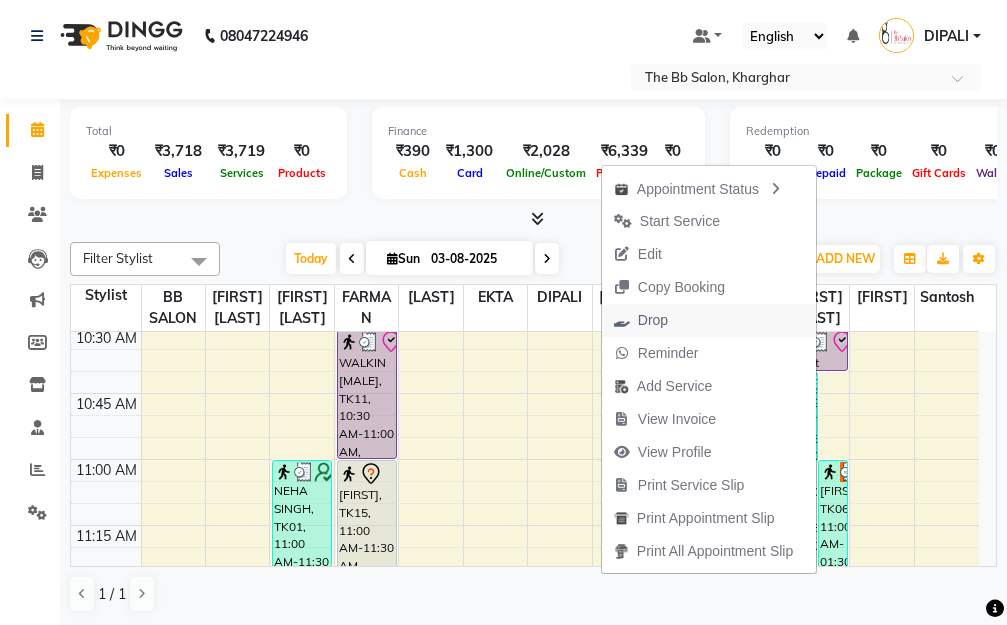 click on "Drop" at bounding box center (653, 320) 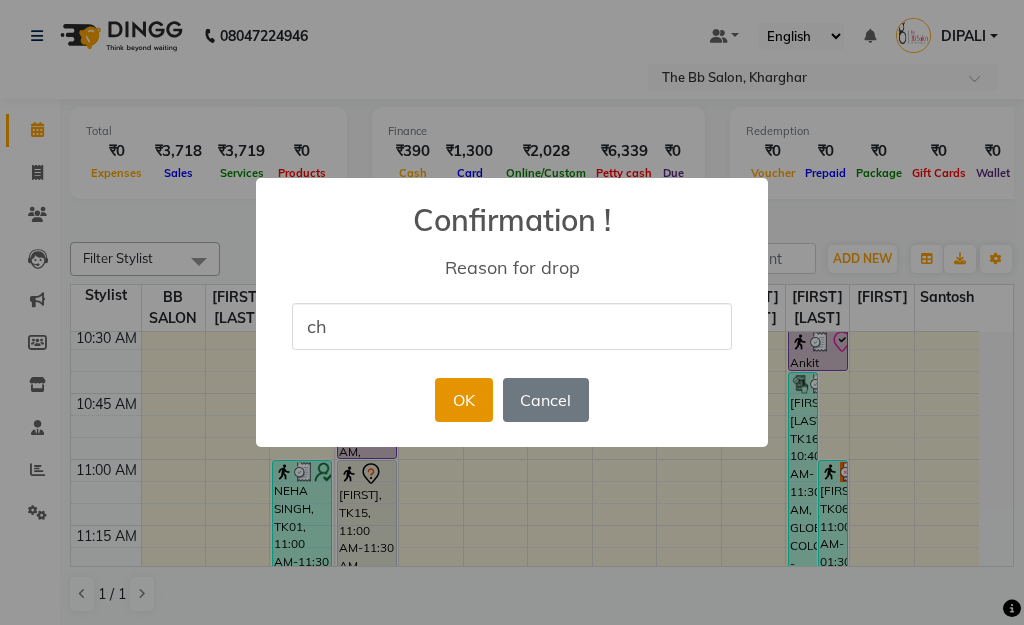 type on "ch" 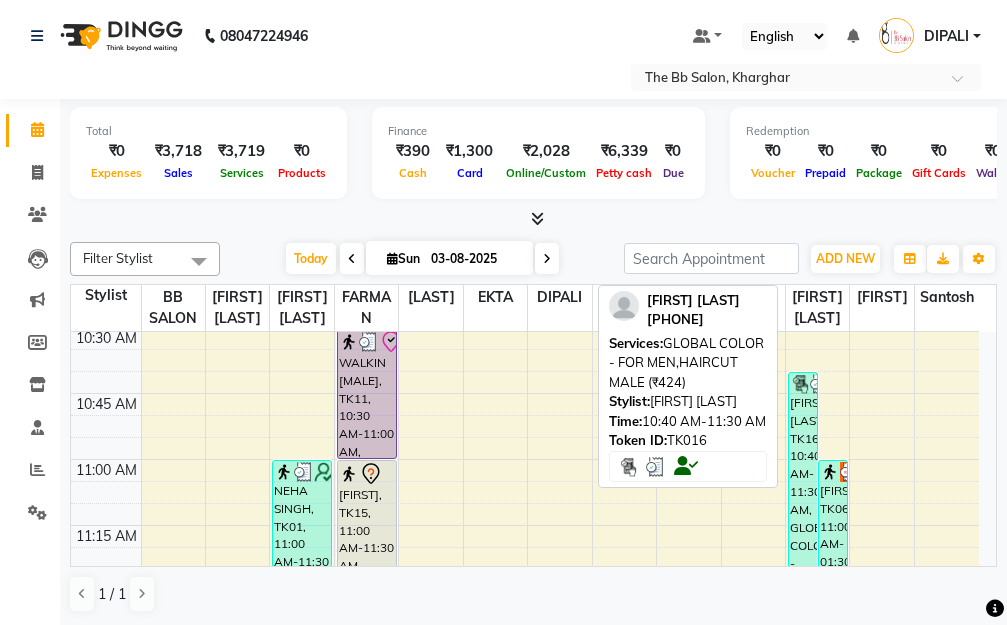 drag, startPoint x: 798, startPoint y: 458, endPoint x: 835, endPoint y: 420, distance: 53.037724 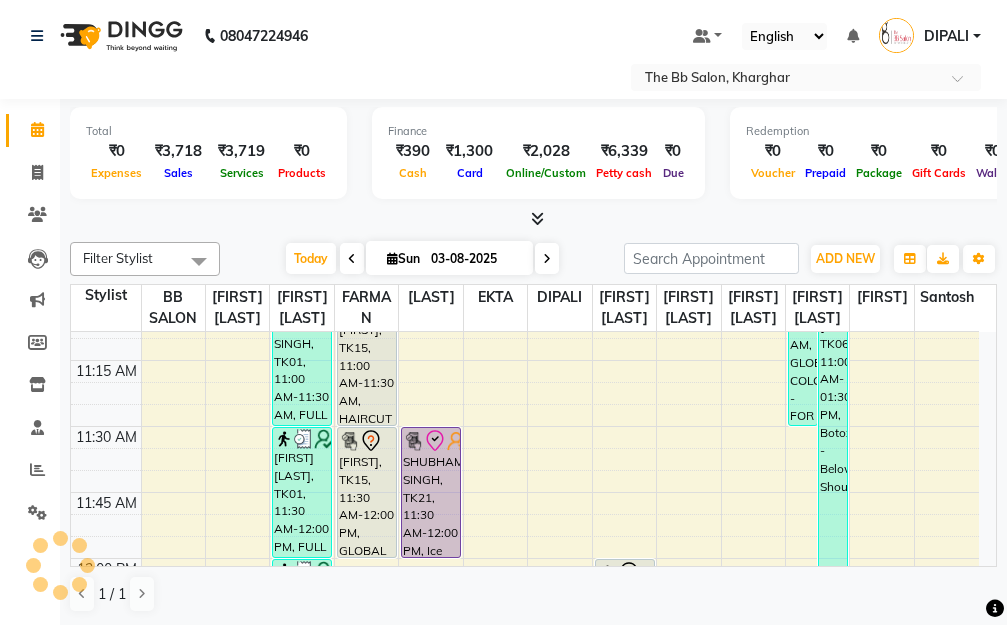 scroll, scrollTop: 600, scrollLeft: 0, axis: vertical 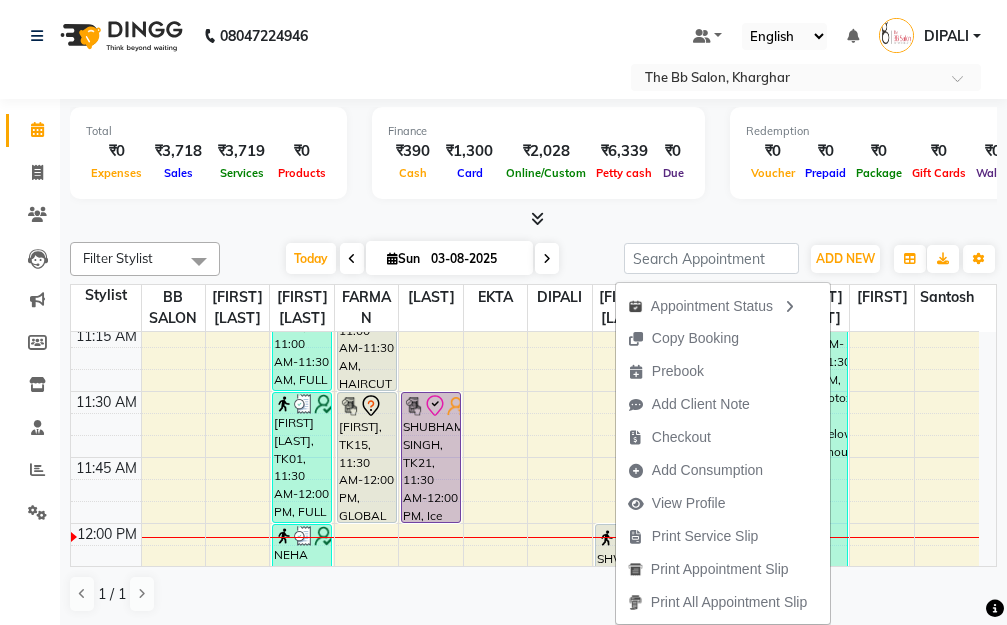 click on "[PHONE] Select Location × The Bb Salon, [CITY] Default Panel My Panel English ENGLISH Español العربية मराठी हिंदी ગુજરાતી தமிழ் 中文 Notifications nothing to show [NAME] Manage Profile Change Password Sign out Version:3.15.11" 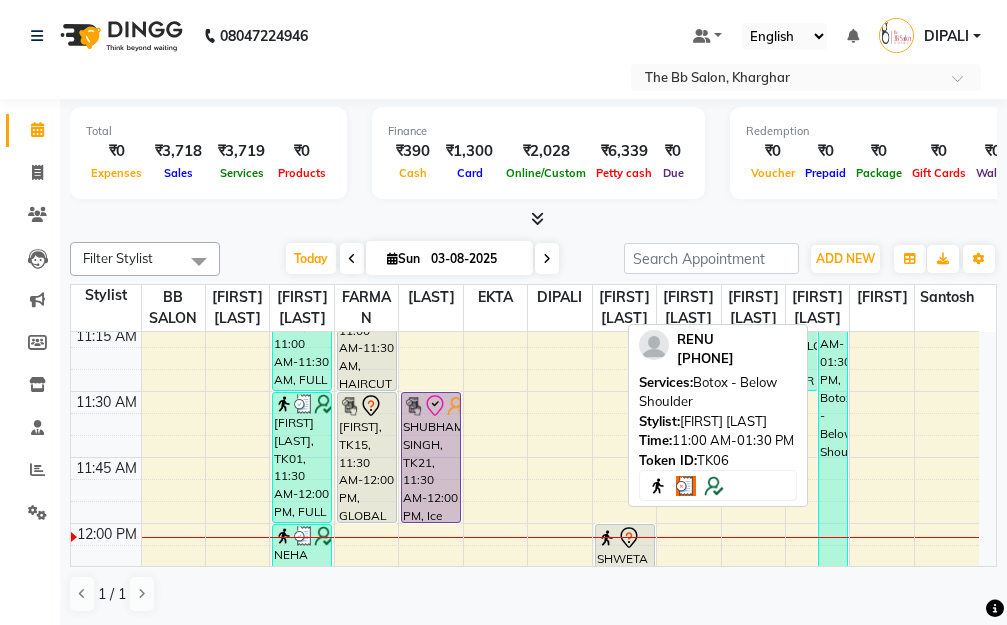 click on "RENU, TK06, 11:00 AM-01:30 PM, Botox - Below Shoulder" at bounding box center [833, 589] 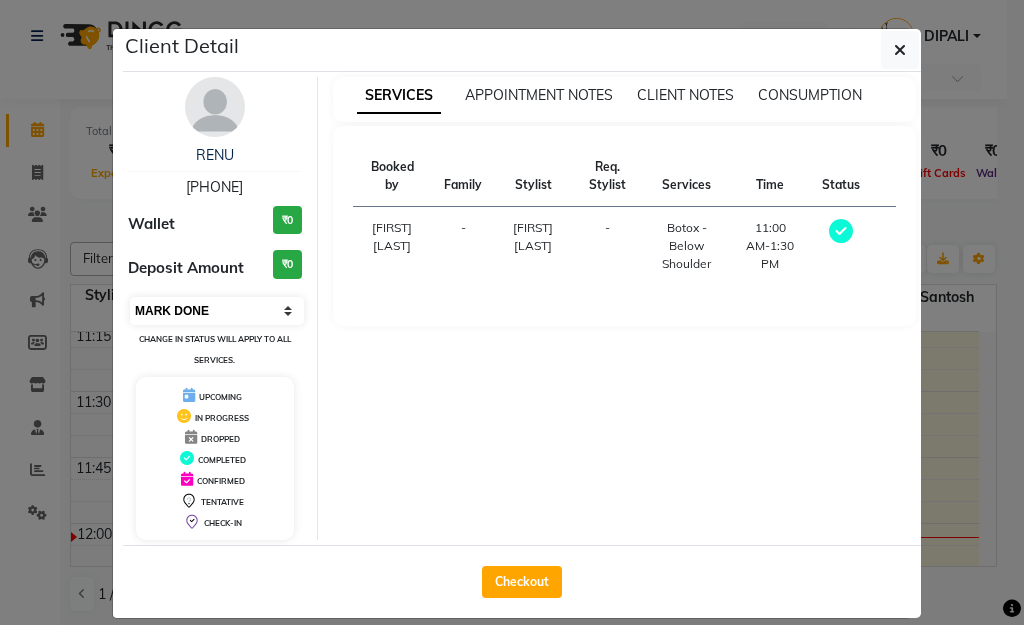 click on "Select MARK DONE UPCOMING" at bounding box center [217, 311] 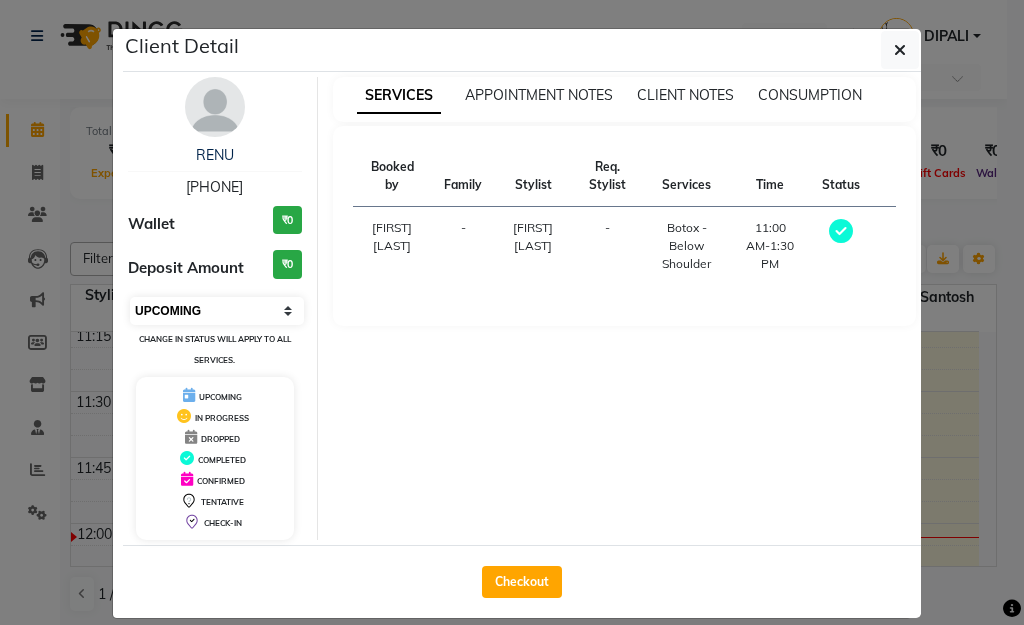 click on "Select MARK DONE UPCOMING" at bounding box center (217, 311) 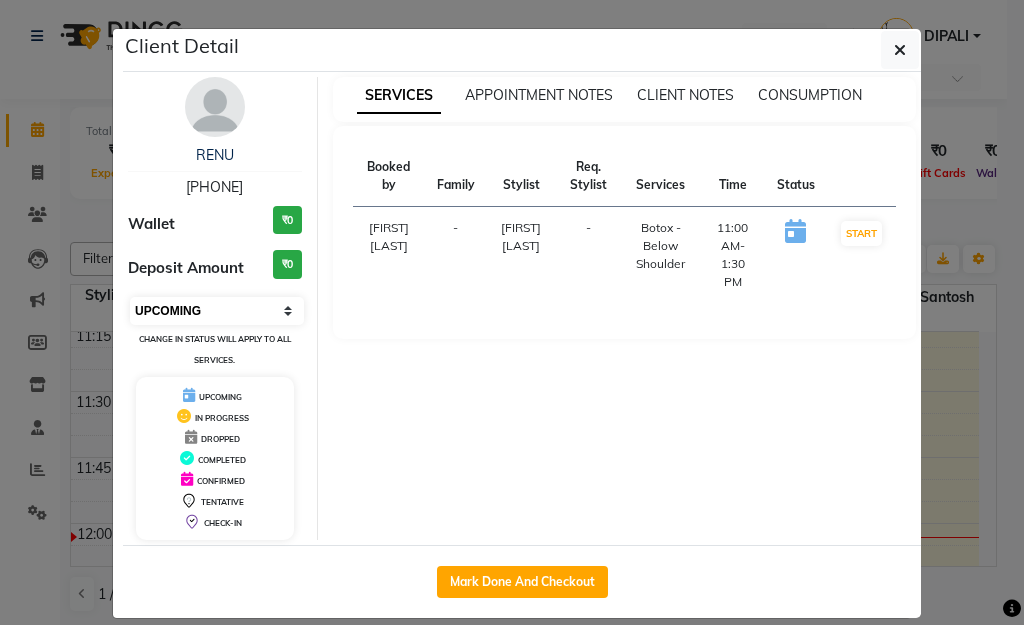 click on "Select IN SERVICE CONFIRMED TENTATIVE CHECK IN MARK DONE DROPPED UPCOMING" at bounding box center [217, 311] 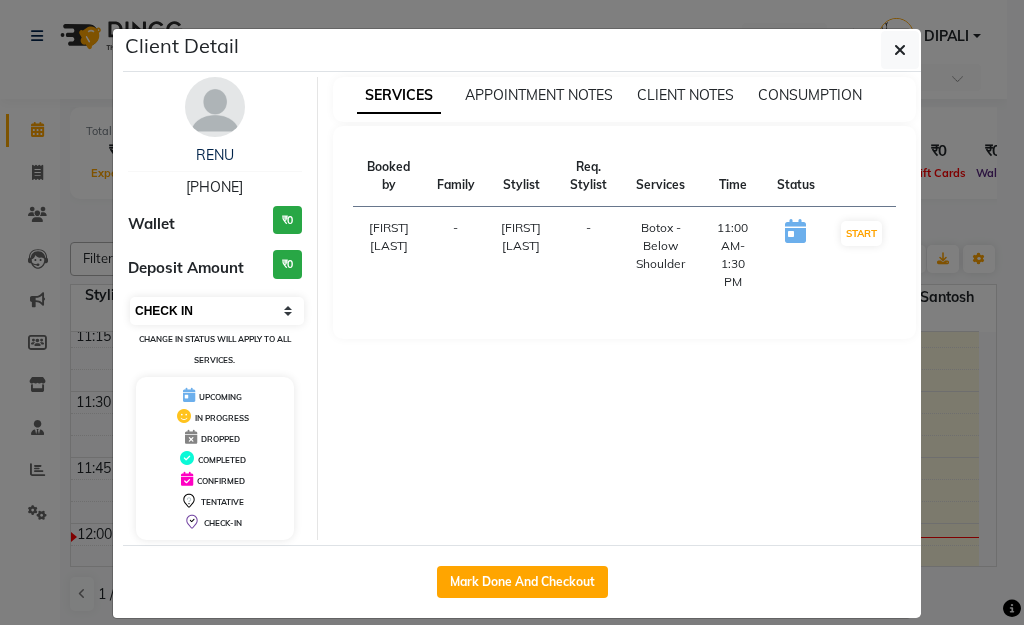 click on "Select IN SERVICE CONFIRMED TENTATIVE CHECK IN MARK DONE DROPPED UPCOMING" at bounding box center (217, 311) 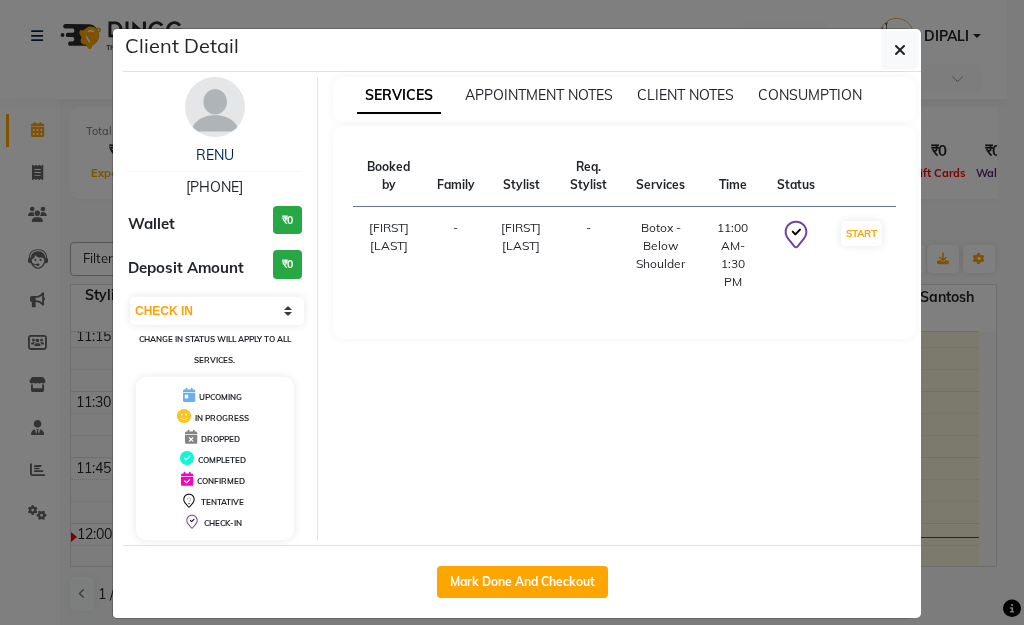 click on "Client Detail  RENU    9821016552 Wallet ₹0 Deposit Amount  ₹0  Select IN SERVICE CONFIRMED TENTATIVE CHECK IN MARK DONE DROPPED UPCOMING Change in status will apply to all services. UPCOMING IN PROGRESS DROPPED COMPLETED CONFIRMED TENTATIVE CHECK-IN SERVICES APPOINTMENT NOTES CLIENT NOTES CONSUMPTION Booked by Family Stylist Req. Stylist Services Time Status  Ujjwal Bisht  - MANGESH TAVARE -  Botox - Below Shoulder   11:00 AM-1:30 PM   START   Mark Done And Checkout" 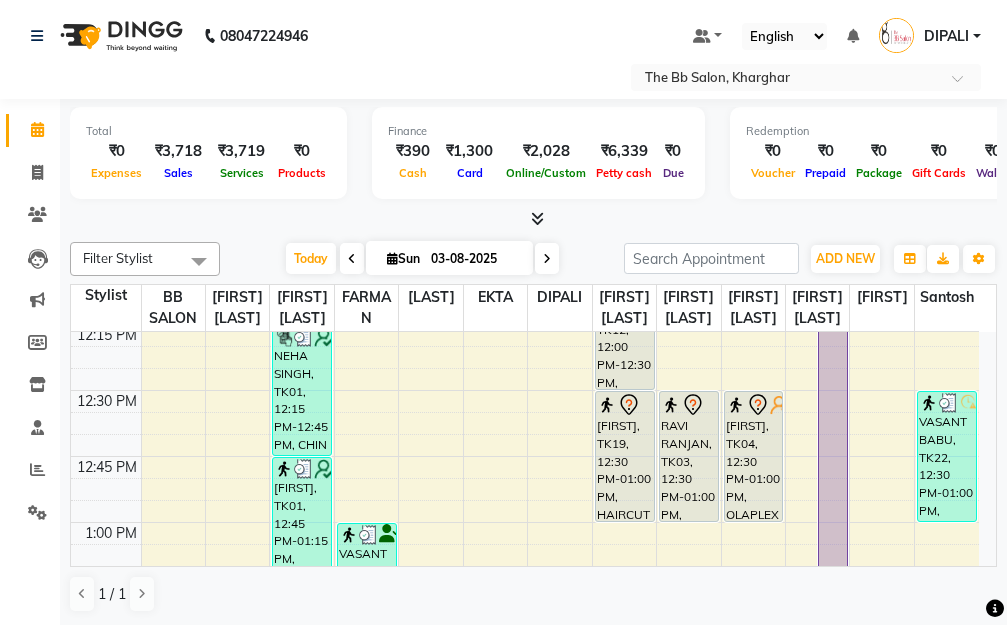 scroll, scrollTop: 900, scrollLeft: 0, axis: vertical 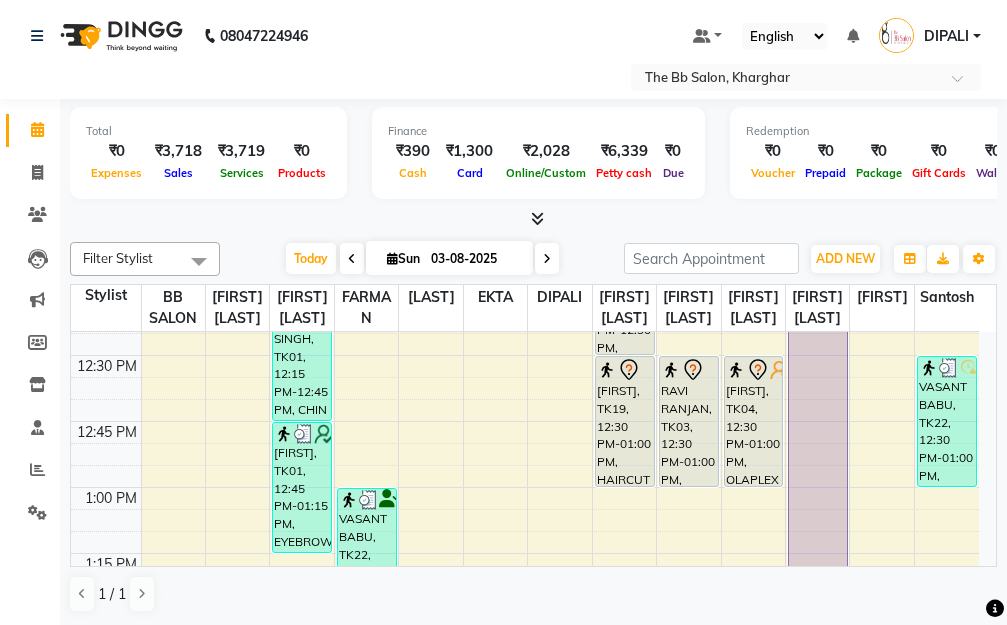 drag, startPoint x: 817, startPoint y: 496, endPoint x: 802, endPoint y: 502, distance: 16.155495 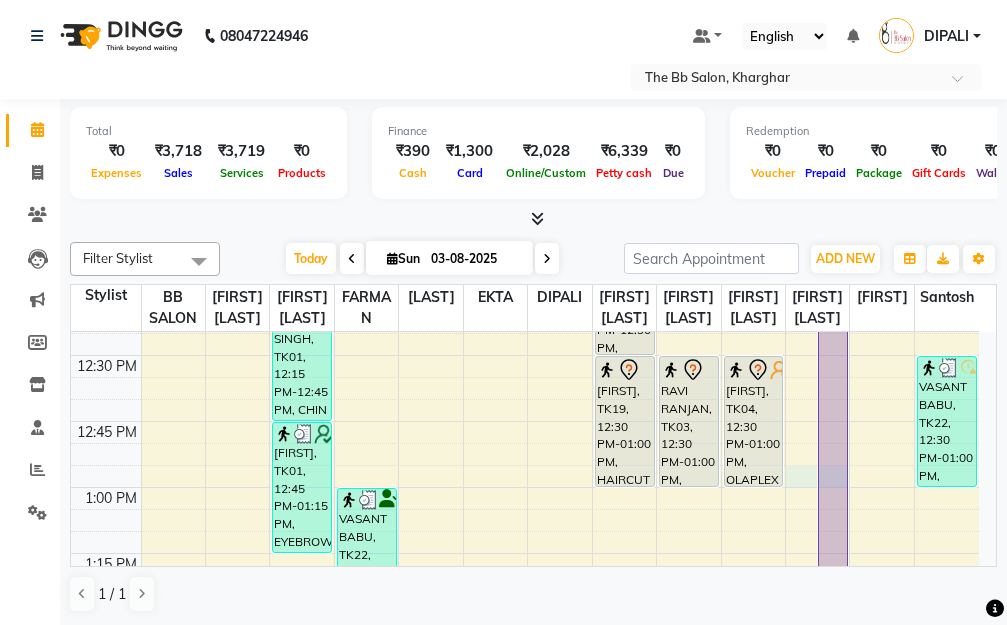 drag, startPoint x: 815, startPoint y: 499, endPoint x: 802, endPoint y: 502, distance: 13.341664 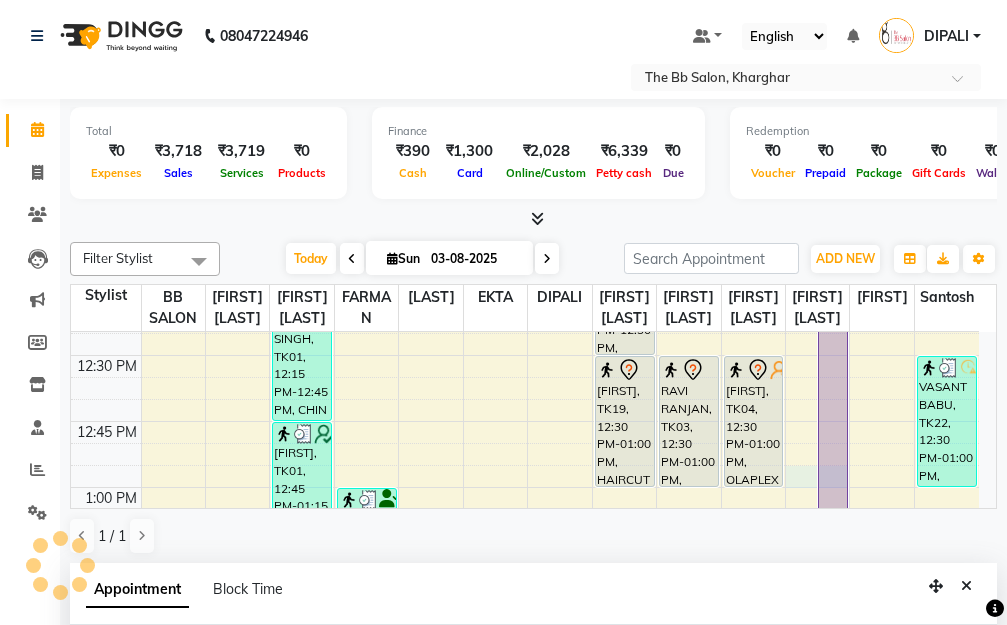 select on "84071" 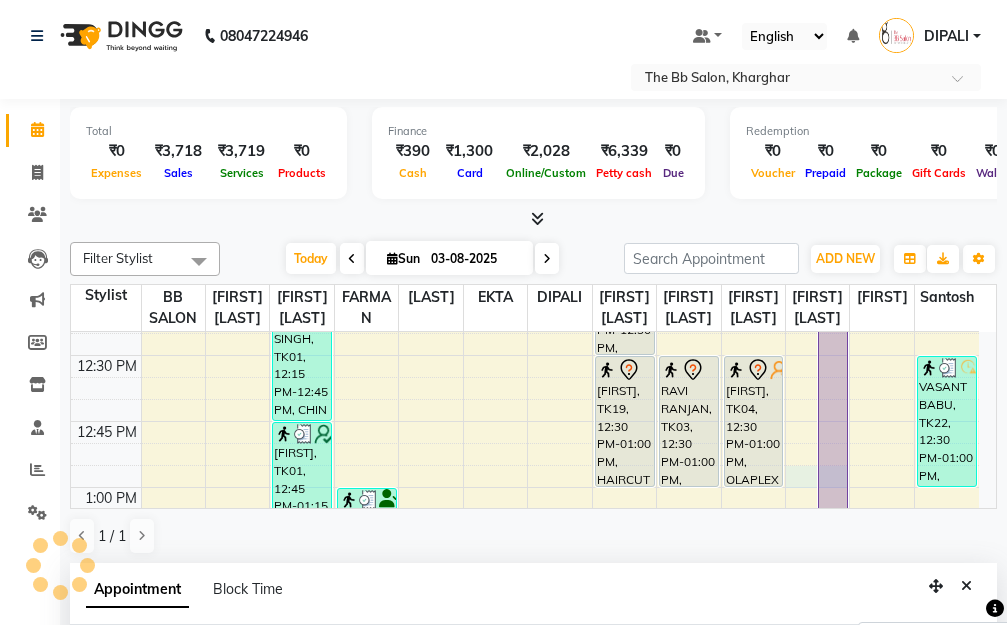 scroll, scrollTop: 266, scrollLeft: 0, axis: vertical 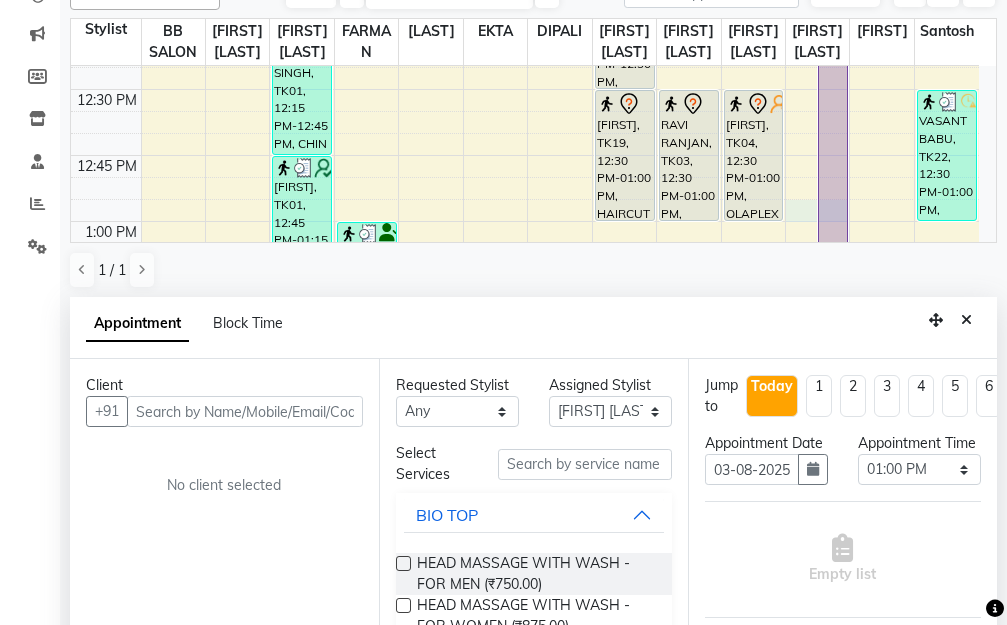 click at bounding box center [966, 320] 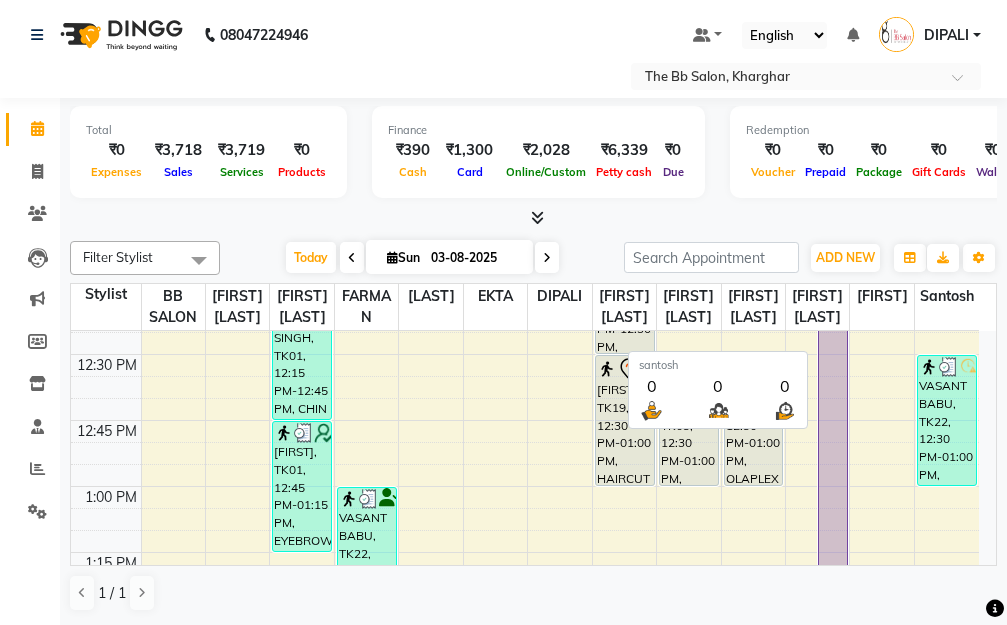 scroll, scrollTop: 1, scrollLeft: 0, axis: vertical 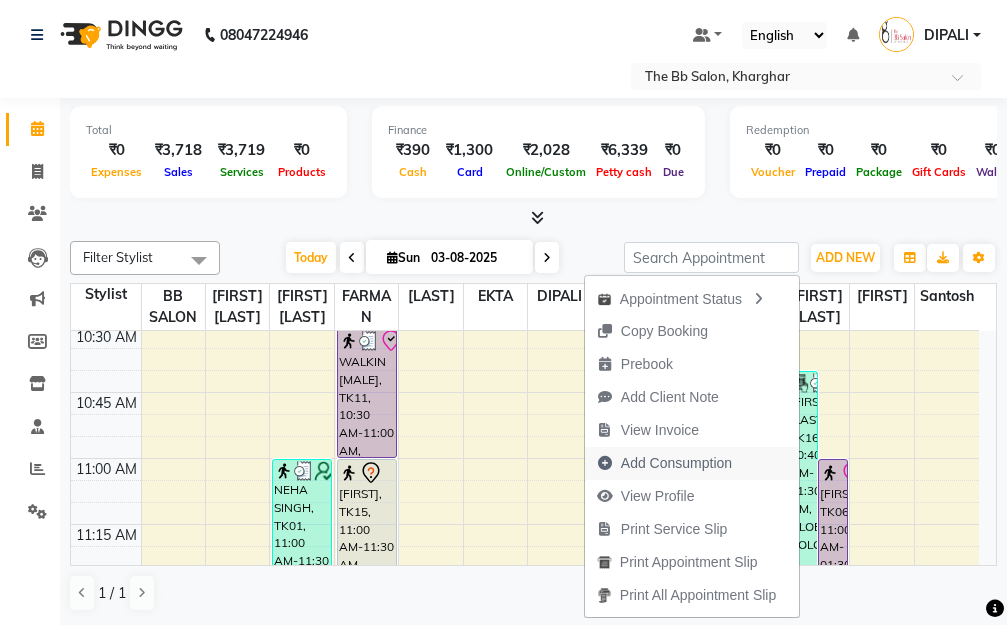 click on "Add Consumption" at bounding box center (676, 463) 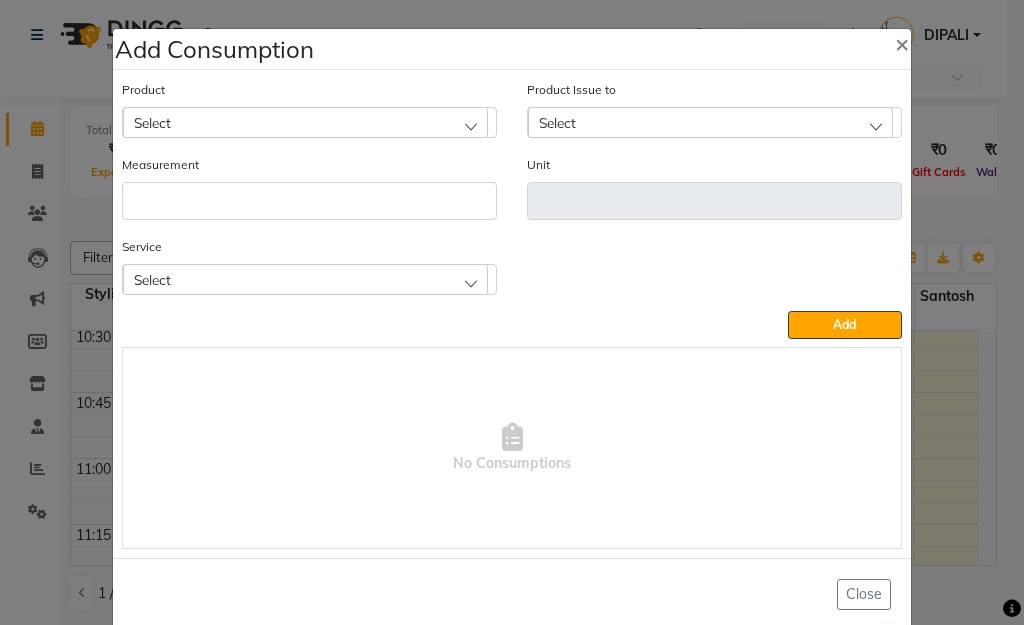 click on "Select" 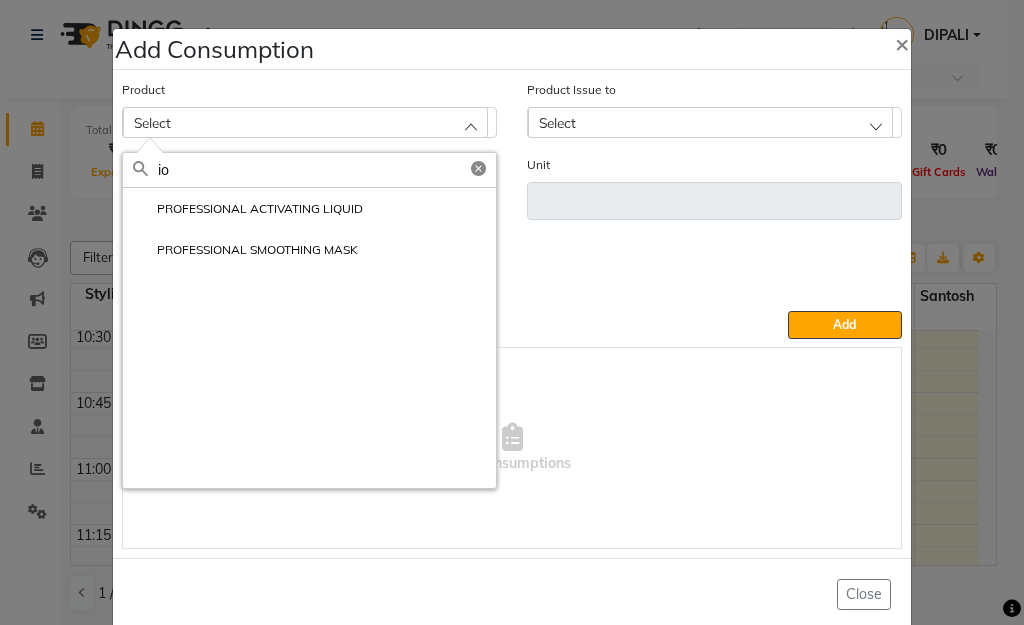 type on "i" 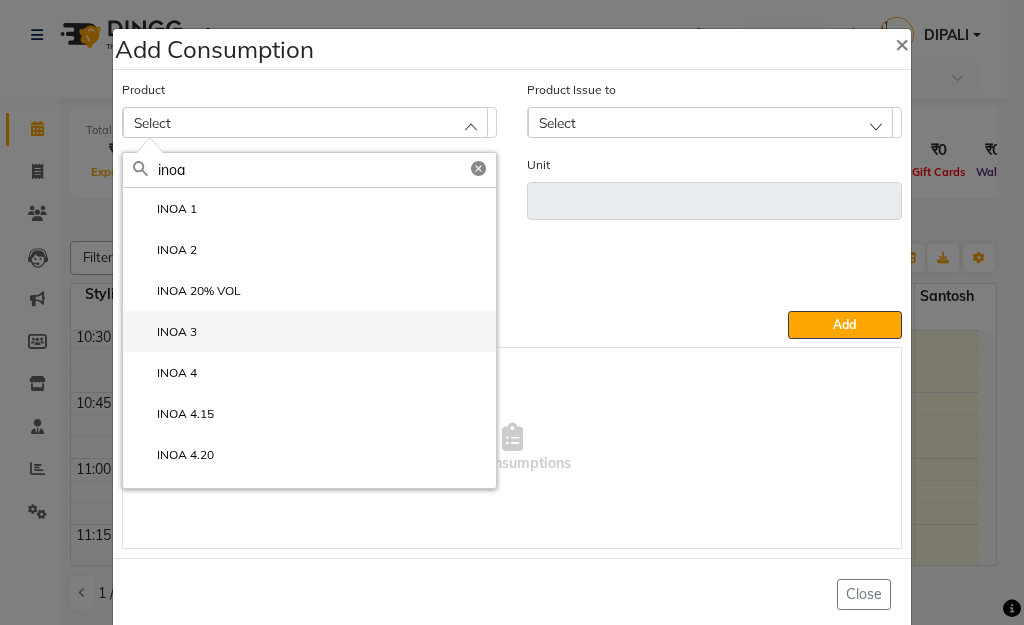 type on "inoa" 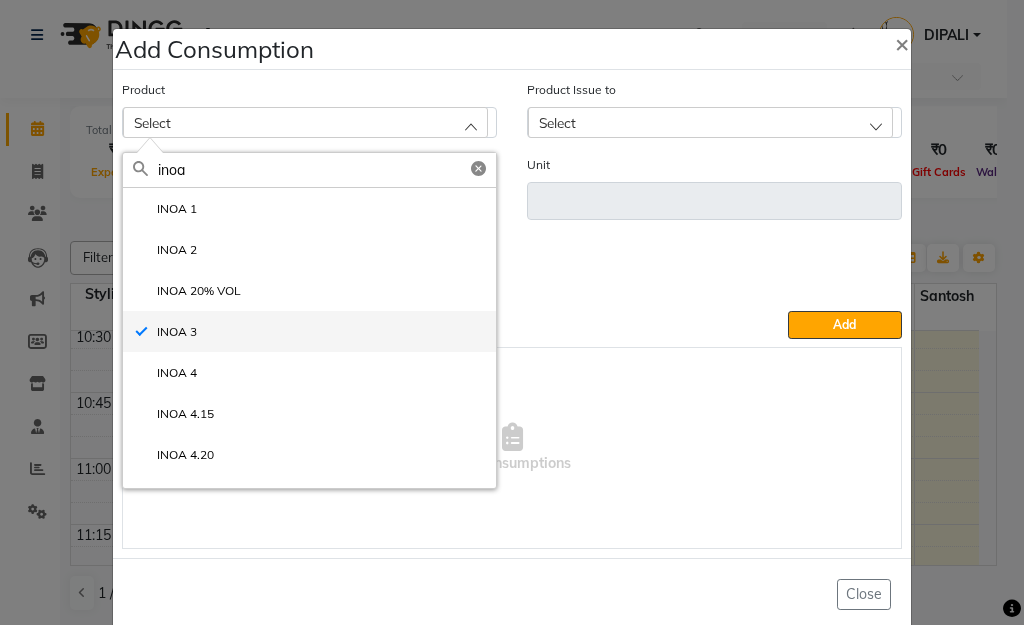 type on "ML" 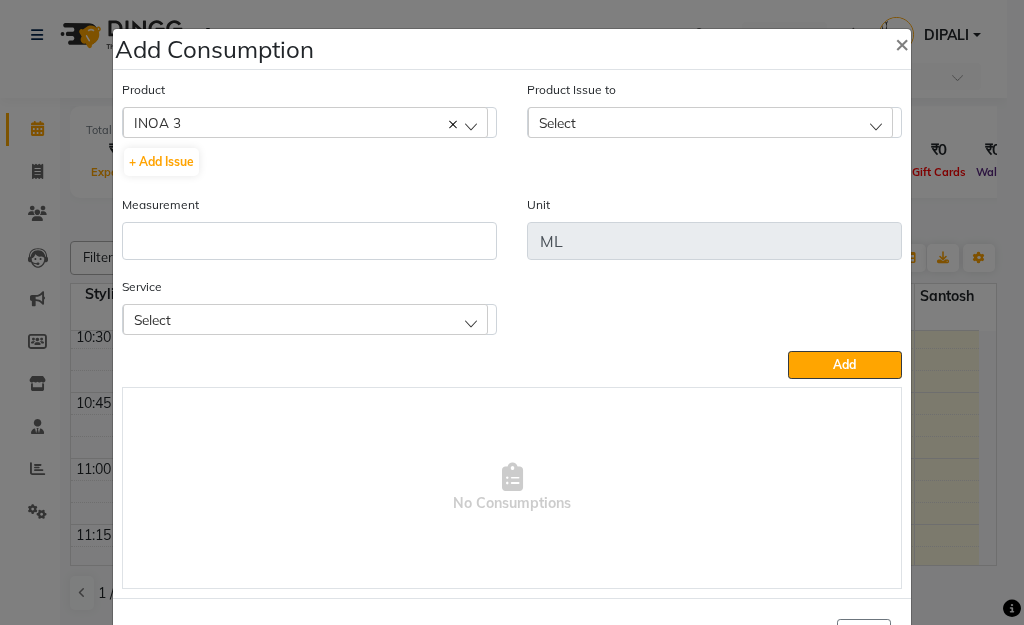 click on "Select" 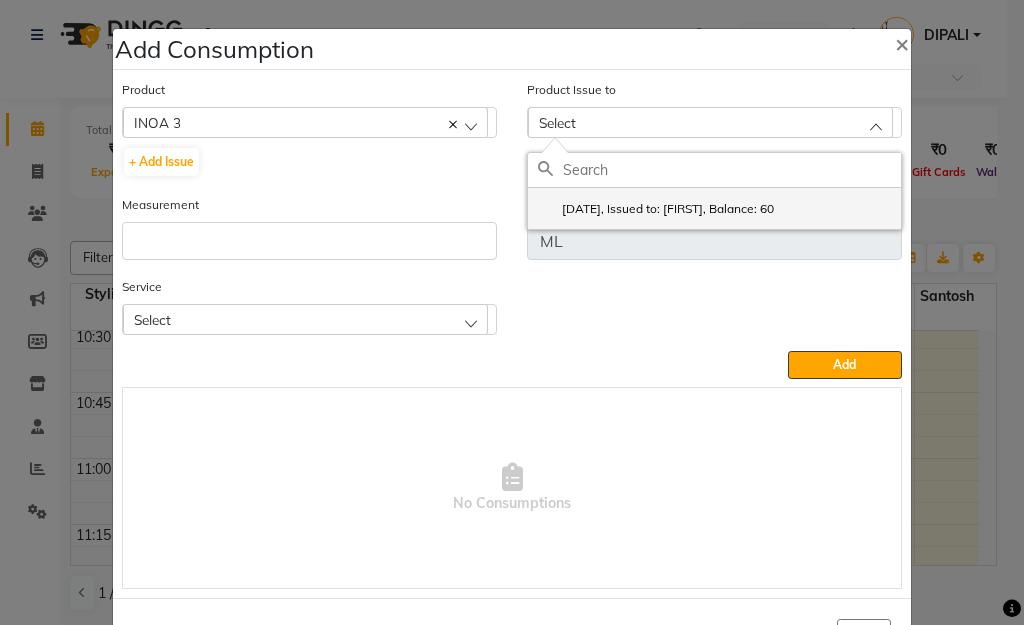 click on "2025-08-03, Issued to: FARMAN, Balance: 60" 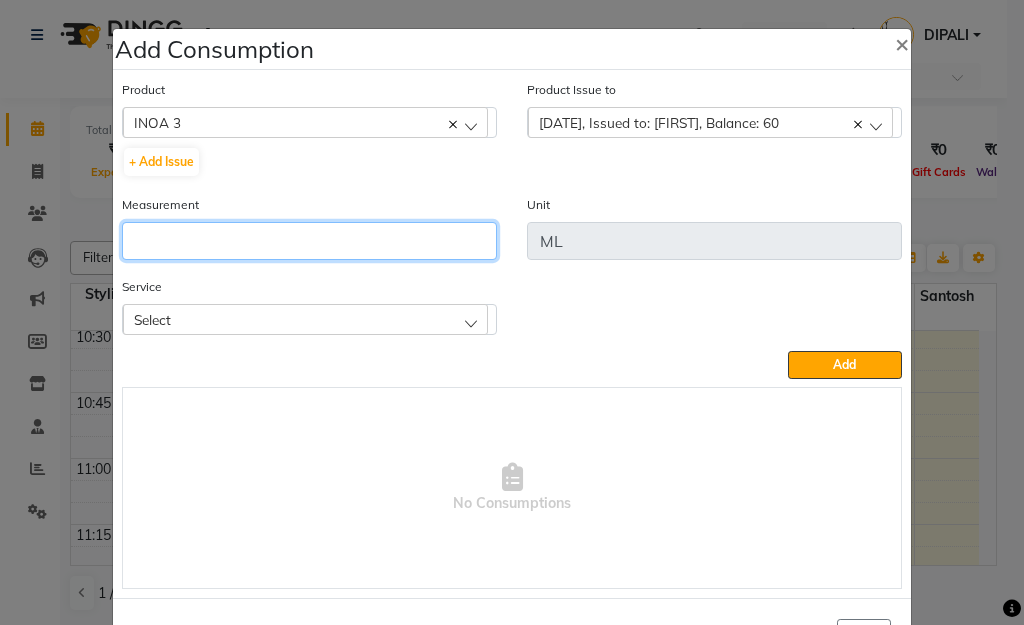 click 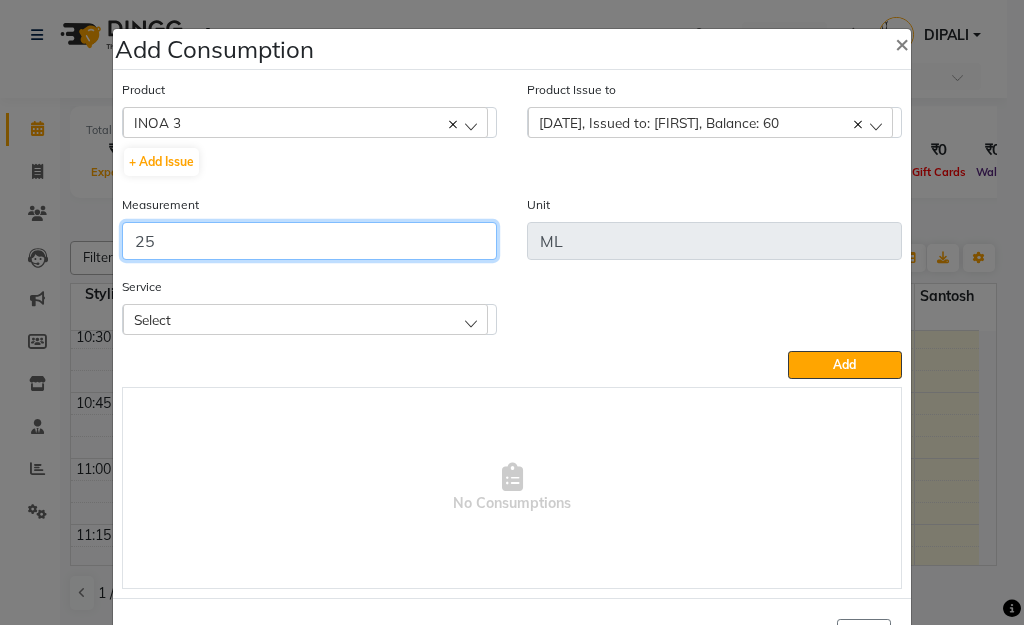 type on "25" 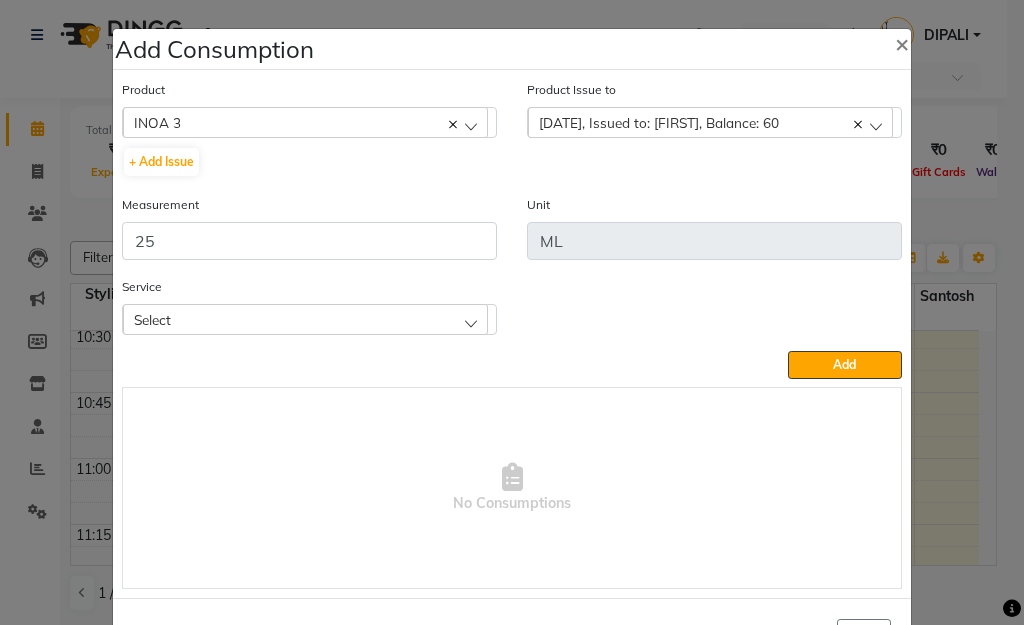 click on "Select" 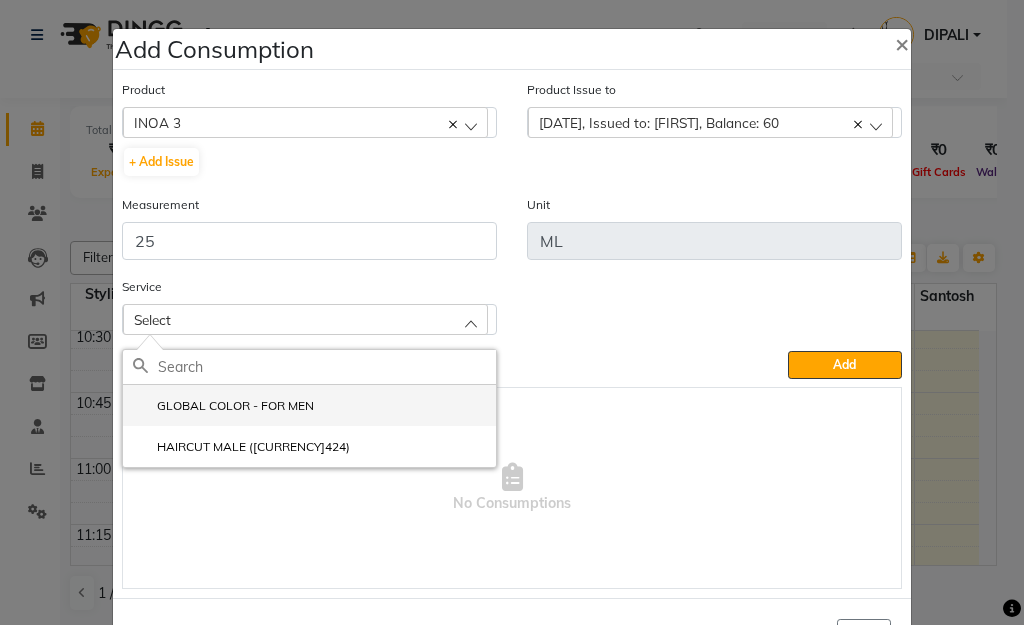 click on "GLOBAL COLOR - FOR MEN" 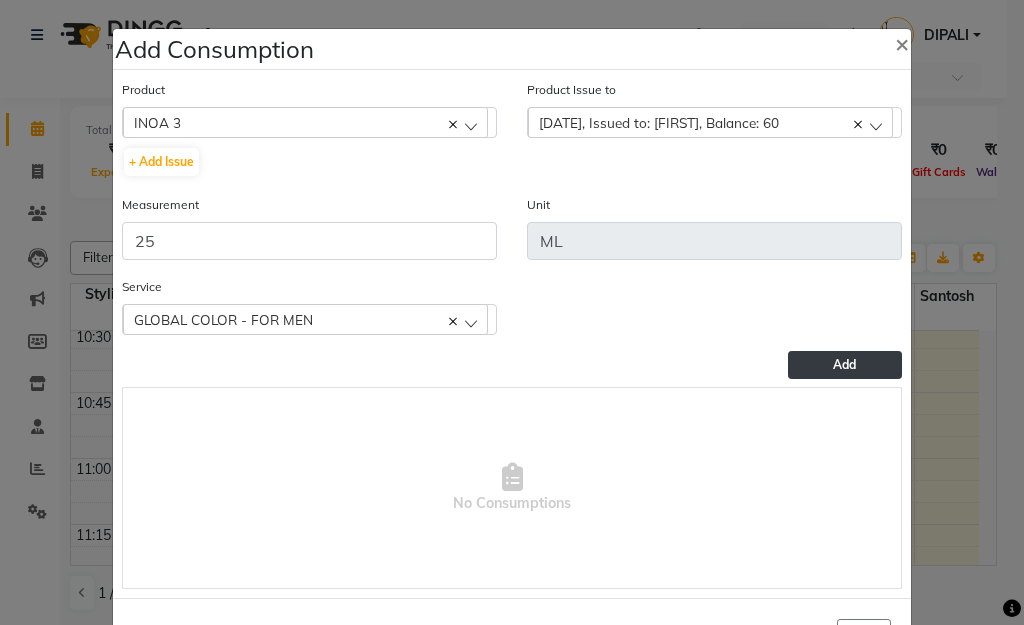 click on "Add" 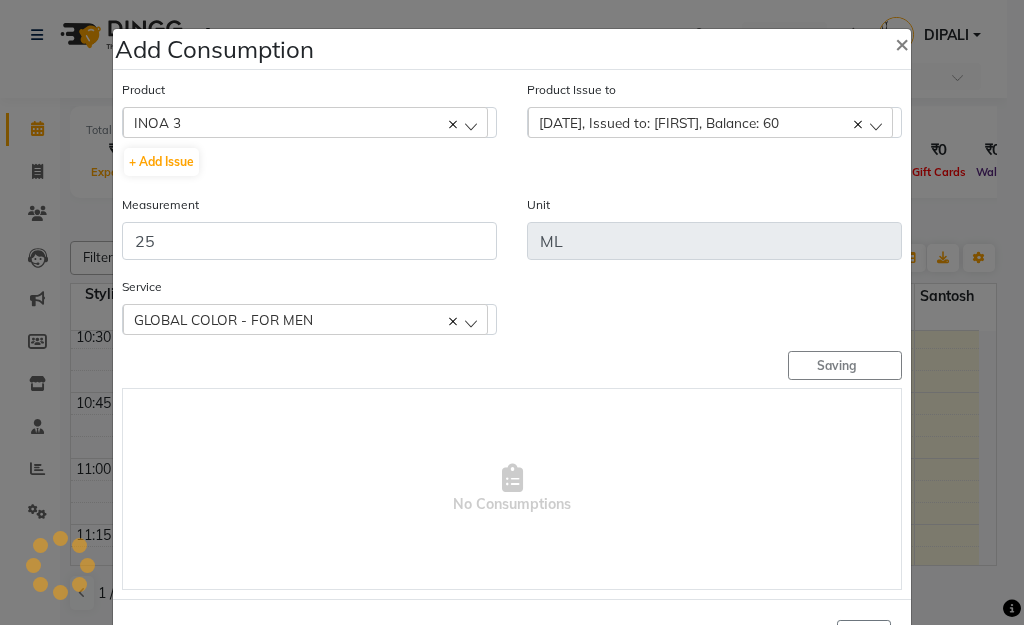 type 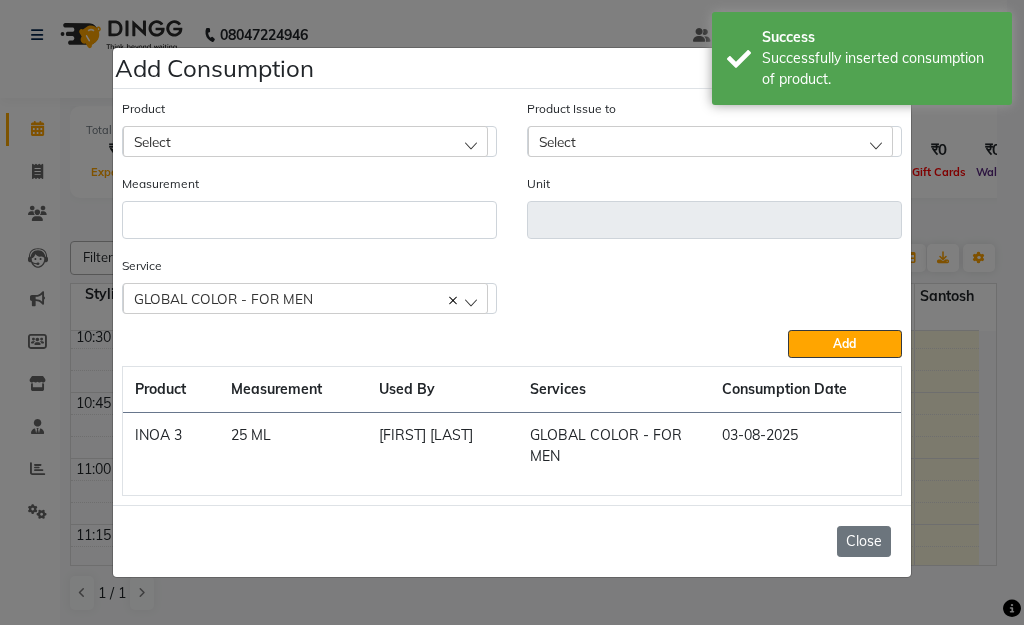 click on "Close" 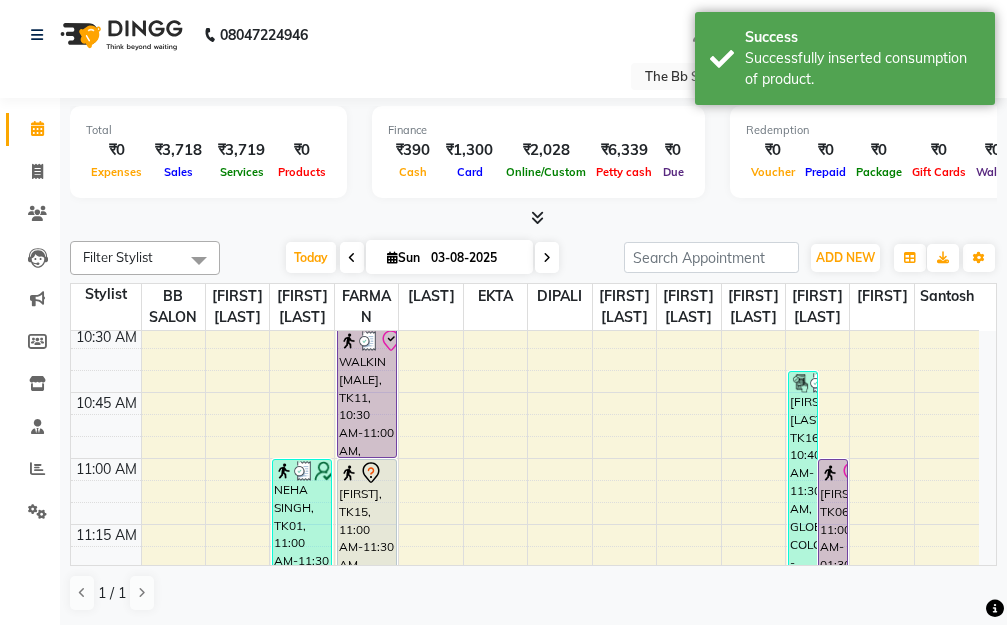 drag, startPoint x: 802, startPoint y: 454, endPoint x: 822, endPoint y: 369, distance: 87.32124 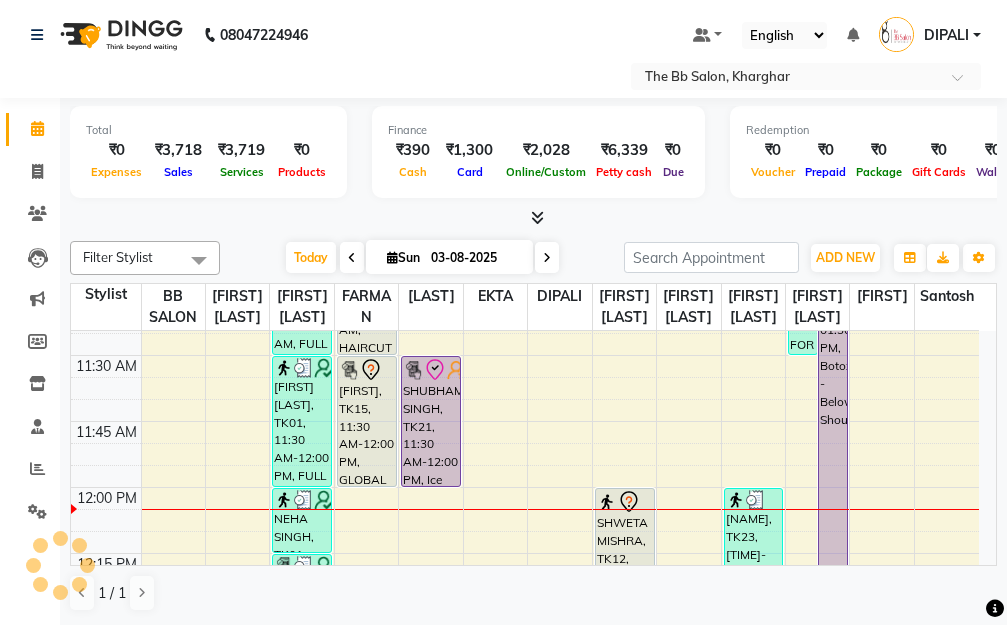 scroll, scrollTop: 600, scrollLeft: 0, axis: vertical 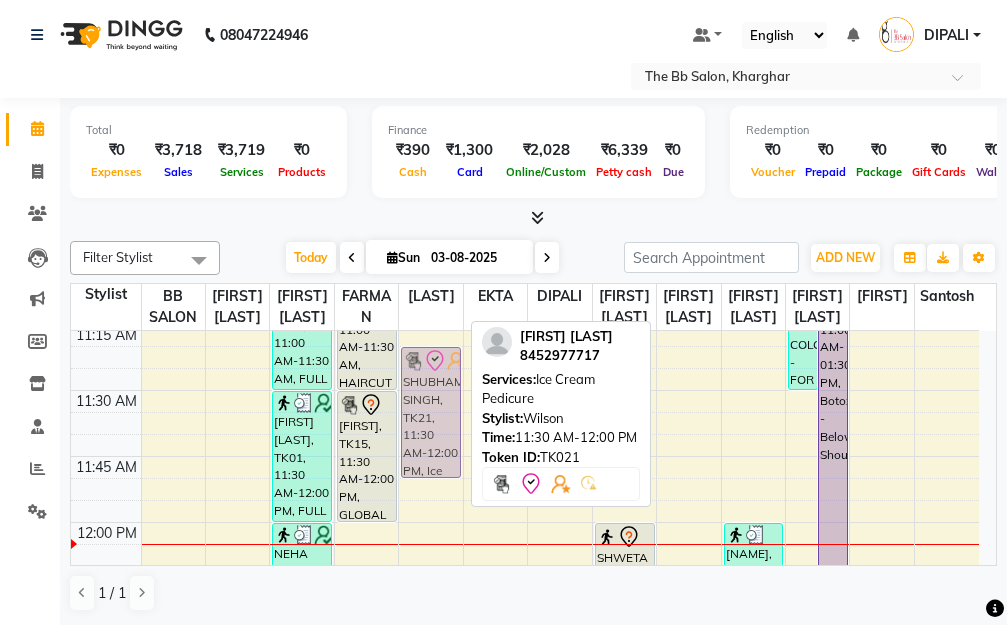 drag, startPoint x: 422, startPoint y: 464, endPoint x: 423, endPoint y: 436, distance: 28.01785 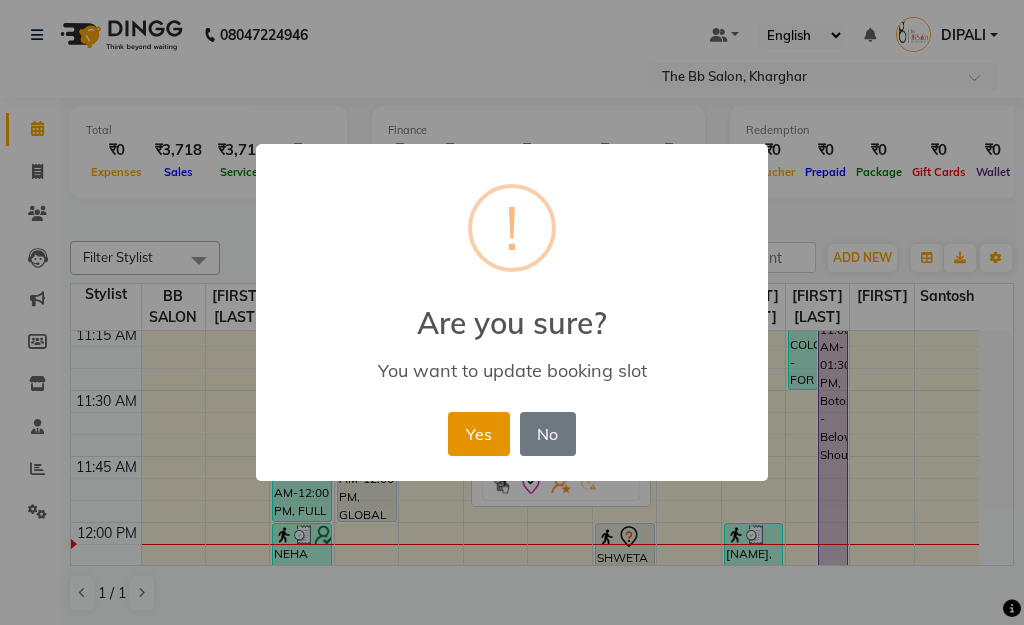 click on "Yes" at bounding box center (478, 434) 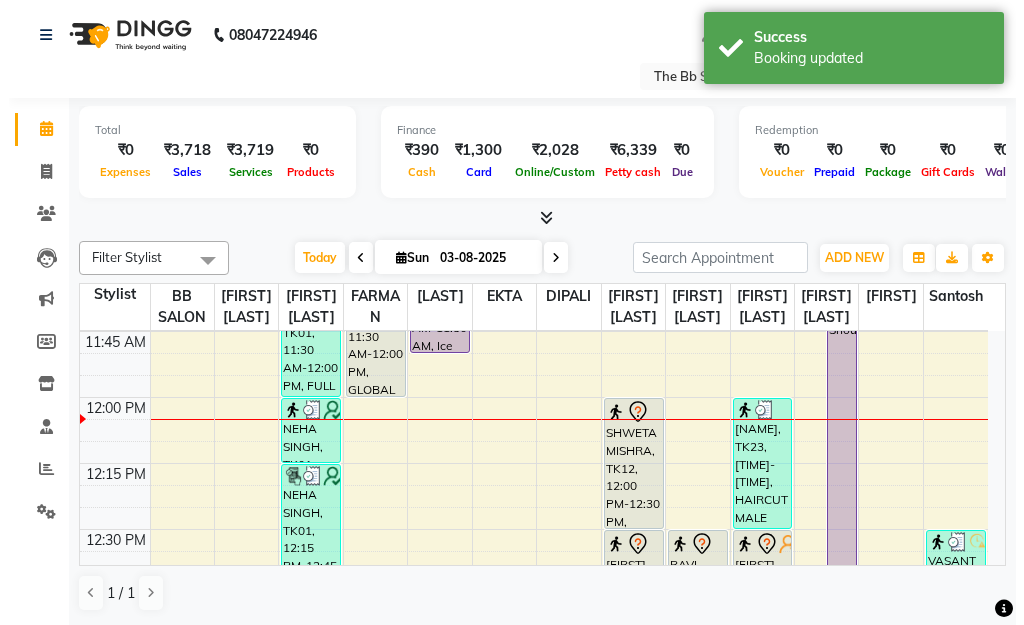 scroll, scrollTop: 800, scrollLeft: 0, axis: vertical 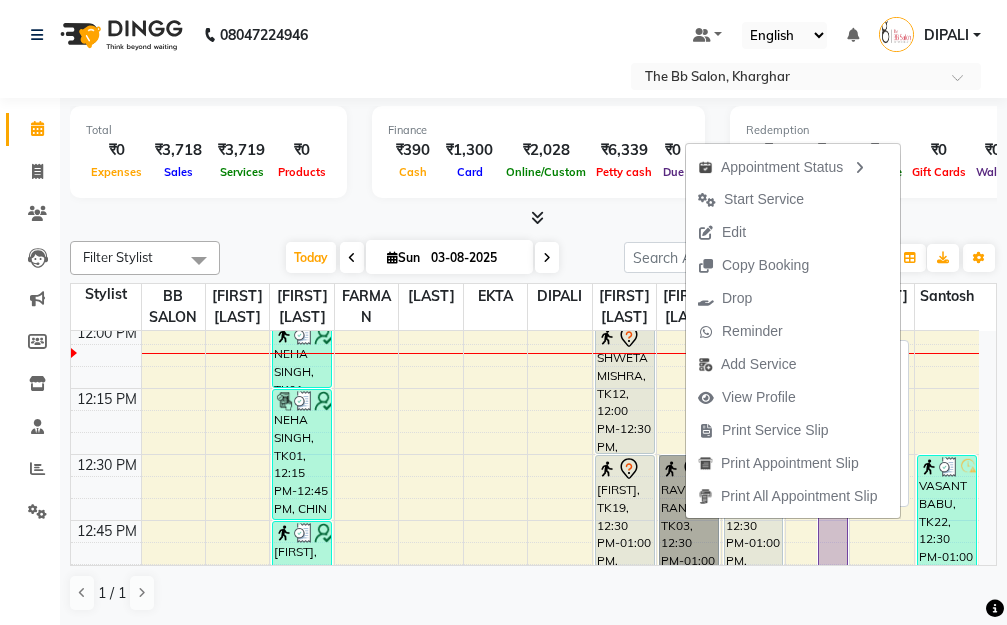 click on "RAVI RANJAN, TK03, 12:30 PM-01:00 PM, HAIRCUT MALE" at bounding box center (689, 520) 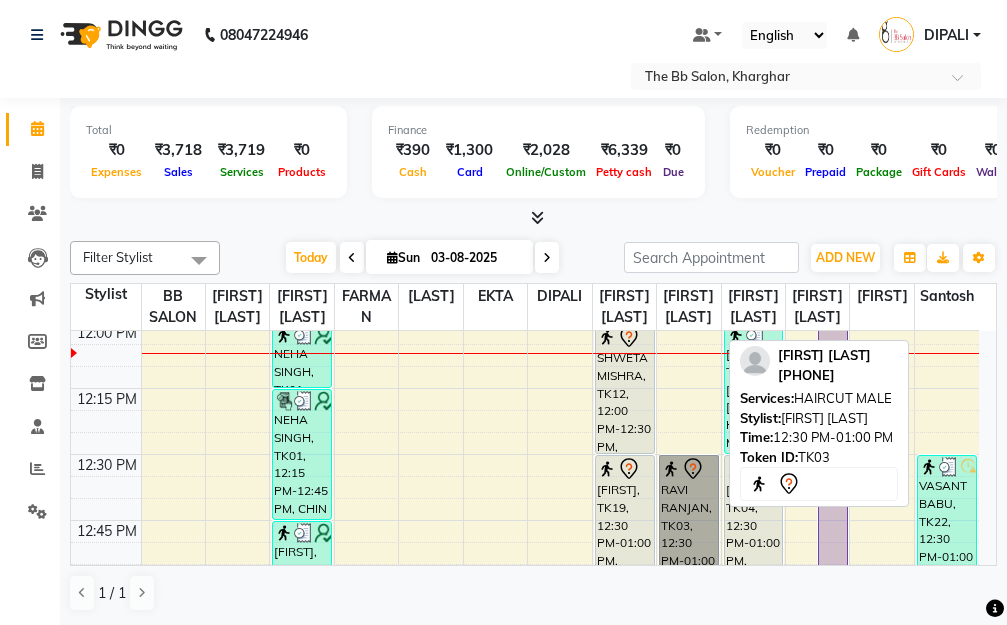 click on "RAVI RANJAN, TK03, 12:30 PM-01:00 PM, HAIRCUT MALE" at bounding box center [689, 520] 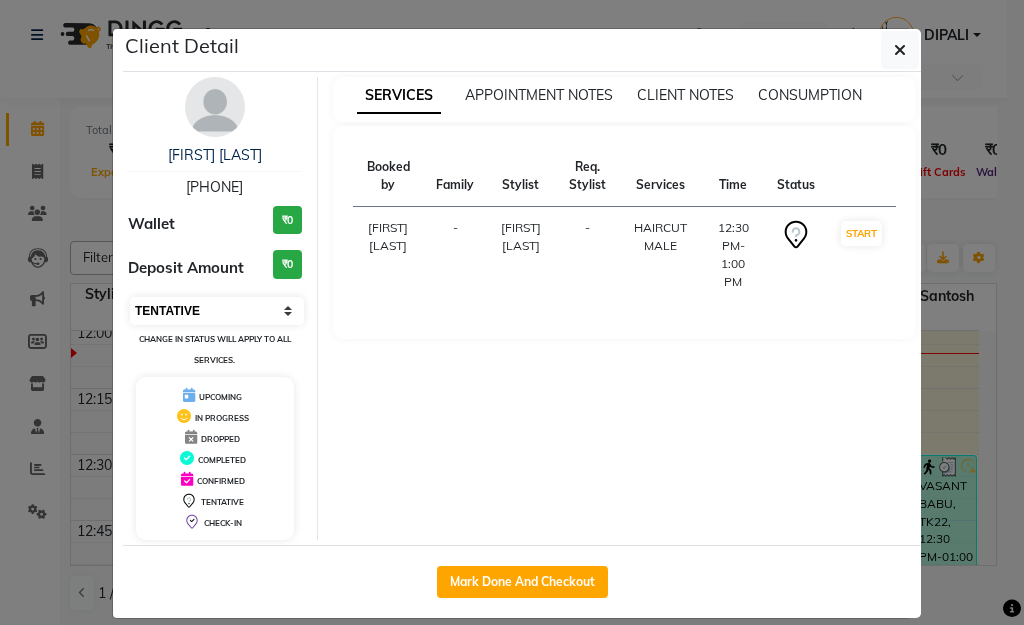 click on "Select IN SERVICE CONFIRMED TENTATIVE CHECK IN MARK DONE DROPPED UPCOMING" at bounding box center (217, 311) 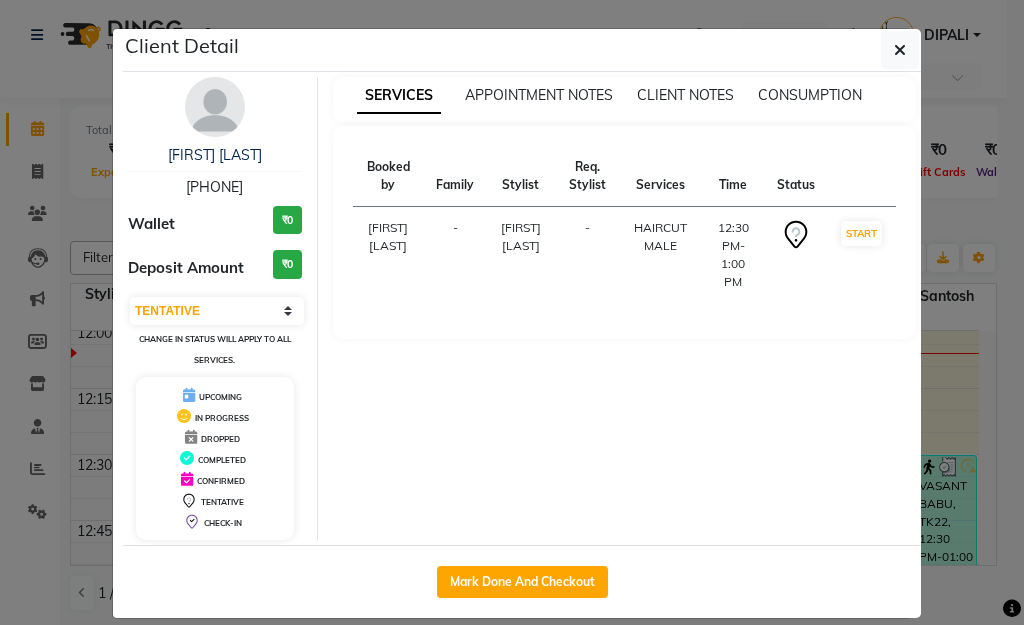 select on "8" 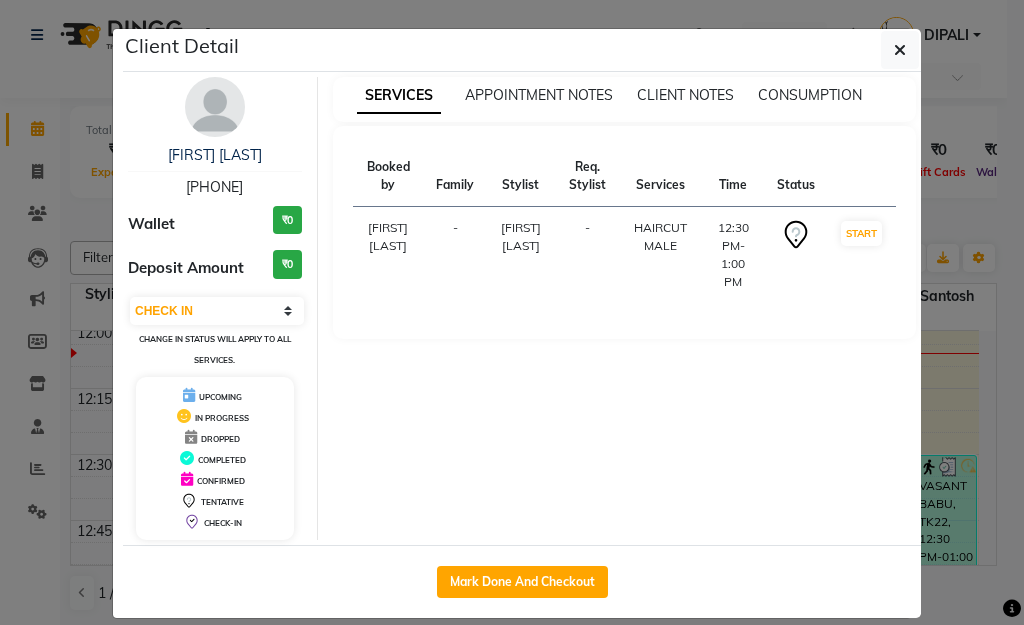 click on "Select IN SERVICE CONFIRMED TENTATIVE CHECK IN MARK DONE DROPPED UPCOMING" at bounding box center (217, 311) 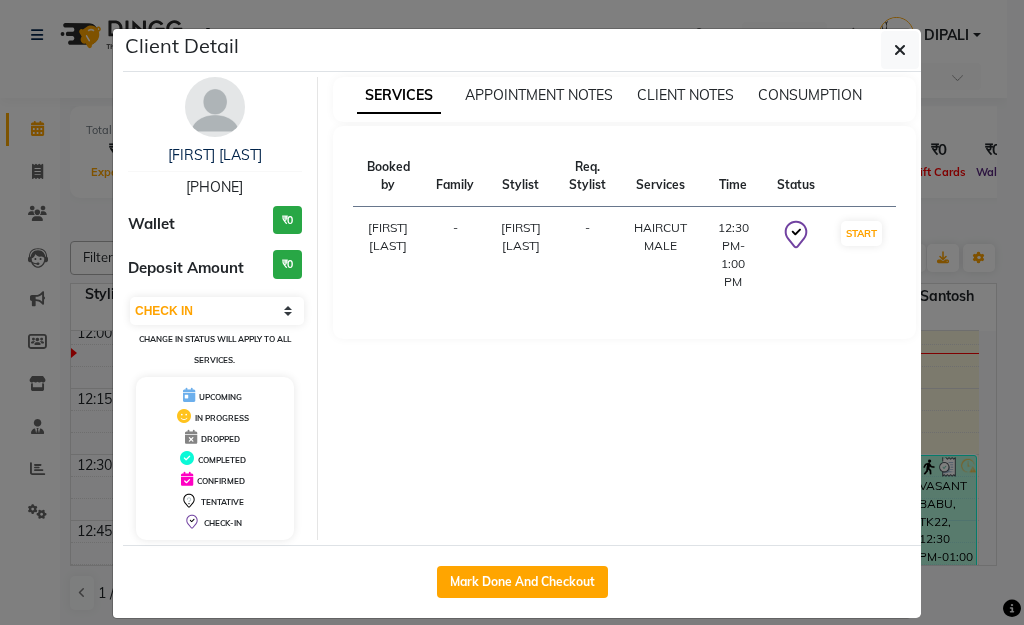 click on "Client Detail  RAVI RANJAN   8588827800 Wallet ₹0 Deposit Amount  ₹0  Select IN SERVICE CONFIRMED TENTATIVE CHECK IN MARK DONE DROPPED UPCOMING Change in status will apply to all services. UPCOMING IN PROGRESS DROPPED COMPLETED CONFIRMED TENTATIVE CHECK-IN SERVICES APPOINTMENT NOTES CLIENT NOTES CONSUMPTION Booked by Family Stylist Req. Stylist Services Time Status  Ujjwal Bisht  - Rupesh Chavan -  HAIRCUT MALE   12:30 PM-1:00 PM   START   Mark Done And Checkout" 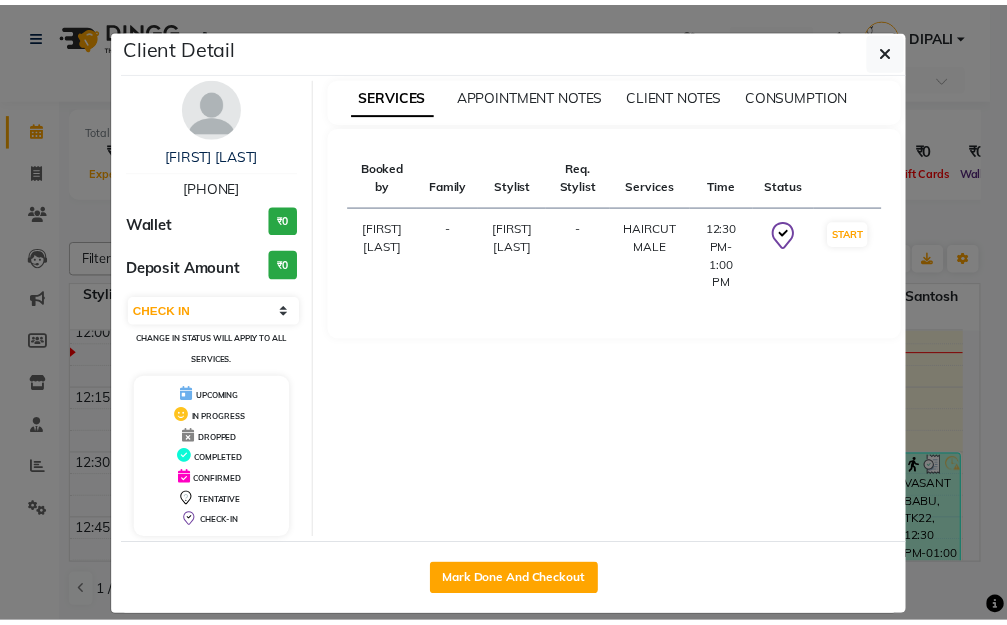 scroll, scrollTop: 842, scrollLeft: 0, axis: vertical 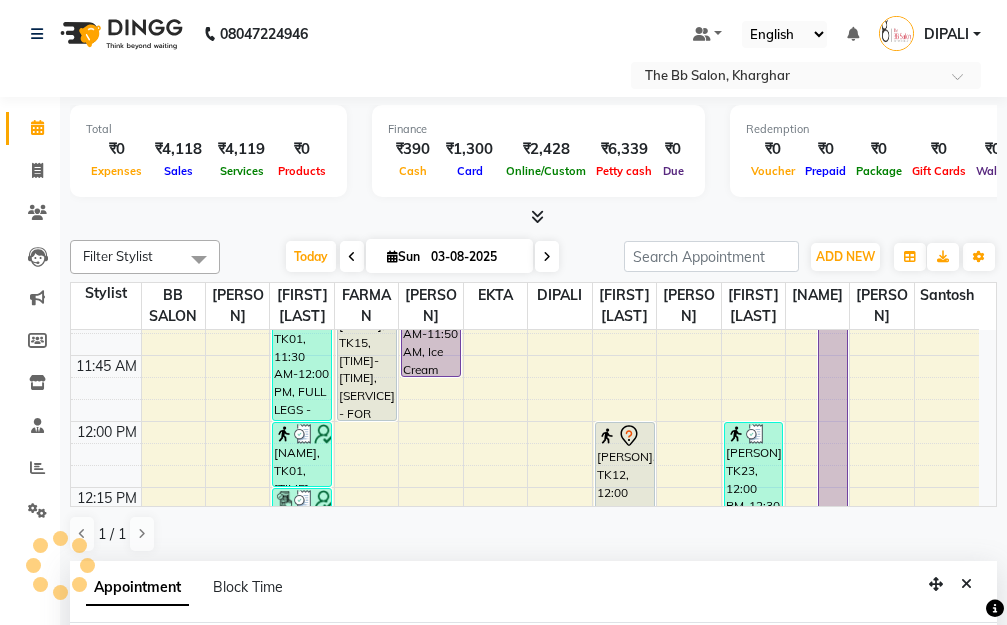select on "83521" 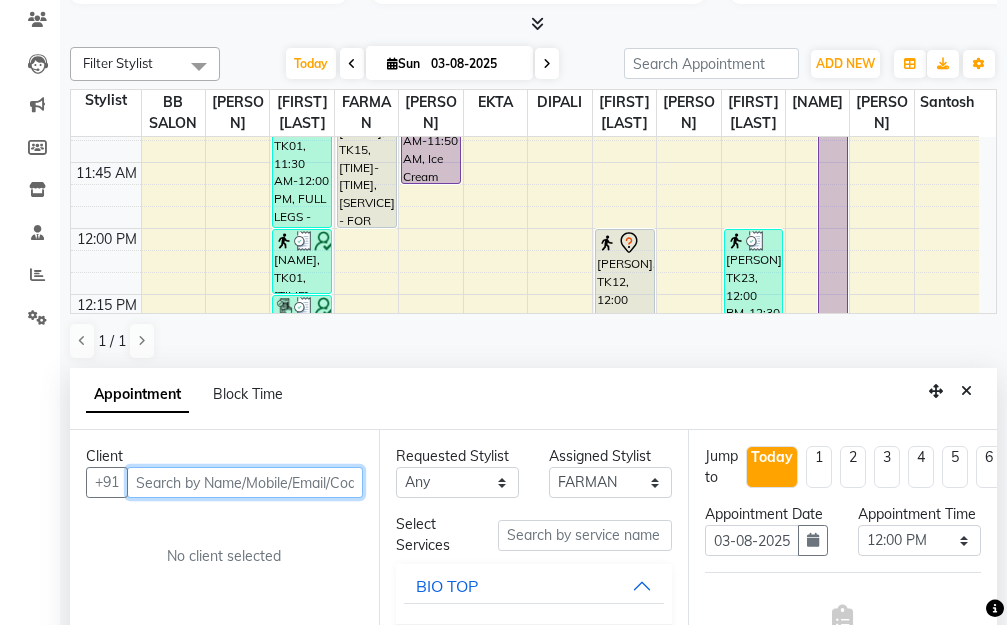 scroll, scrollTop: 202, scrollLeft: 0, axis: vertical 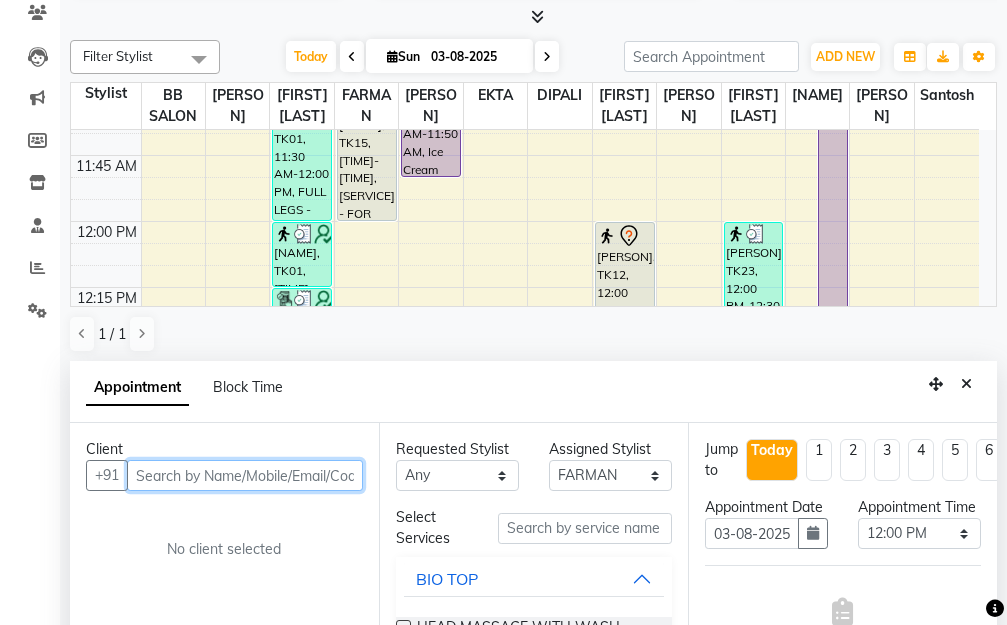 click at bounding box center [245, 475] 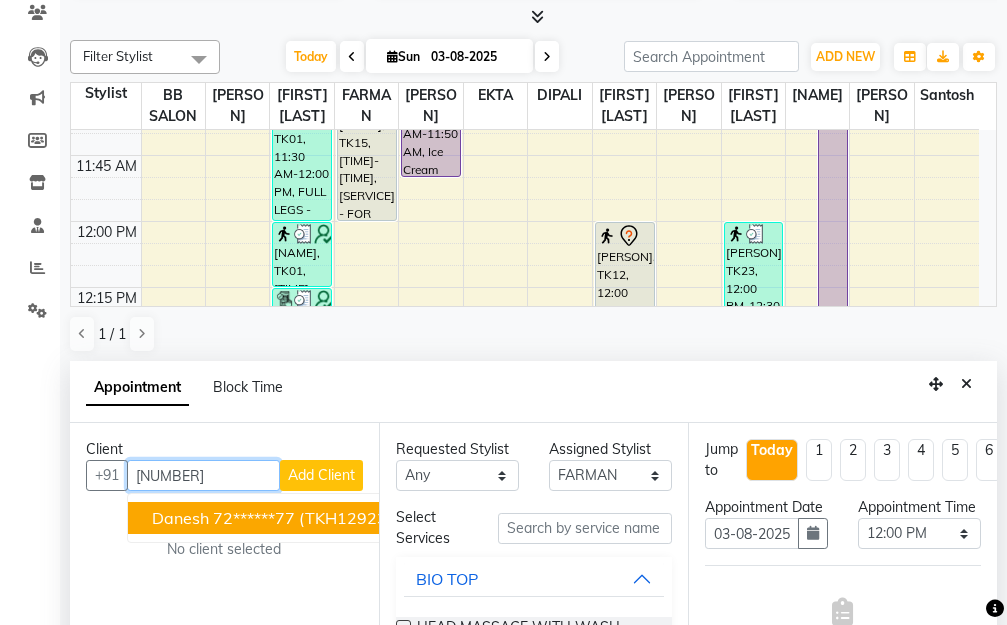 click on "72******77" at bounding box center (254, 518) 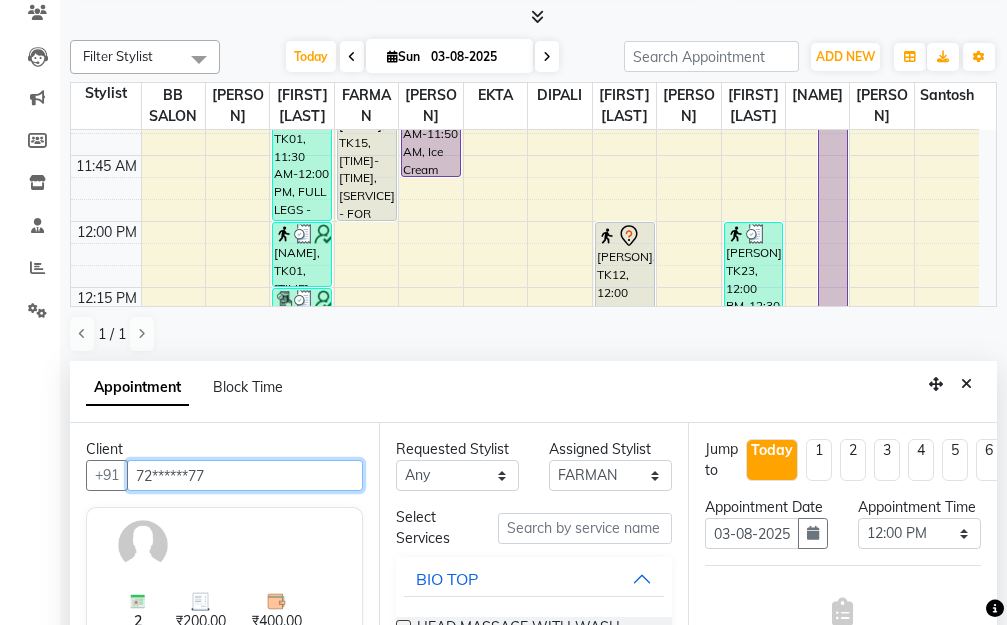 scroll, scrollTop: 100, scrollLeft: 0, axis: vertical 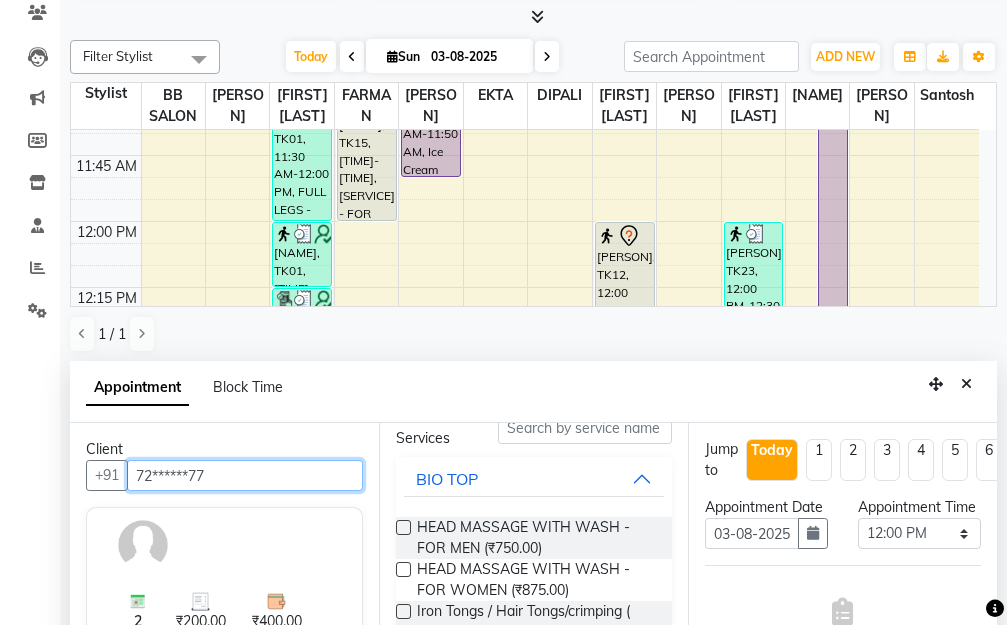 type on "72******77" 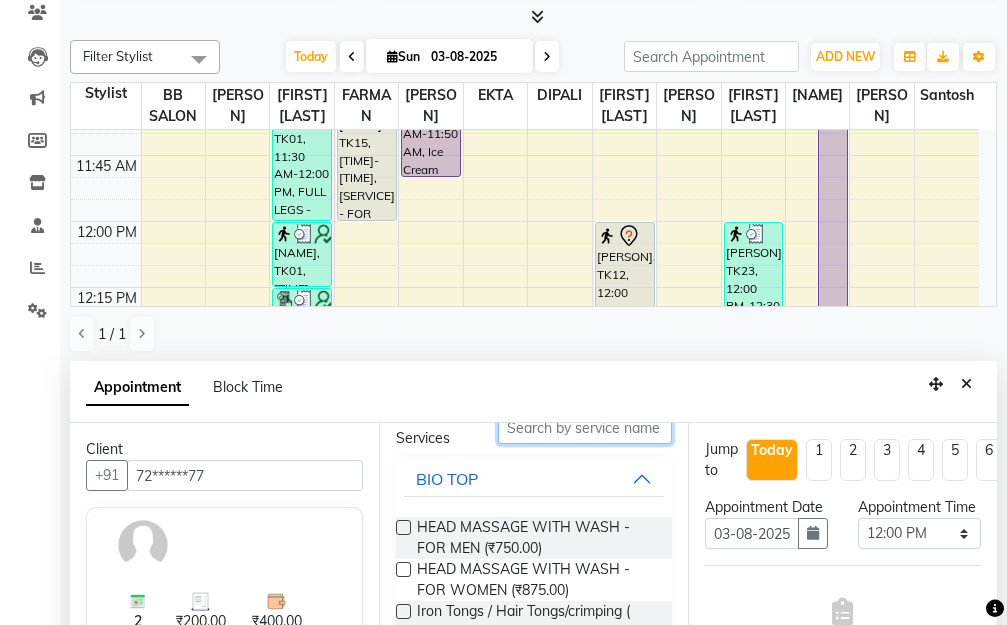 click at bounding box center (585, 428) 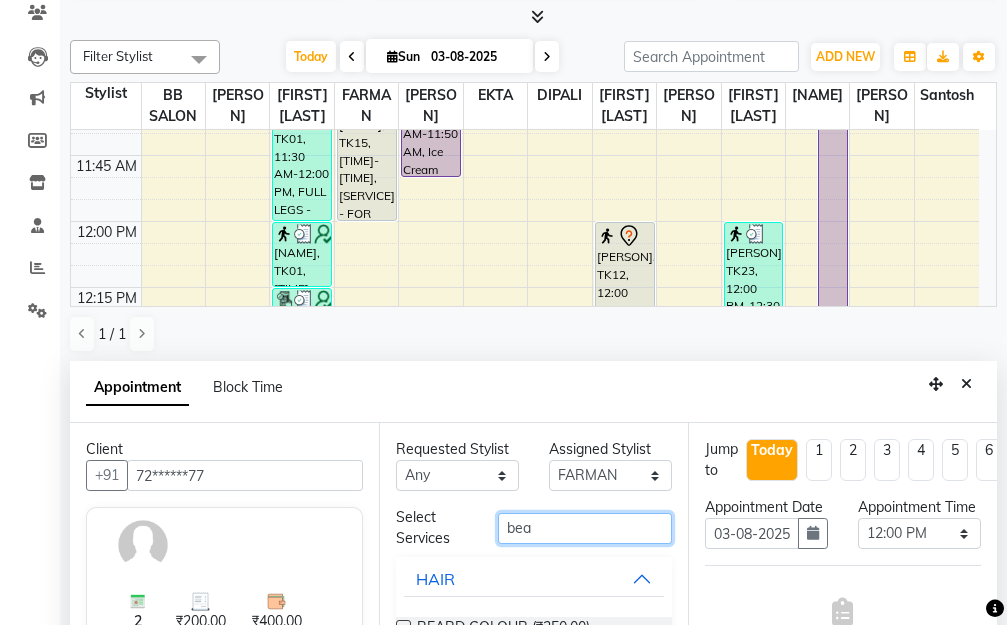 scroll, scrollTop: 0, scrollLeft: 0, axis: both 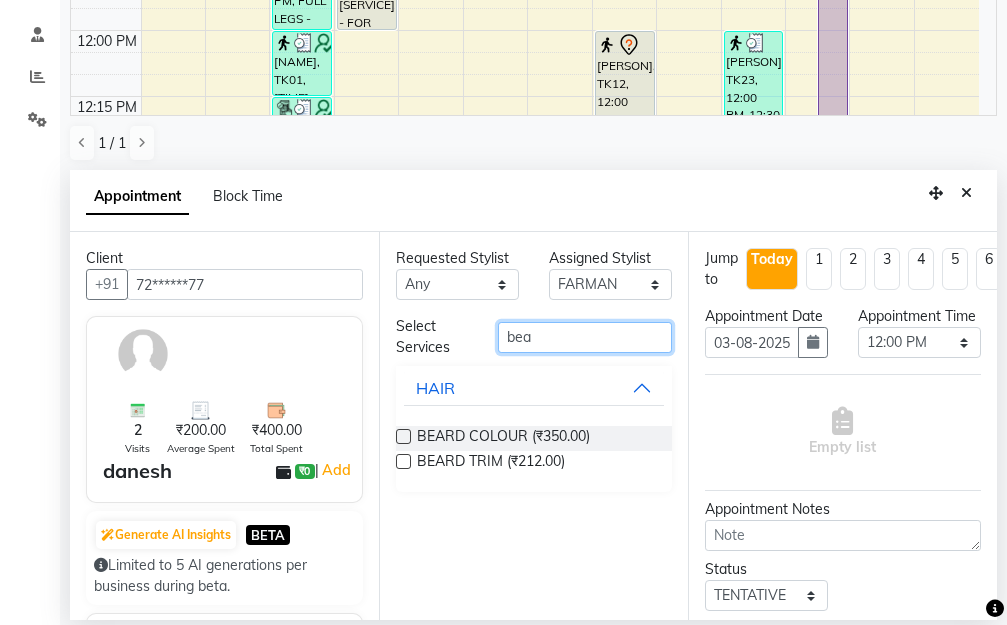 type on "bea" 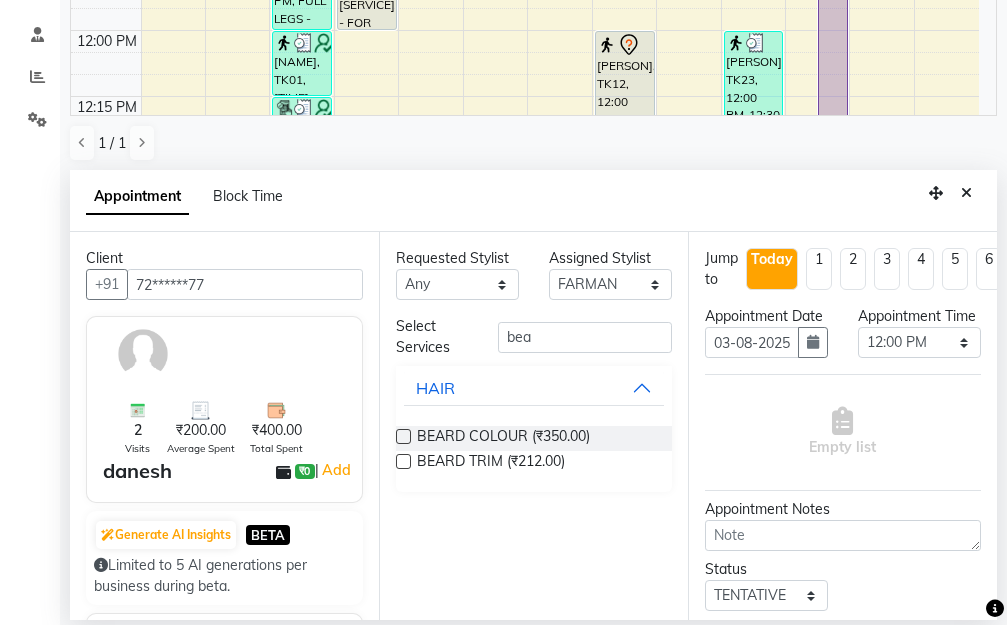 click at bounding box center (403, 461) 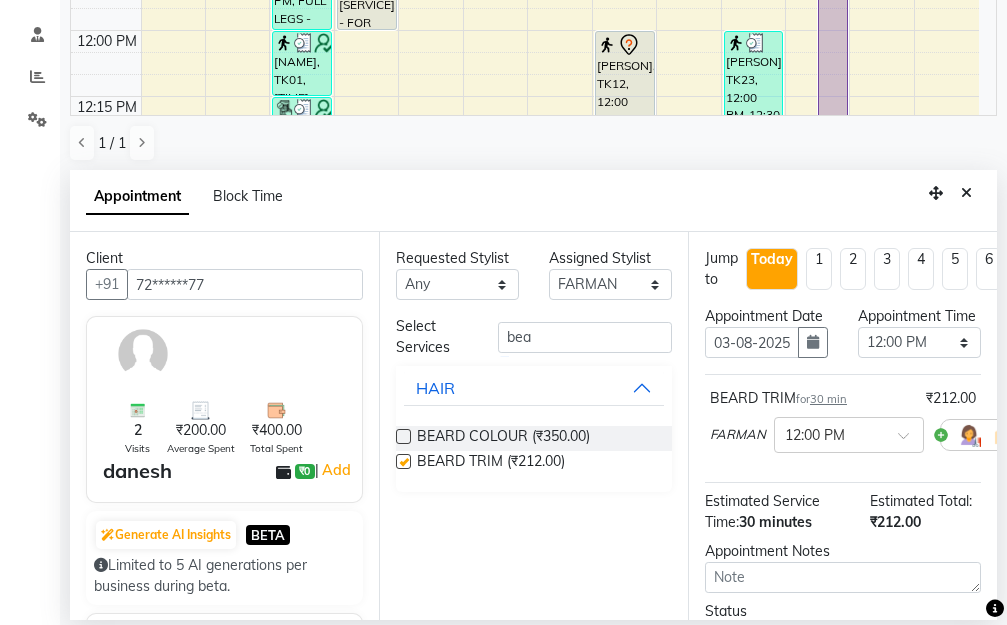 checkbox on "false" 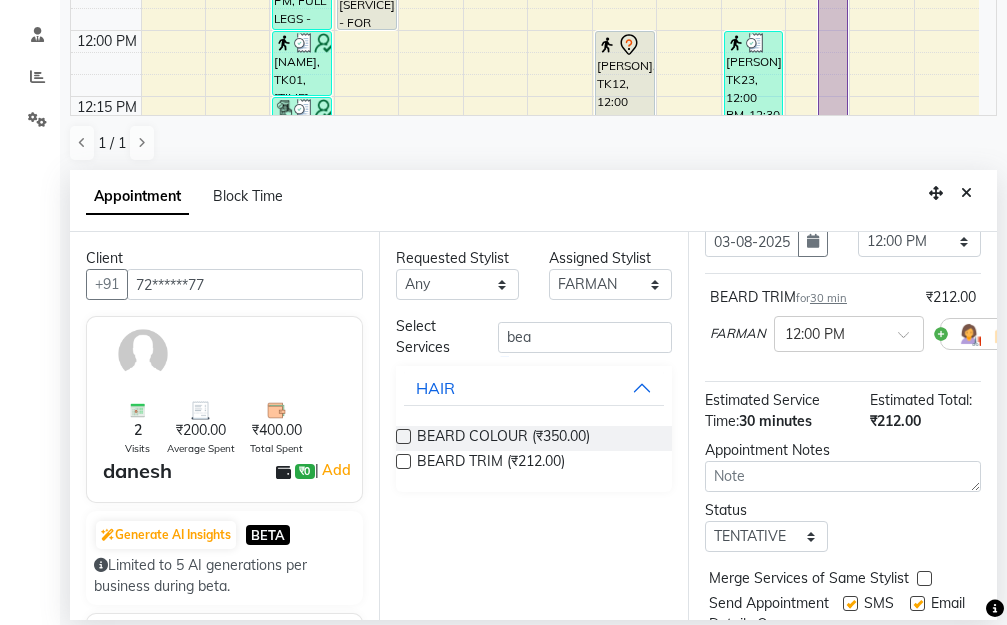 scroll, scrollTop: 235, scrollLeft: 0, axis: vertical 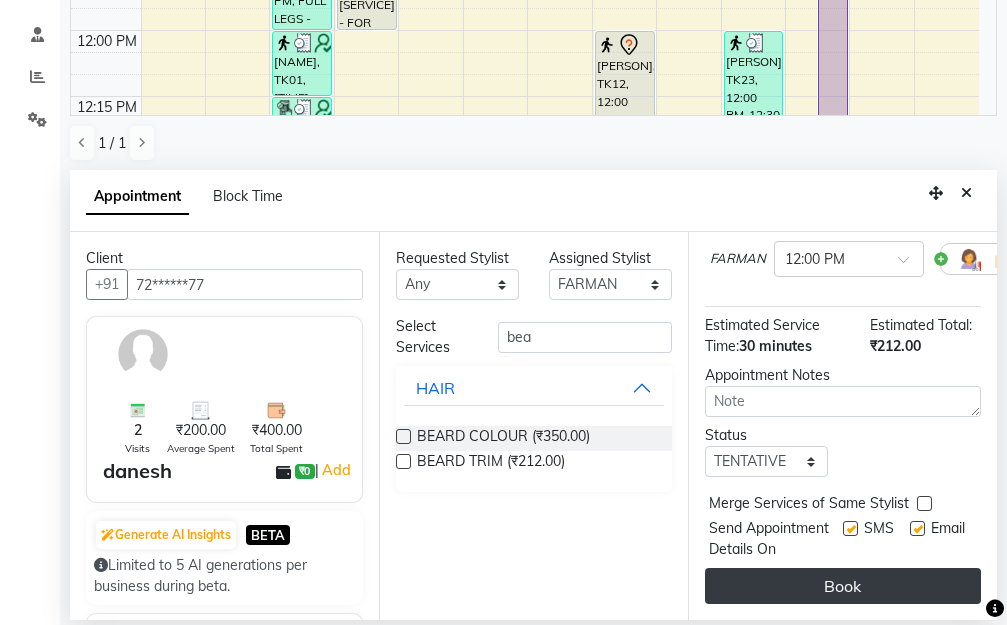 click on "Book" at bounding box center (843, 586) 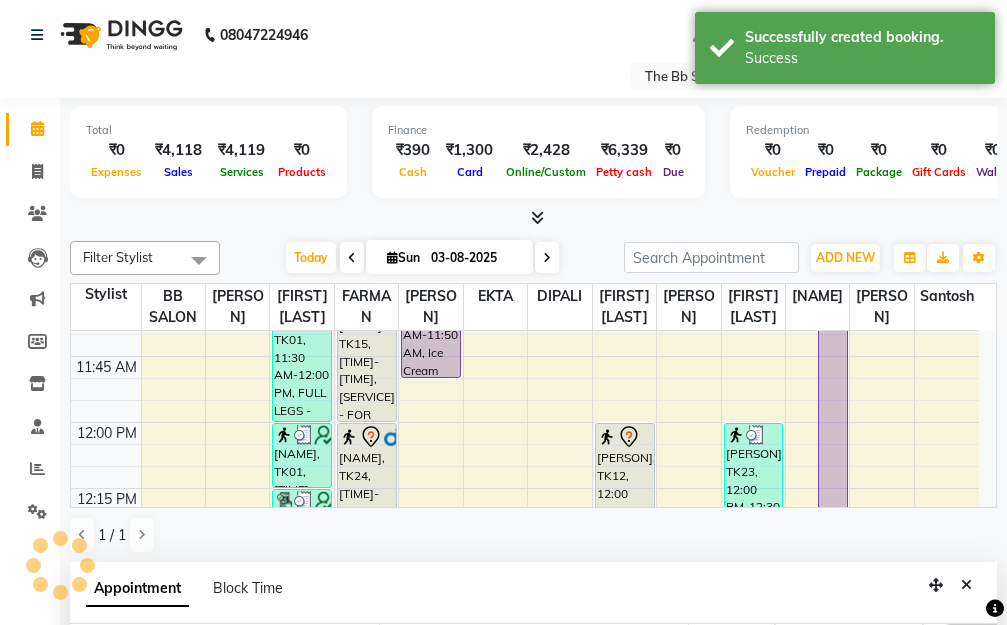 scroll, scrollTop: 0, scrollLeft: 0, axis: both 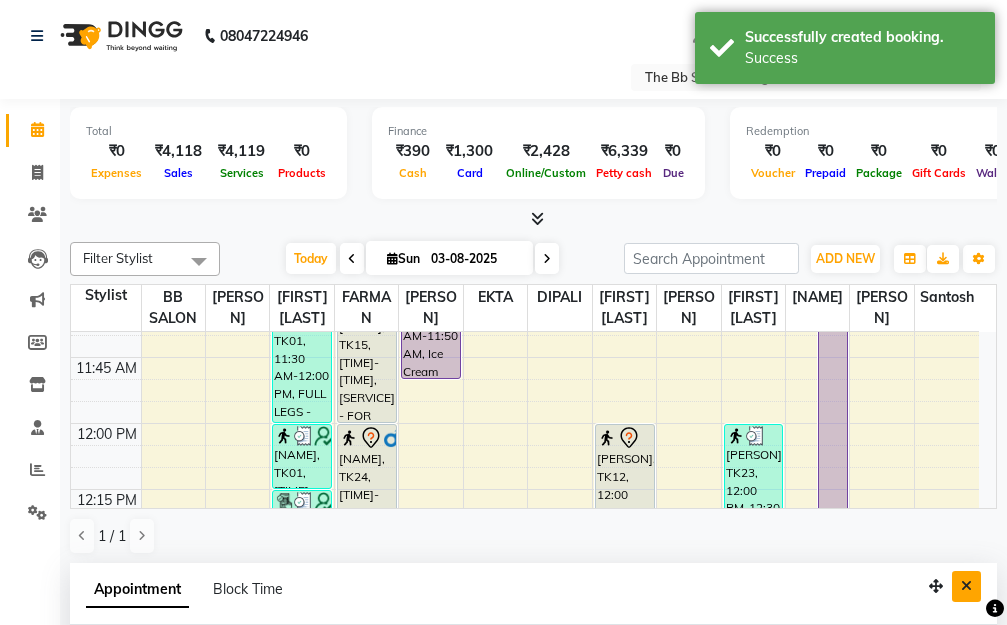click at bounding box center (966, 586) 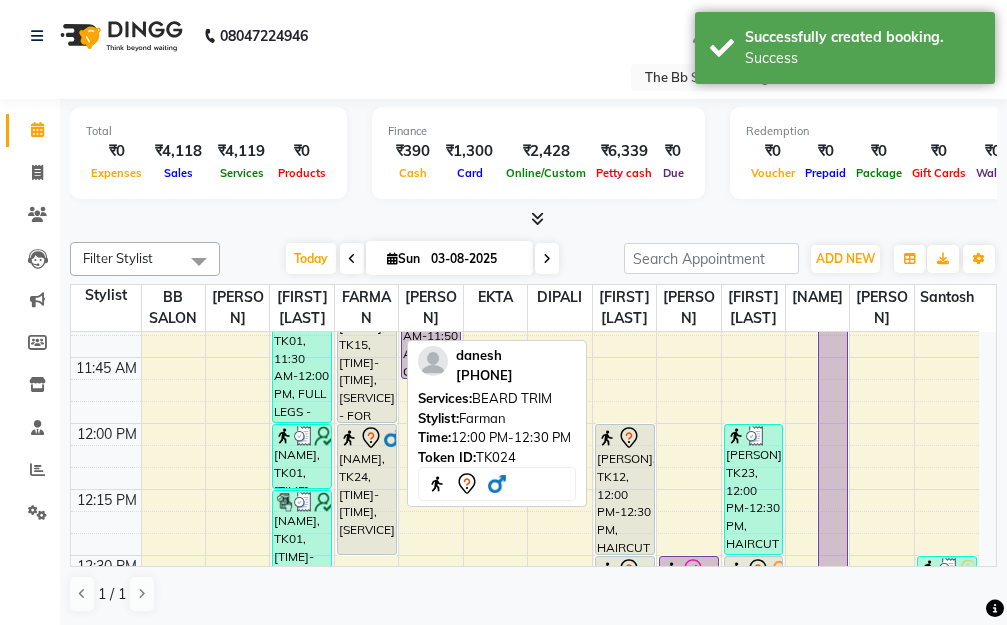 click on "danesh, TK24, 12:00 PM-12:30 PM, BEARD TRIM" at bounding box center [367, 489] 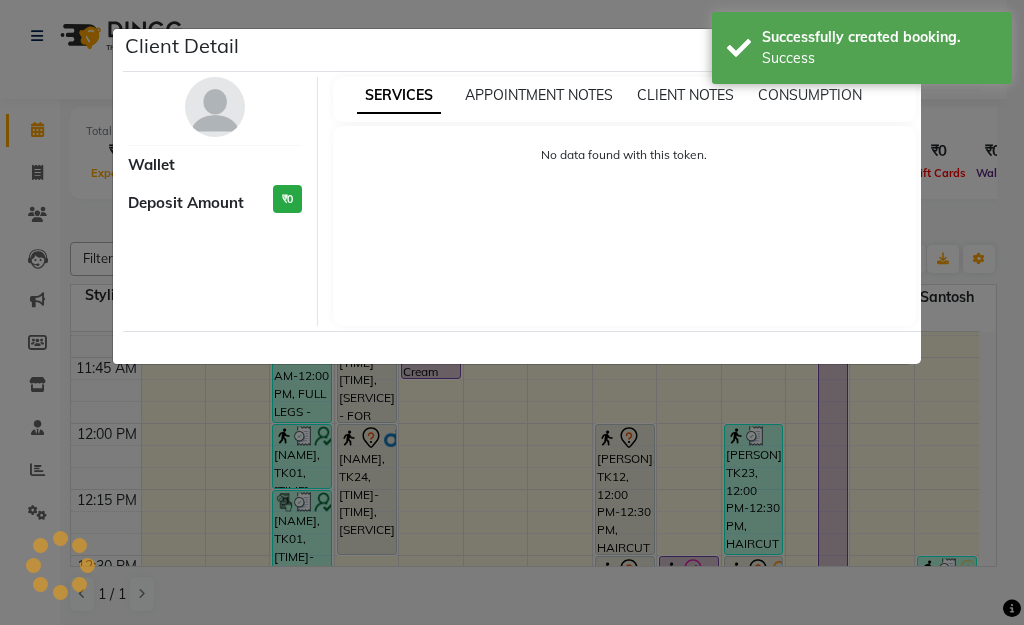 select on "7" 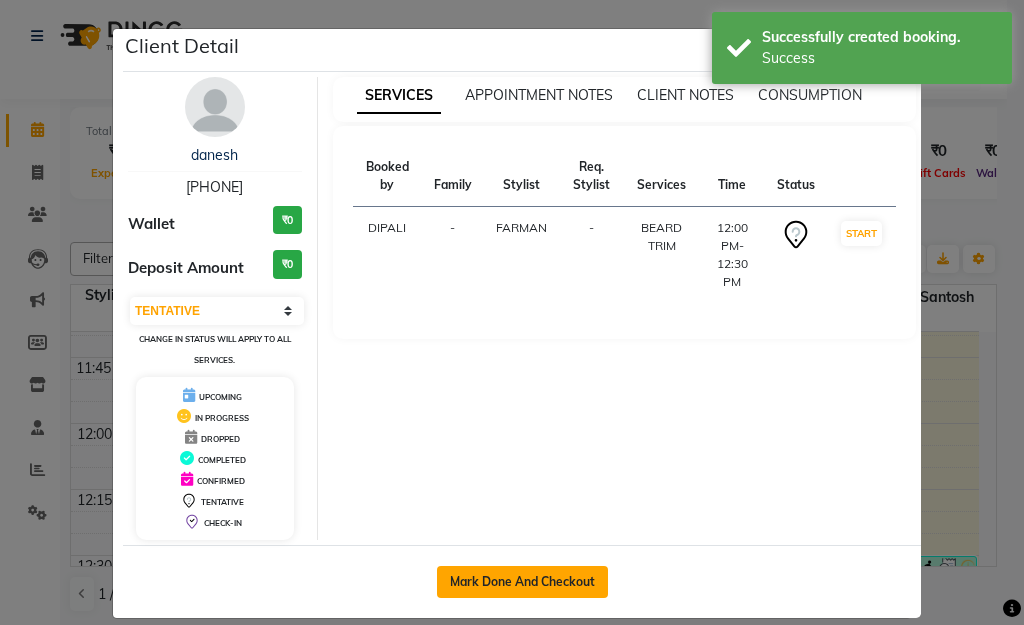 click on "Mark Done And Checkout" 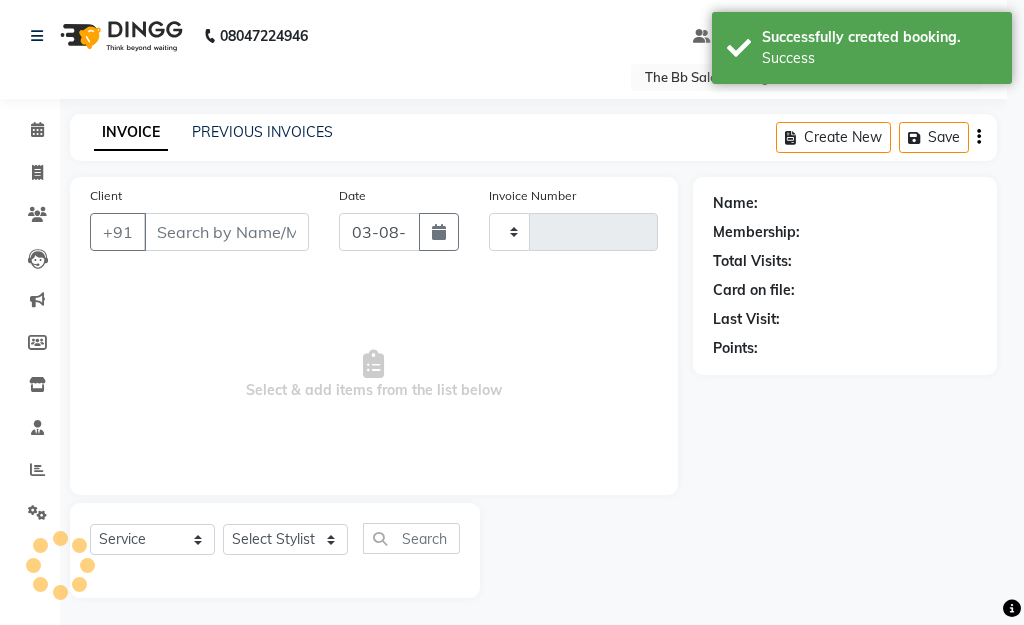 type on "2762" 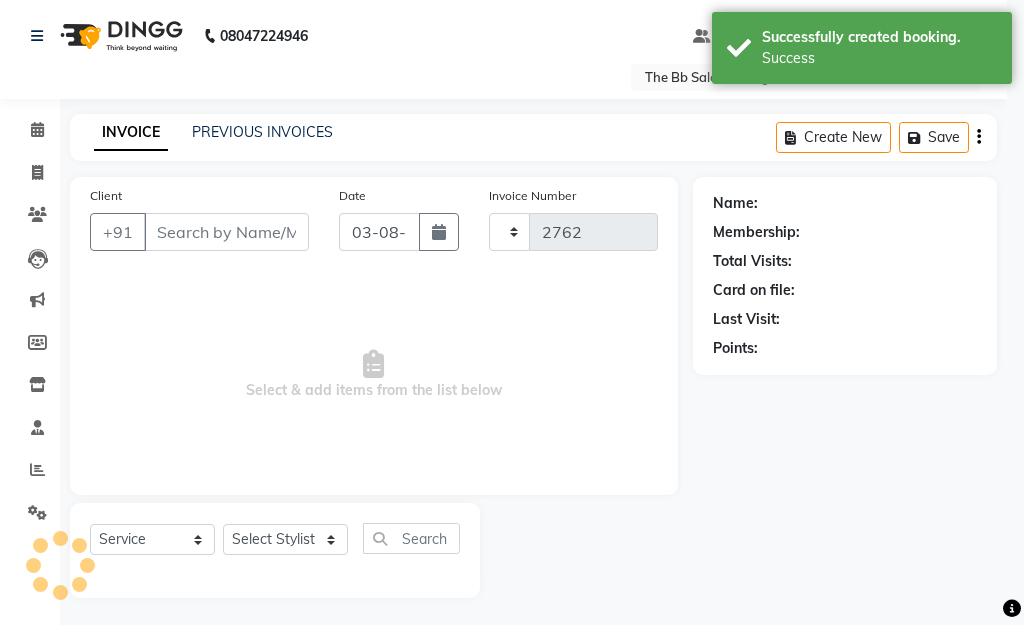 select on "6231" 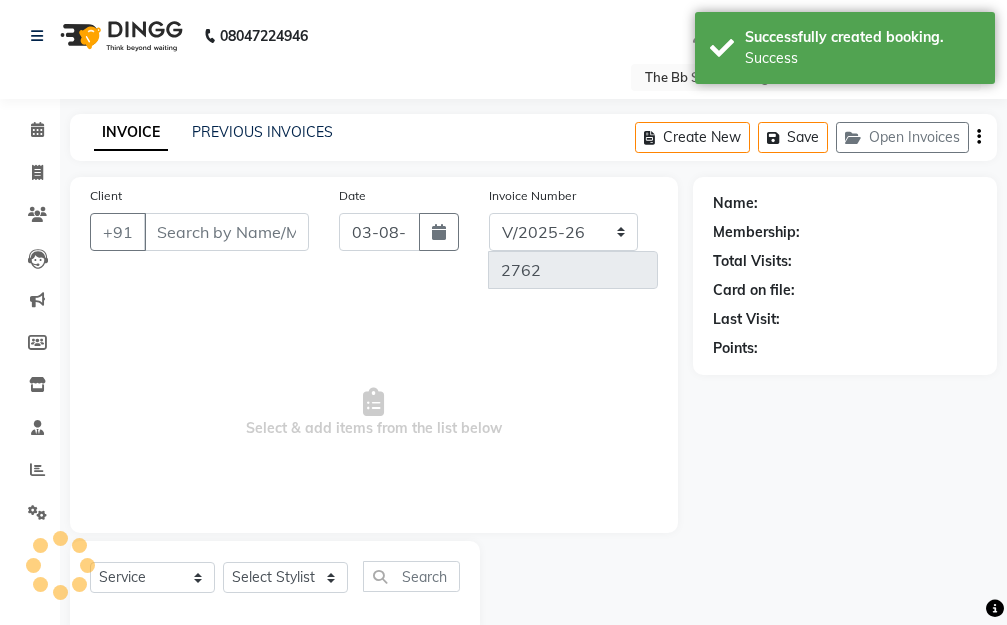 type on "72******77" 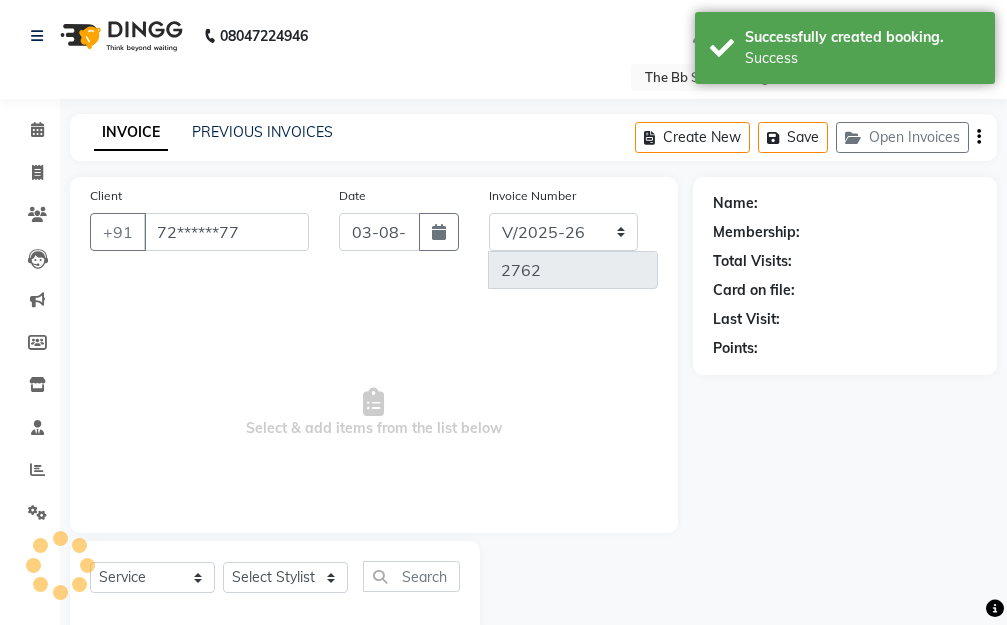 select on "83521" 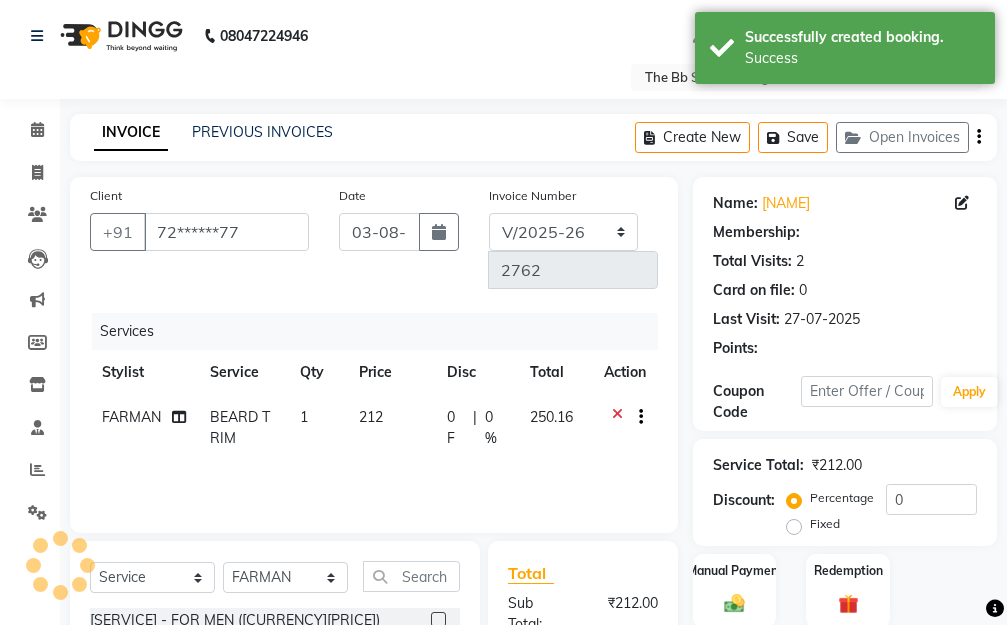 select on "1: Object" 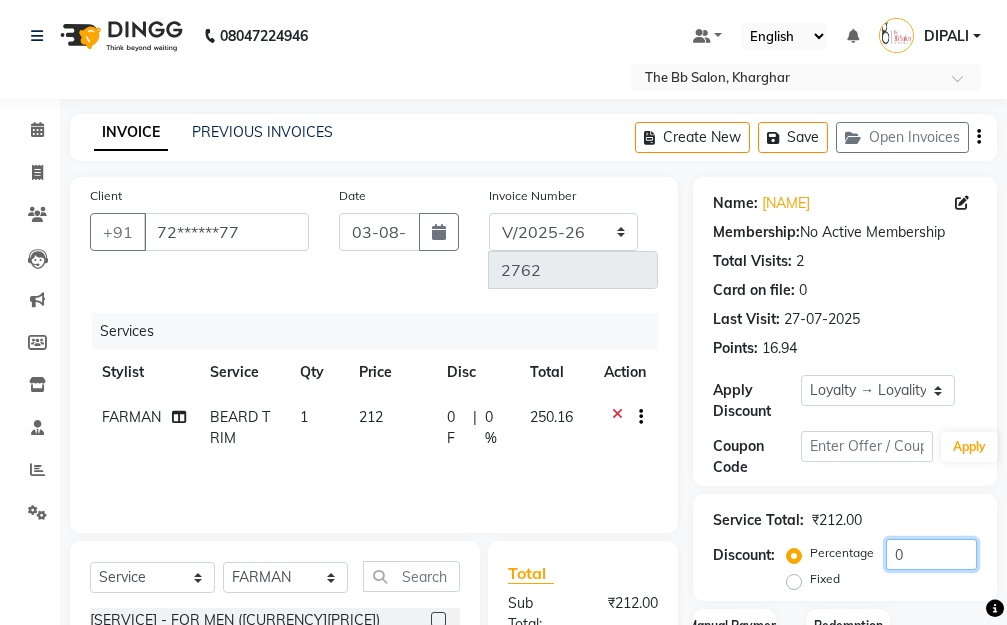 click on "0" 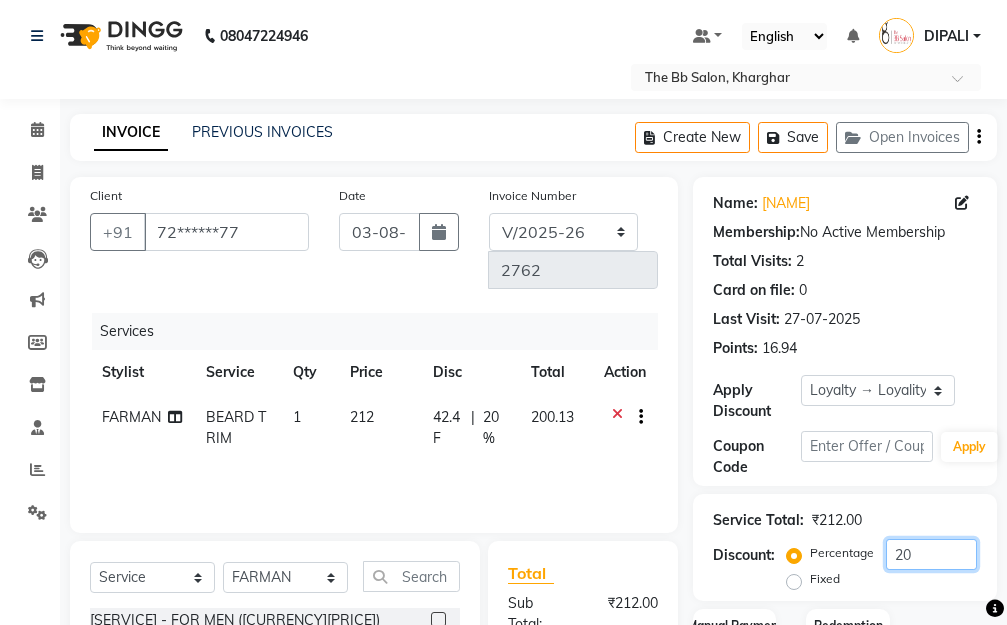 scroll, scrollTop: 390, scrollLeft: 0, axis: vertical 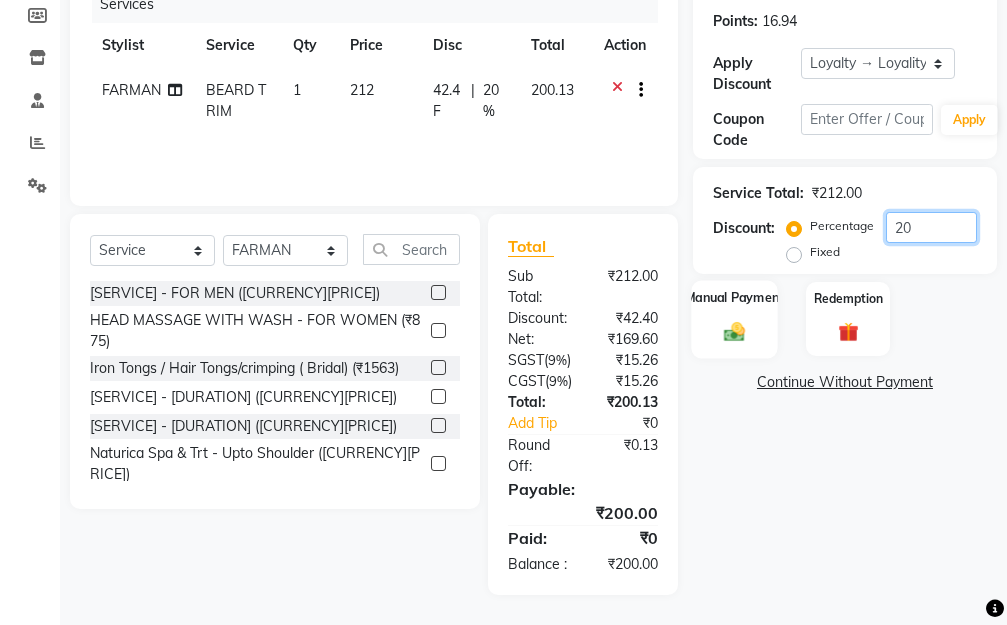 type on "20" 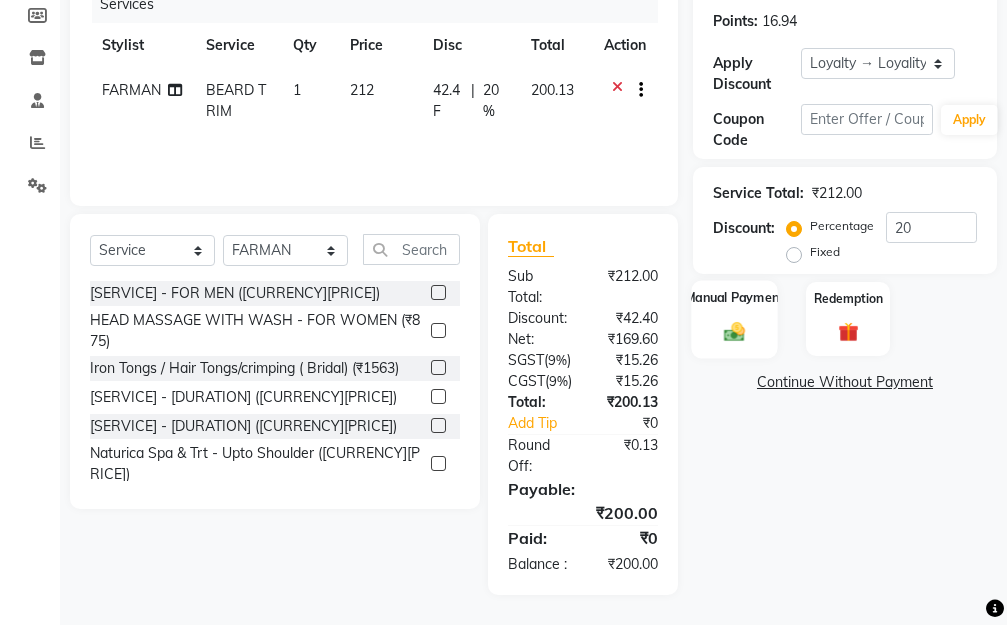 click on "Manual Payment" 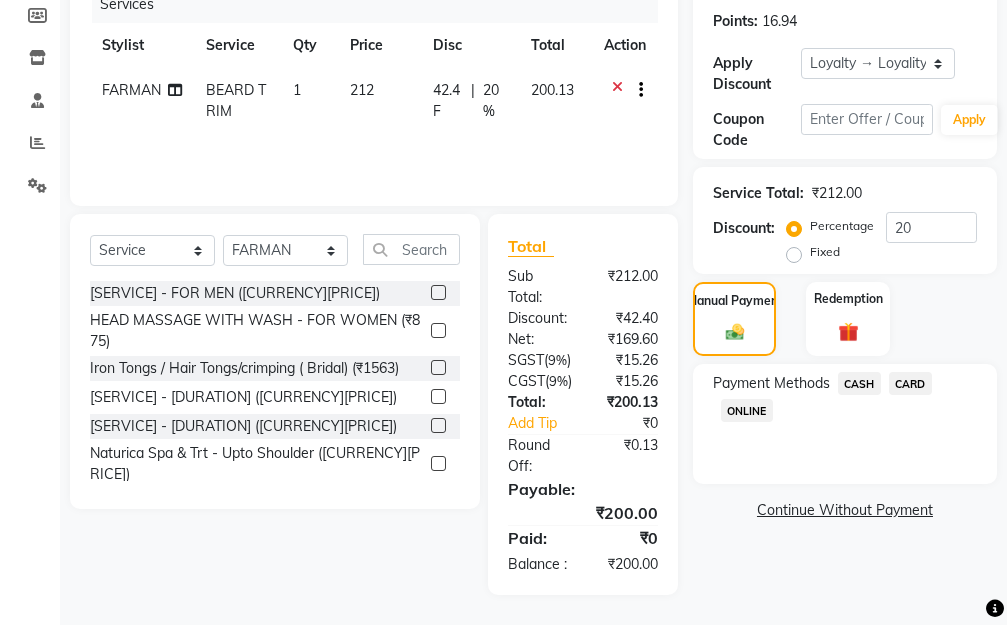 click on "ONLINE" 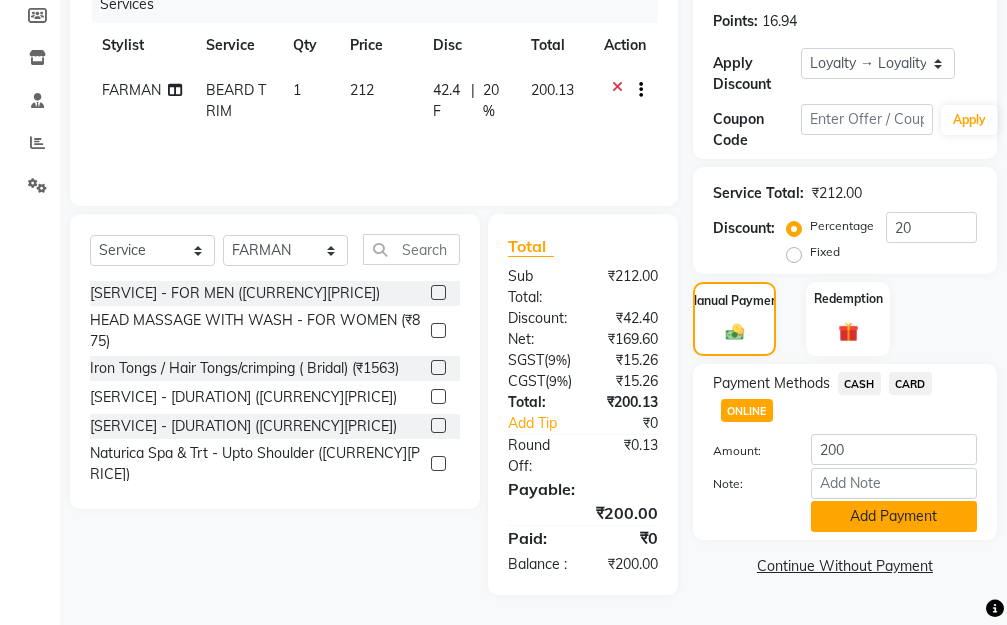 click on "Add Payment" 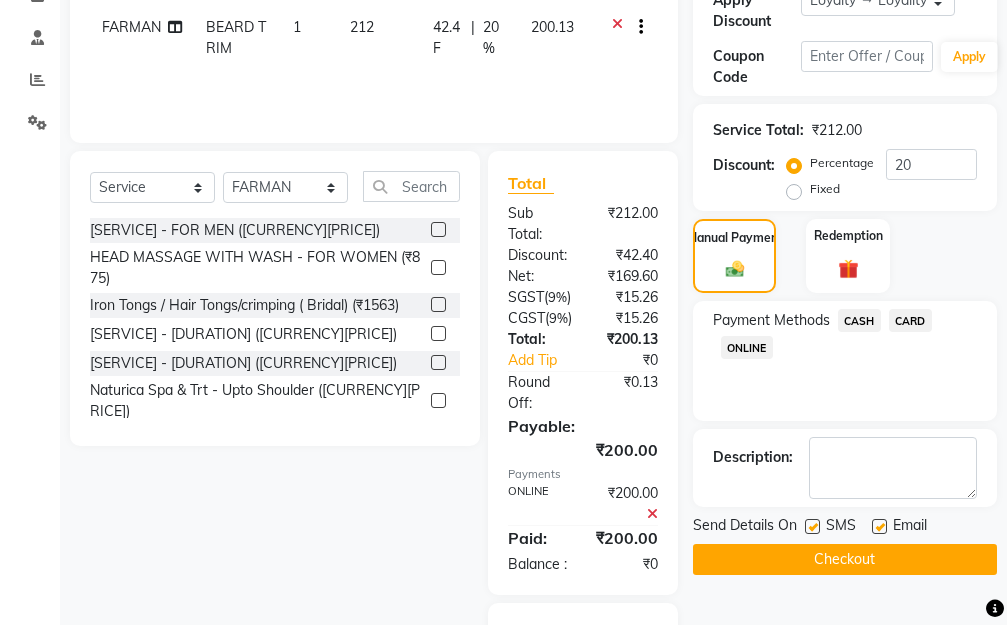 click on "Checkout" 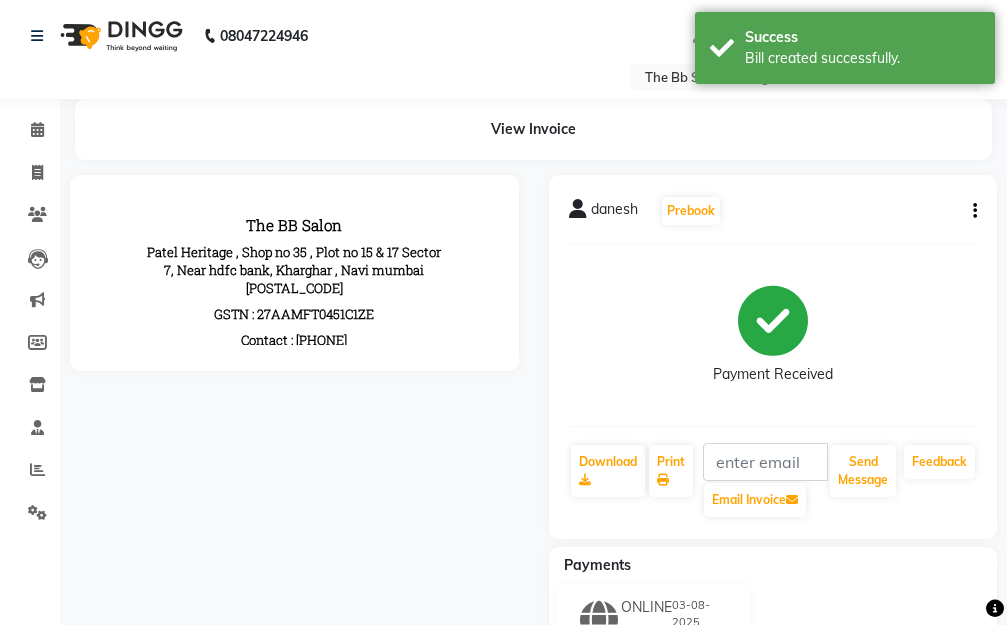 scroll, scrollTop: 0, scrollLeft: 0, axis: both 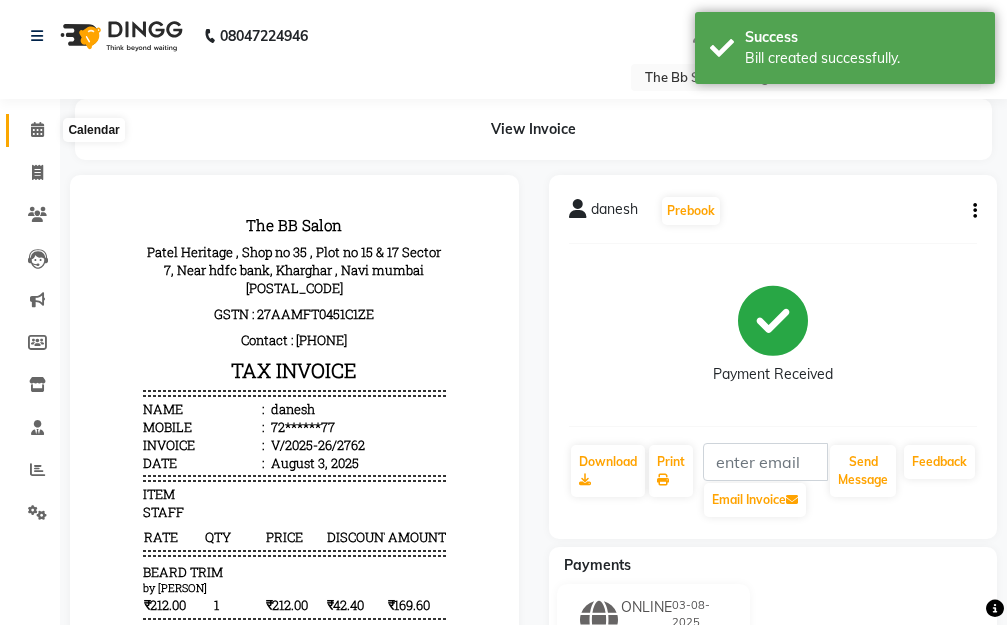 click 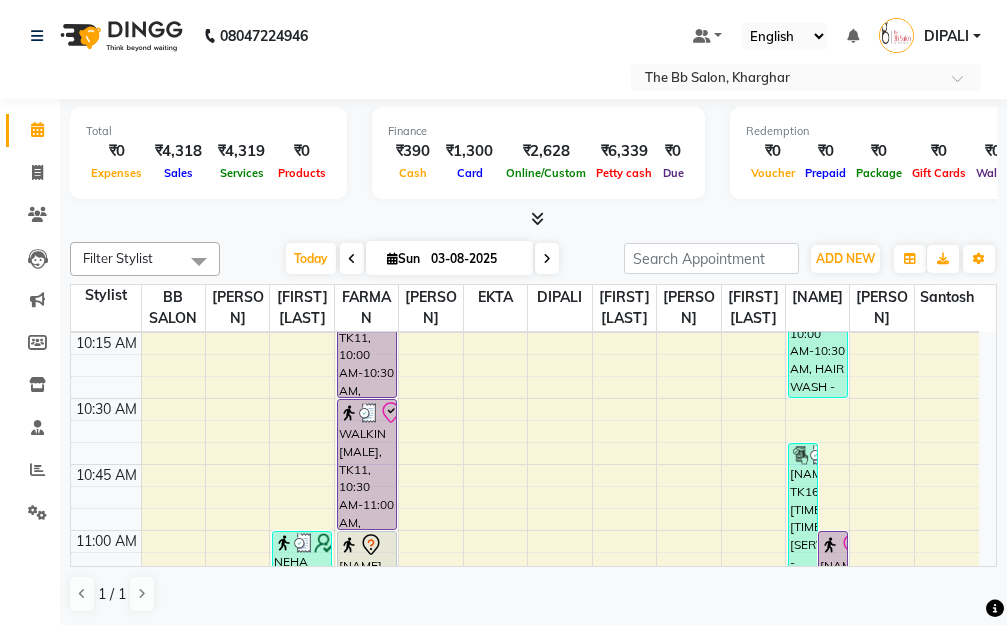 scroll, scrollTop: 300, scrollLeft: 0, axis: vertical 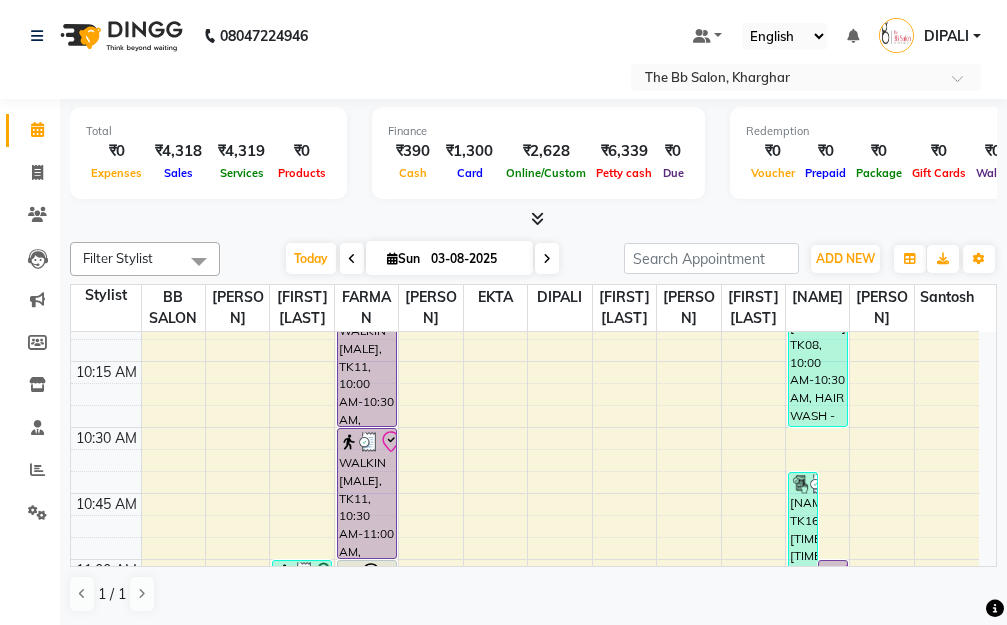 drag, startPoint x: 798, startPoint y: 531, endPoint x: 805, endPoint y: 455, distance: 76.321686 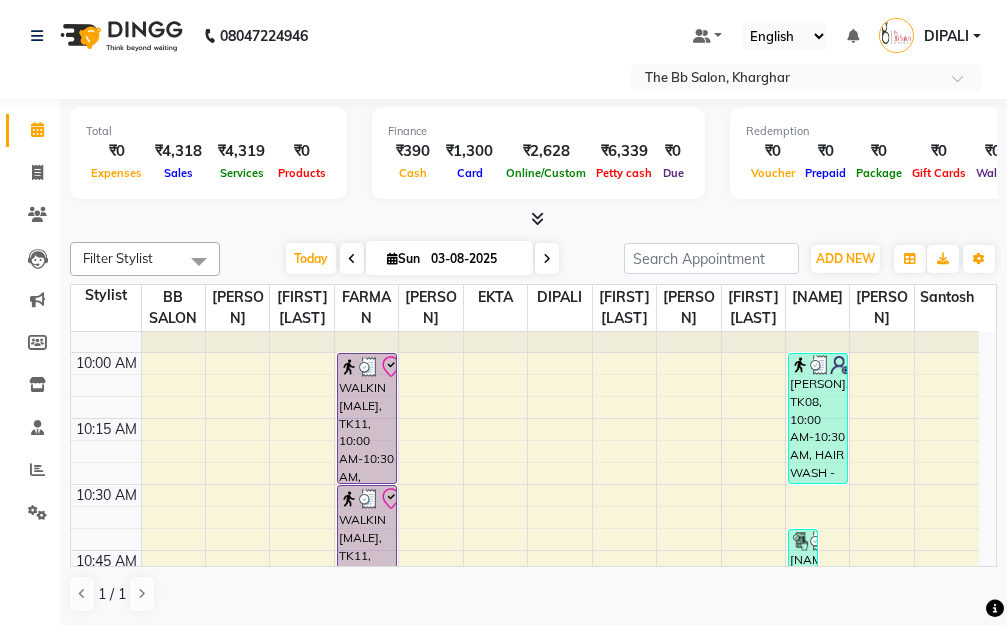 scroll, scrollTop: 300, scrollLeft: 0, axis: vertical 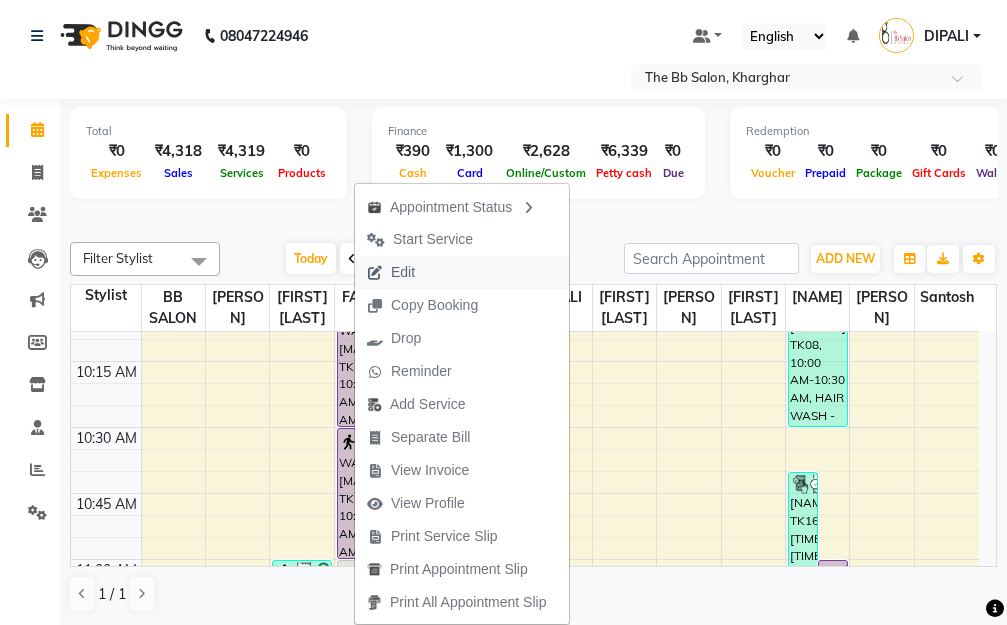 click on "Edit" at bounding box center [403, 272] 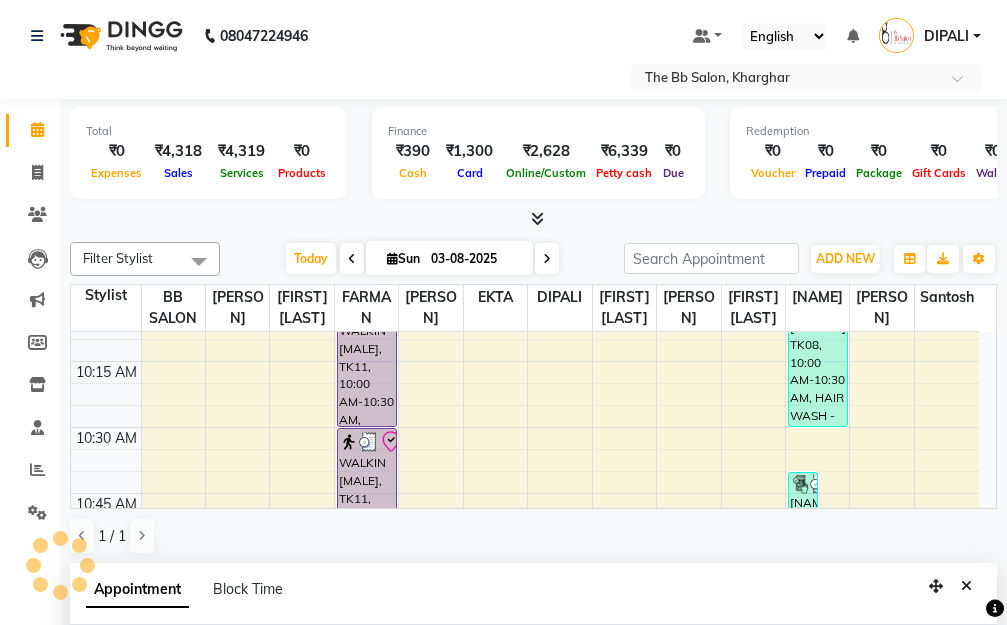 type on "03-08-2025" 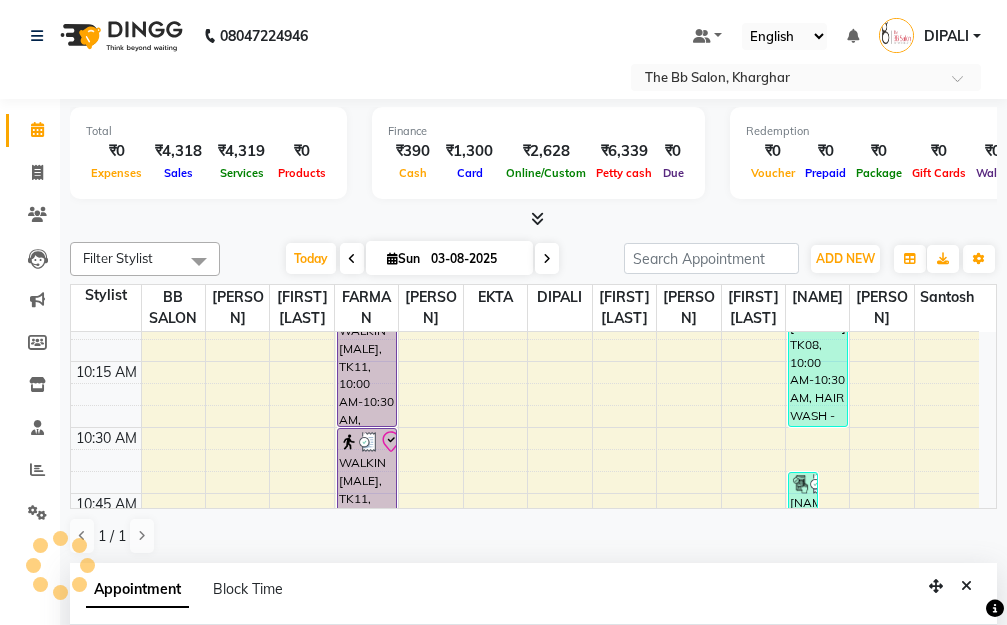 scroll, scrollTop: 0, scrollLeft: 0, axis: both 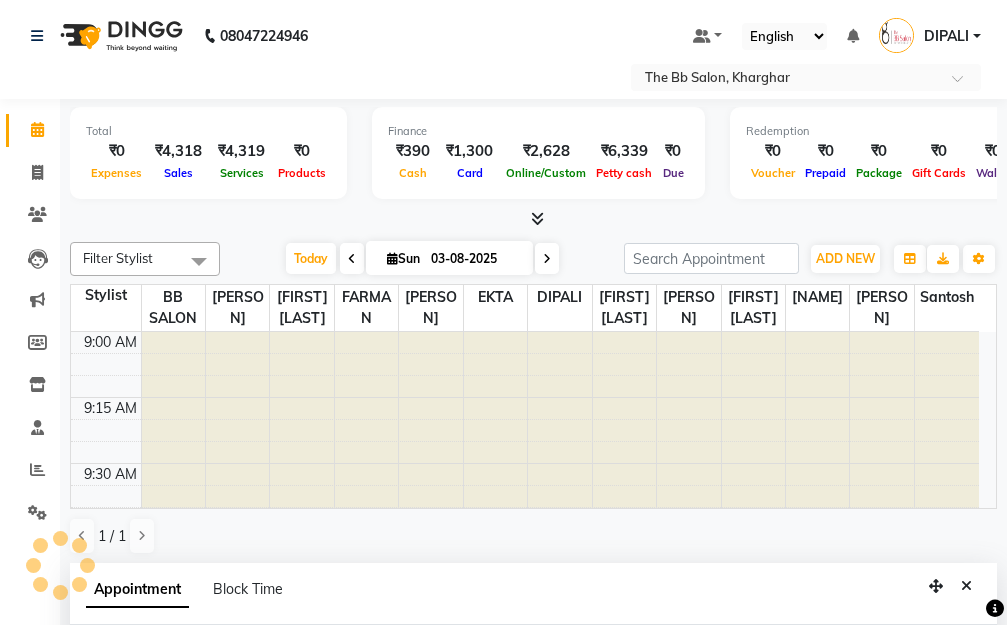 select on "83521" 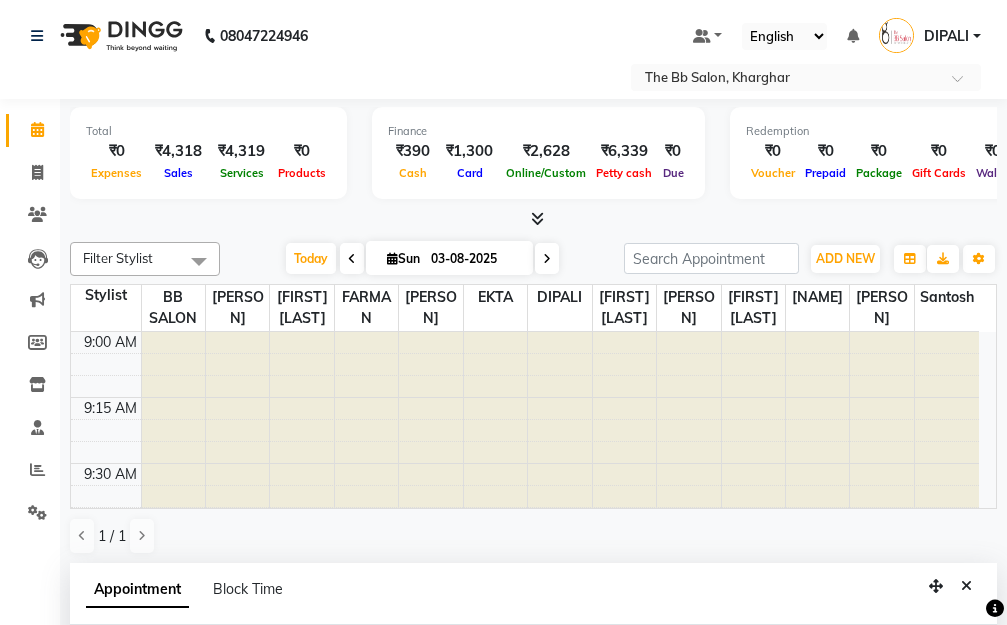 scroll, scrollTop: 793, scrollLeft: 0, axis: vertical 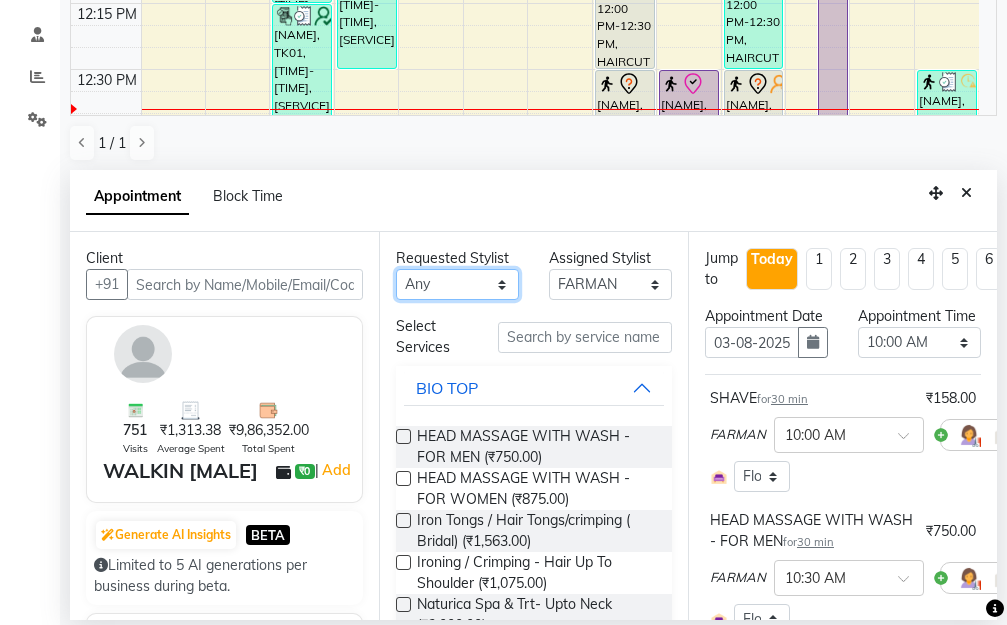 click on "Any BB SALON [FIRST] [LAST] [FIRST] [LAST] [FIRST] [LAST] [FIRST] [LAST] [FIRST] [LAST] [FIRST] [LAST] [FIRST] [LAST] [FIRST] [LAST] [FIRST] [LAST]" at bounding box center [457, 284] 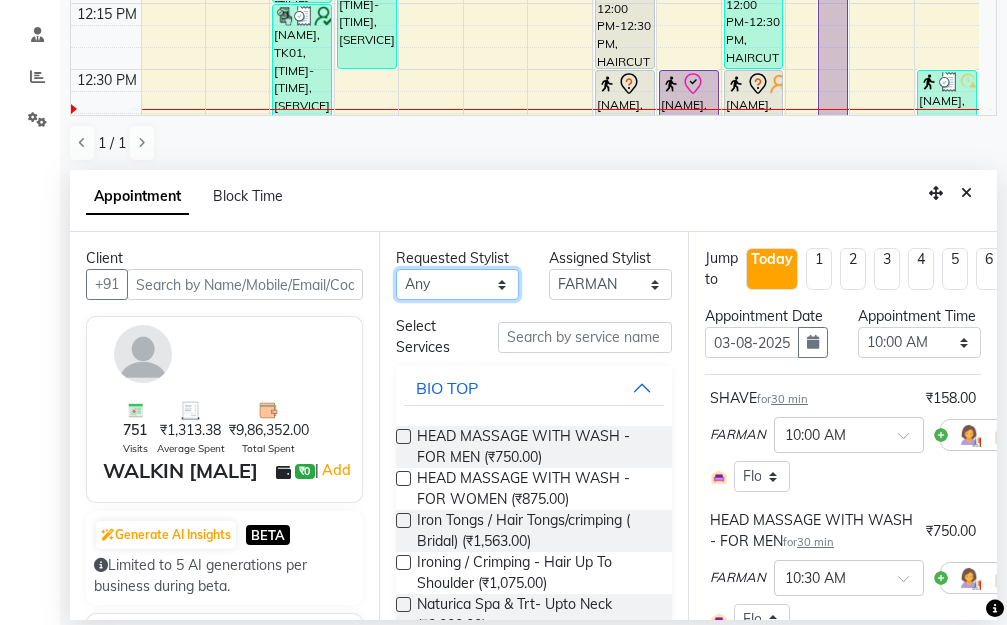 select on "86865" 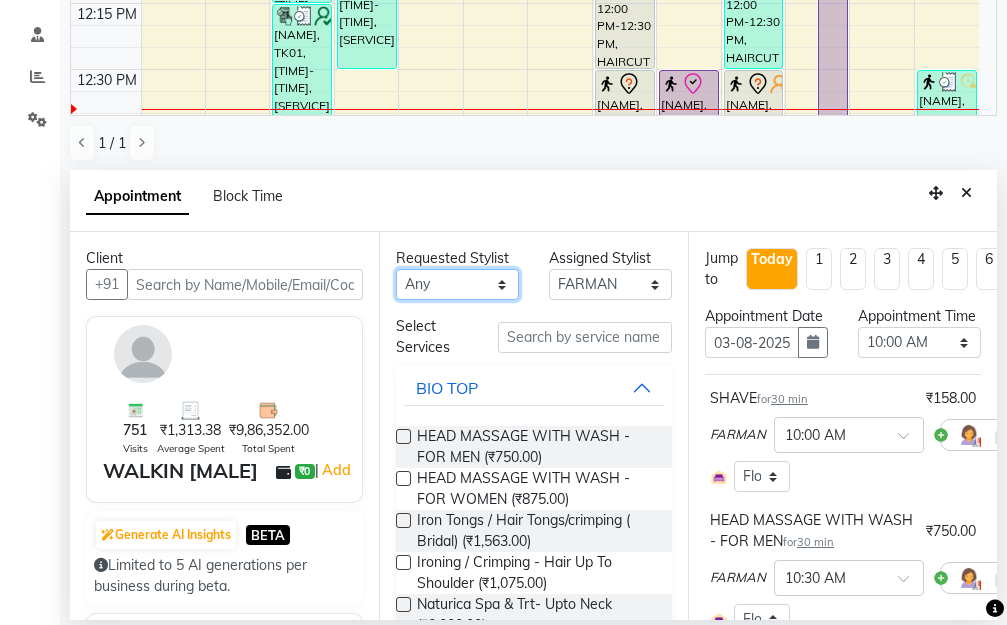click on "Any BB SALON [FIRST] [LAST] [FIRST] [LAST] [FIRST] [LAST] [FIRST] [LAST] [FIRST] [LAST] [FIRST] [LAST] [FIRST] [LAST] [FIRST] [LAST] [FIRST] [LAST]" at bounding box center [457, 284] 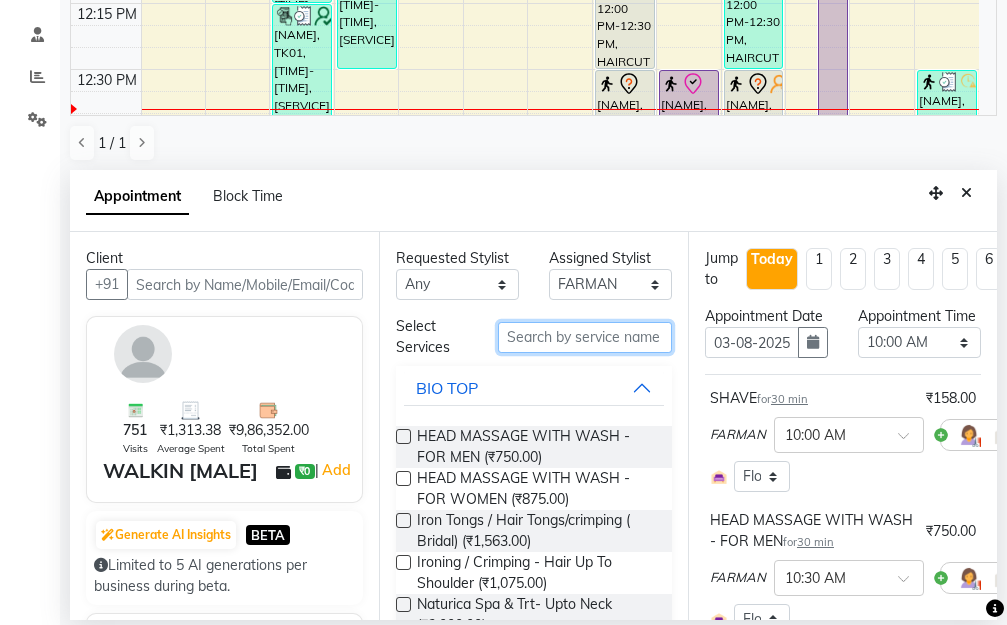 click at bounding box center (585, 337) 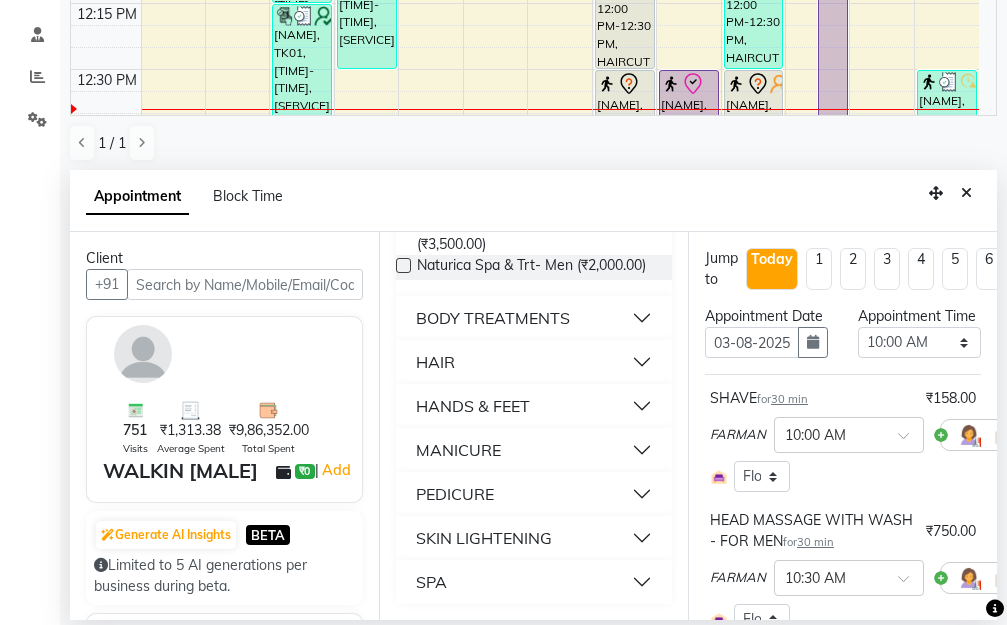 scroll, scrollTop: 356, scrollLeft: 0, axis: vertical 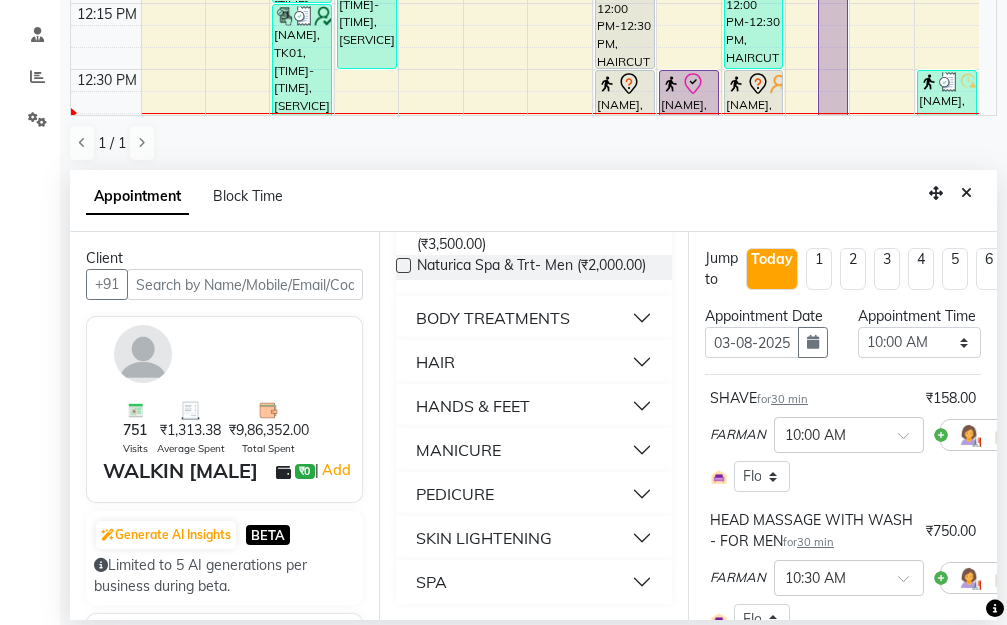 type on "spa" 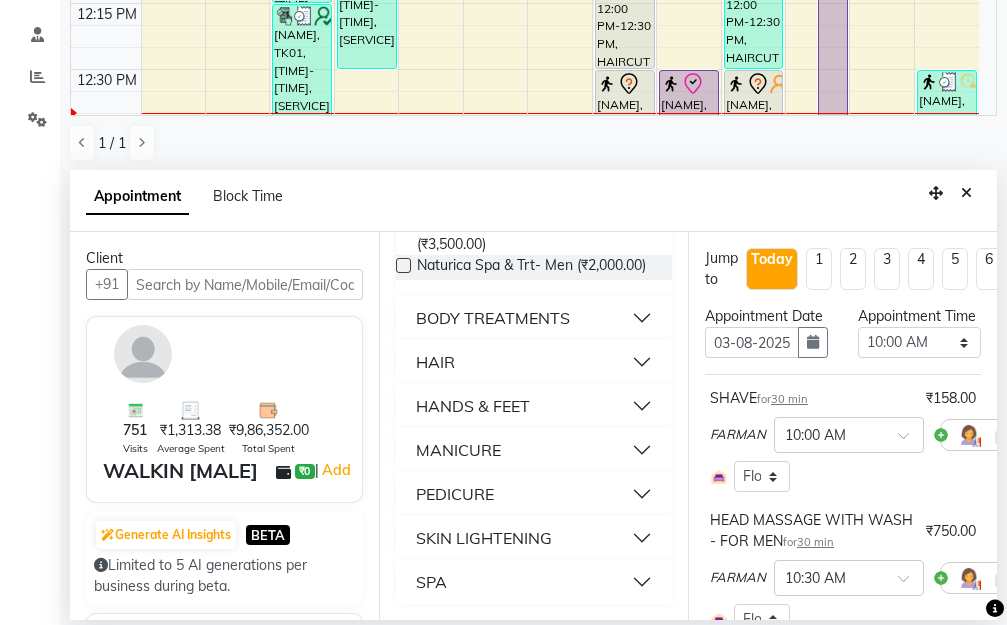 click on "PEDICURE" at bounding box center [534, 494] 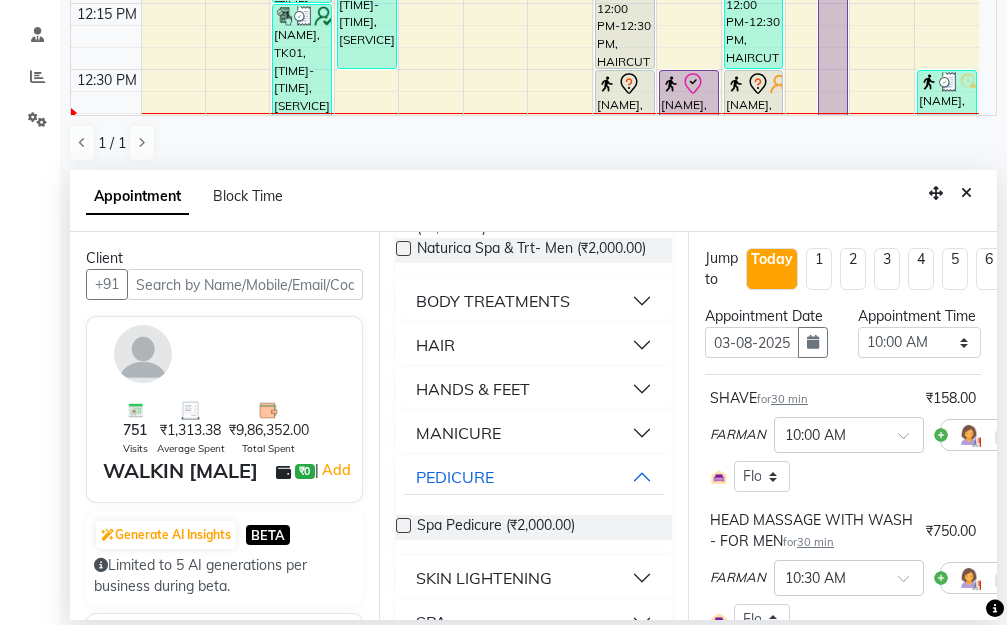 click at bounding box center [403, 525] 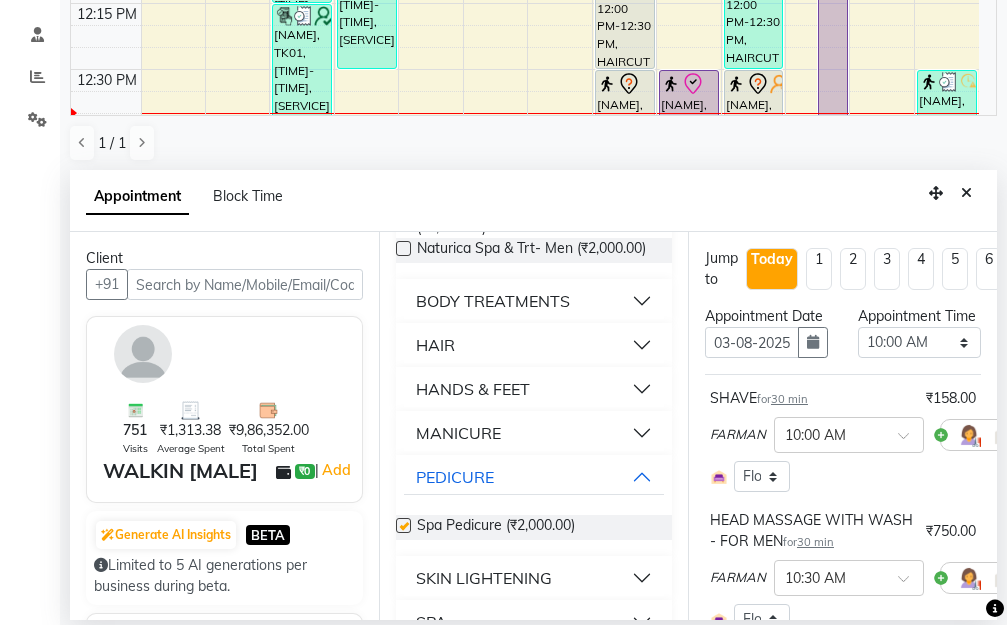 checkbox on "false" 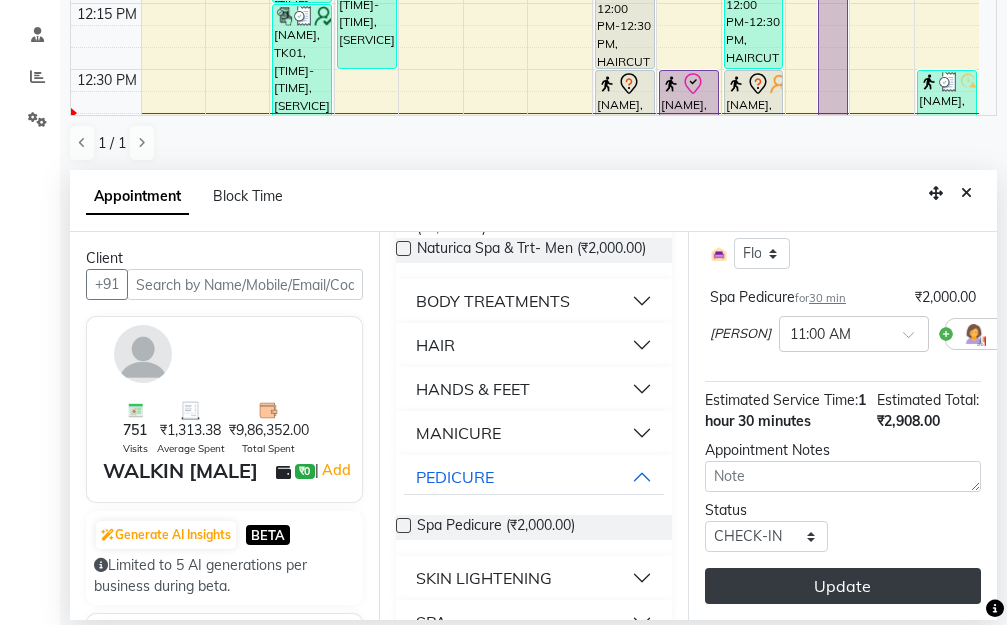 scroll, scrollTop: 425, scrollLeft: 0, axis: vertical 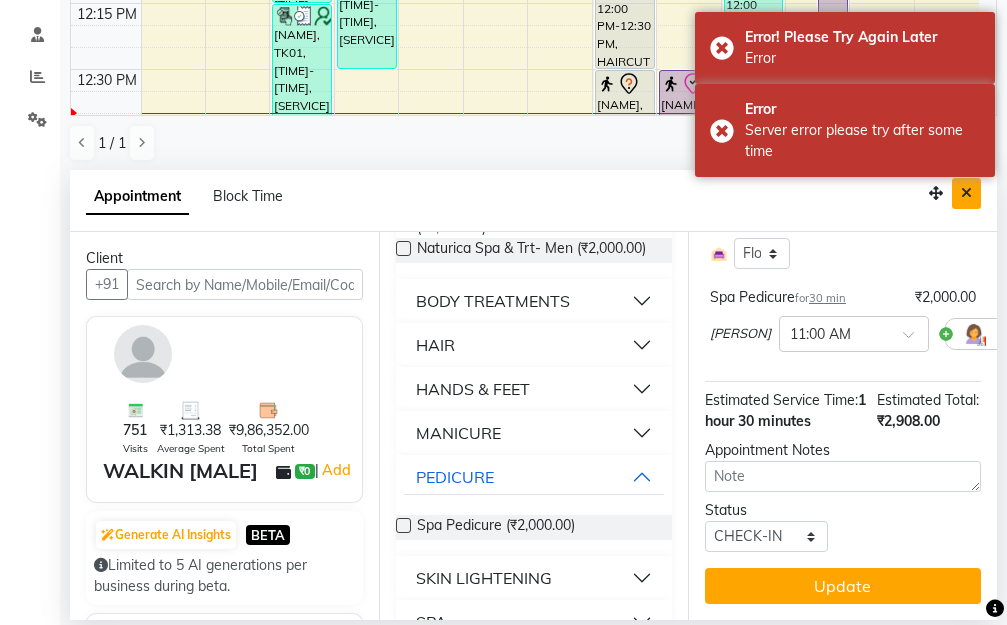 click at bounding box center (966, 193) 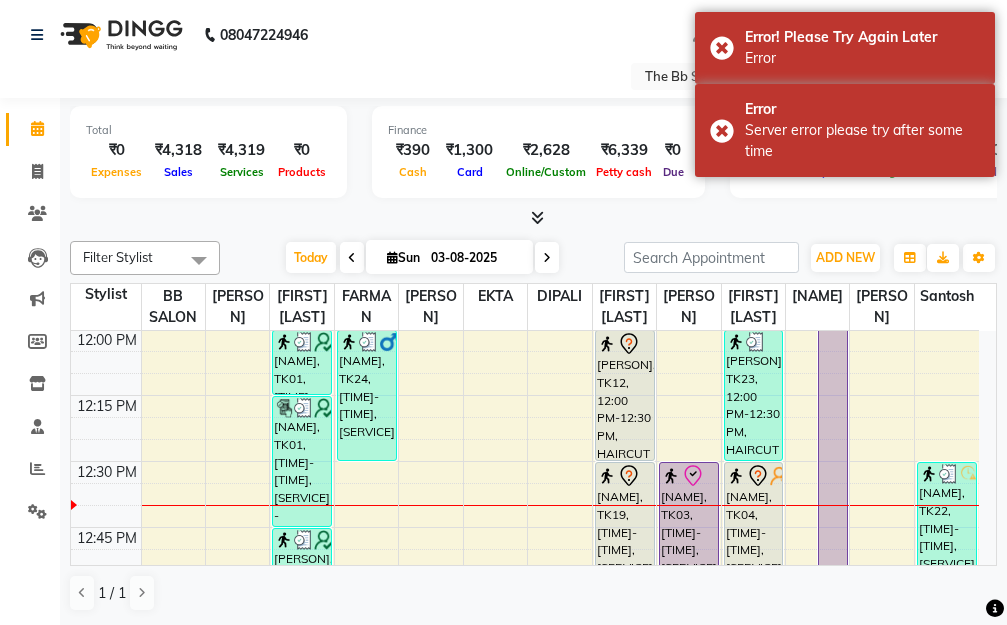 scroll, scrollTop: 1, scrollLeft: 0, axis: vertical 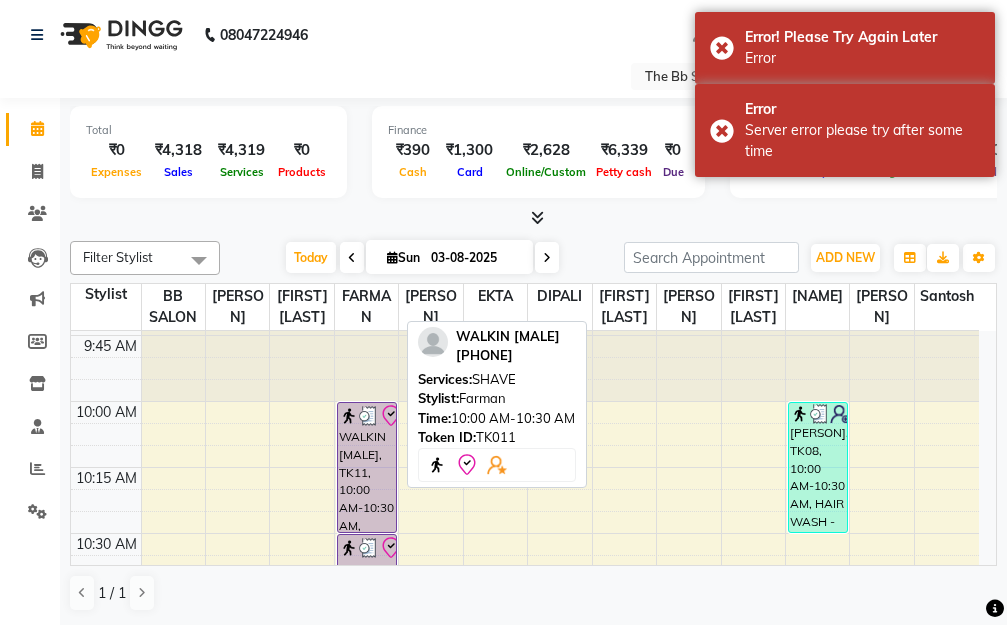 click on "WALKIN [MALE], TK11, 10:00 AM-10:30 AM, SHAVE" at bounding box center (367, 467) 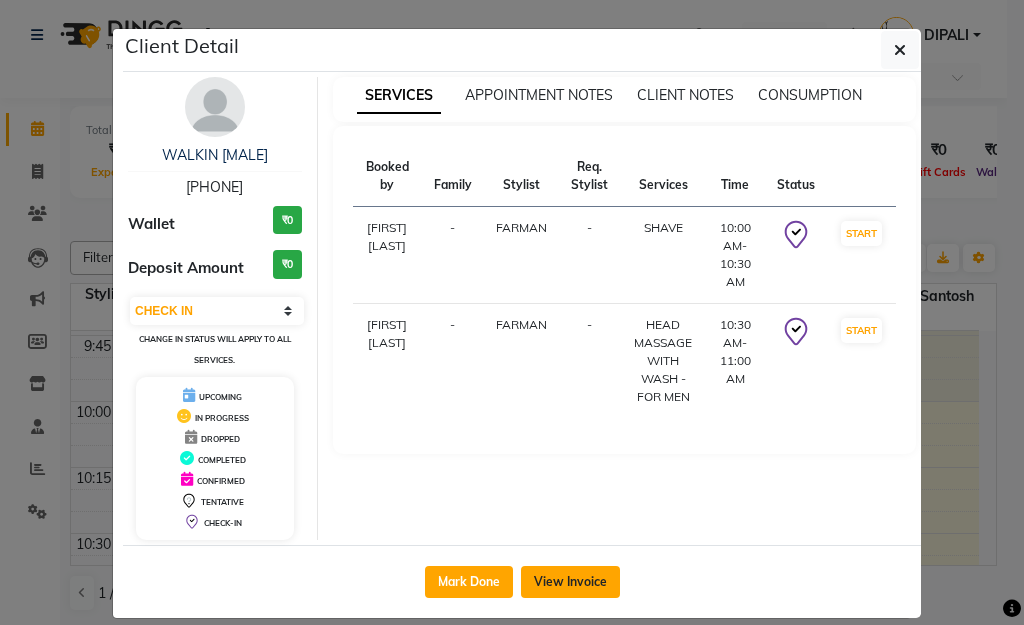 click on "View Invoice" 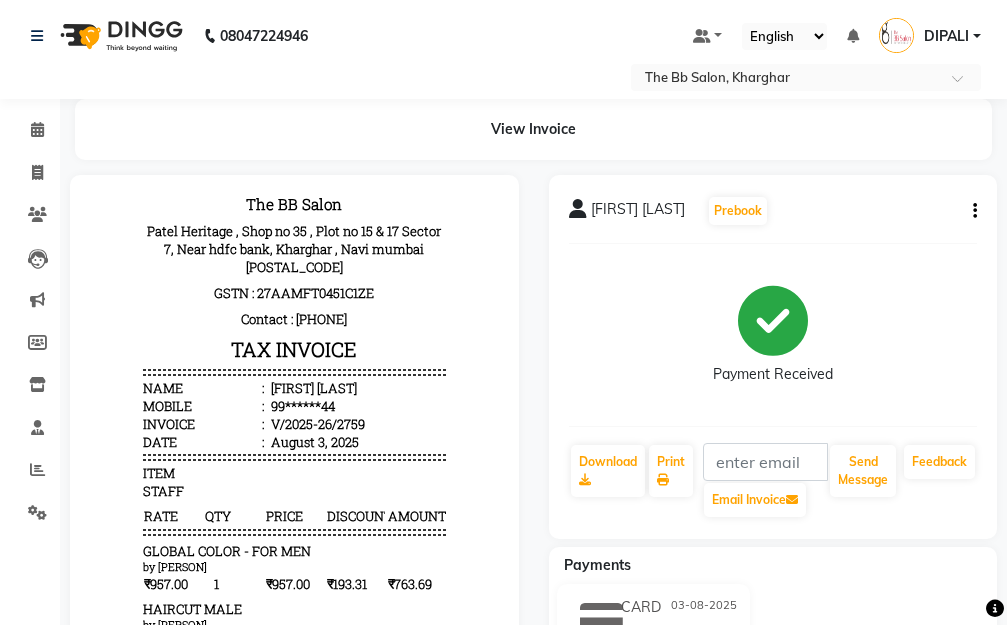 scroll, scrollTop: 0, scrollLeft: 0, axis: both 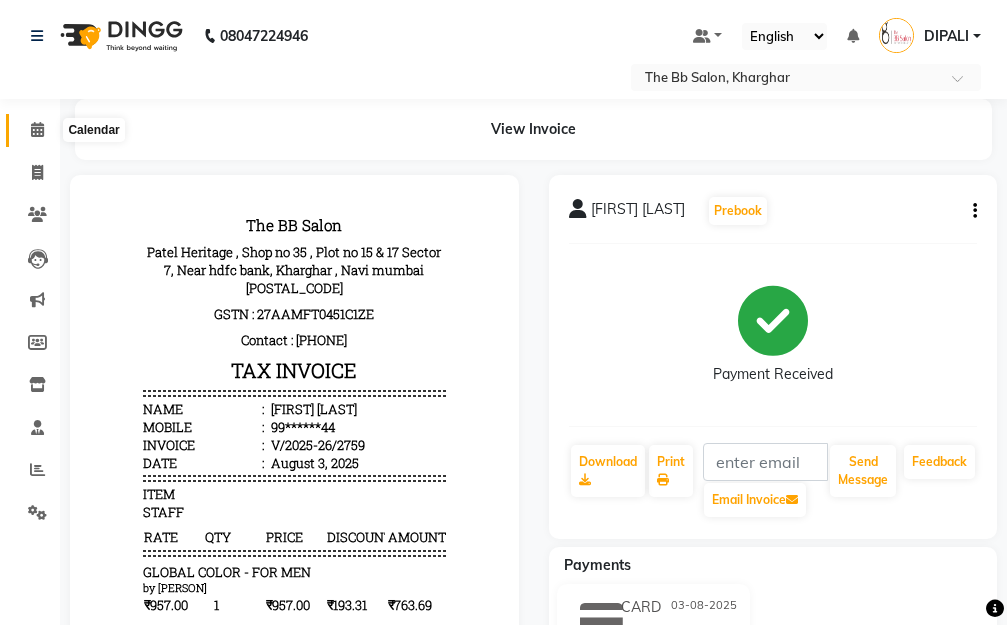 click 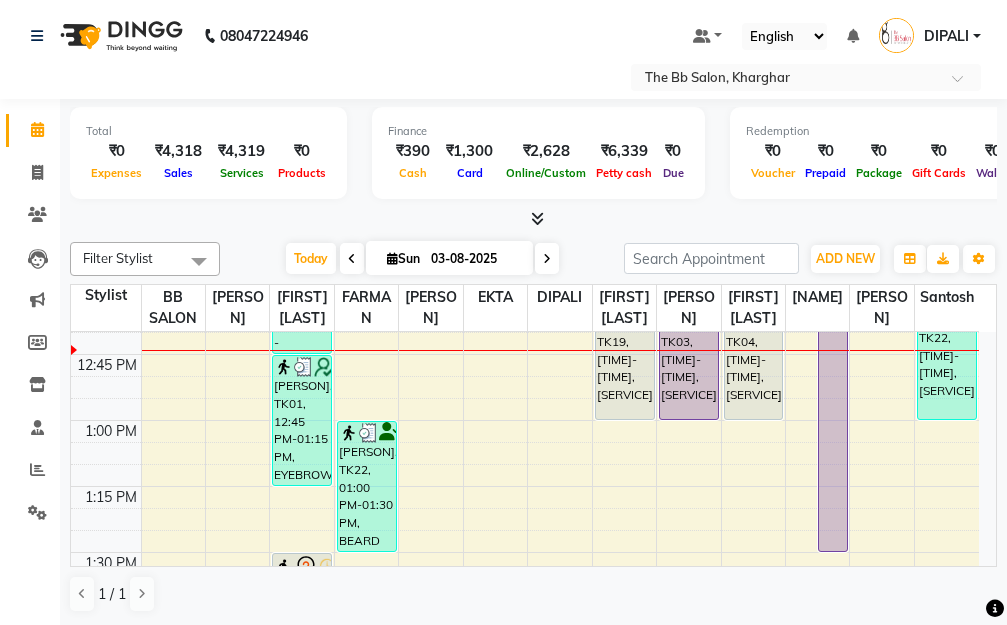 scroll, scrollTop: 1100, scrollLeft: 0, axis: vertical 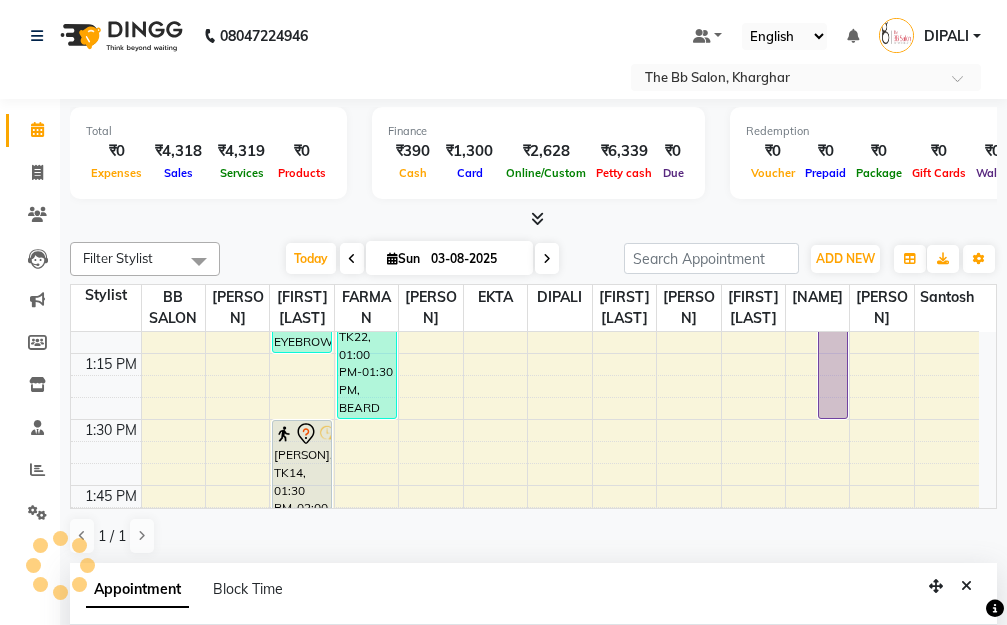 select on "83659" 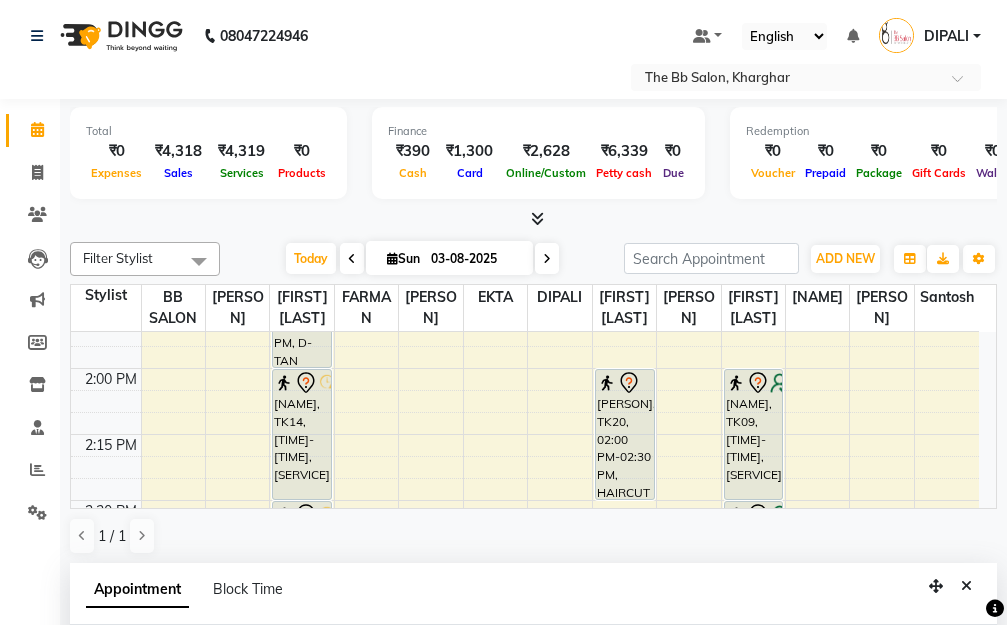 scroll, scrollTop: 1300, scrollLeft: 0, axis: vertical 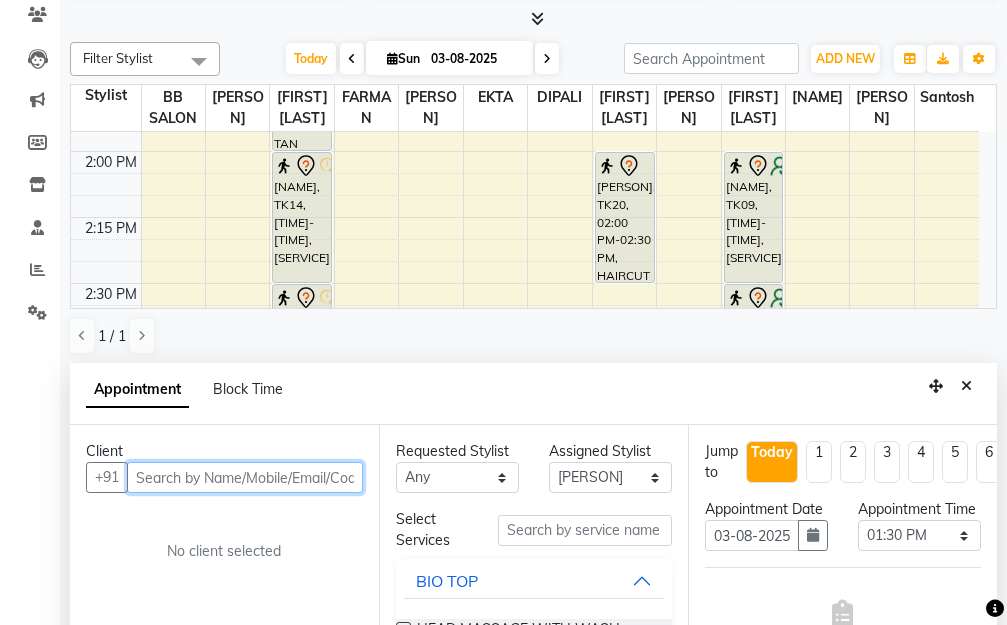 click at bounding box center (245, 477) 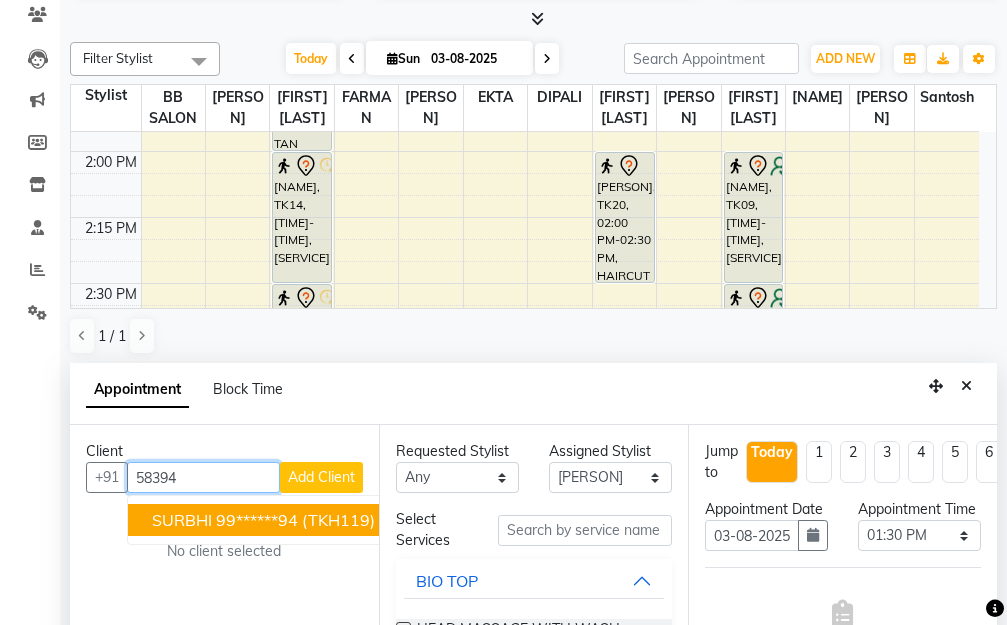 click on "(TKH119)" at bounding box center (338, 520) 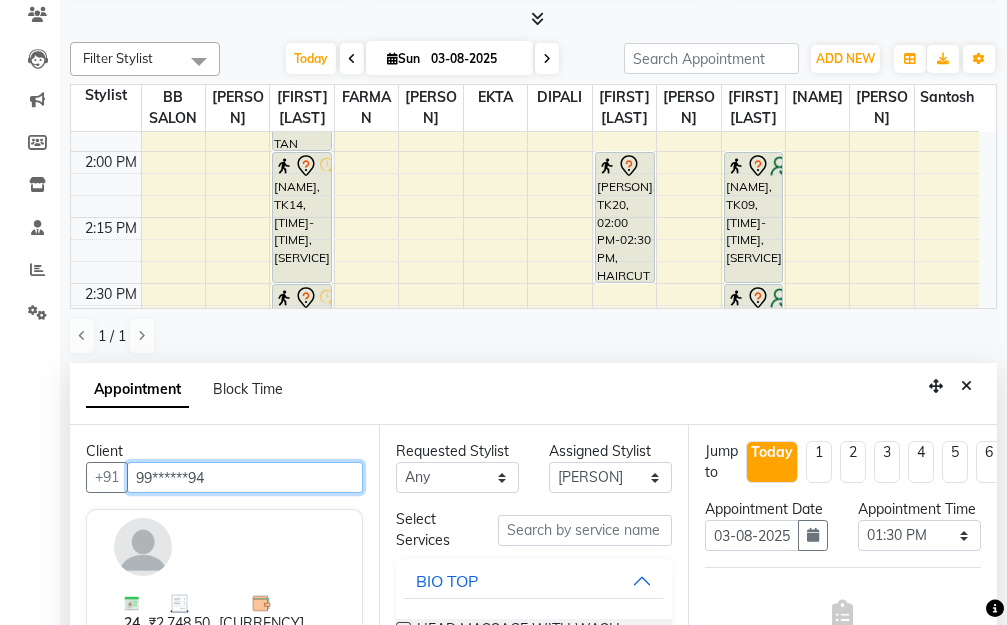 type on "99******94" 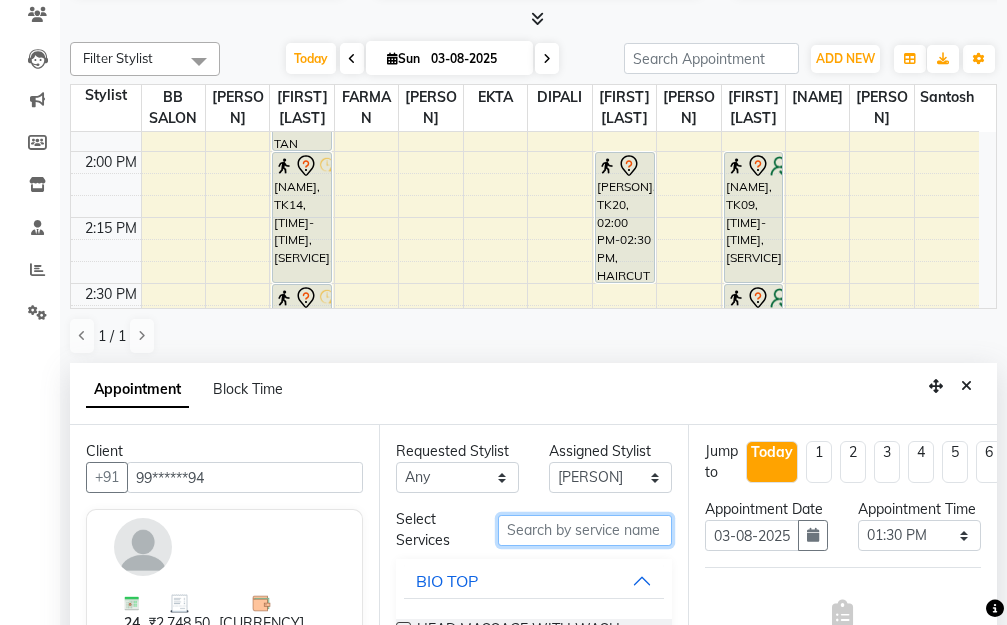 click at bounding box center [585, 530] 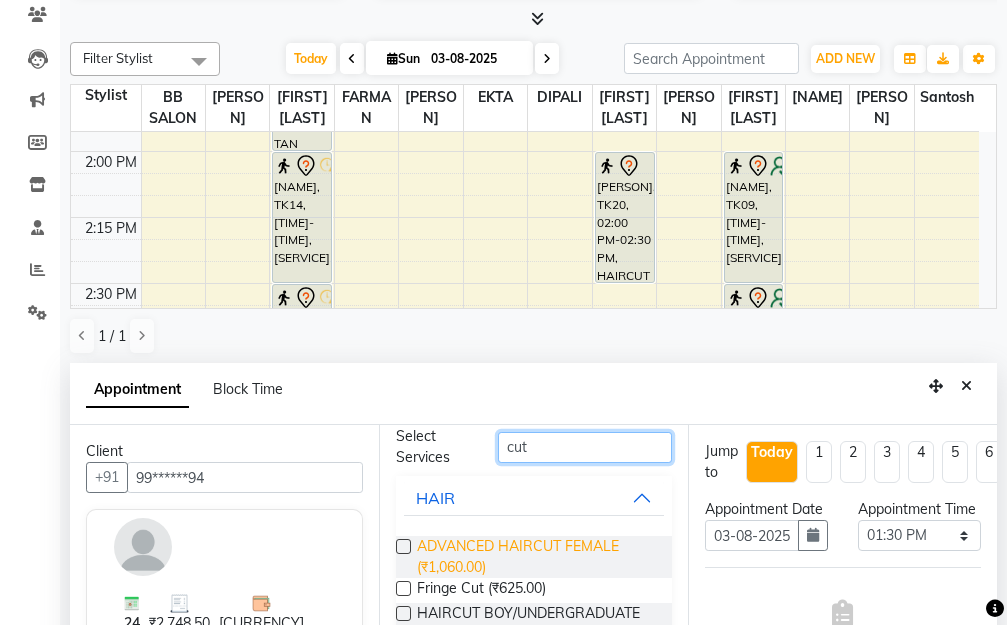 scroll, scrollTop: 167, scrollLeft: 0, axis: vertical 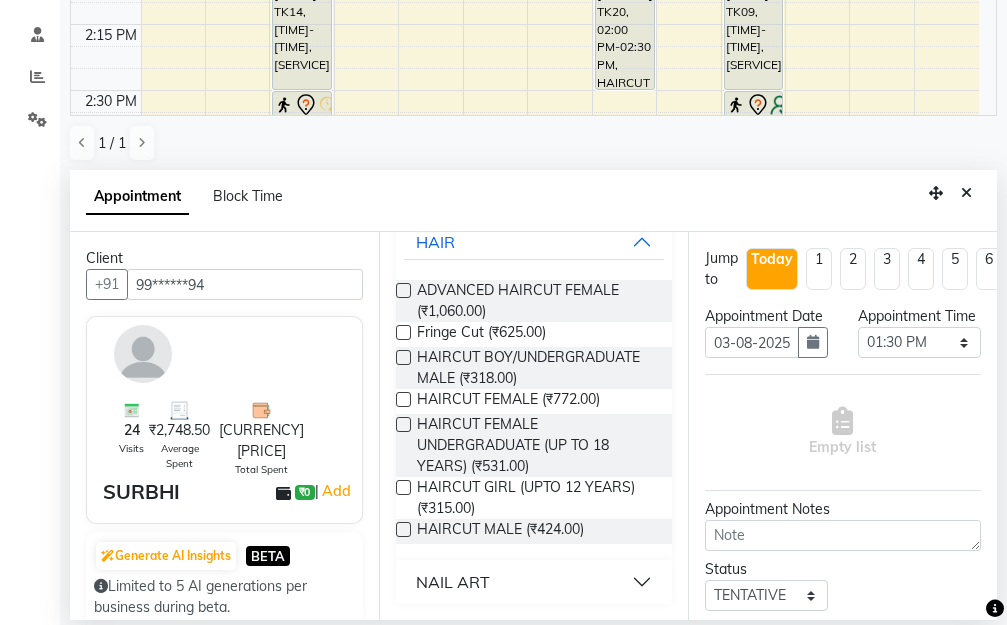 type on "cut" 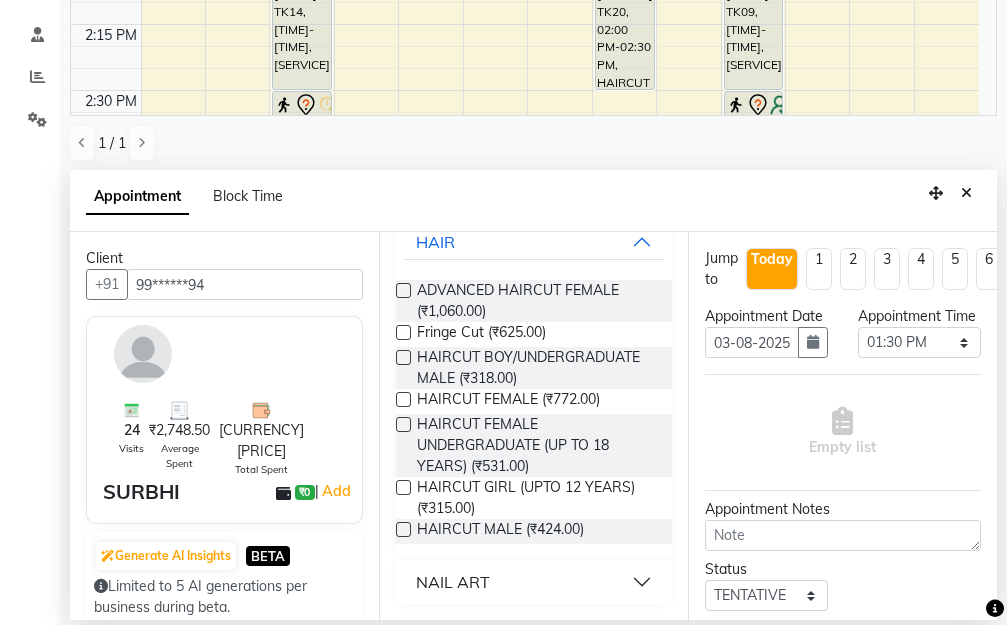 click at bounding box center (403, 529) 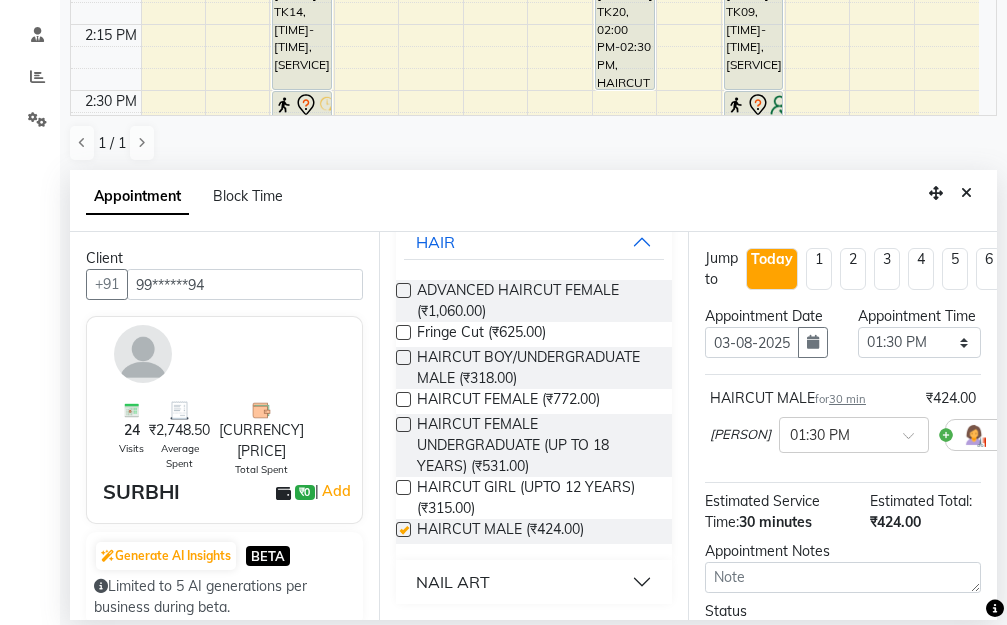 checkbox on "false" 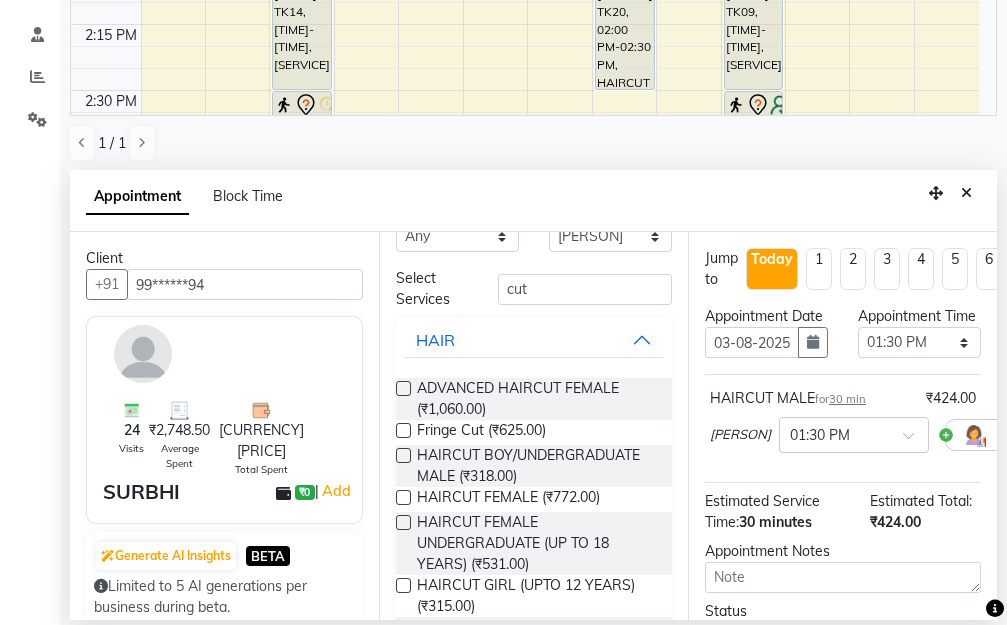 scroll, scrollTop: 0, scrollLeft: 0, axis: both 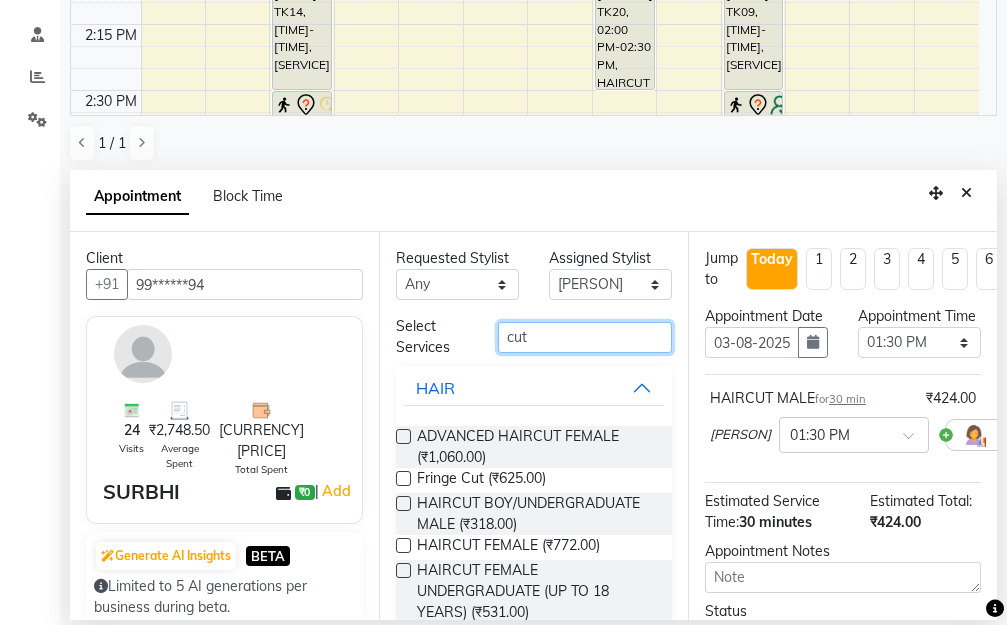 drag, startPoint x: 541, startPoint y: 337, endPoint x: 457, endPoint y: 330, distance: 84.29116 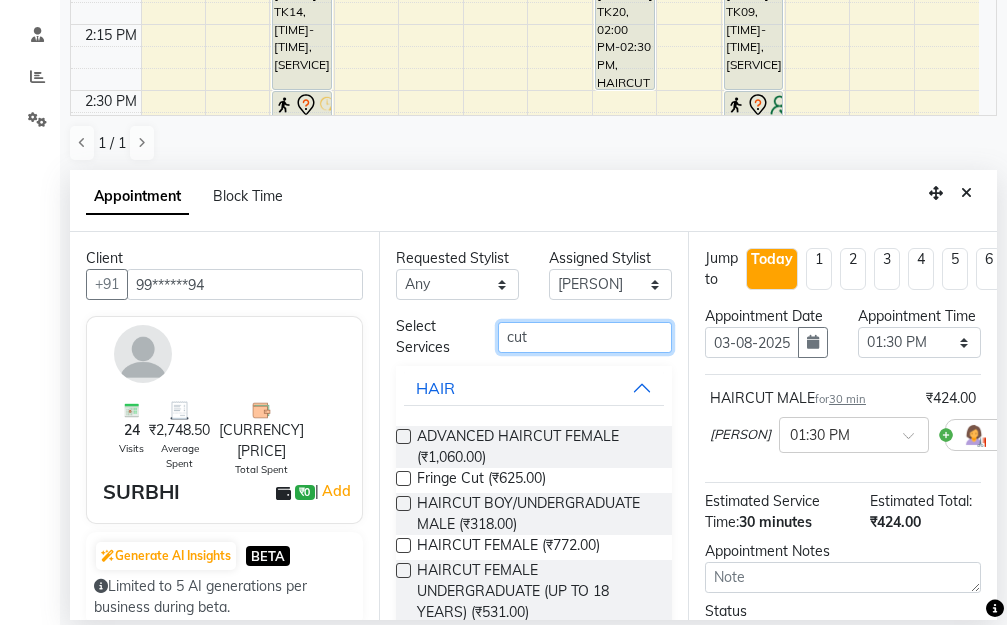 click on "Select Services cut" at bounding box center [534, 337] 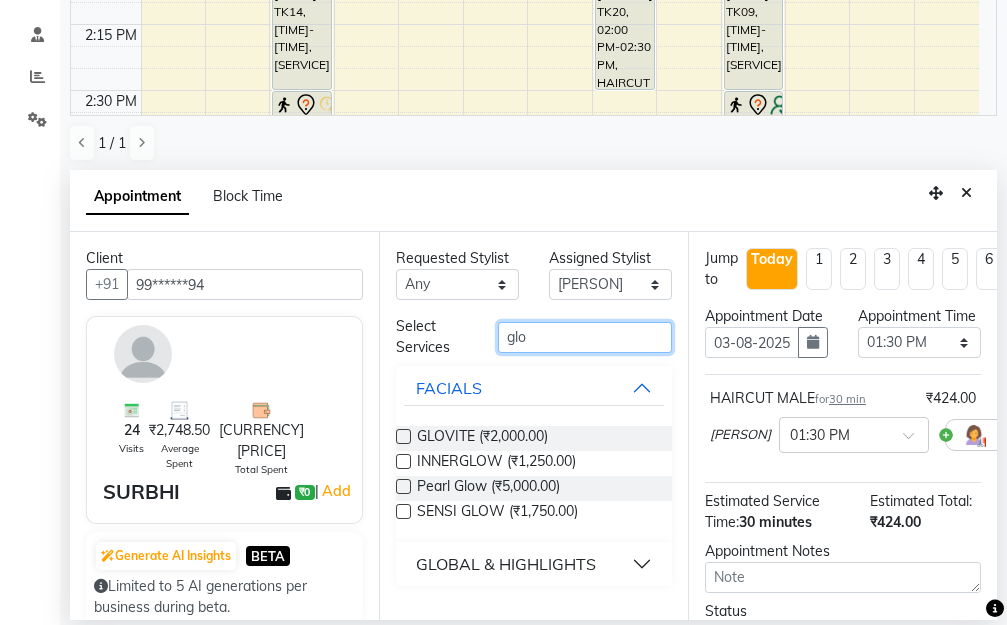 type on "glo" 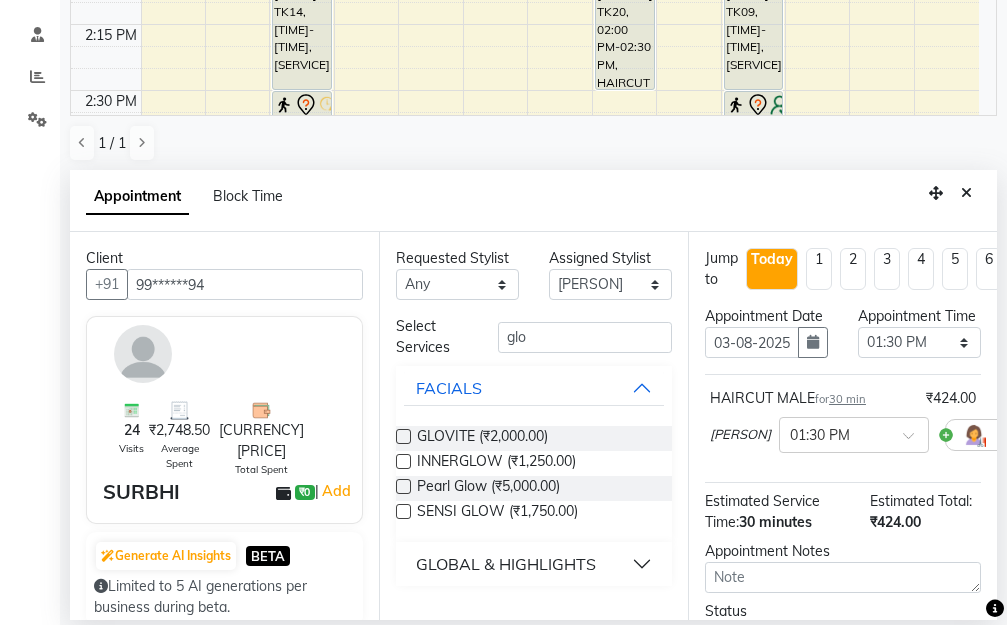 click on "GLOBAL & HIGHLIGHTS" at bounding box center [534, 564] 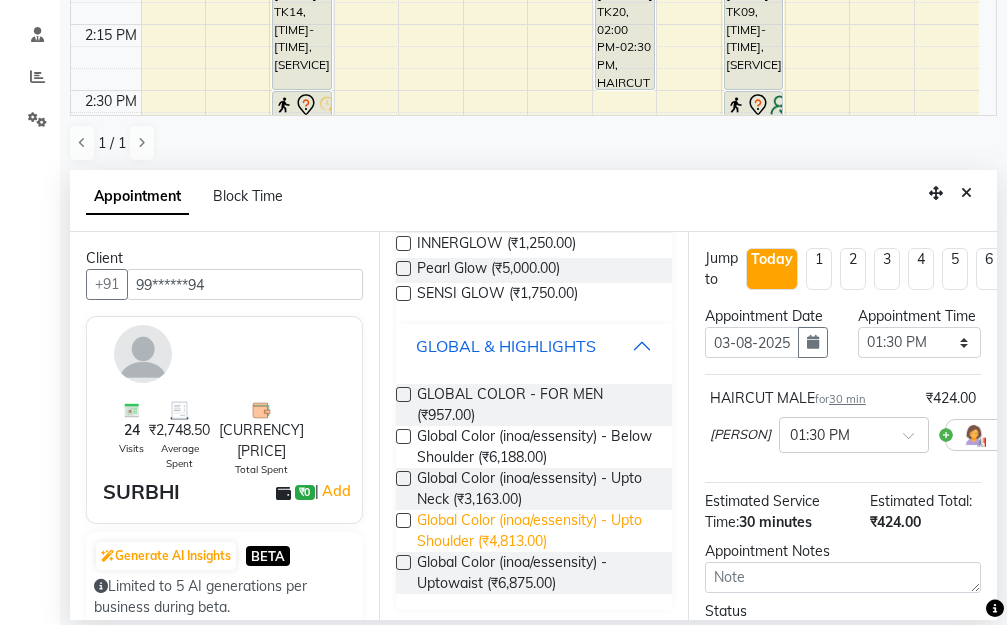 scroll, scrollTop: 223, scrollLeft: 0, axis: vertical 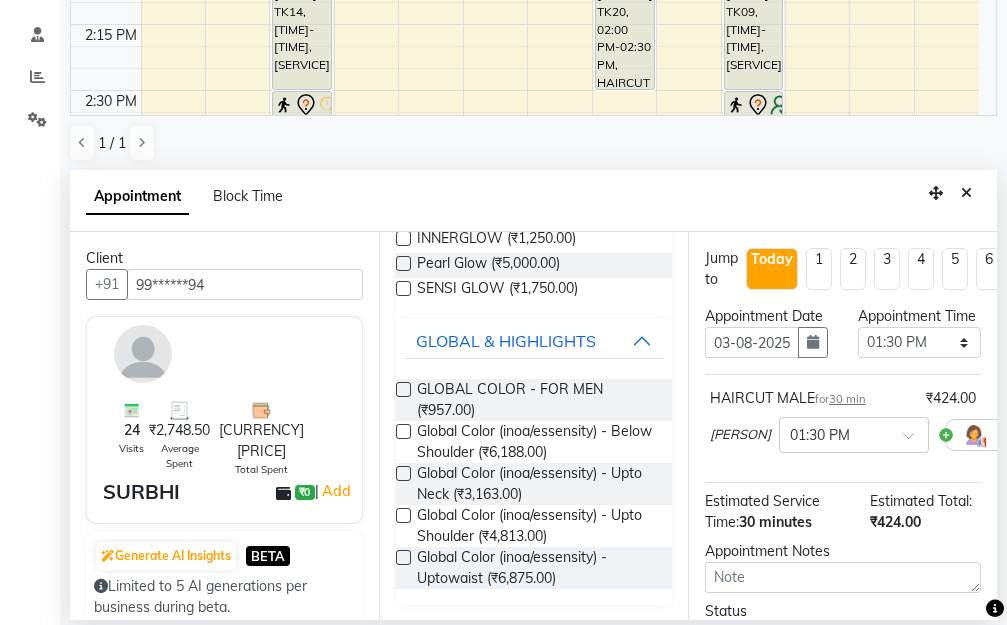 click at bounding box center (403, 389) 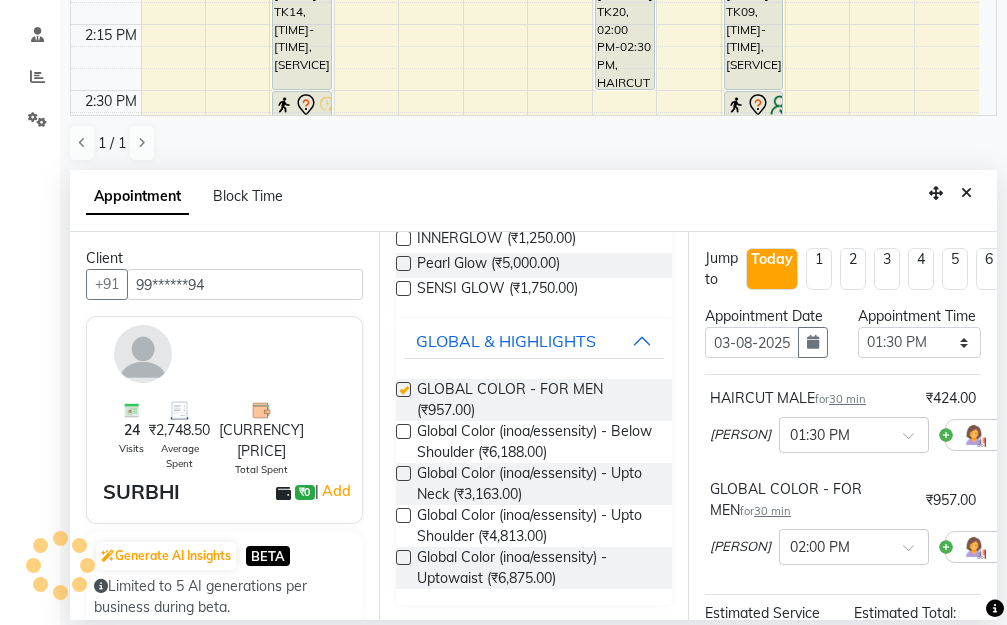 checkbox on "false" 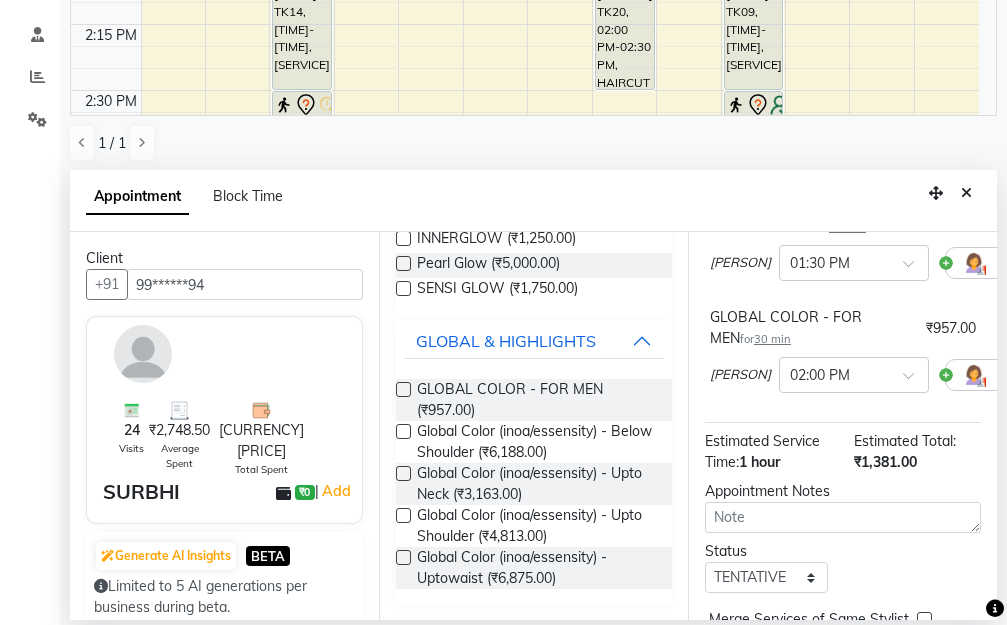 scroll, scrollTop: 353, scrollLeft: 0, axis: vertical 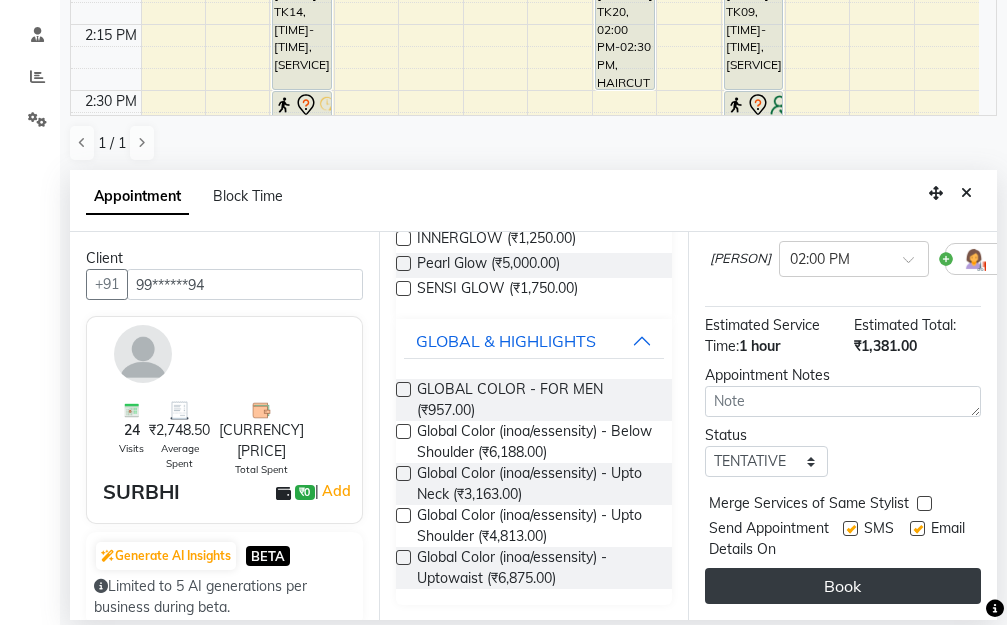click on "Book" at bounding box center [843, 586] 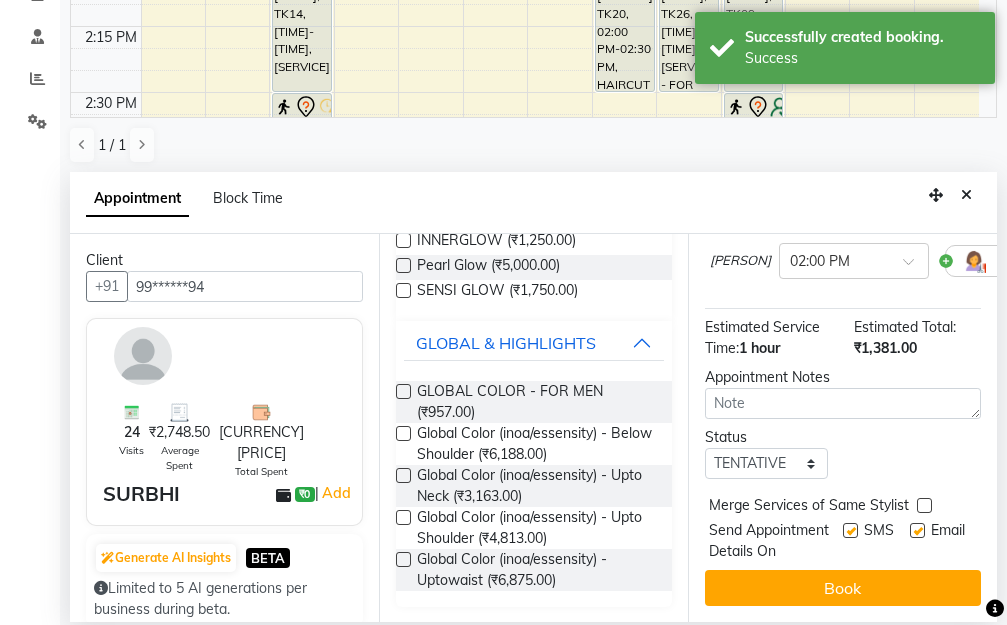 scroll, scrollTop: 0, scrollLeft: 0, axis: both 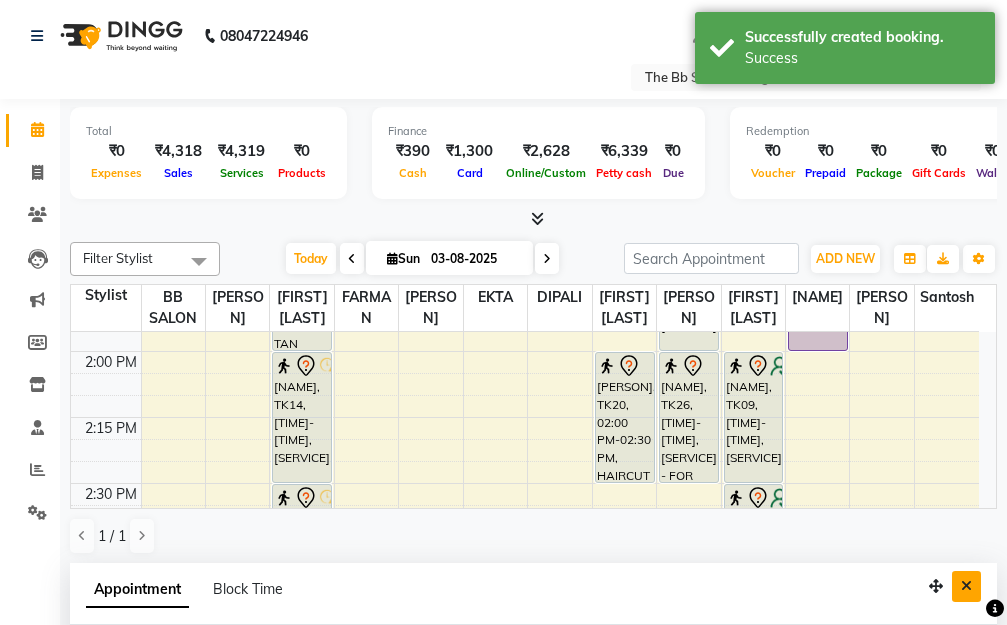 click at bounding box center [966, 586] 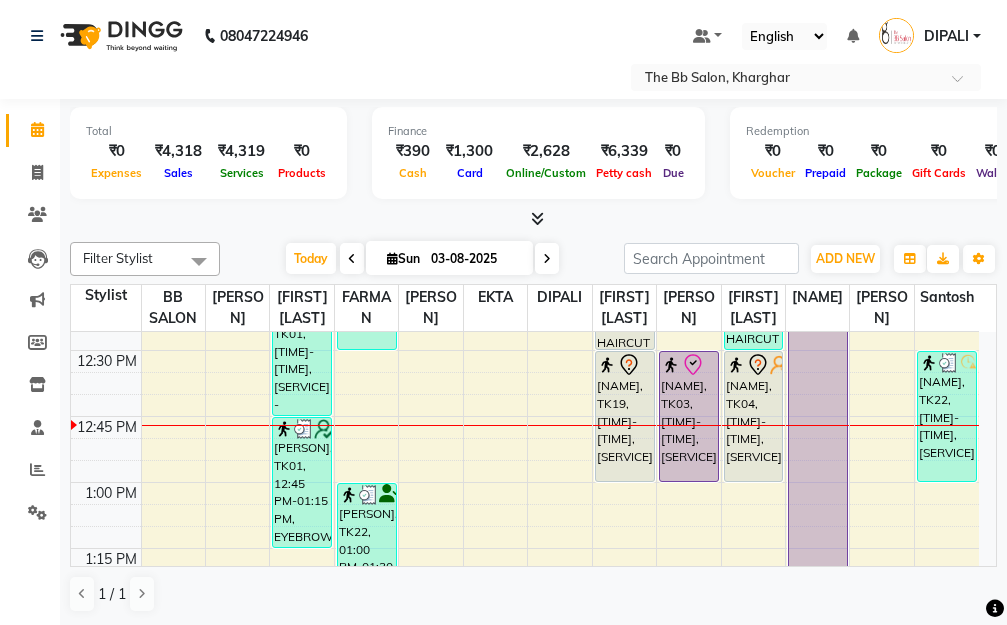 scroll, scrollTop: 900, scrollLeft: 0, axis: vertical 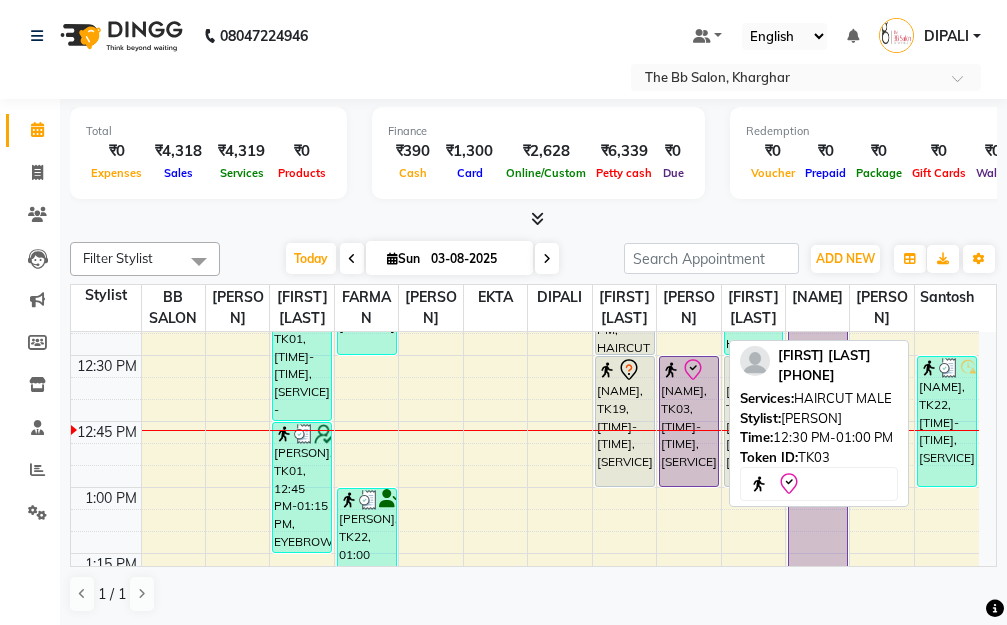 click on "RAVI RANJAN, TK03, 12:30 PM-01:00 PM, HAIRCUT MALE" at bounding box center (689, 421) 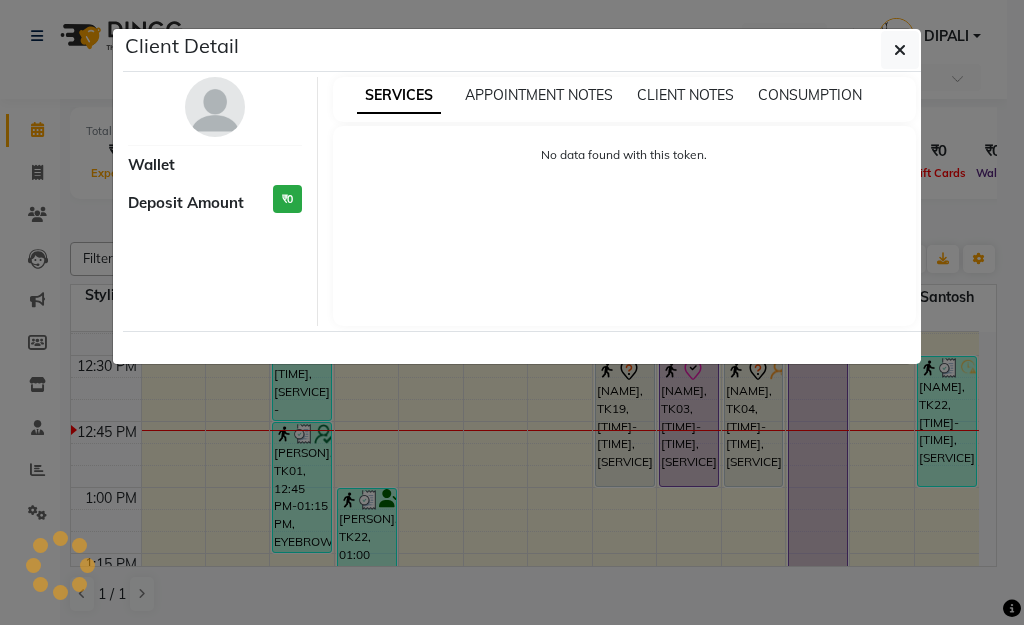 select on "8" 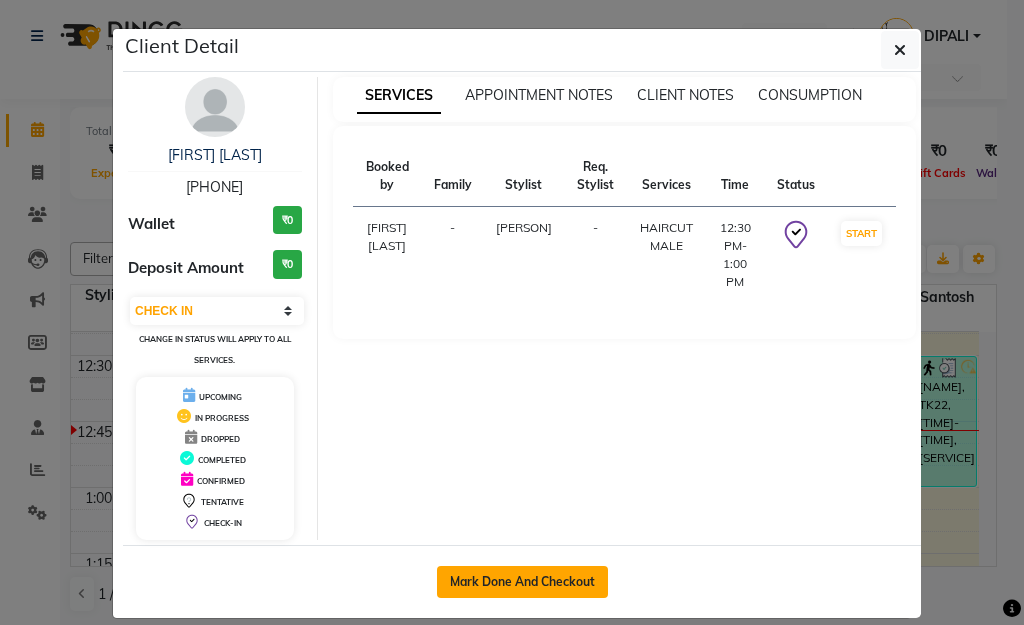 click on "Mark Done And Checkout" 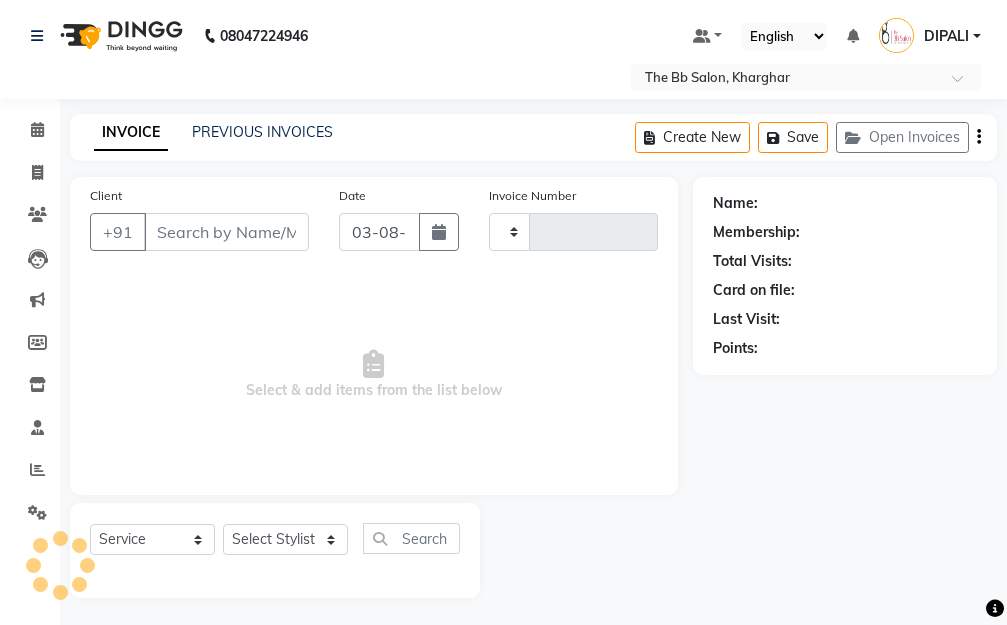 type on "2765" 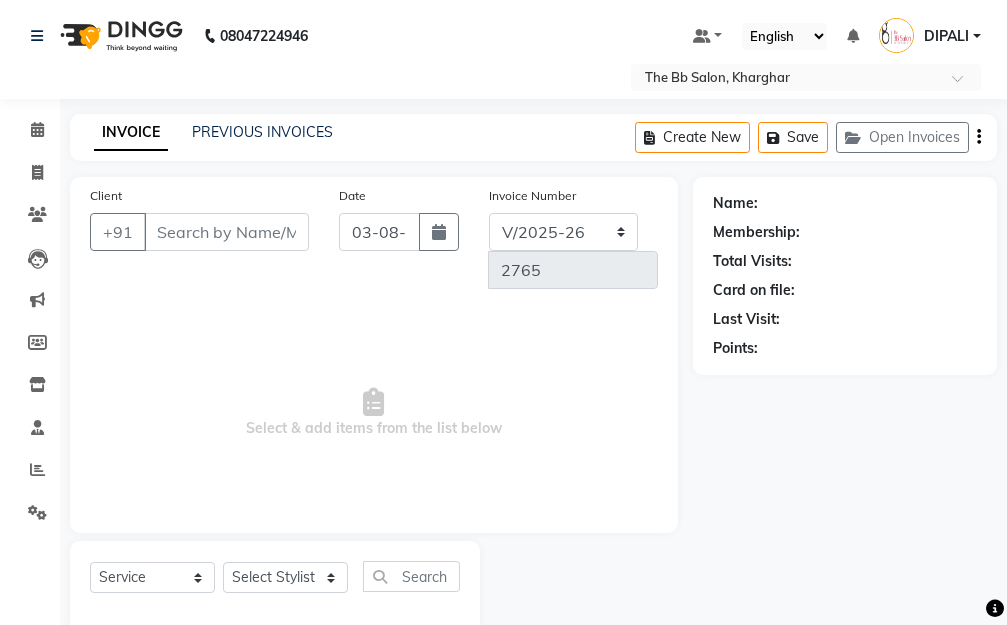 type on "85******00" 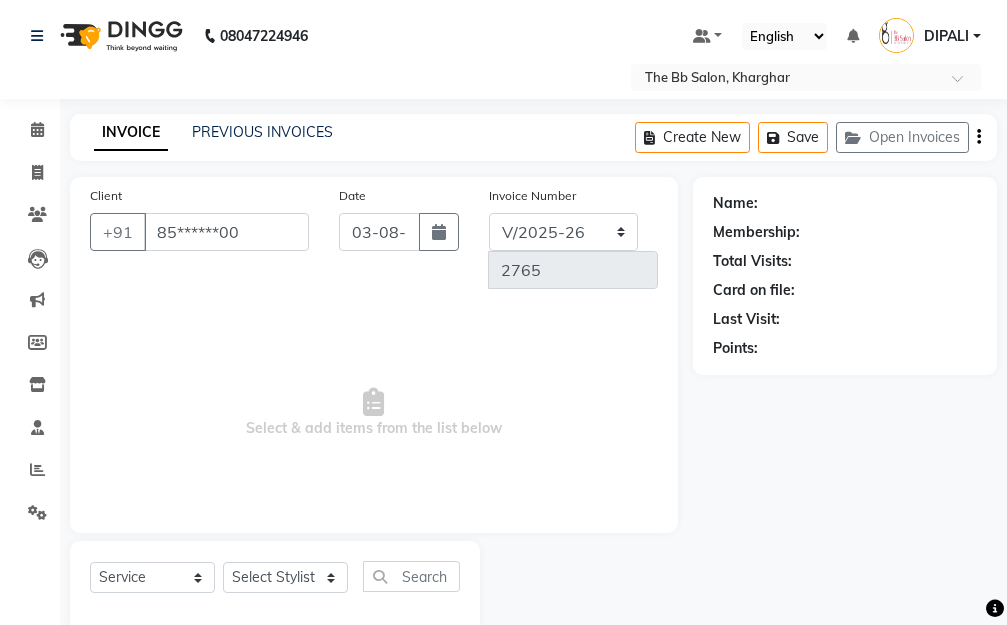 select on "83659" 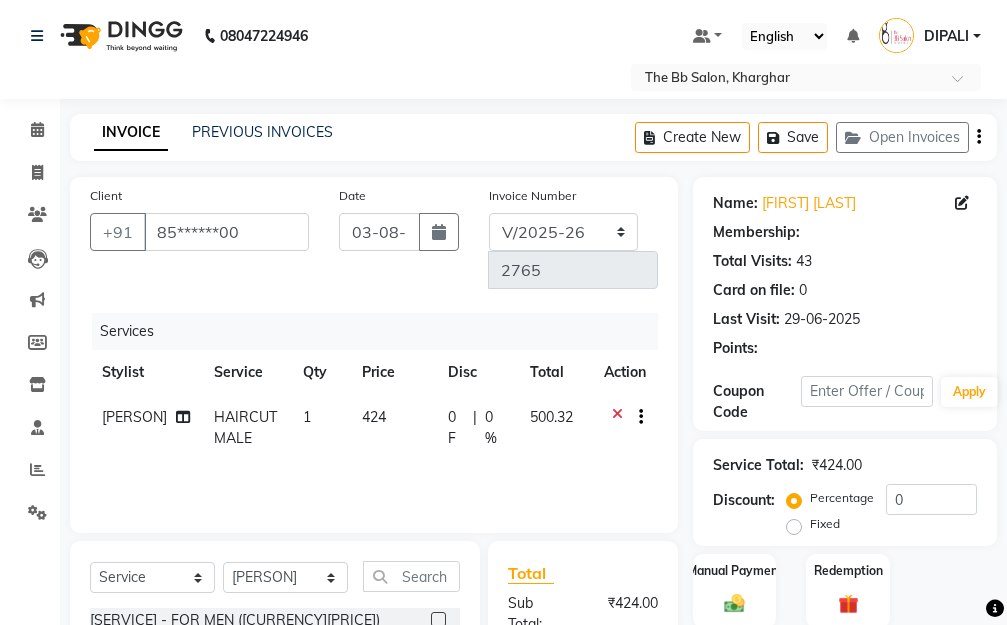 select on "1: Object" 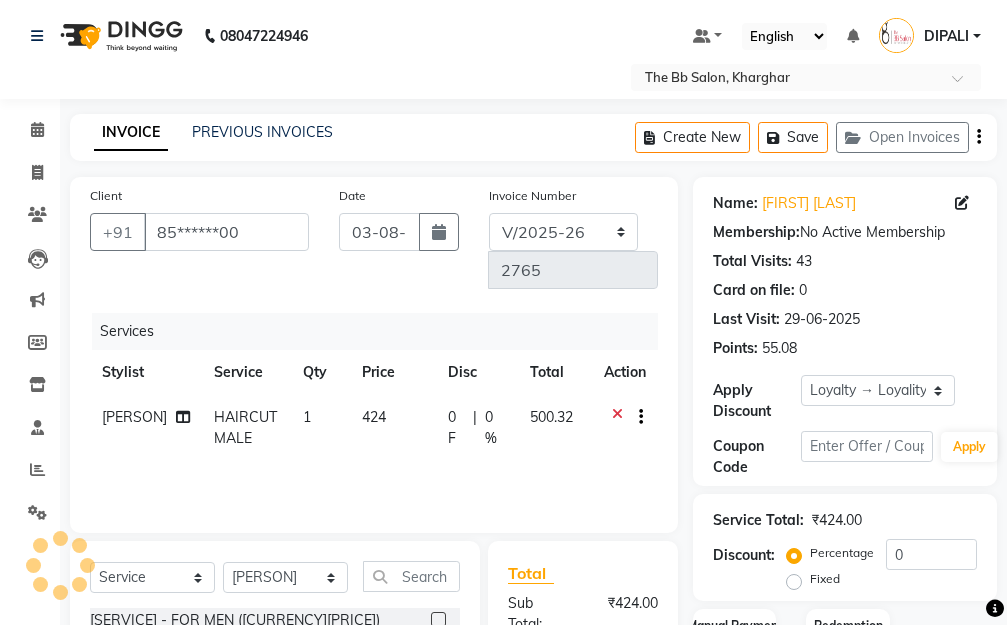 click 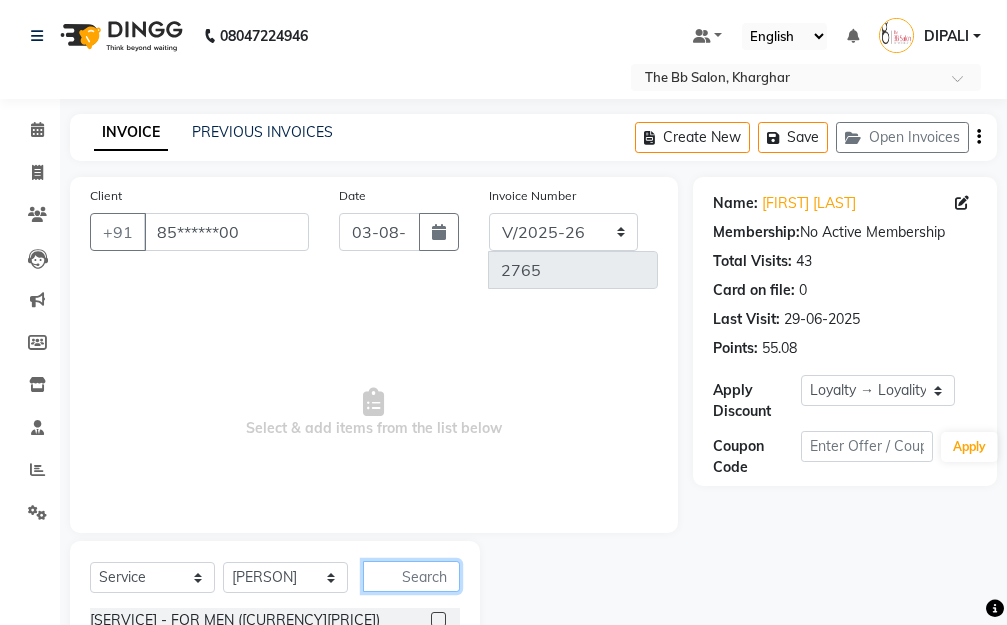 click 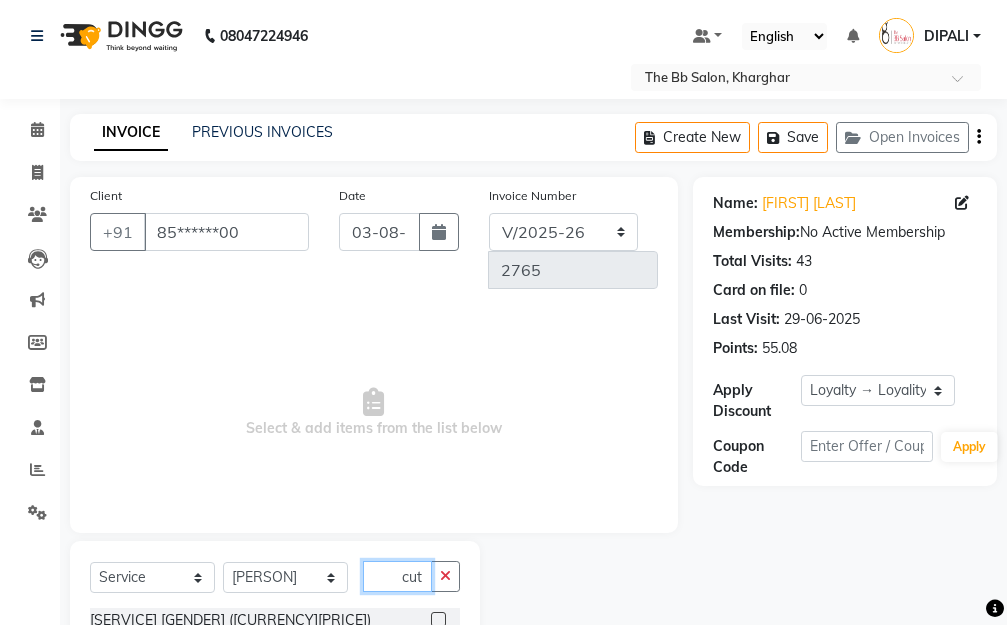 scroll, scrollTop: 200, scrollLeft: 0, axis: vertical 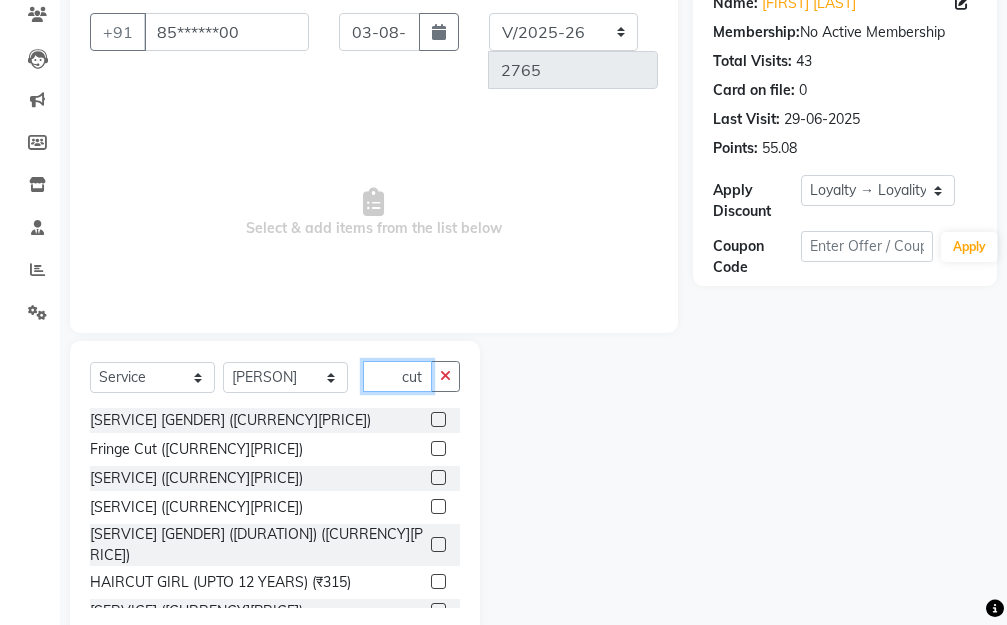 type on "cut" 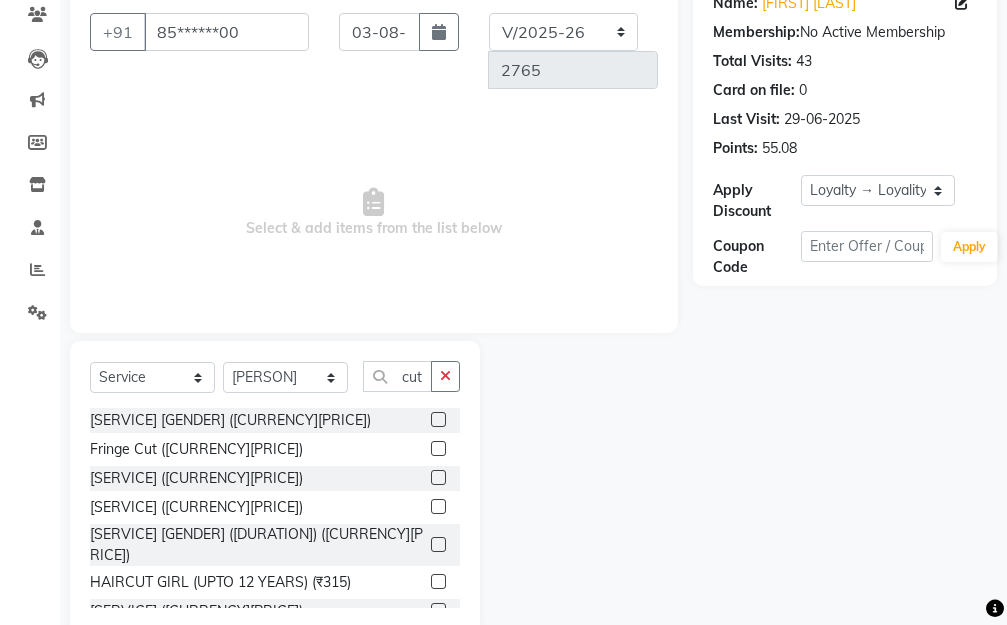 click 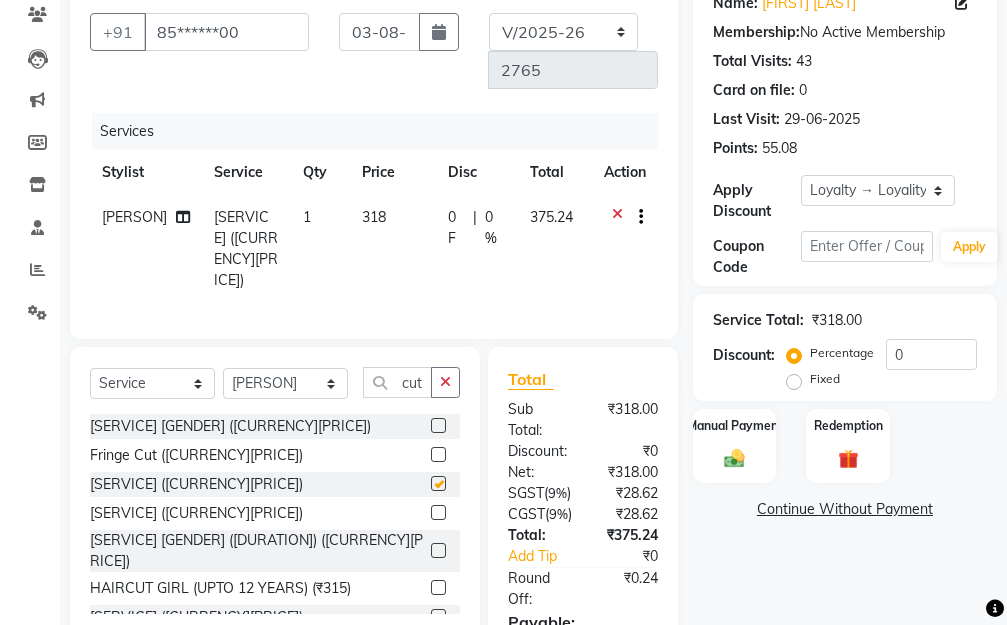 checkbox on "false" 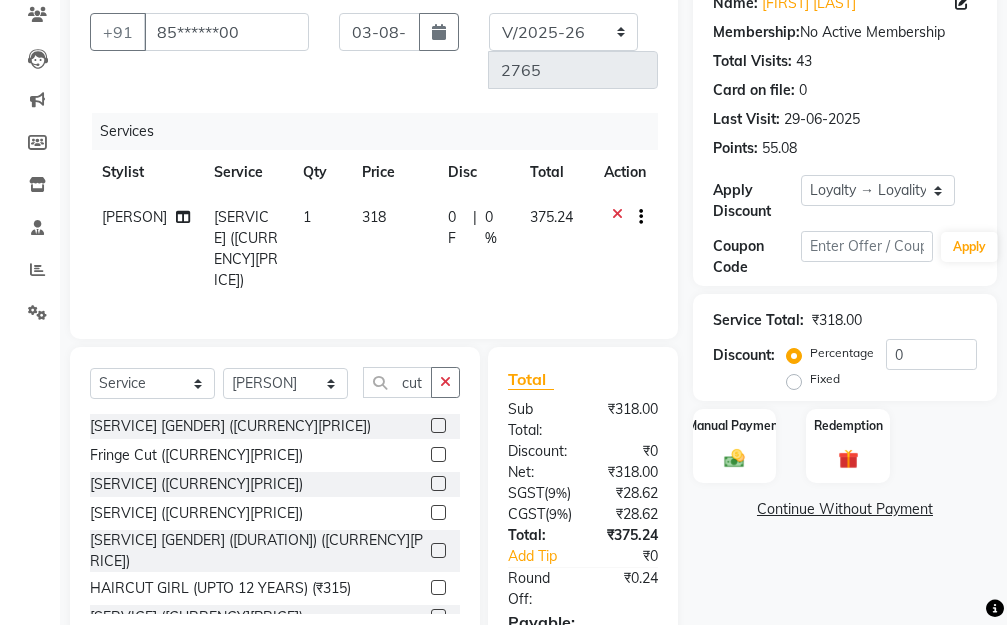 scroll, scrollTop: 400, scrollLeft: 0, axis: vertical 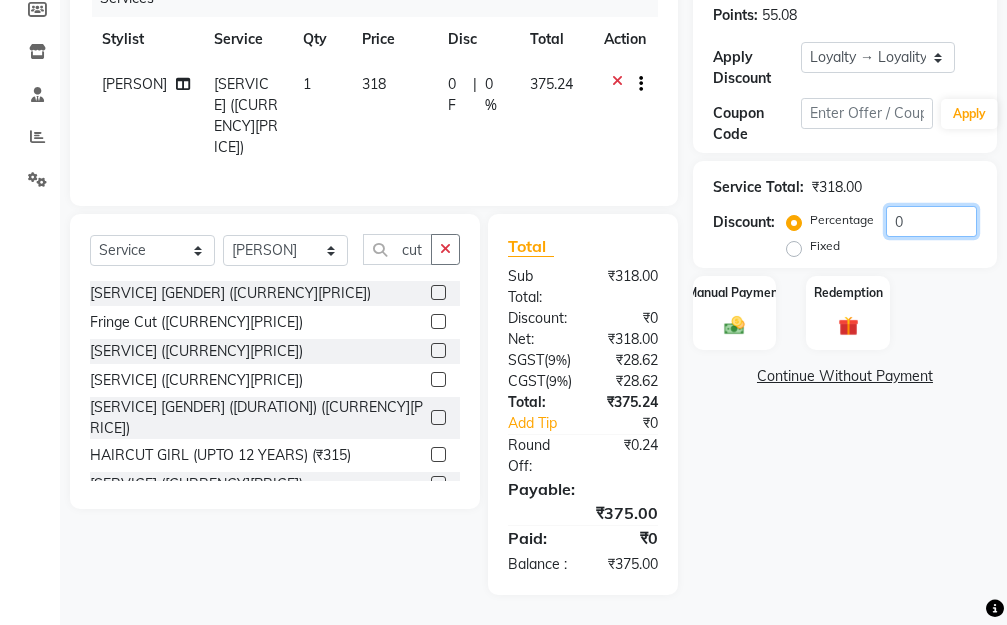 click on "0" 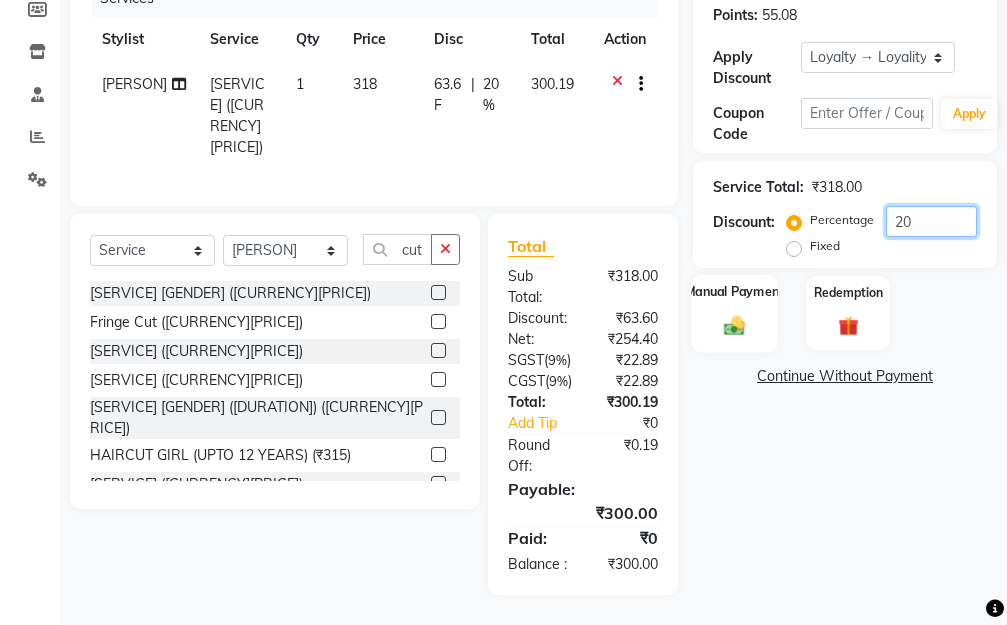 type on "20" 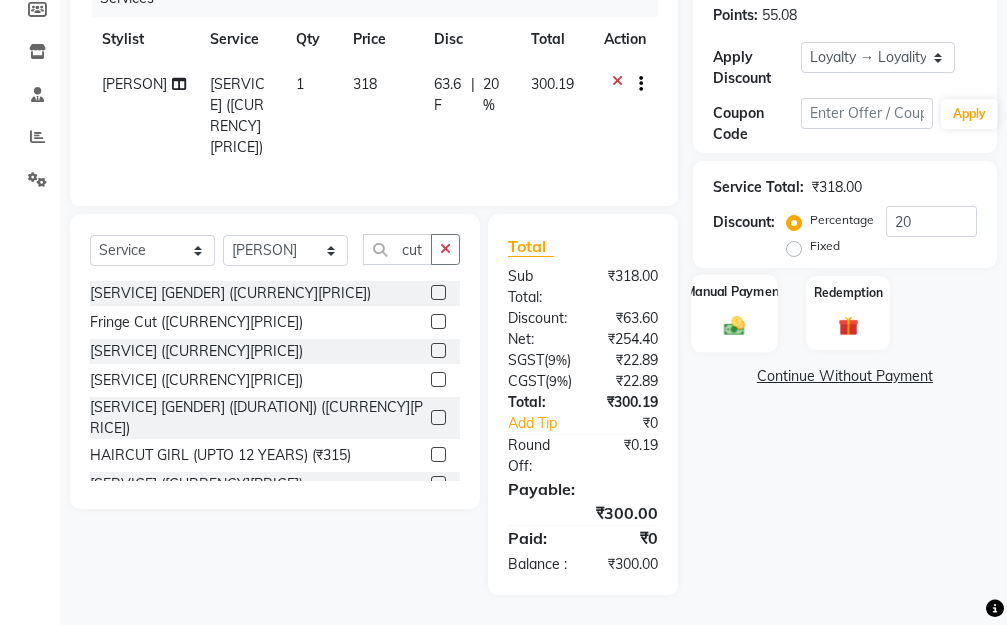 click on "Manual Payment" 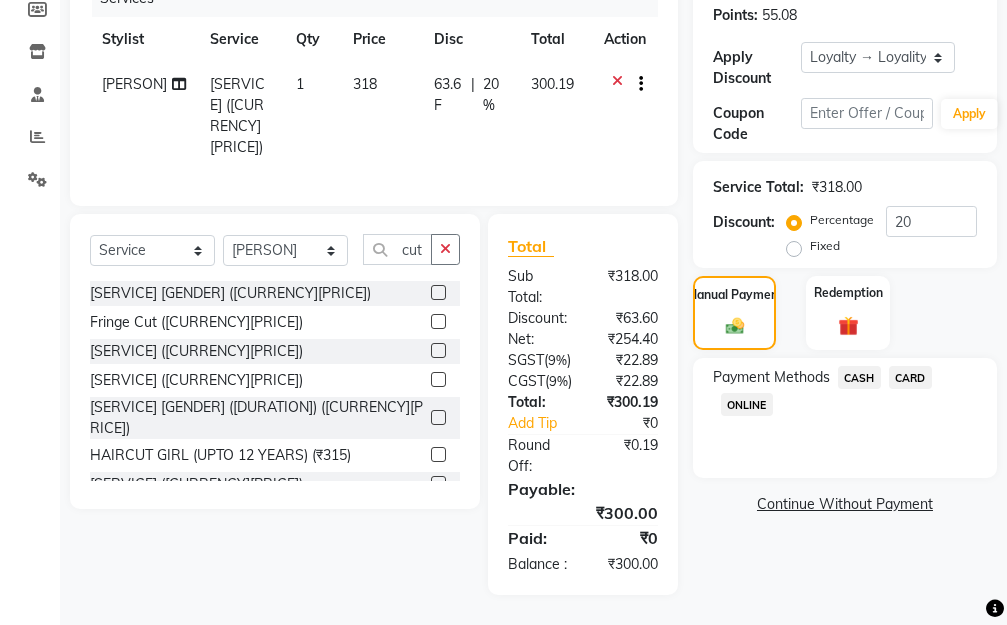 click on "CASH" 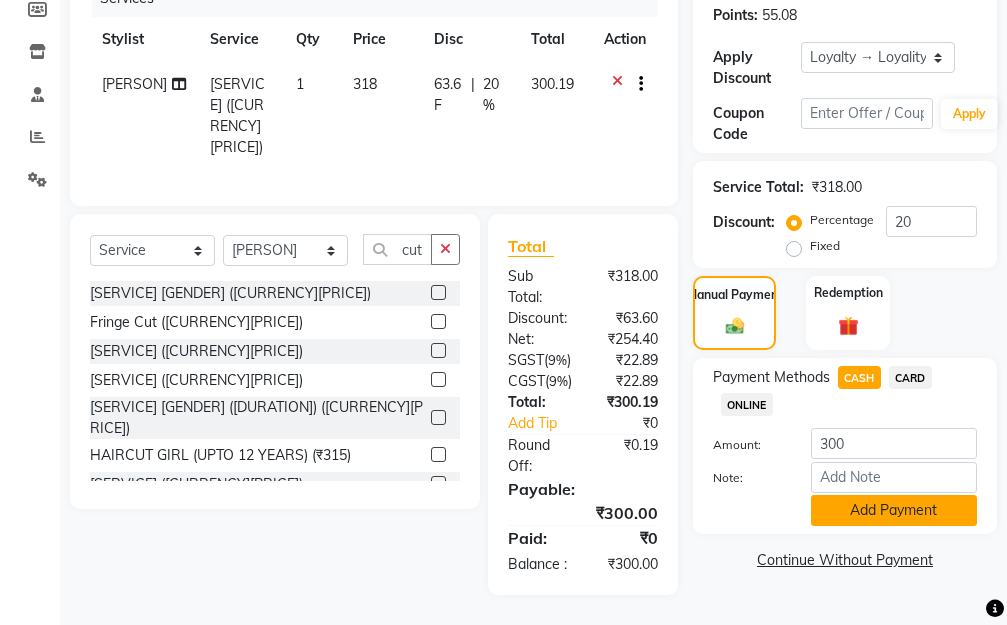 click on "Add Payment" 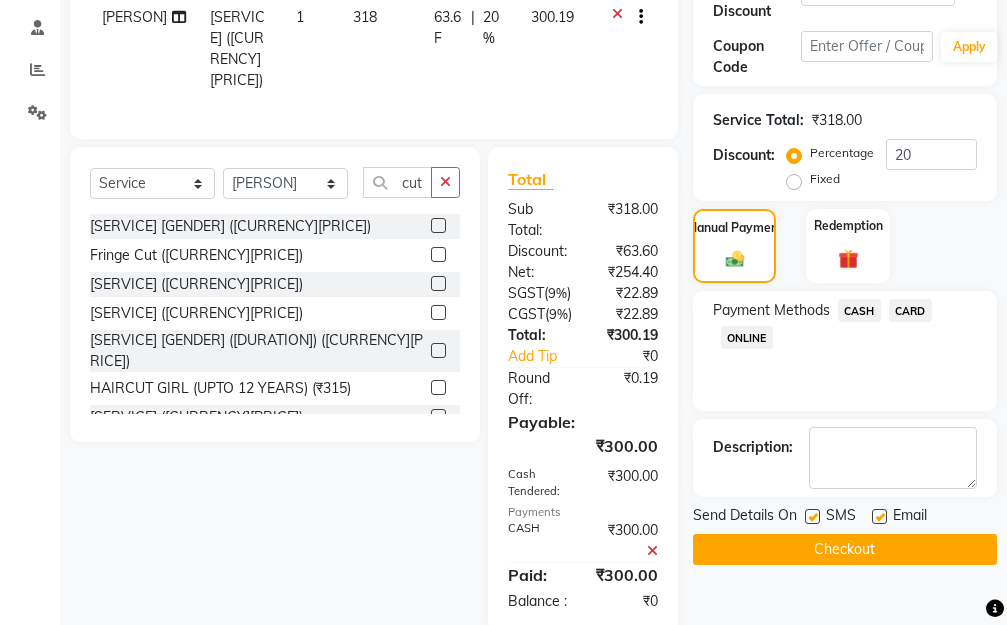 scroll, scrollTop: 699, scrollLeft: 0, axis: vertical 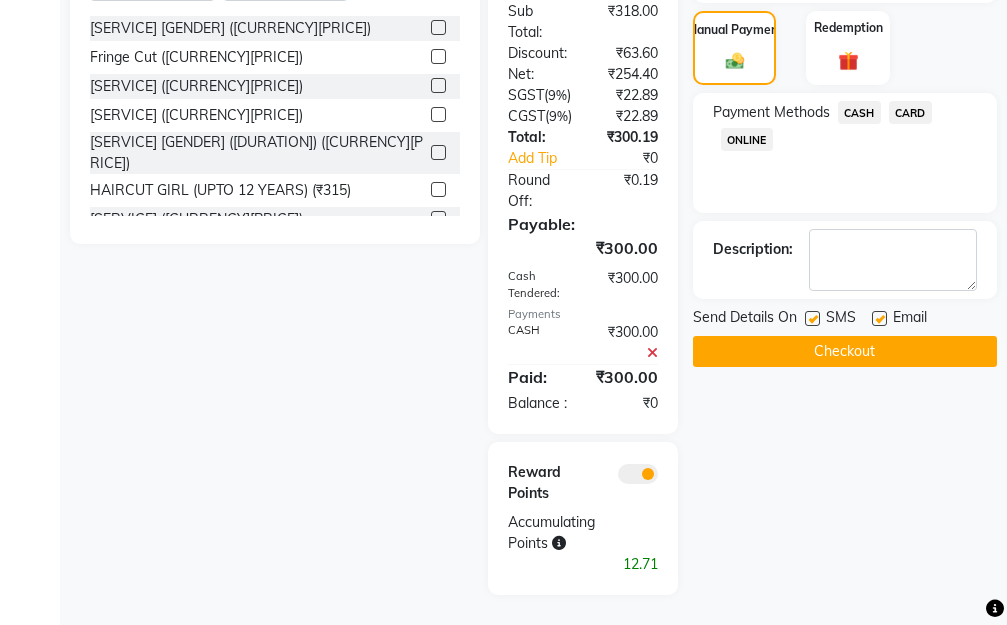 click on "Checkout" 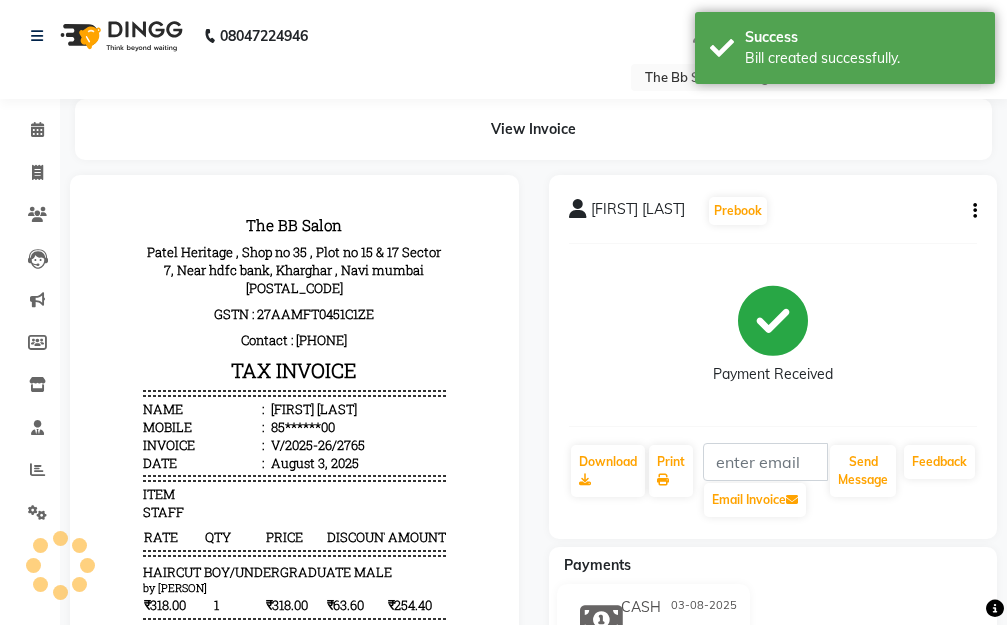 scroll, scrollTop: 0, scrollLeft: 0, axis: both 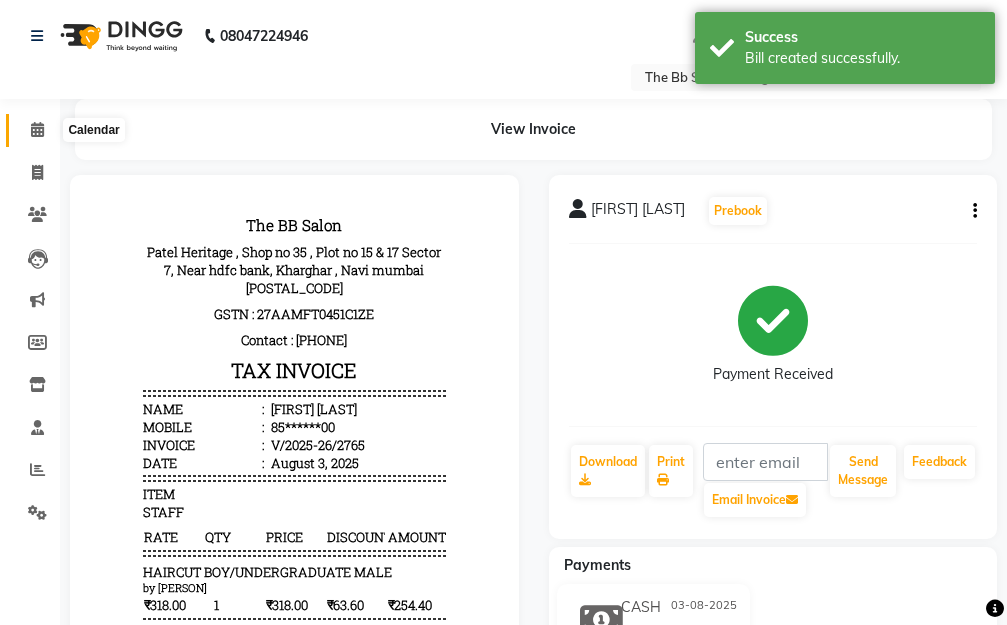 click 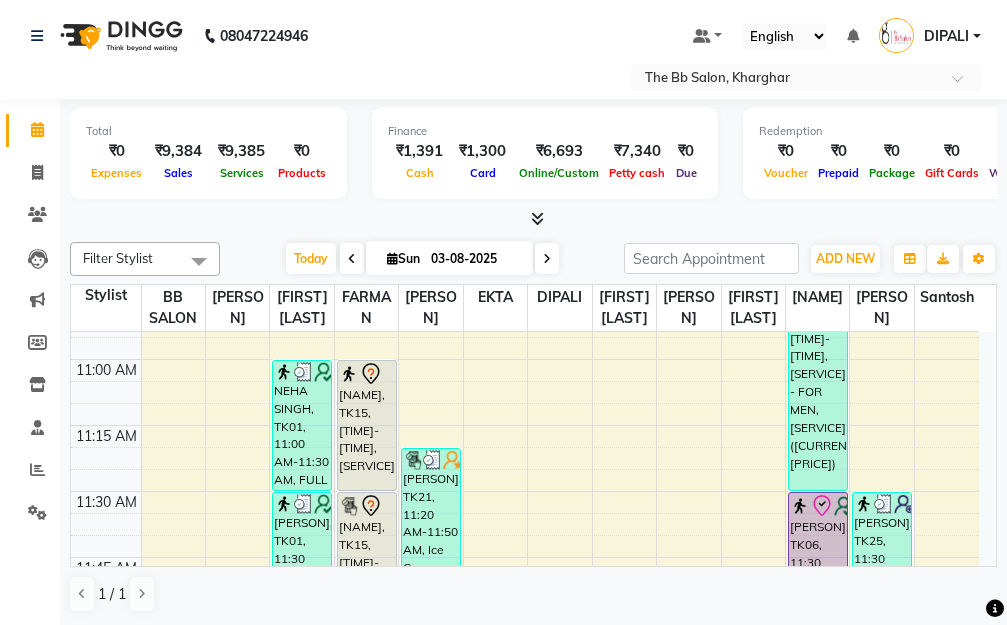 scroll, scrollTop: 600, scrollLeft: 0, axis: vertical 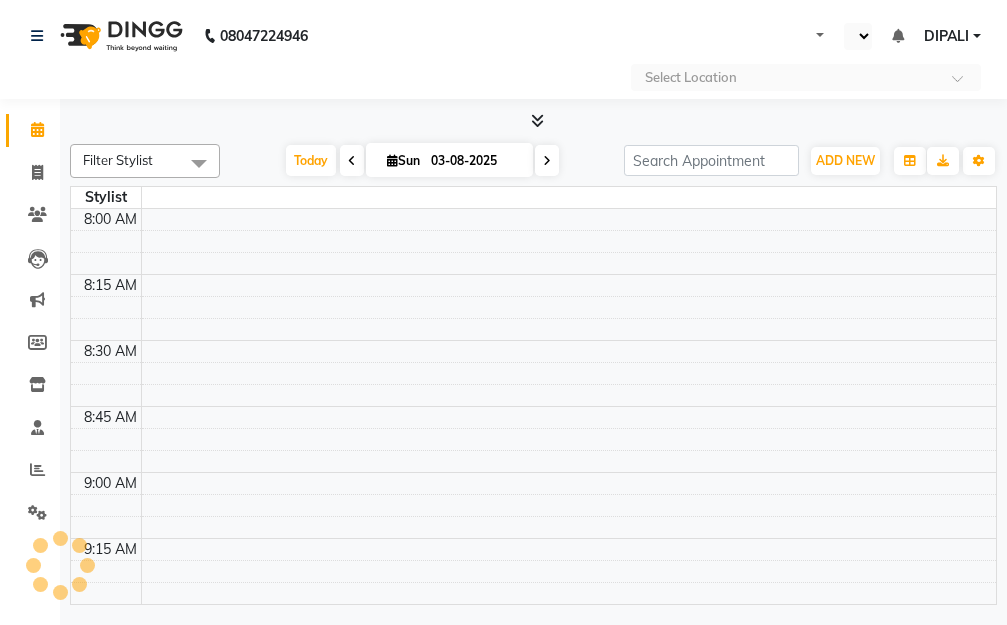select on "en" 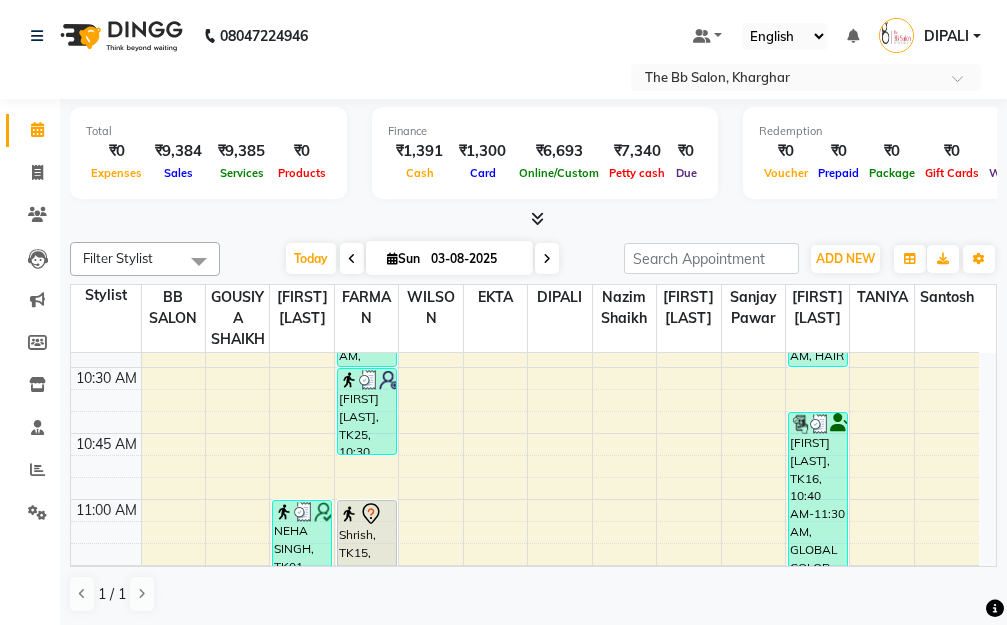 scroll, scrollTop: 400, scrollLeft: 0, axis: vertical 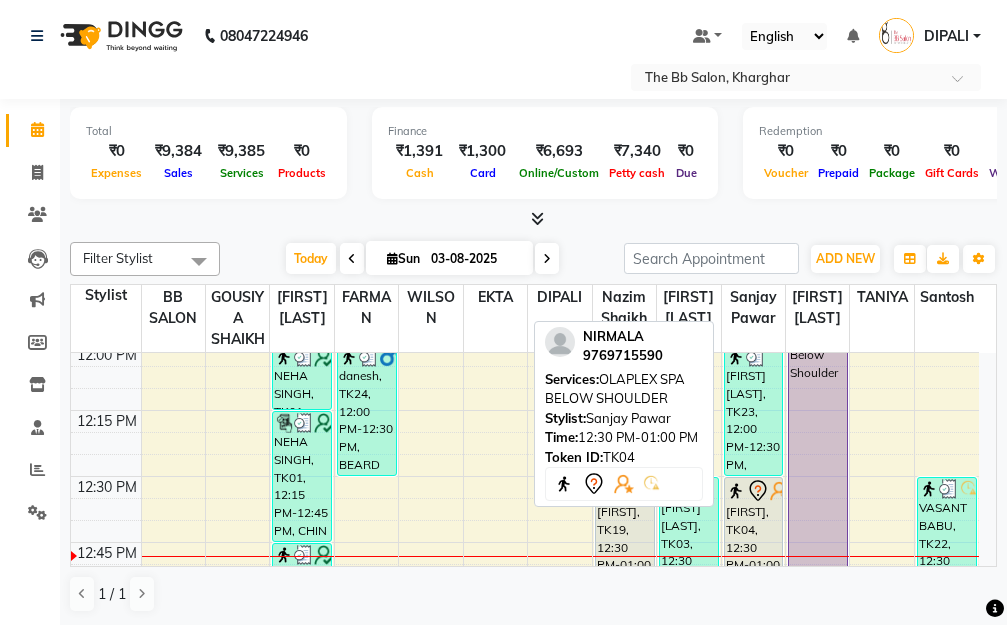 click on "[FIRST], TK04, 12:30 PM-01:00 PM, OLAPLEX SPA BELOW SHOULDER" at bounding box center (754, 542) 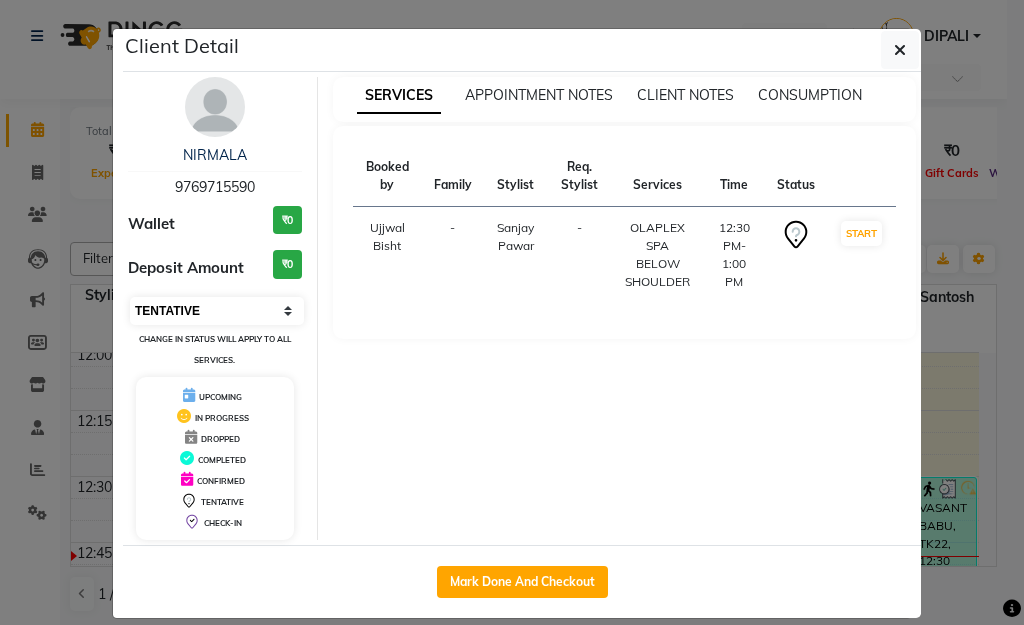 click on "Select IN SERVICE CONFIRMED TENTATIVE CHECK IN MARK DONE DROPPED UPCOMING" at bounding box center (217, 311) 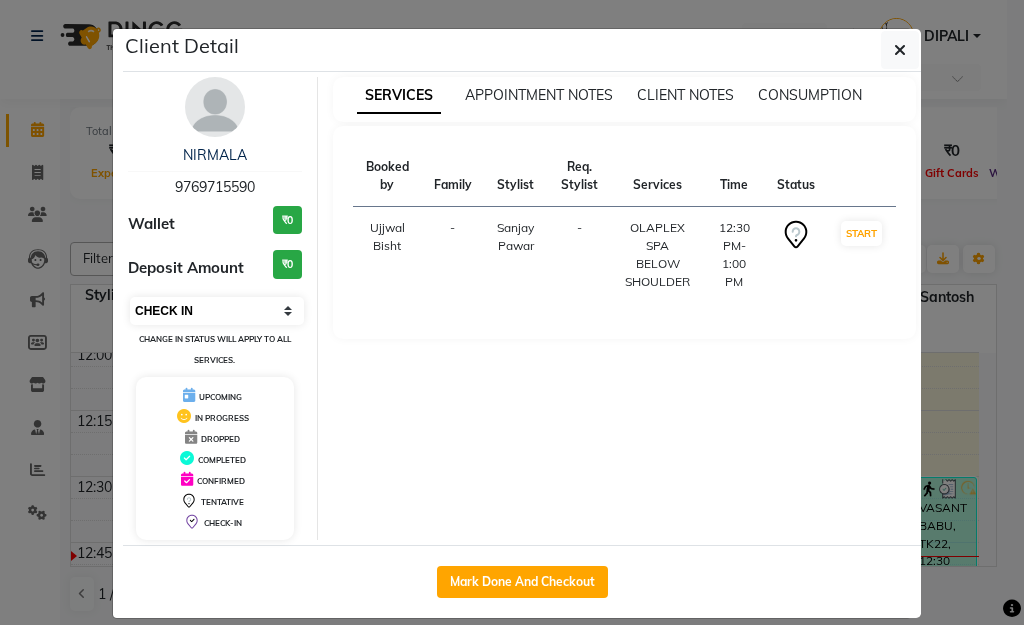 click on "Select IN SERVICE CONFIRMED TENTATIVE CHECK IN MARK DONE DROPPED UPCOMING" at bounding box center [217, 311] 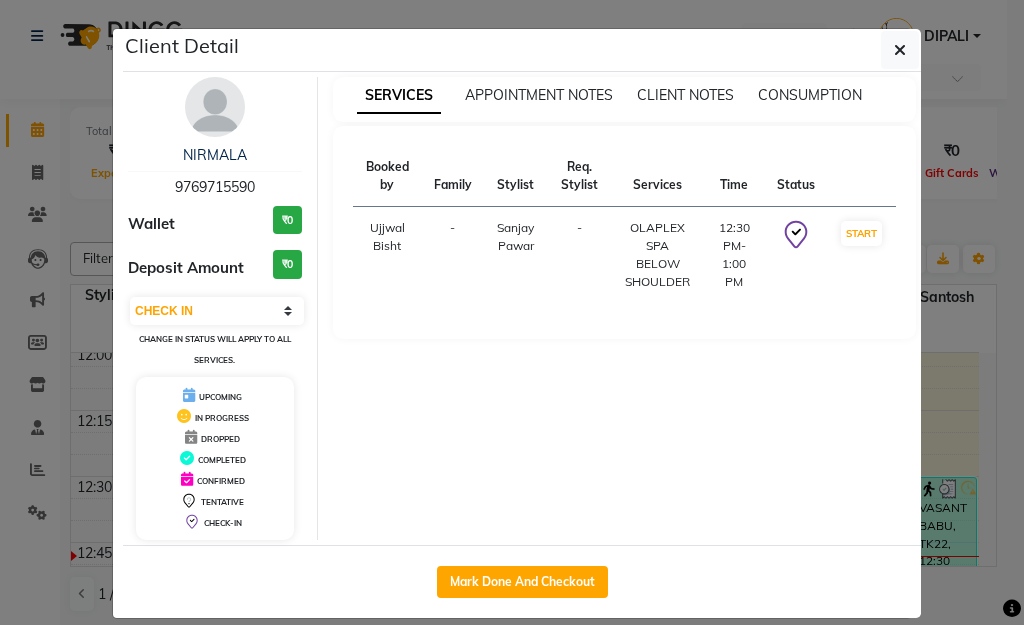 click on "Client Detail  [FIRST]    [PHONE] Wallet ₹0 Deposit Amount  ₹0  Select IN SERVICE CONFIRMED TENTATIVE CHECK IN MARK DONE DROPPED UPCOMING Change in status will apply to all services. UPCOMING IN PROGRESS DROPPED COMPLETED CONFIRMED TENTATIVE CHECK-IN SERVICES APPOINTMENT NOTES CLIENT NOTES CONSUMPTION Booked by Family Stylist Req. Stylist Services Time Status  [FIRST] [LAST]  - [FIRST] [LAST] -  OLAPLEX SPA BELOW SHOULDER   12:30 PM-1:00 PM   START   Mark Done And Checkout" 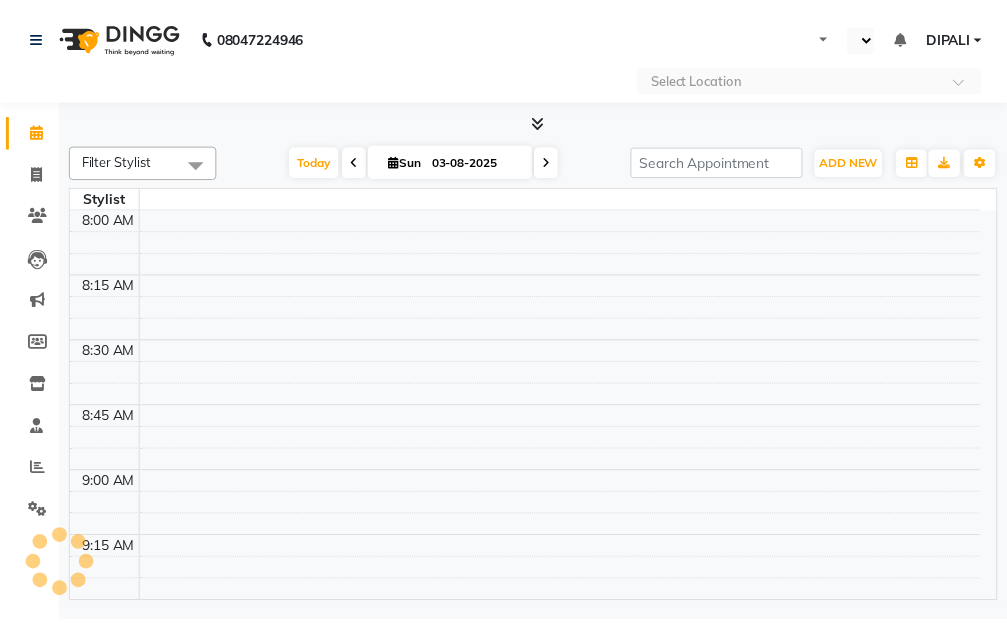 scroll, scrollTop: 0, scrollLeft: 0, axis: both 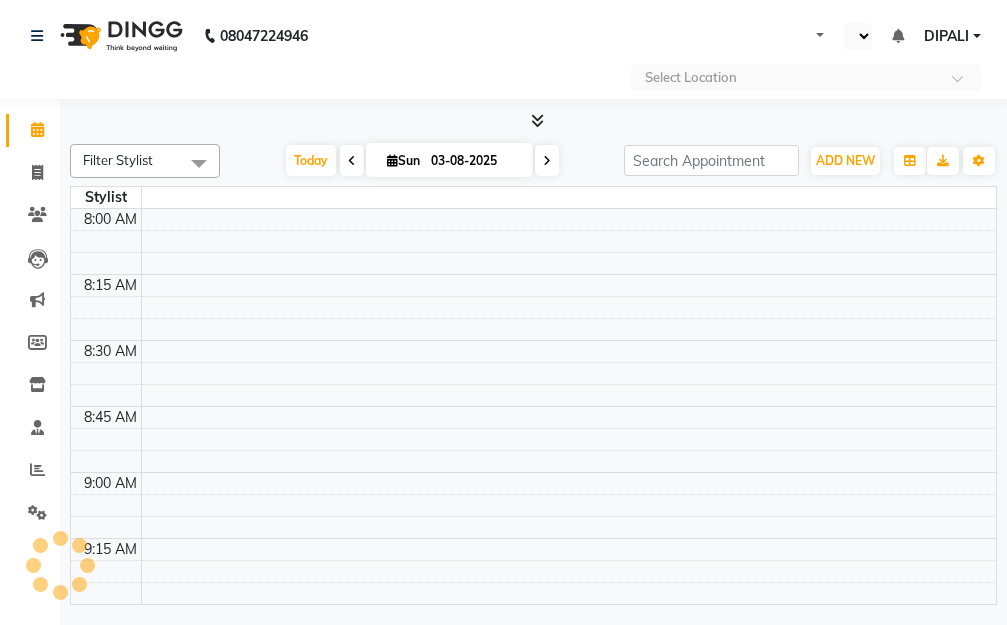 select on "en" 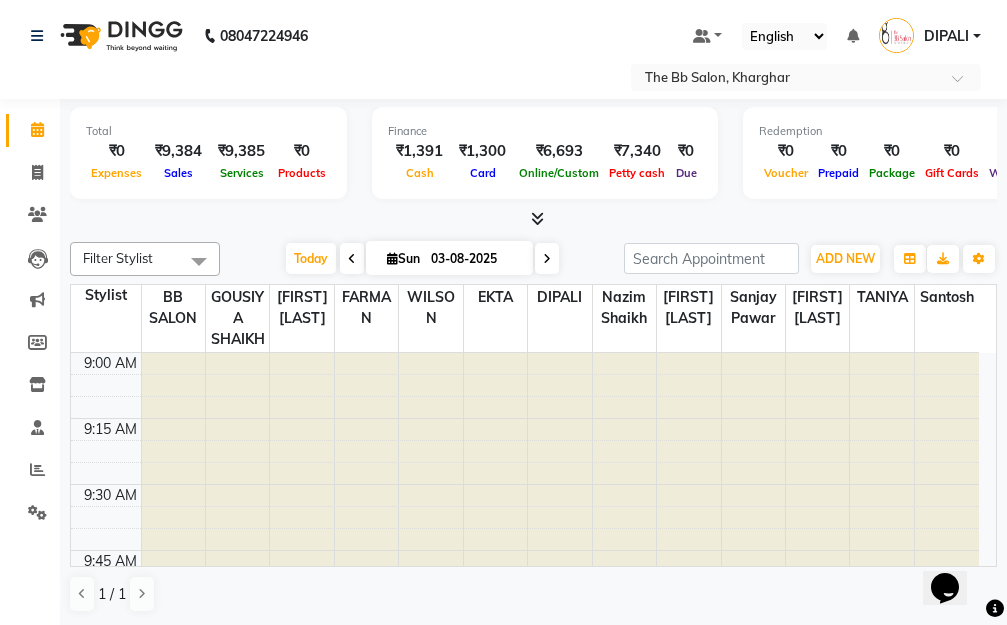 scroll, scrollTop: 0, scrollLeft: 0, axis: both 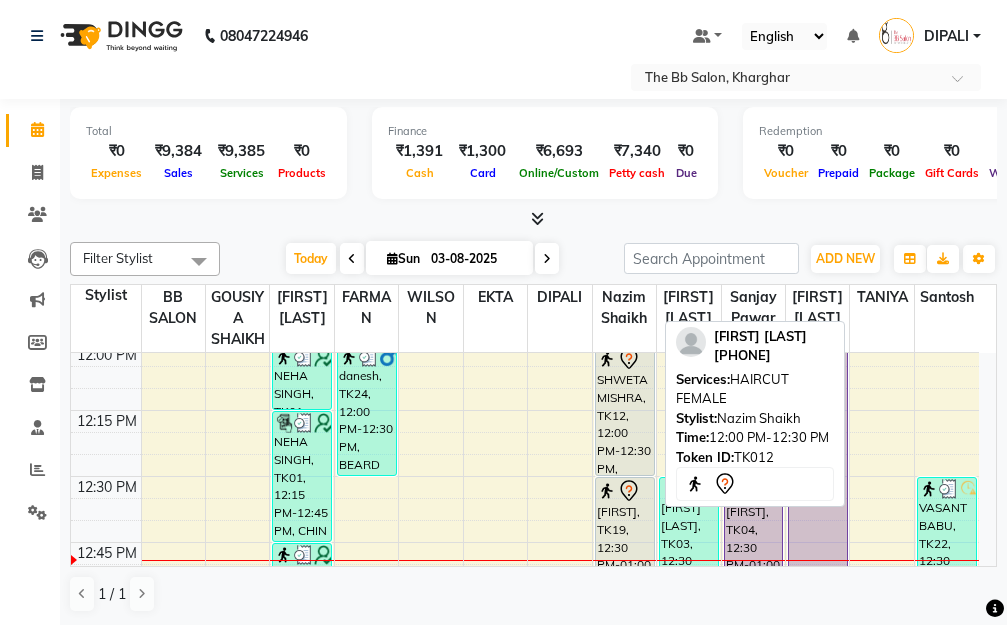 click on "SHWETA MISHRA, TK12, 12:00 PM-12:30 PM, HAIRCUT FEMALE" at bounding box center (625, 410) 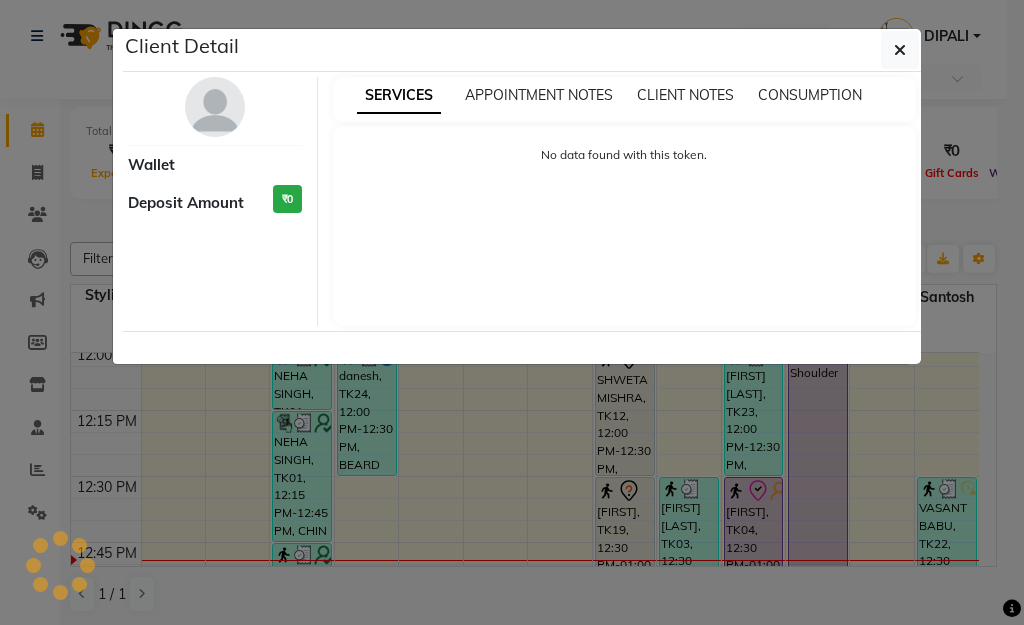 select on "7" 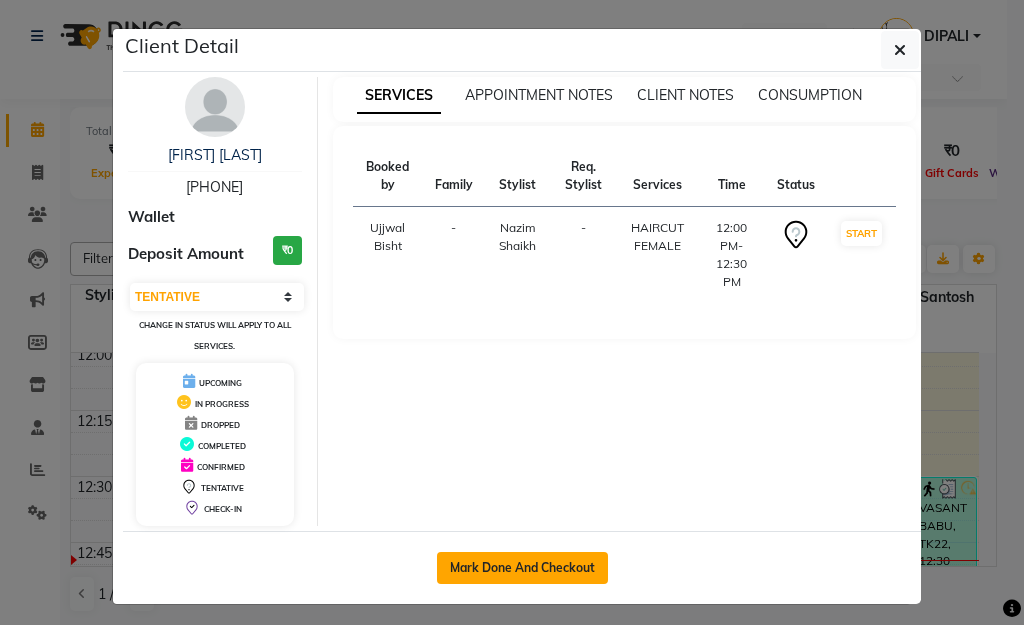 click on "Mark Done And Checkout" 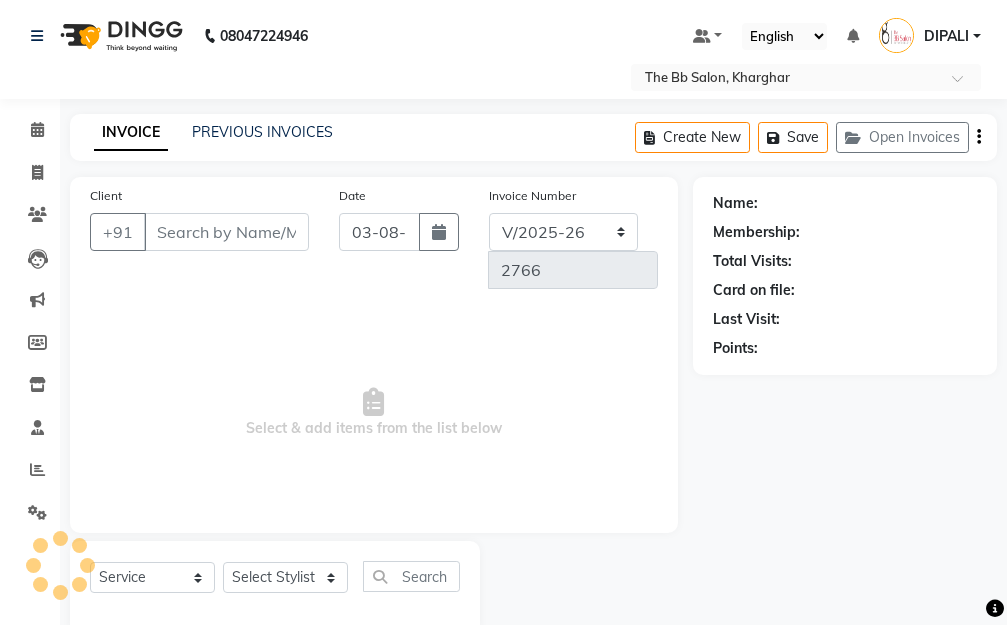 type on "97******48" 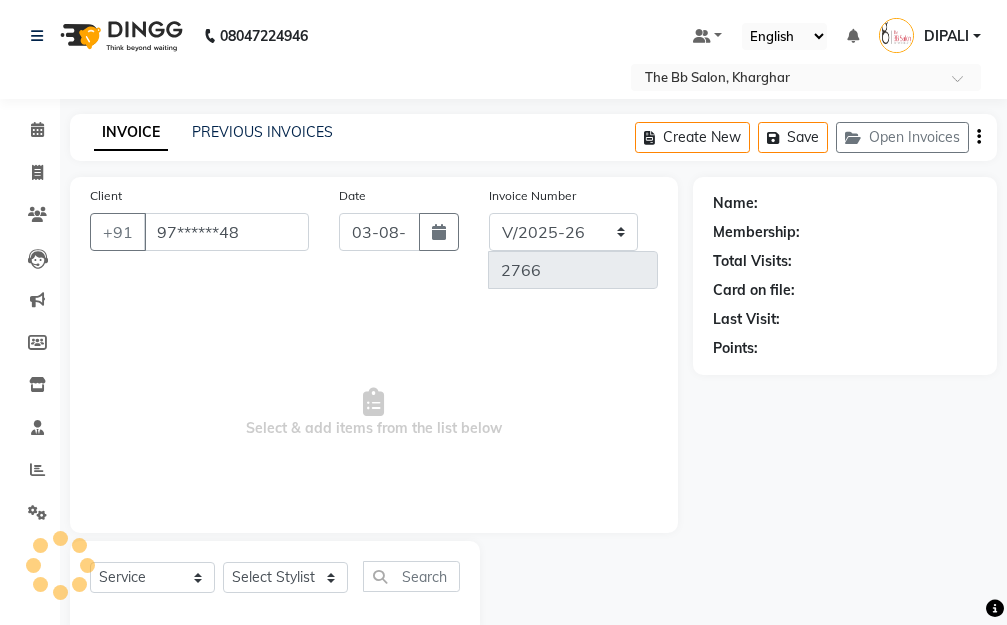 select on "83658" 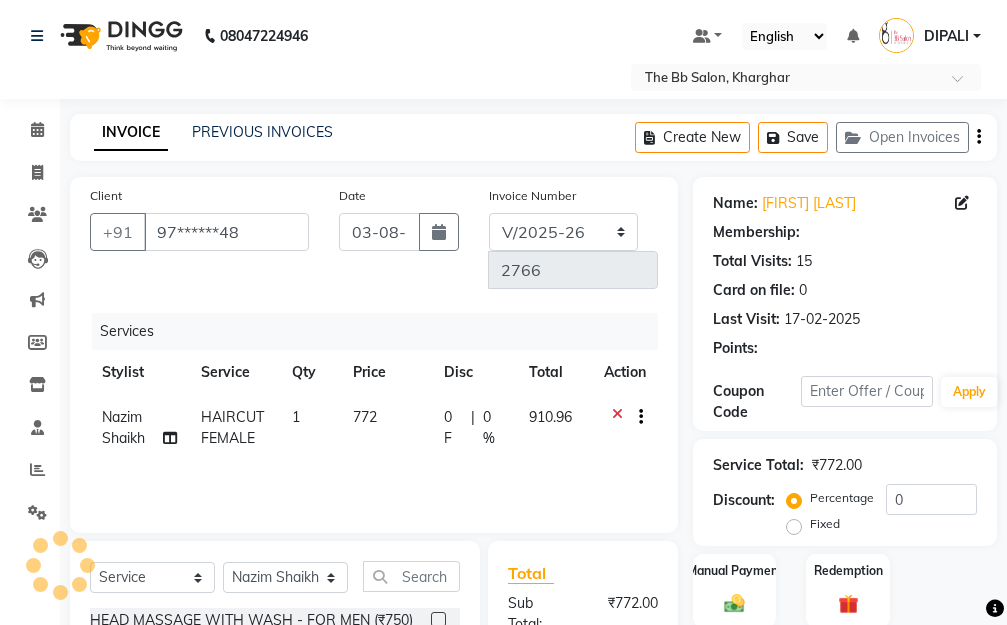 select on "1: Object" 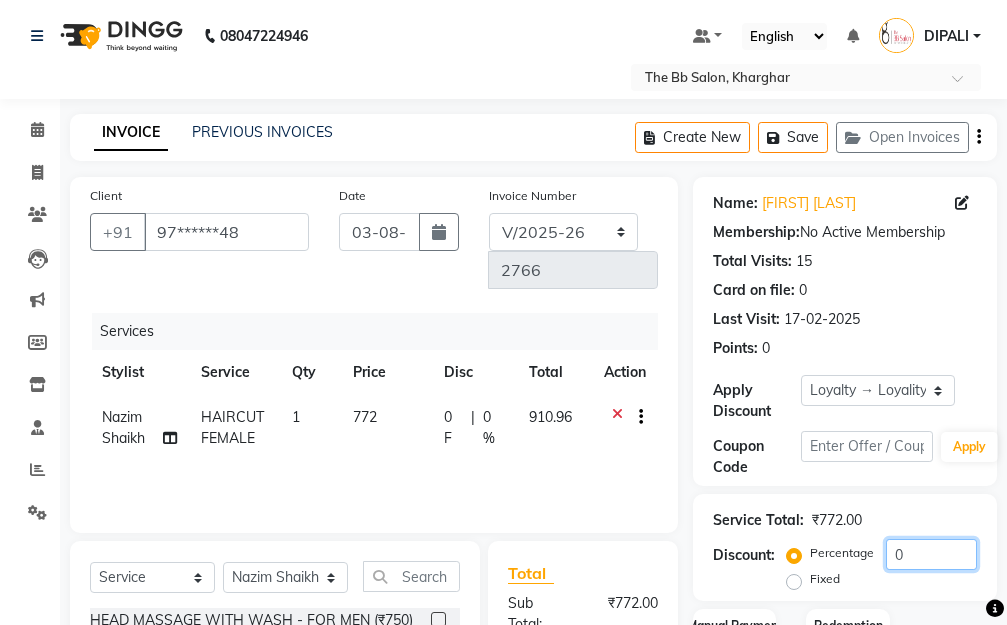 click on "0" 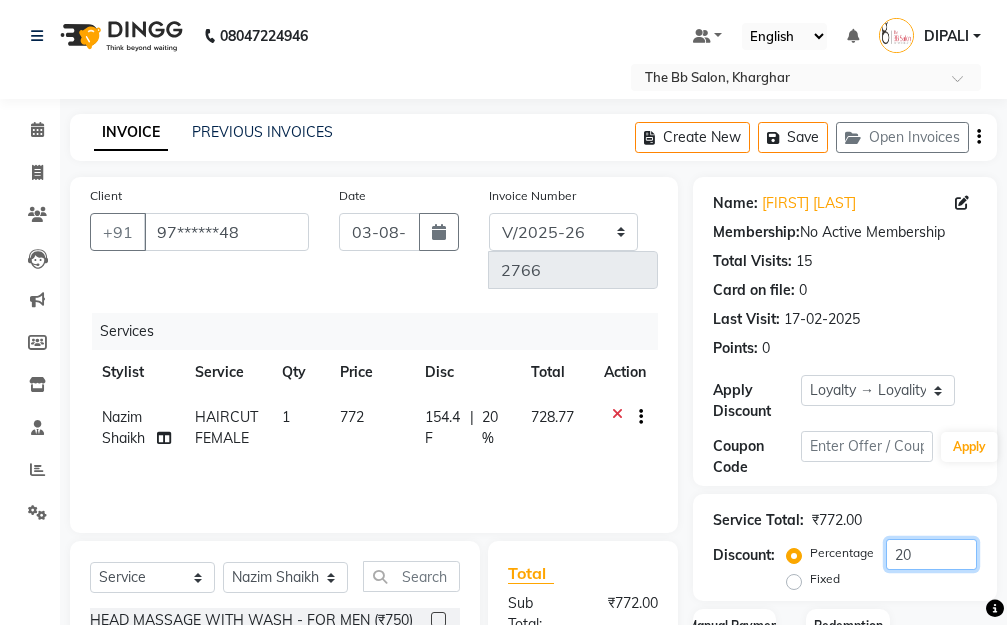 scroll, scrollTop: 390, scrollLeft: 0, axis: vertical 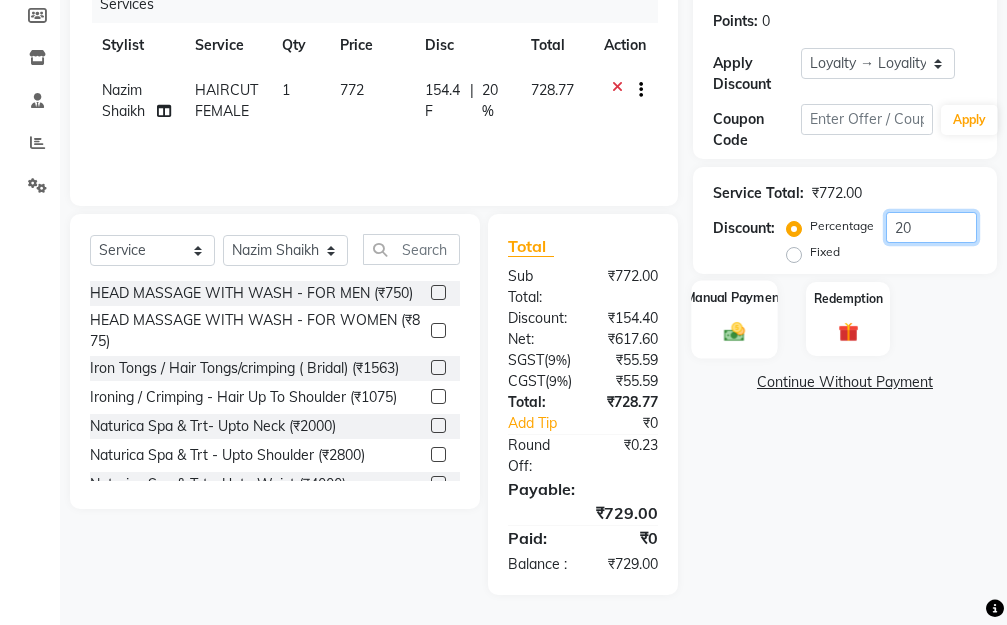 type on "20" 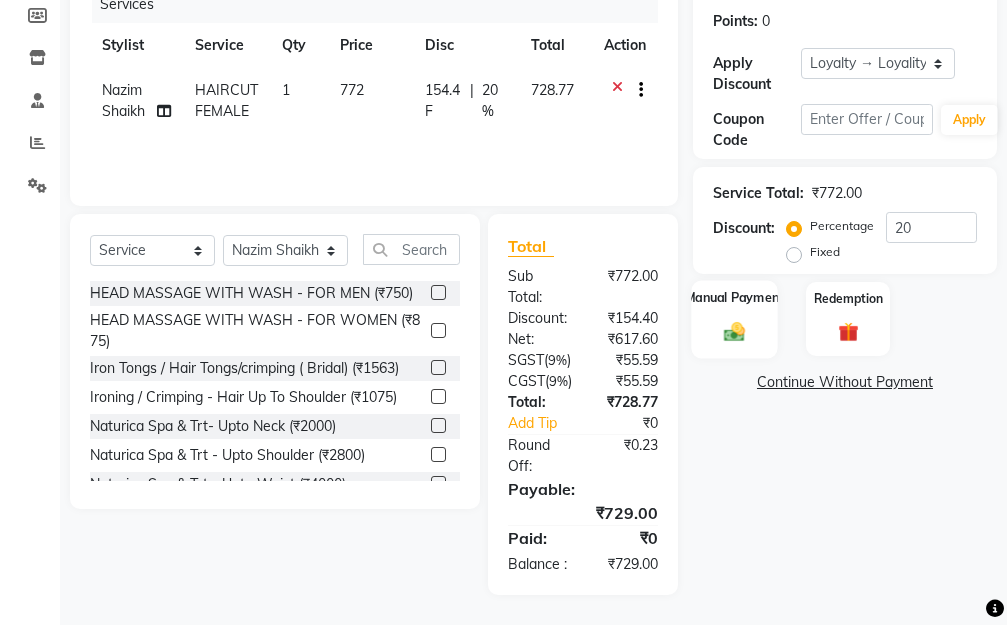 click 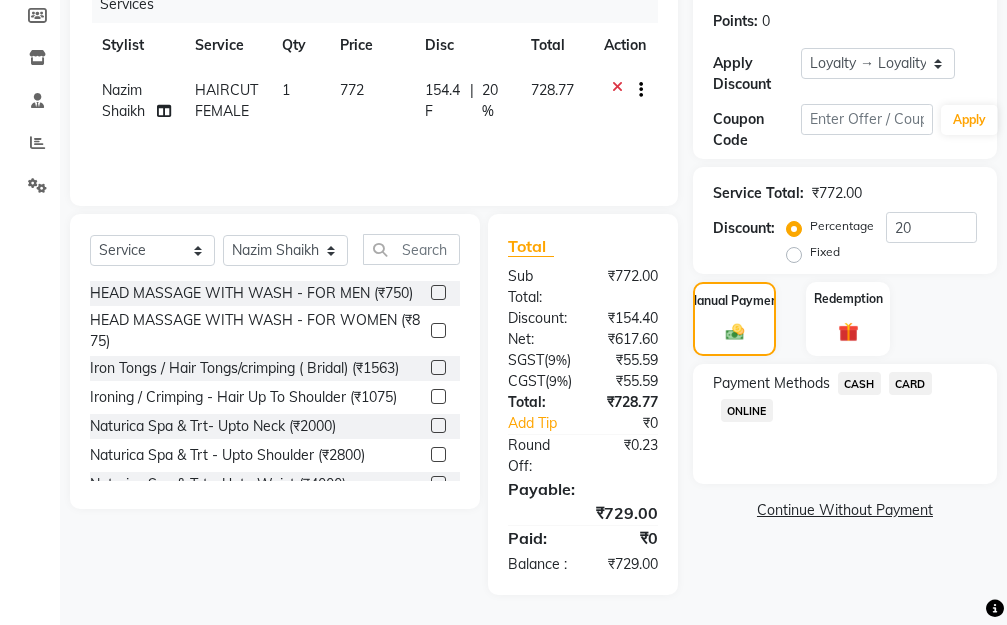 click on "ONLINE" 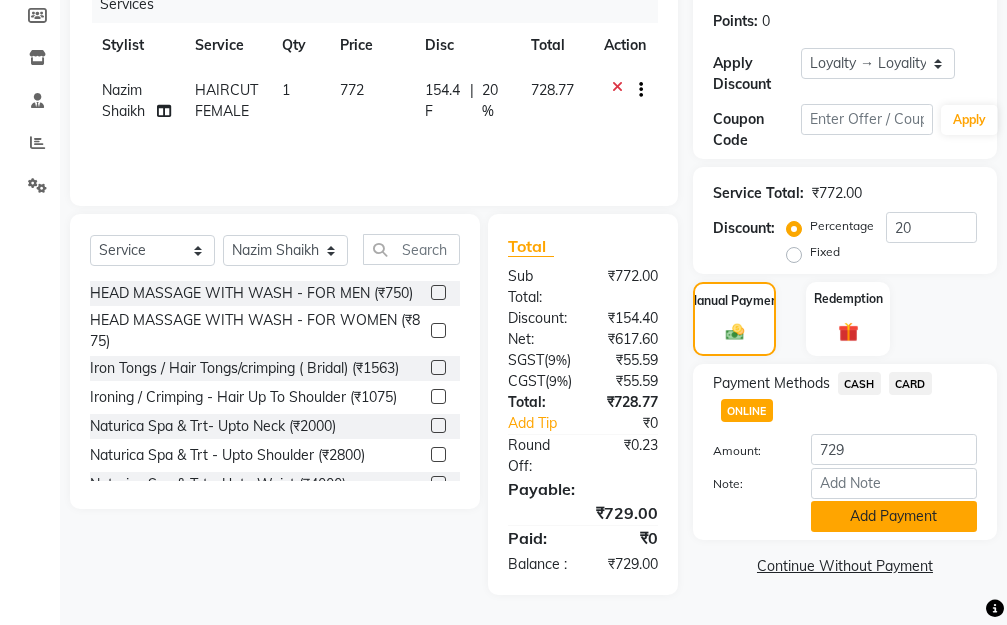 click on "Add Payment" 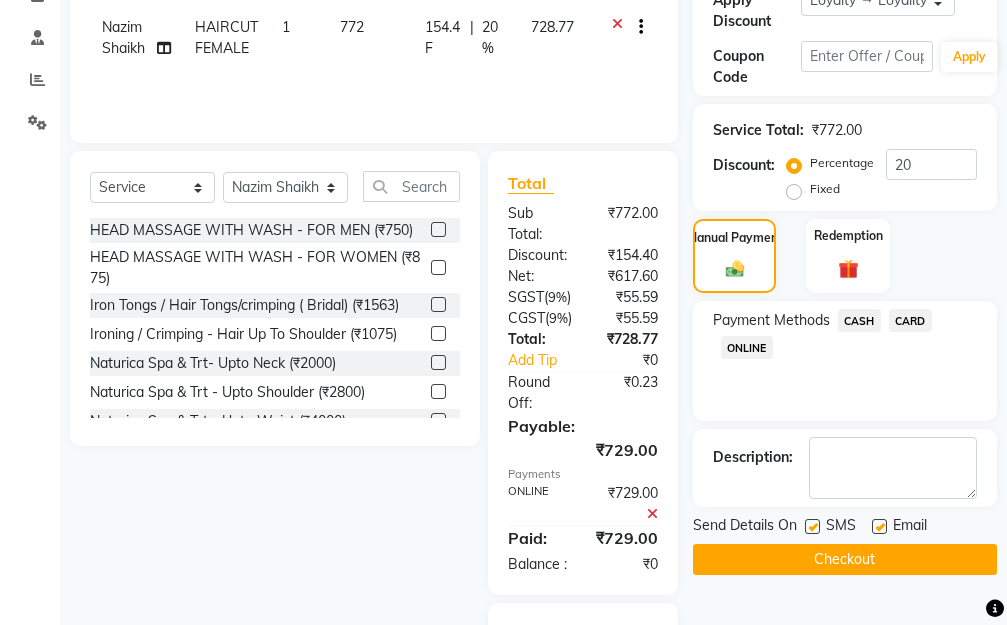 scroll, scrollTop: 614, scrollLeft: 0, axis: vertical 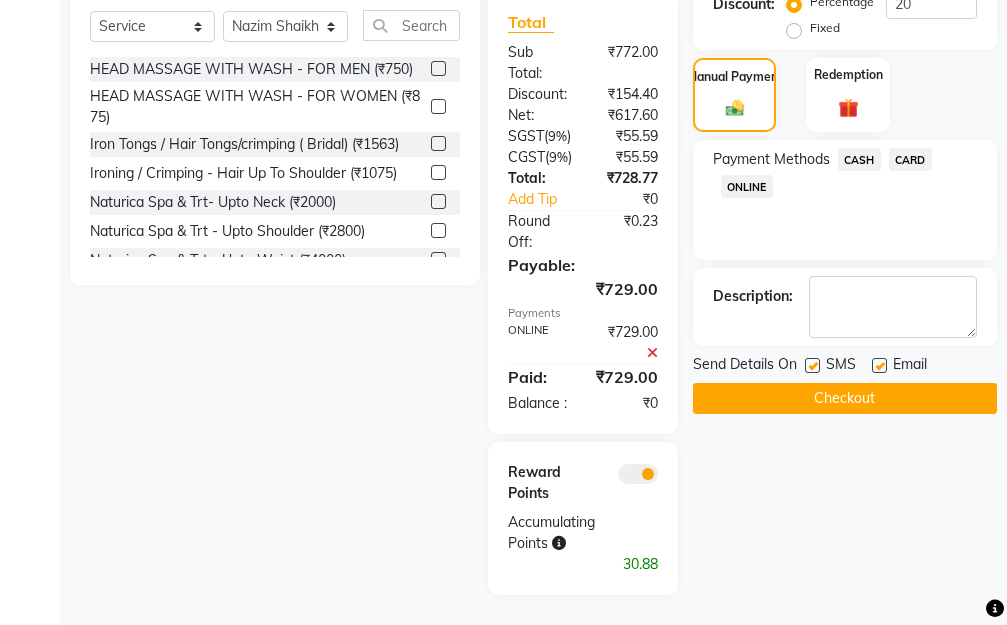 click on "Checkout" 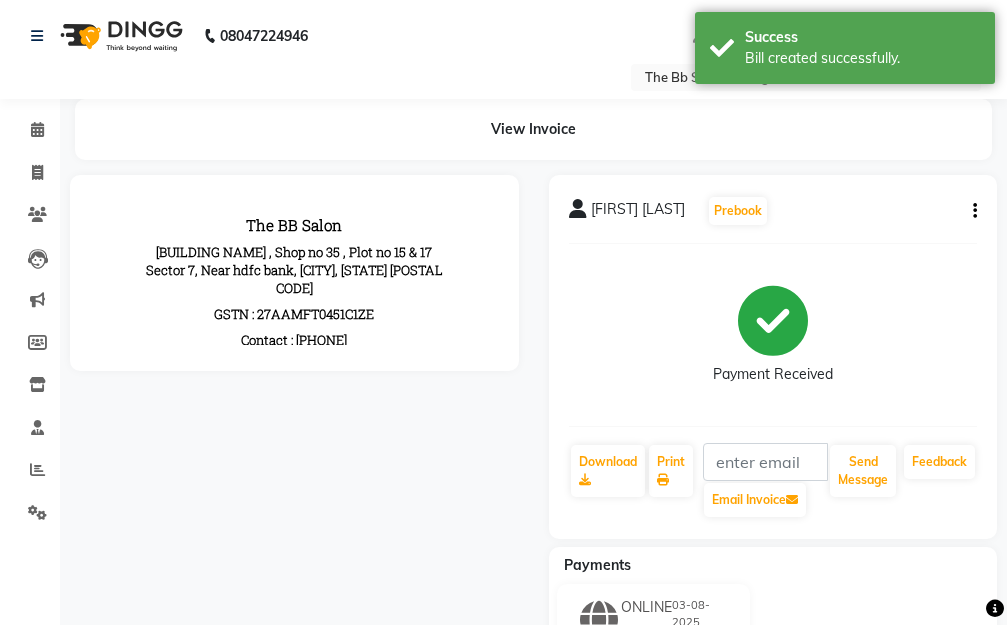 scroll, scrollTop: 0, scrollLeft: 0, axis: both 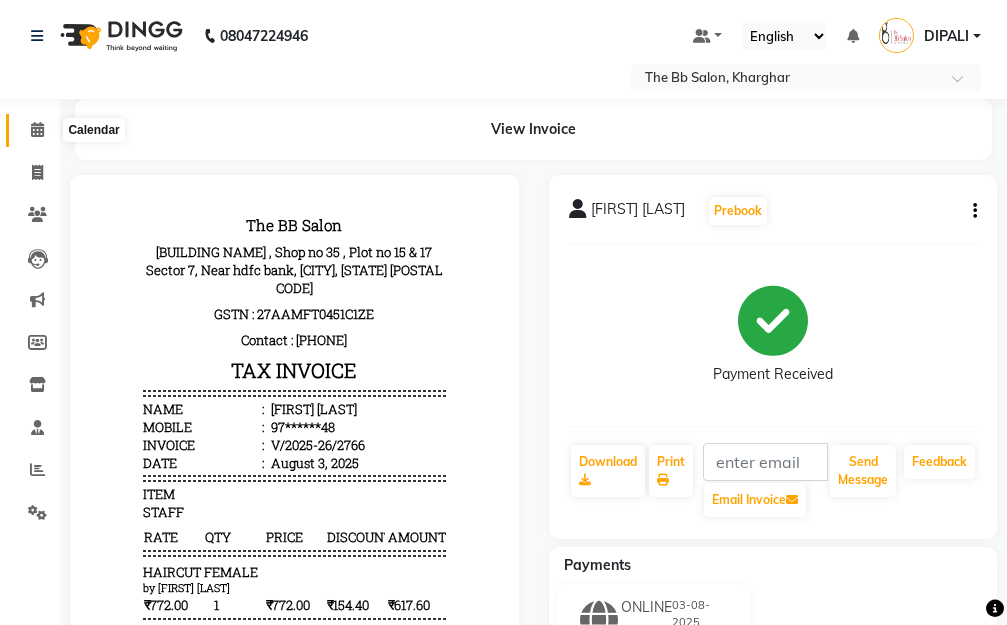 click 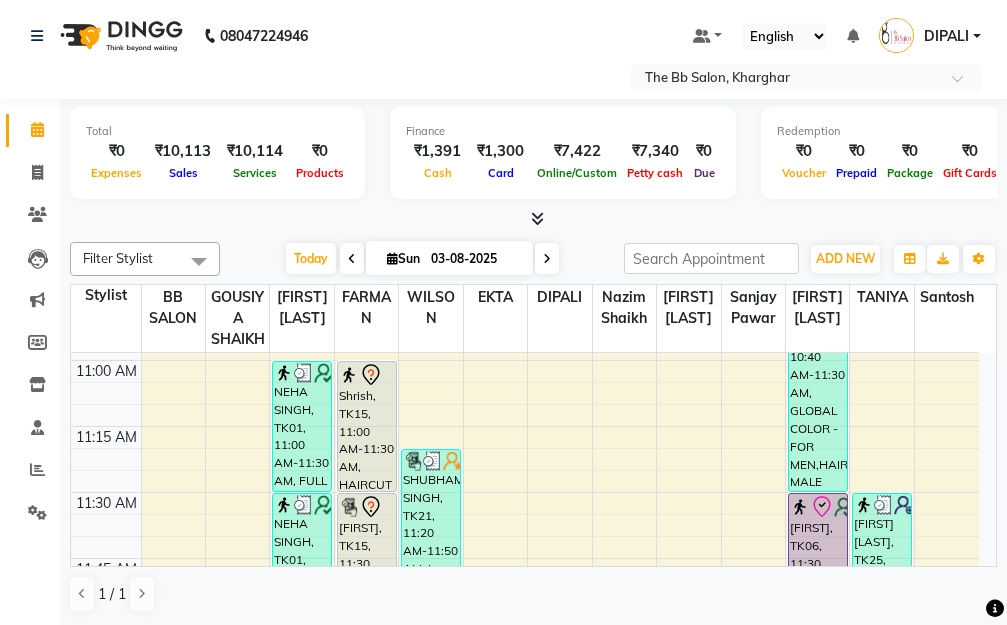 scroll, scrollTop: 500, scrollLeft: 0, axis: vertical 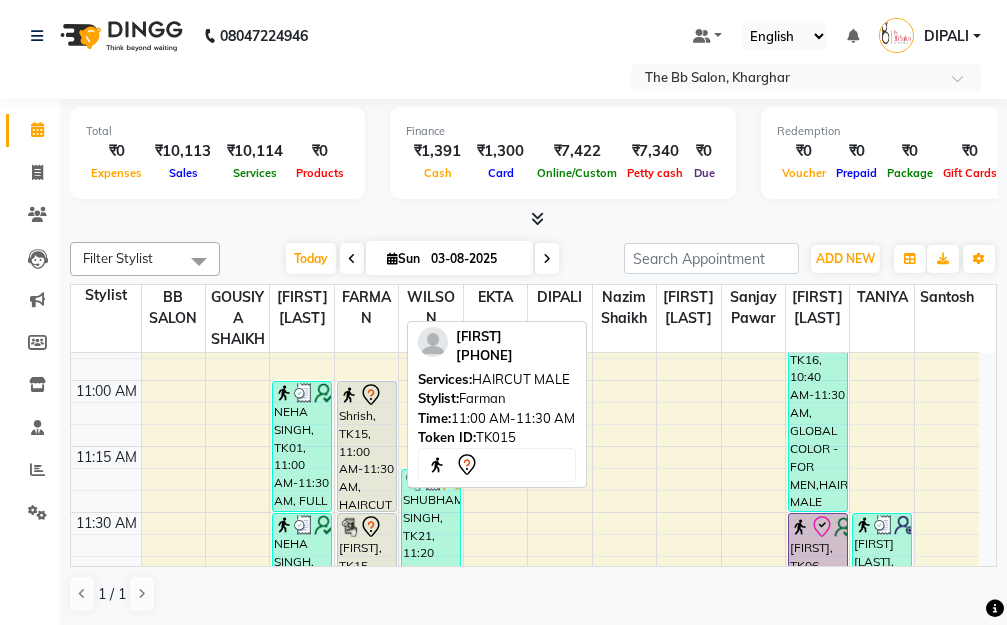 click on "Shrish, TK15, 11:00 AM-11:30 AM, HAIRCUT MALE" at bounding box center (367, 446) 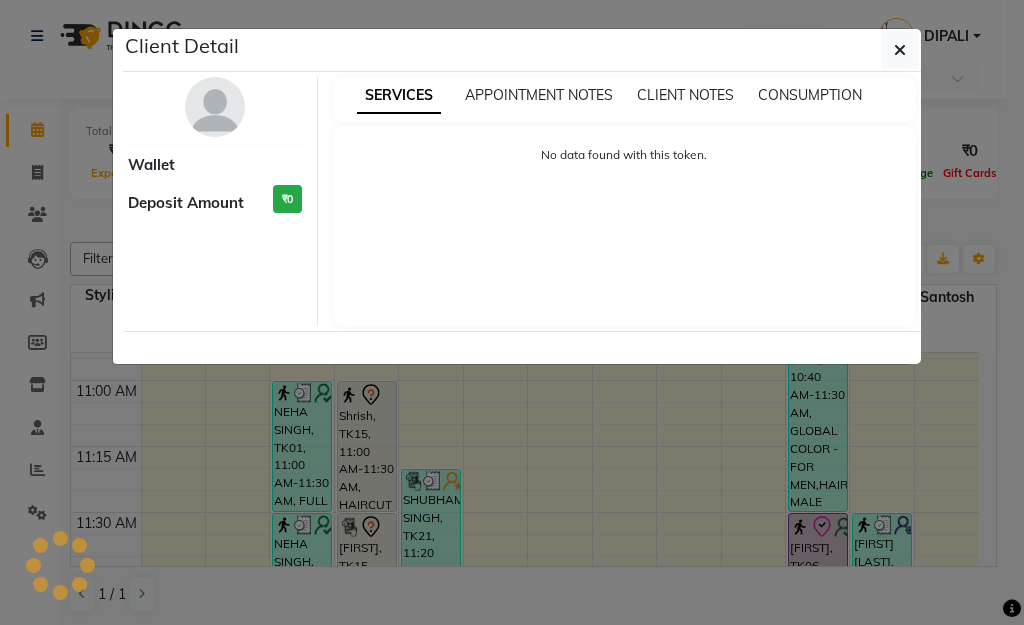 select on "7" 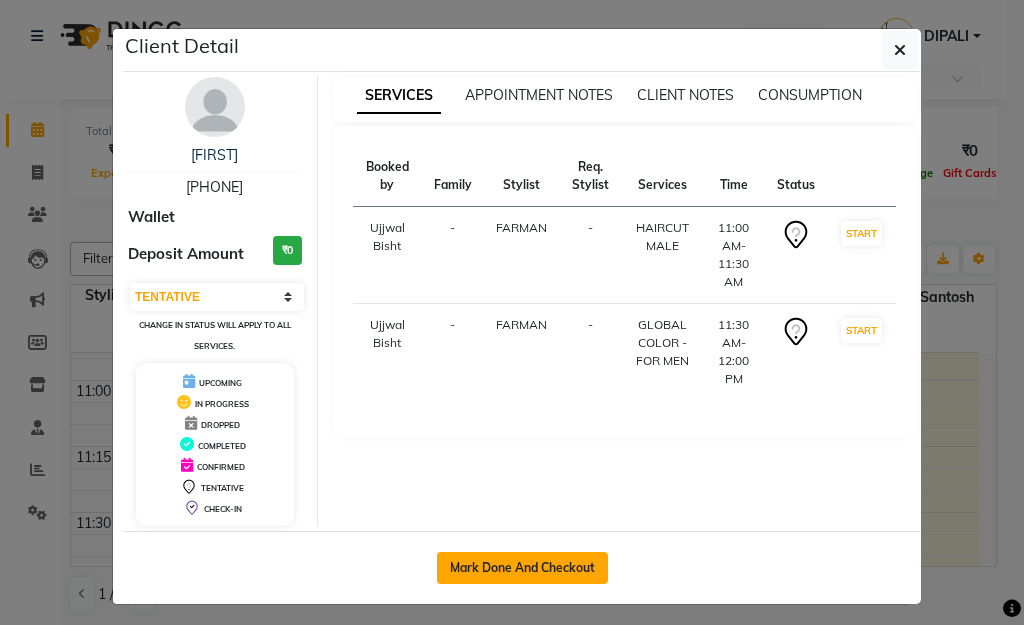 click on "Mark Done And Checkout" 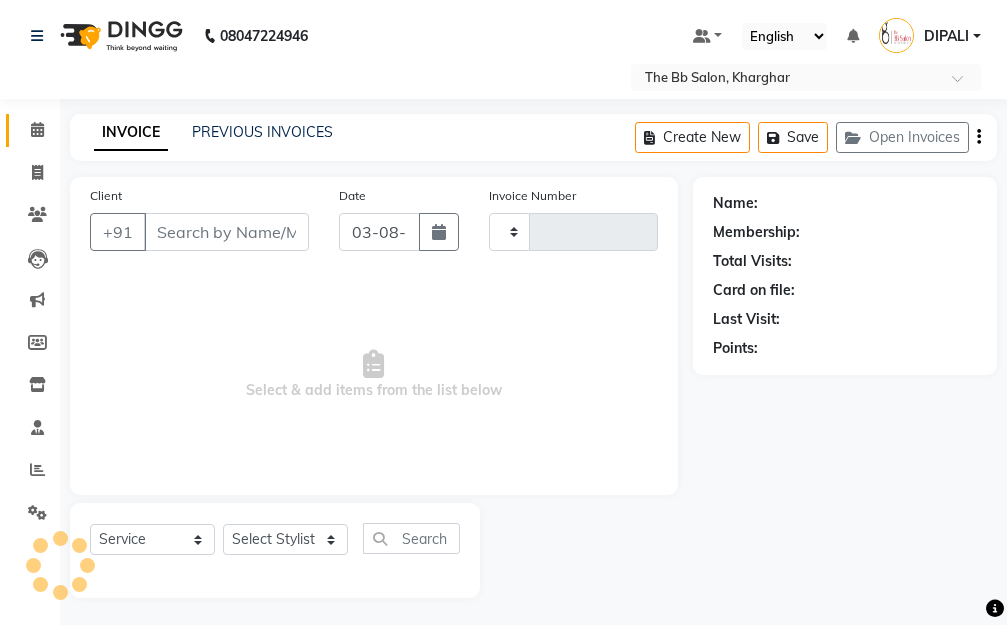 type on "2767" 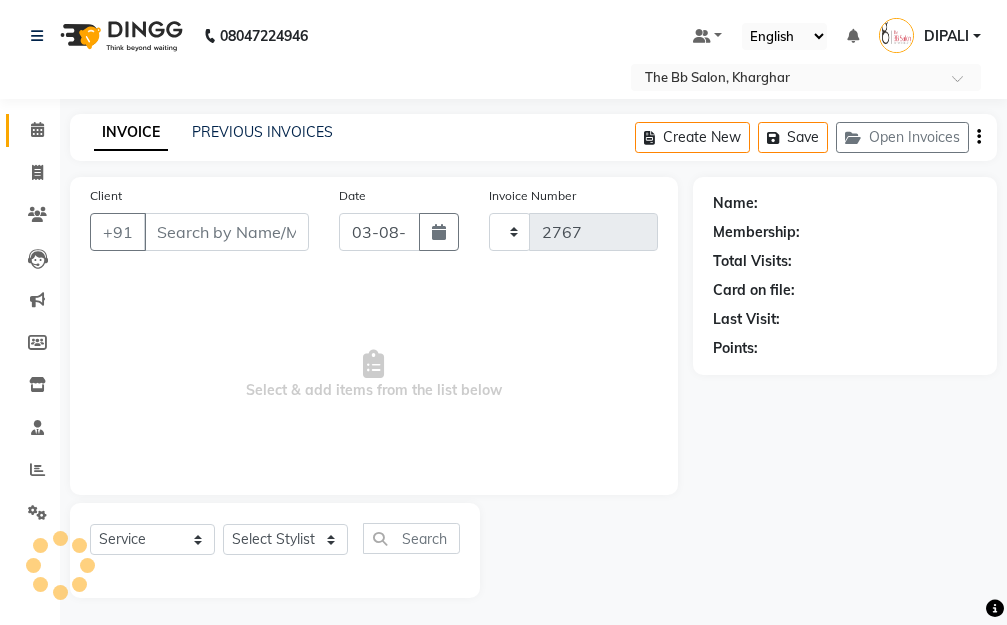 select on "6231" 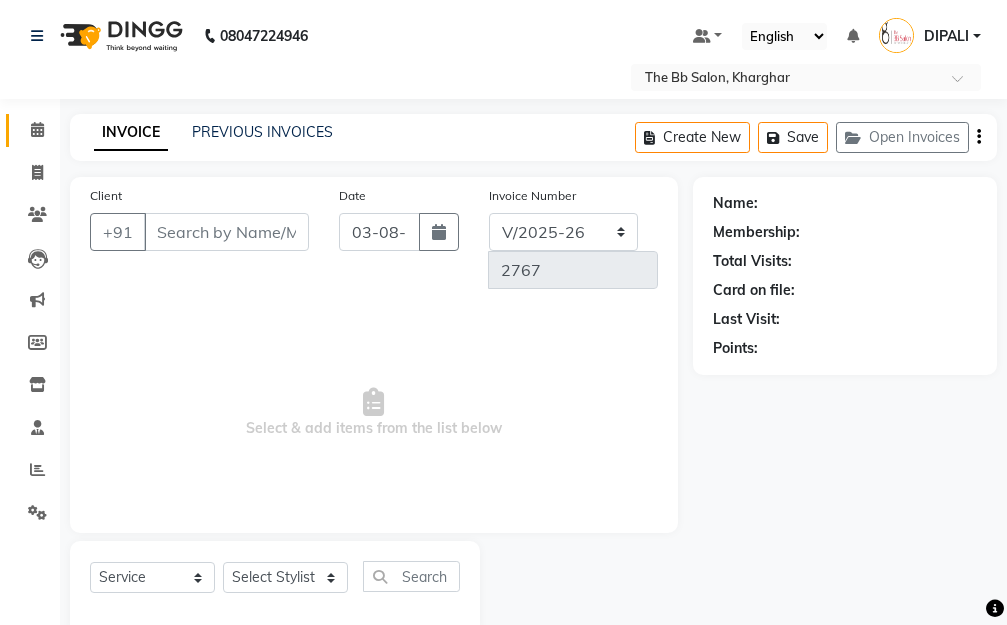 type on "89******00" 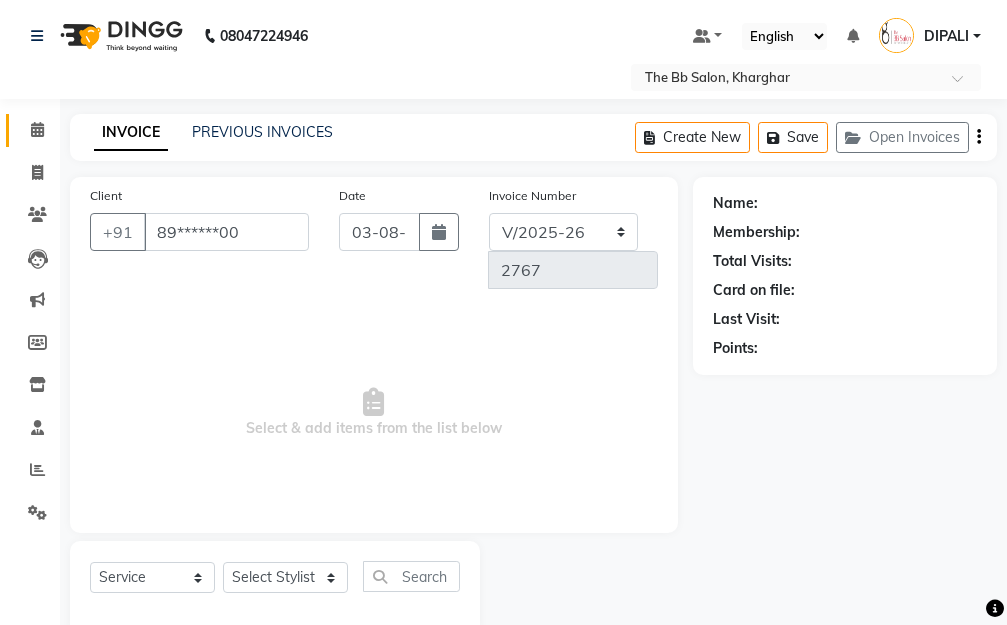 select on "83521" 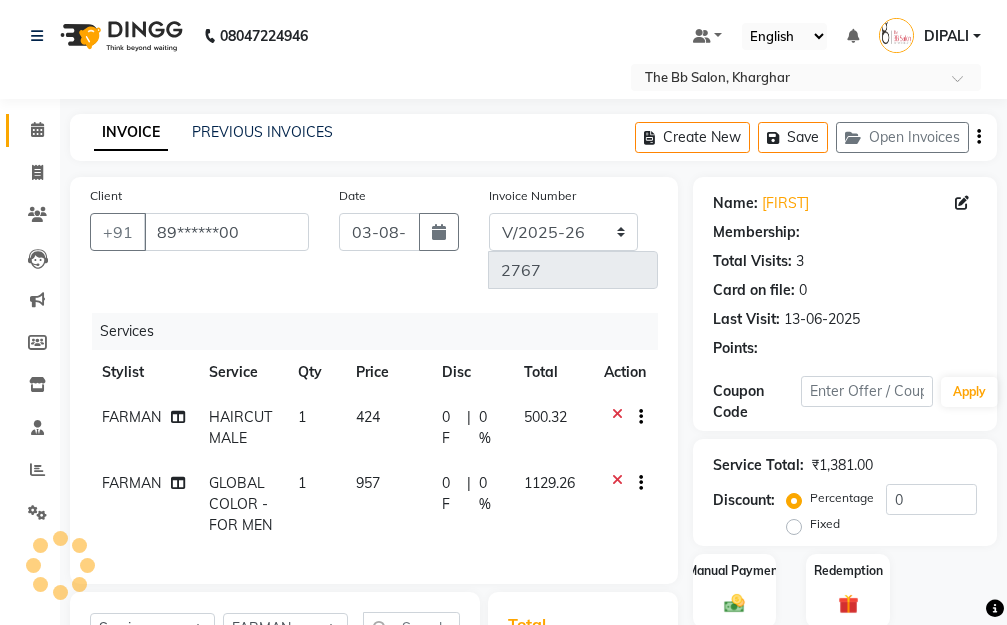 select on "1: Object" 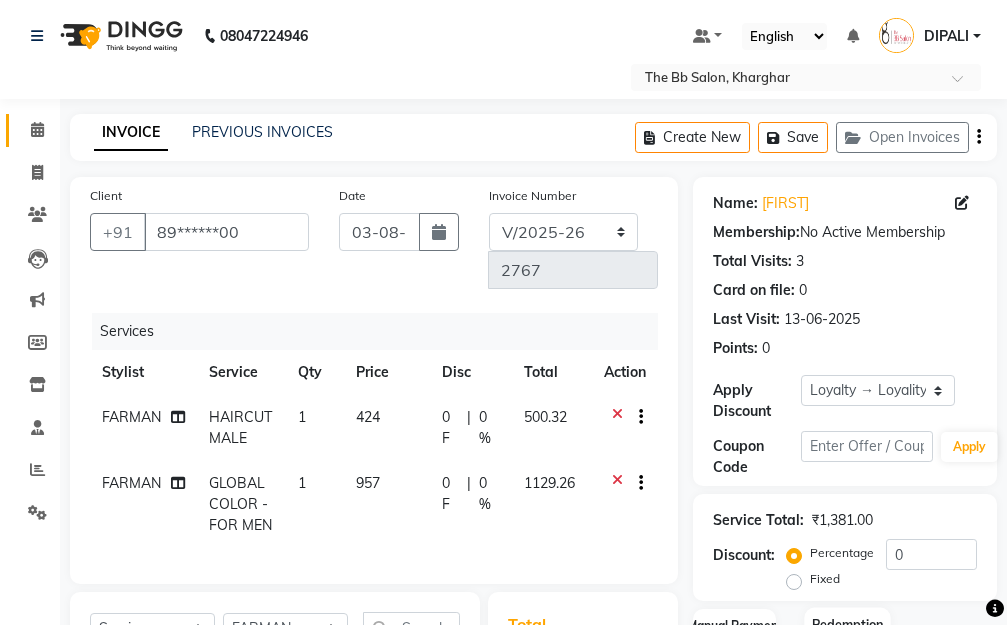 scroll, scrollTop: 300, scrollLeft: 0, axis: vertical 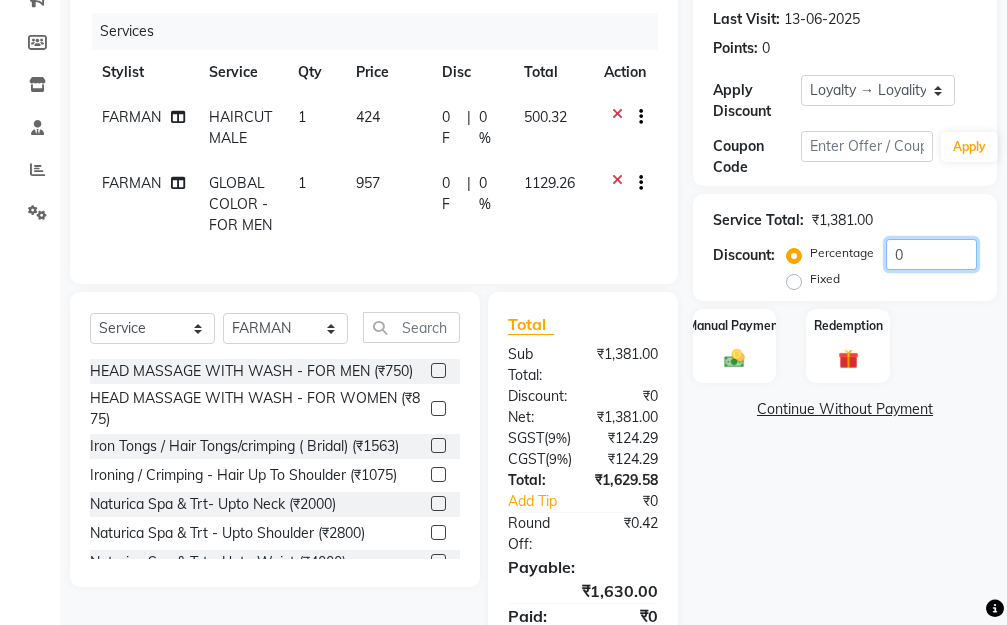 click on "0" 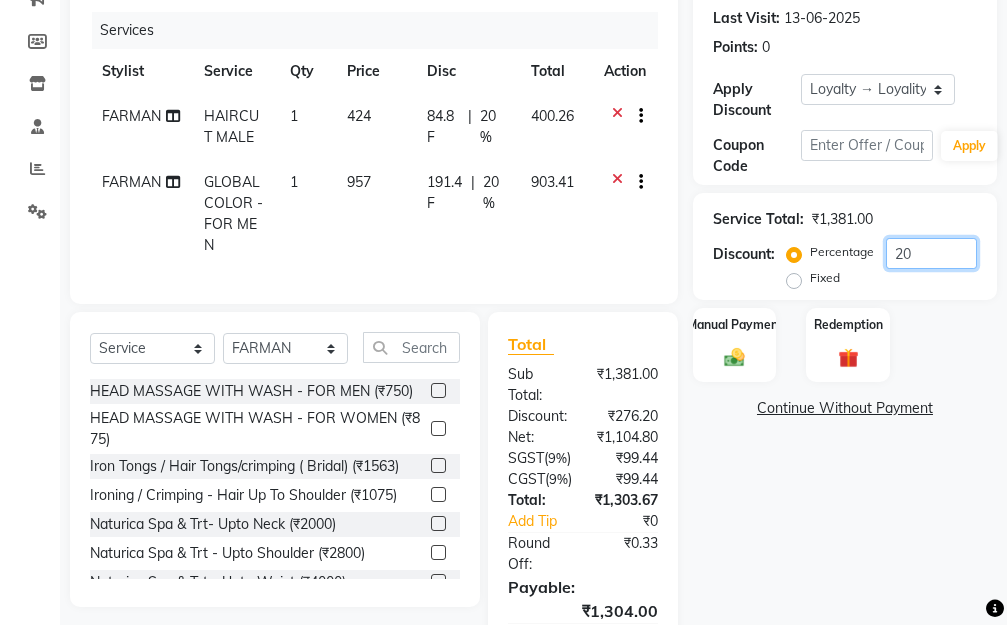 scroll, scrollTop: 400, scrollLeft: 0, axis: vertical 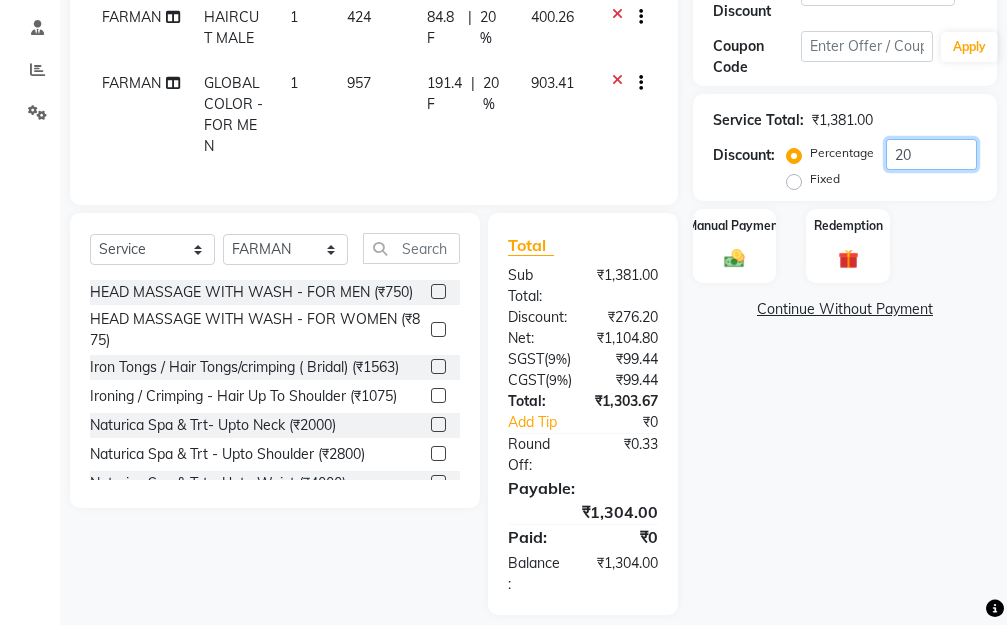 click on "20" 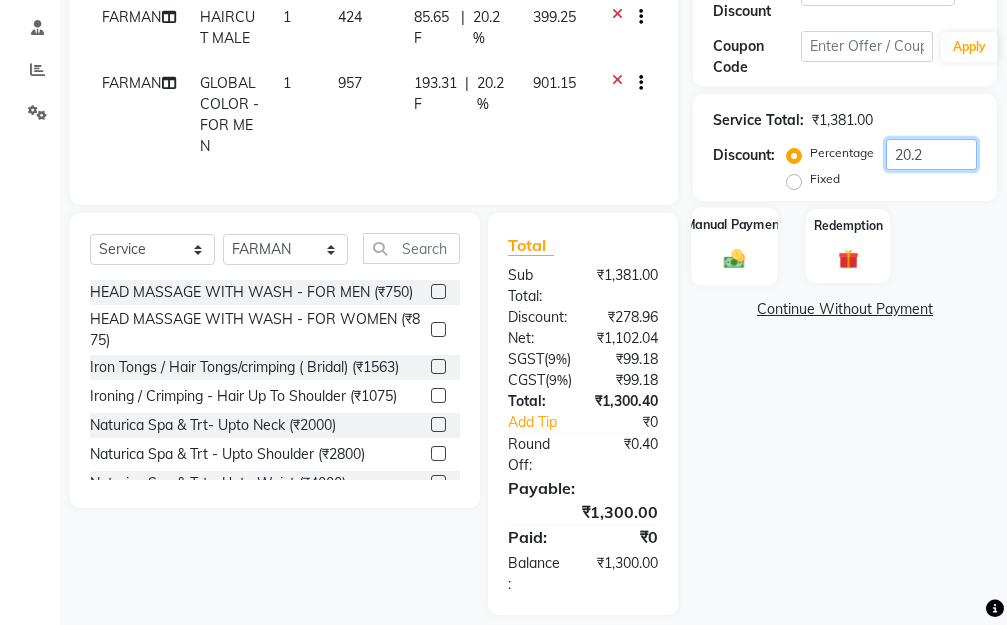 type on "20.2" 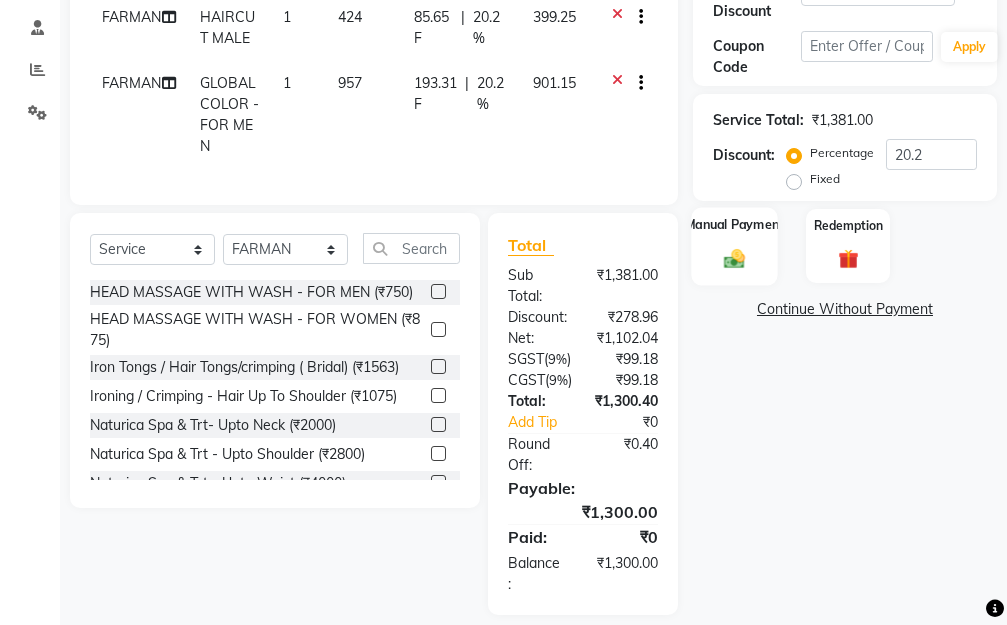 click 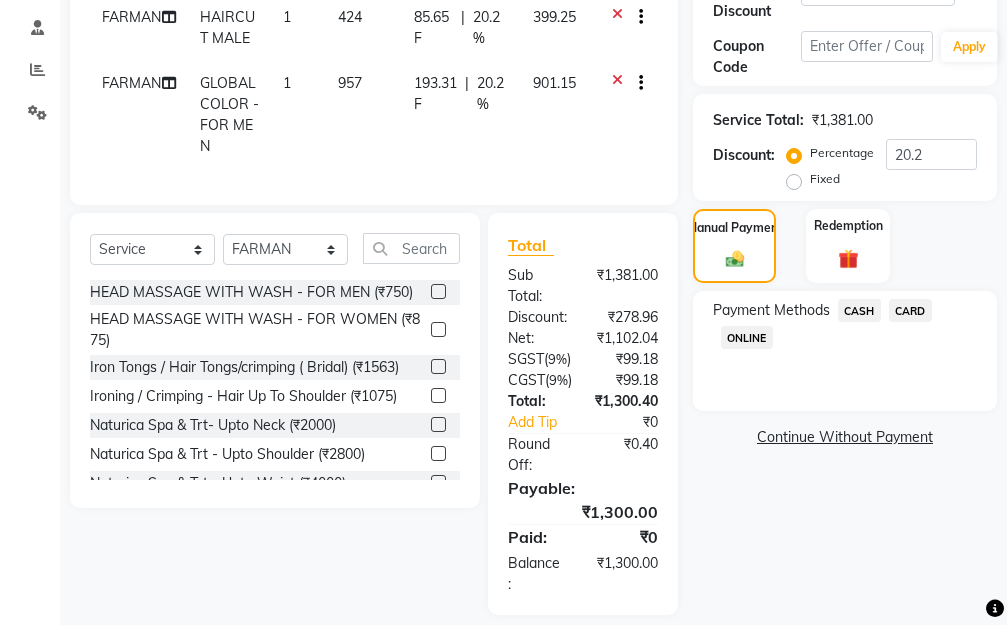 click on "CASH" 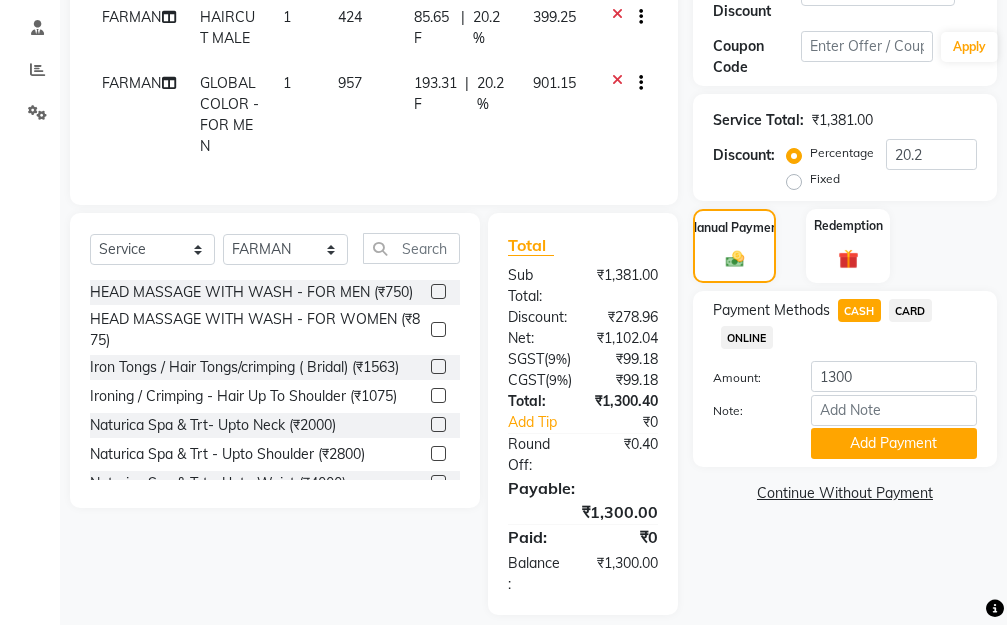 scroll, scrollTop: 479, scrollLeft: 0, axis: vertical 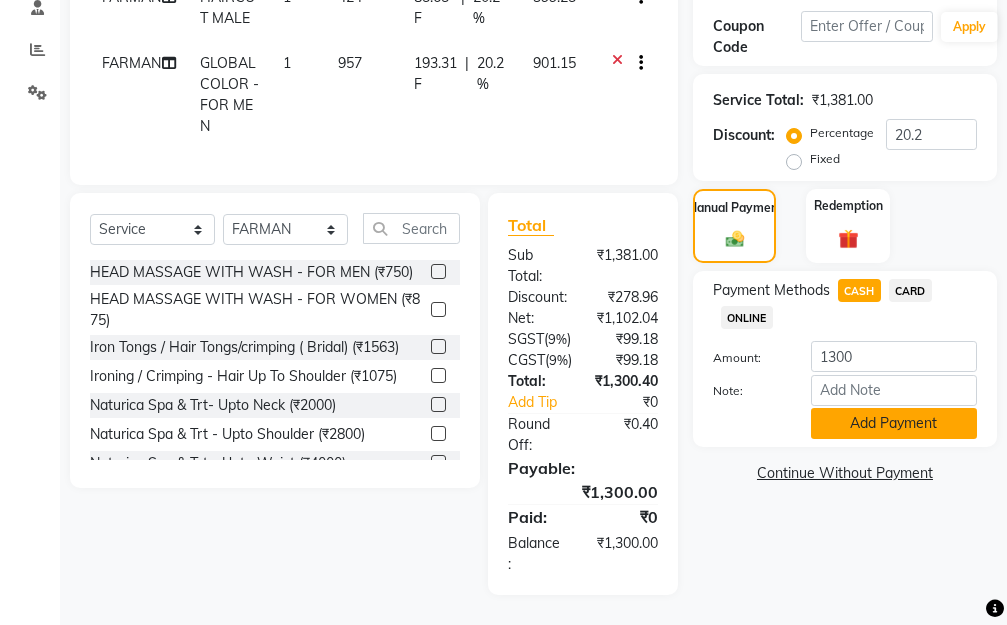 click on "Add Payment" 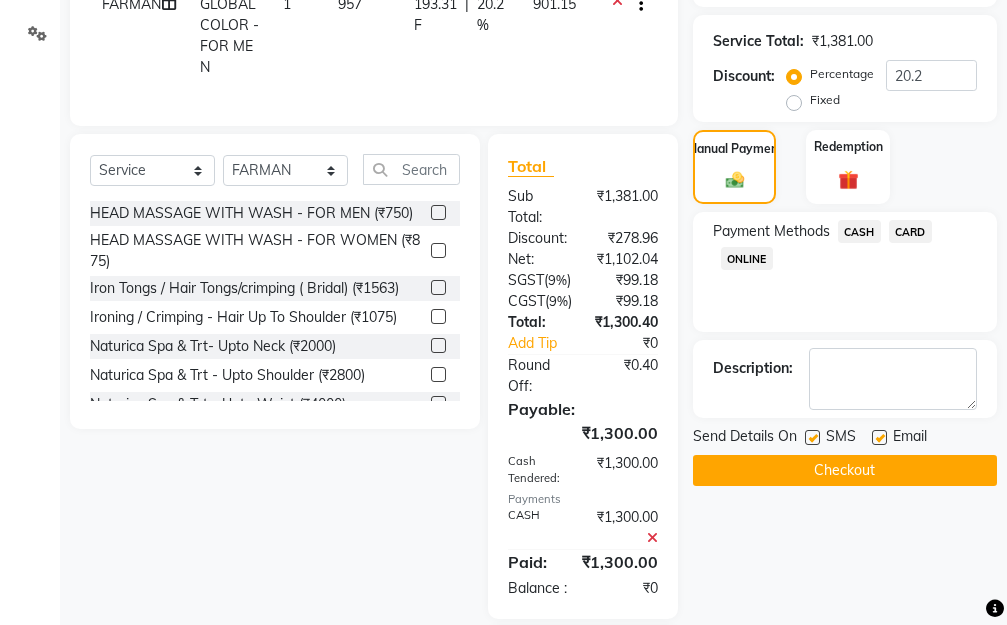 scroll, scrollTop: 744, scrollLeft: 0, axis: vertical 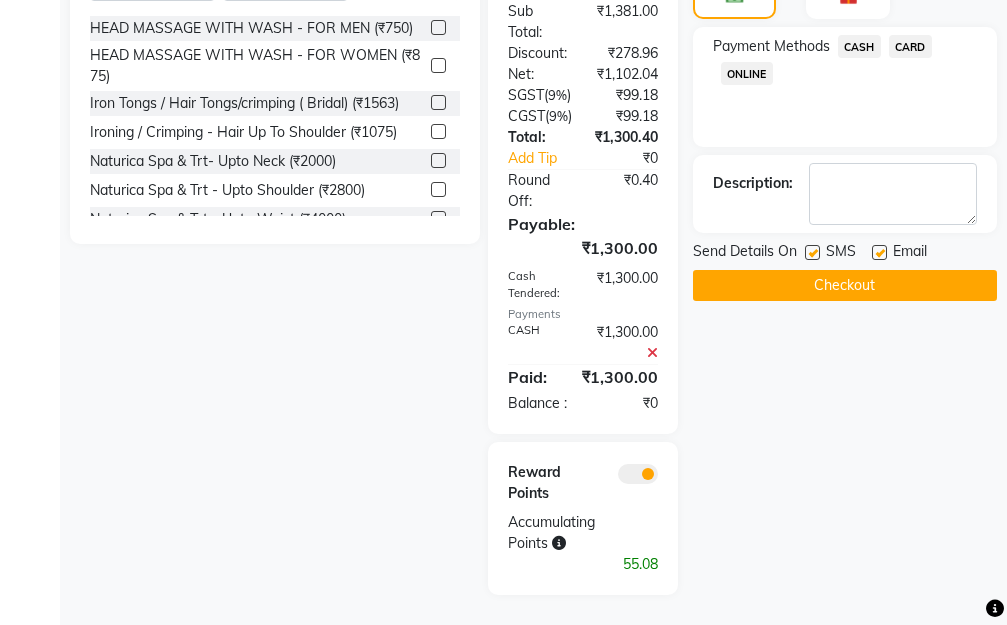 click on "Checkout" 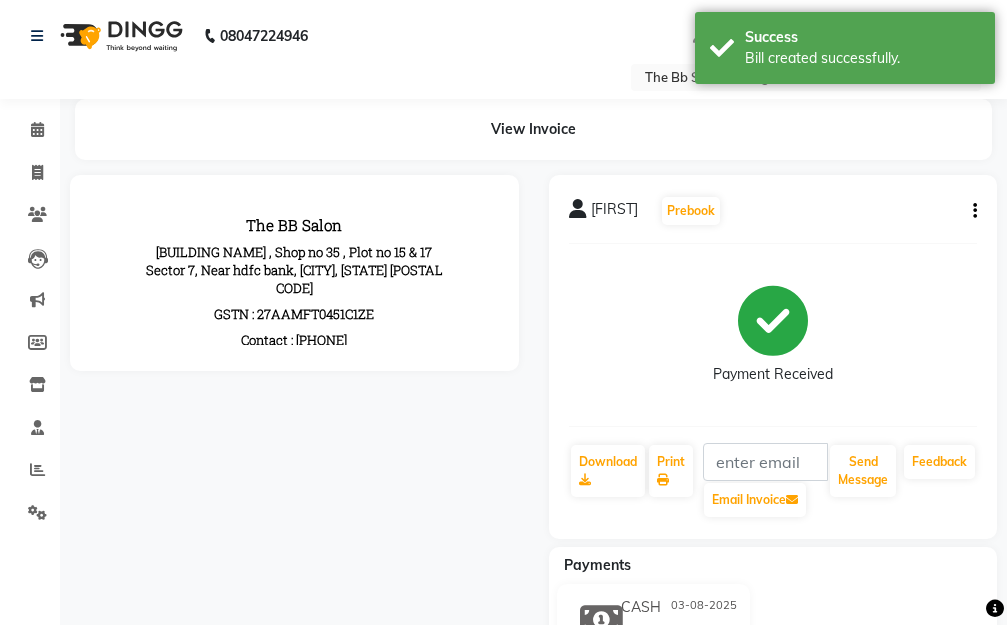 scroll, scrollTop: 0, scrollLeft: 0, axis: both 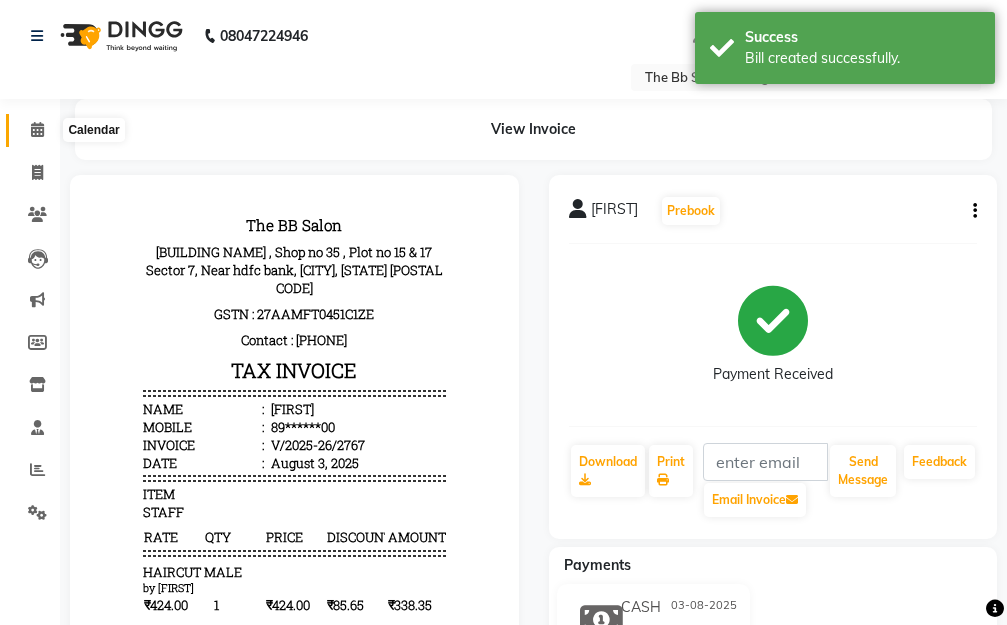 click 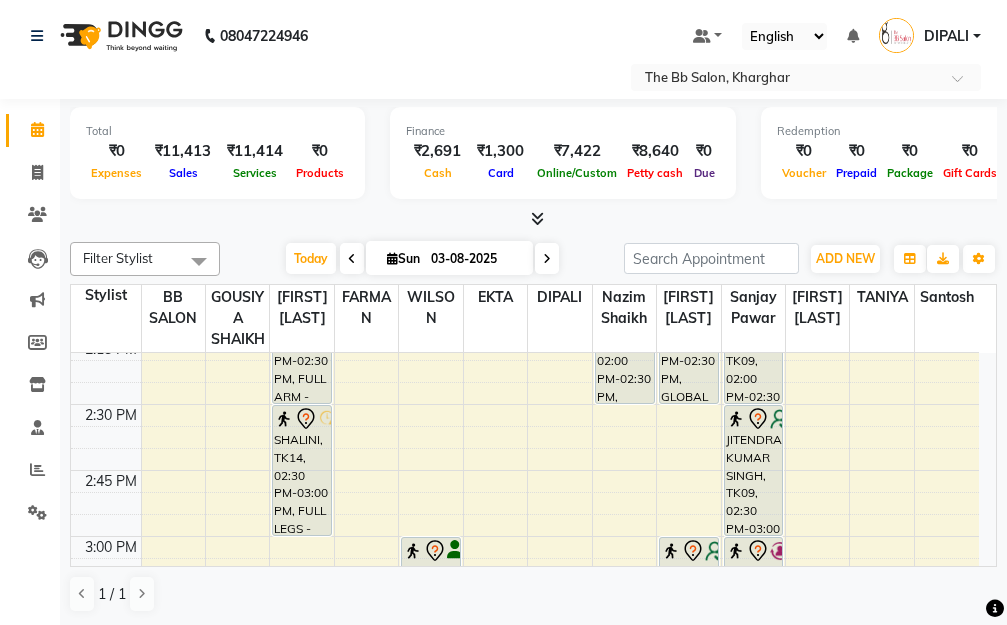 scroll, scrollTop: 1300, scrollLeft: 0, axis: vertical 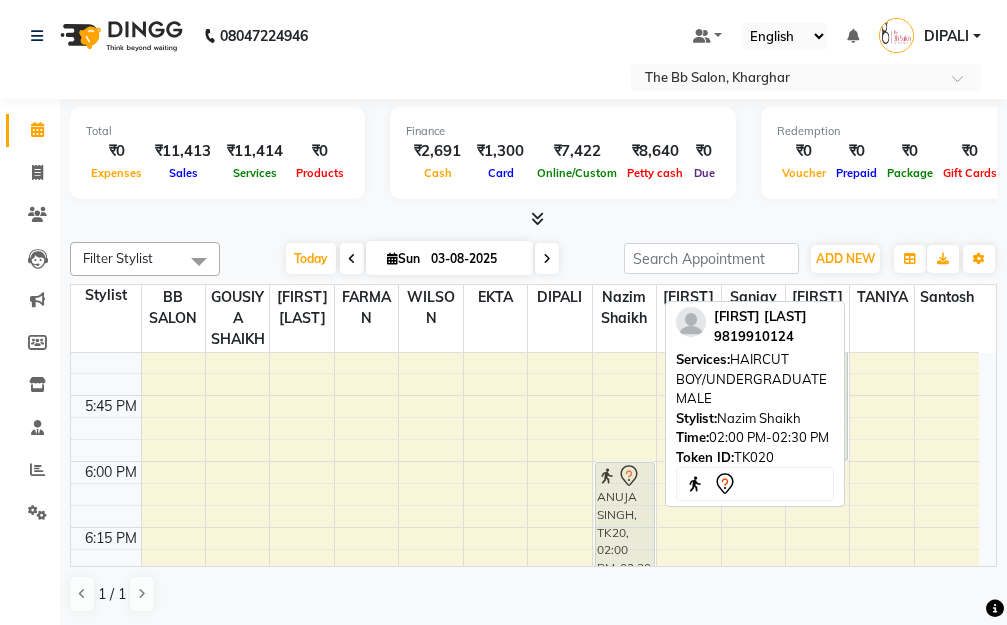drag, startPoint x: 611, startPoint y: 424, endPoint x: 626, endPoint y: 517, distance: 94.20191 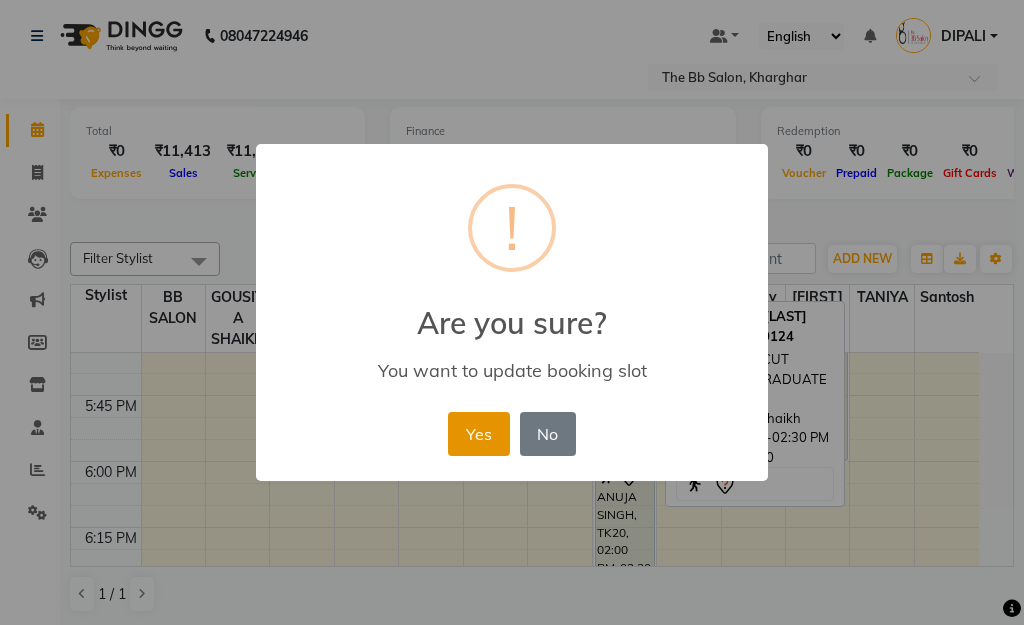 click on "Yes" at bounding box center [478, 434] 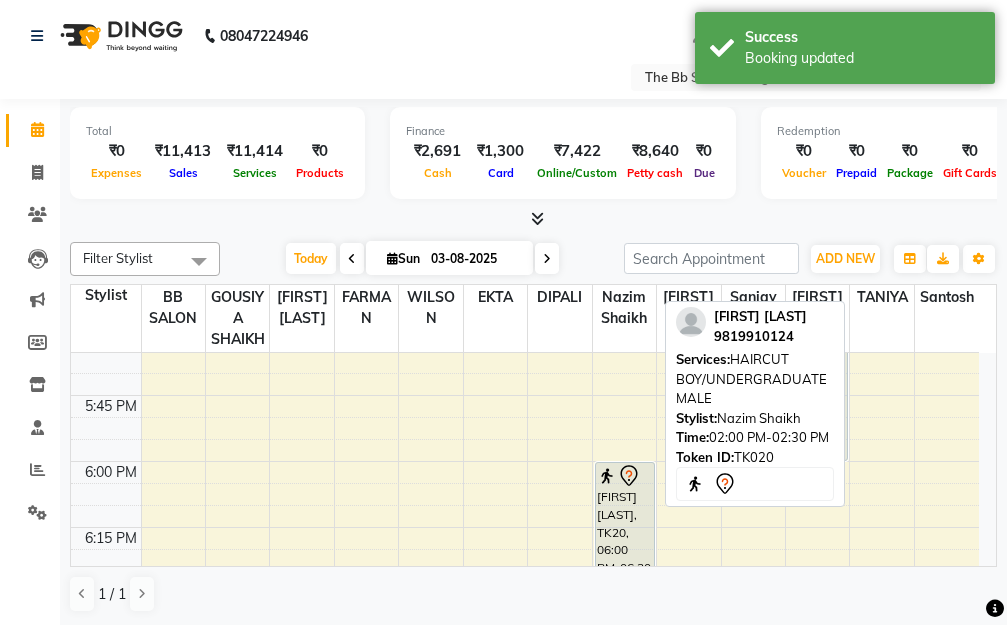 click on "[PHONE] Select Location × The Bb Salon, [CITY] Default Panel My Panel English ENGLISH Español العربية मराठी हिंदी ગુજરાતી தமிழ் 中文 Notifications nothing to show [NAME] Manage Profile Change Password Sign out Version:3.15.11" 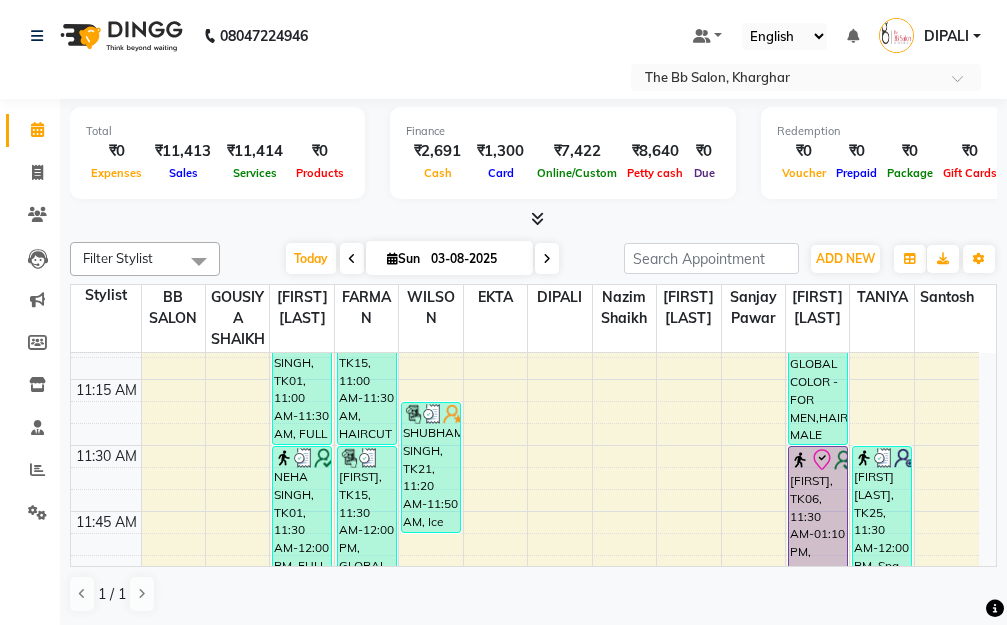 scroll, scrollTop: 467, scrollLeft: 0, axis: vertical 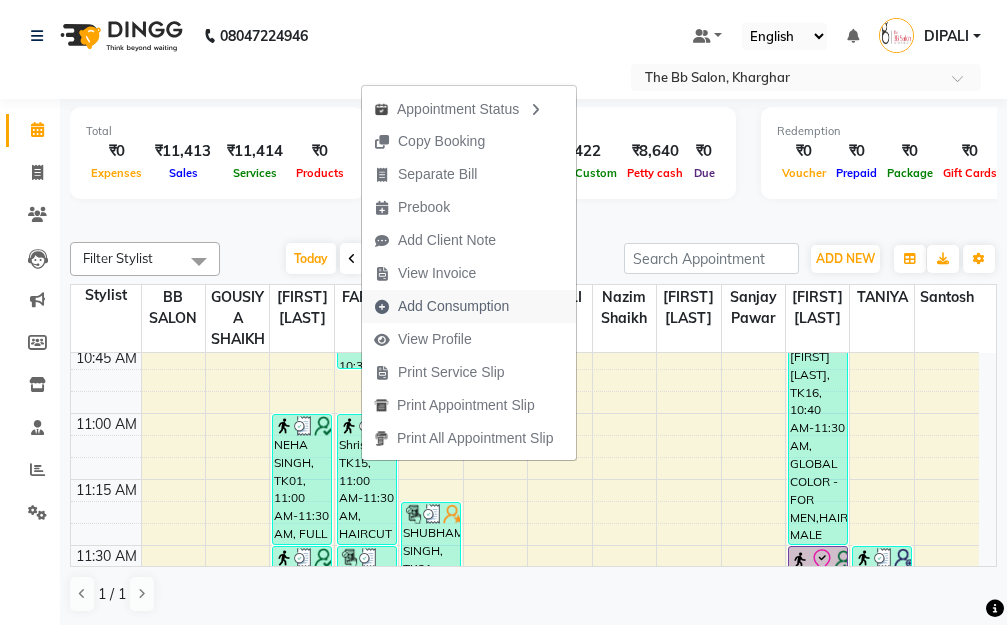 click on "Add Consumption" at bounding box center [453, 306] 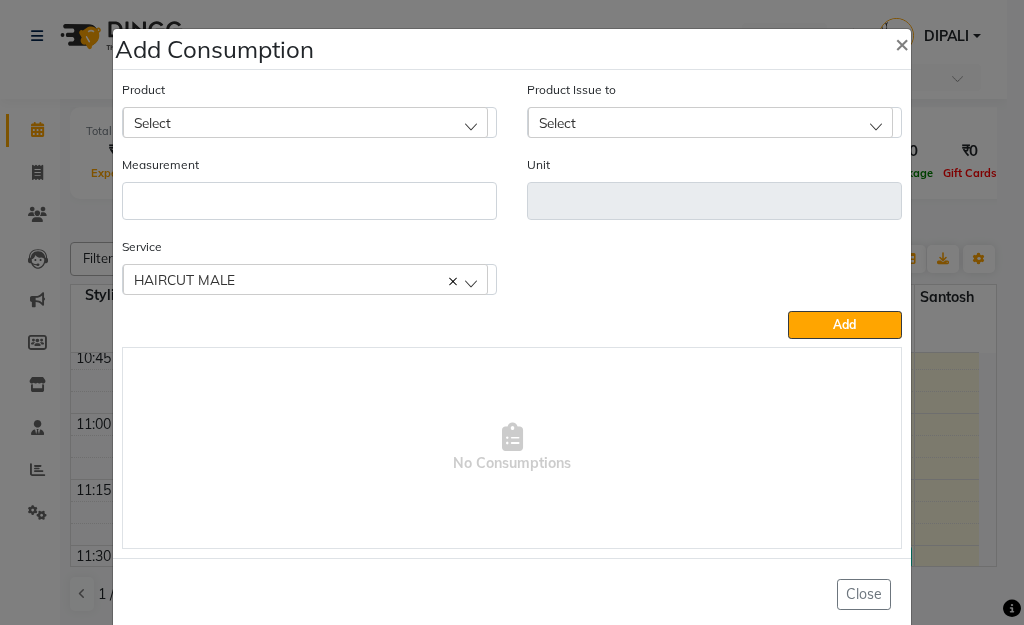 click on "Select" 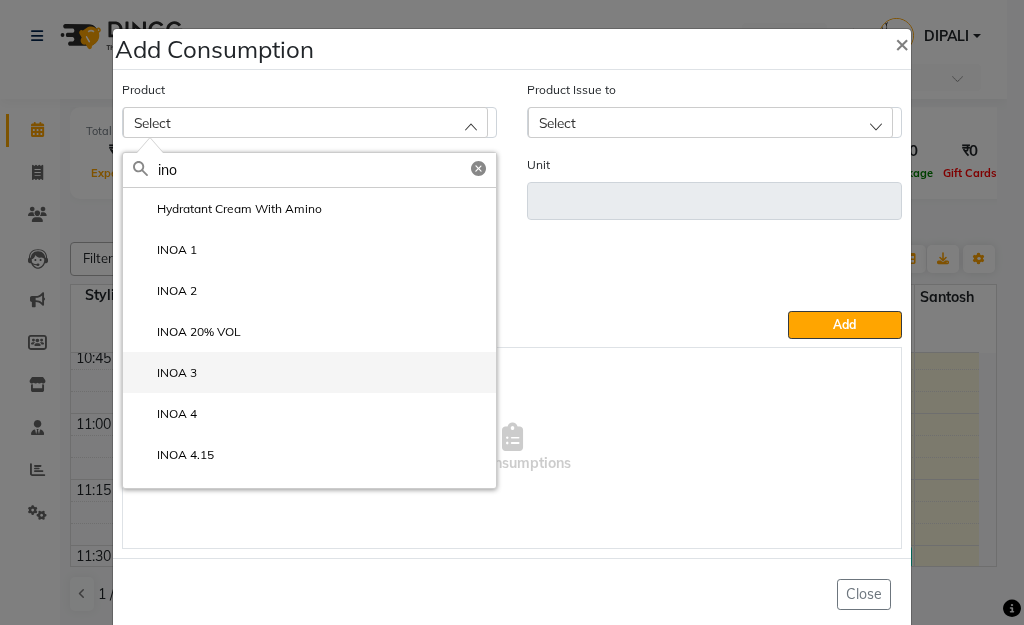 type on "ino" 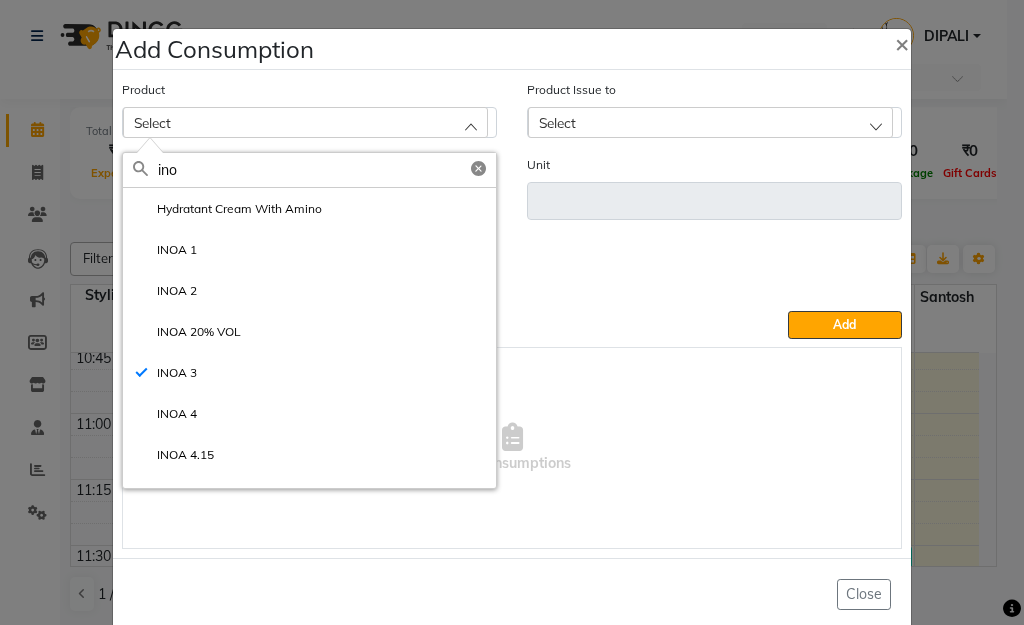 type on "ML" 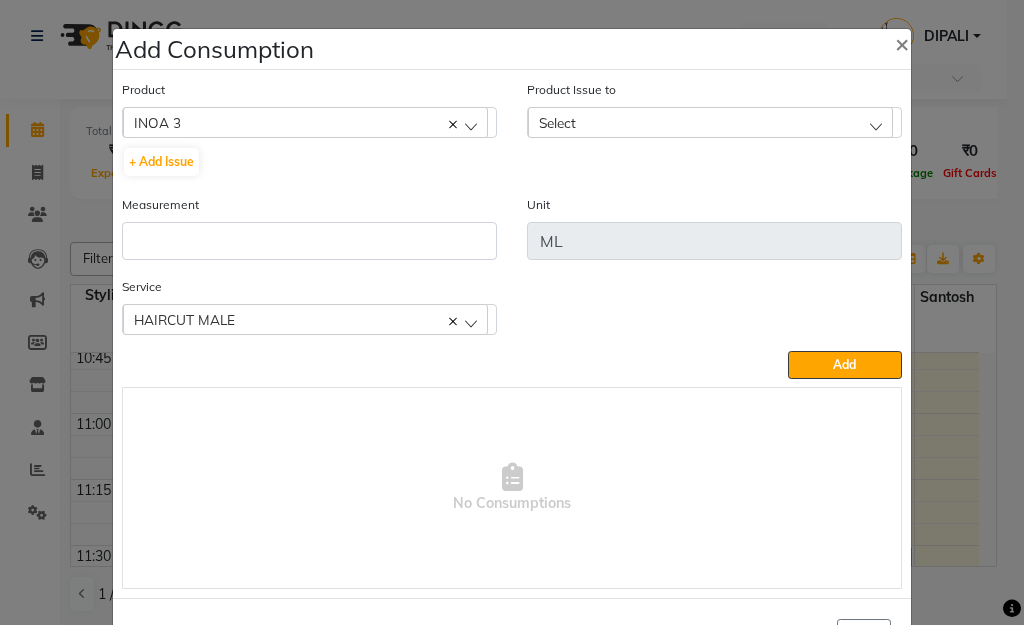 click on "Select" 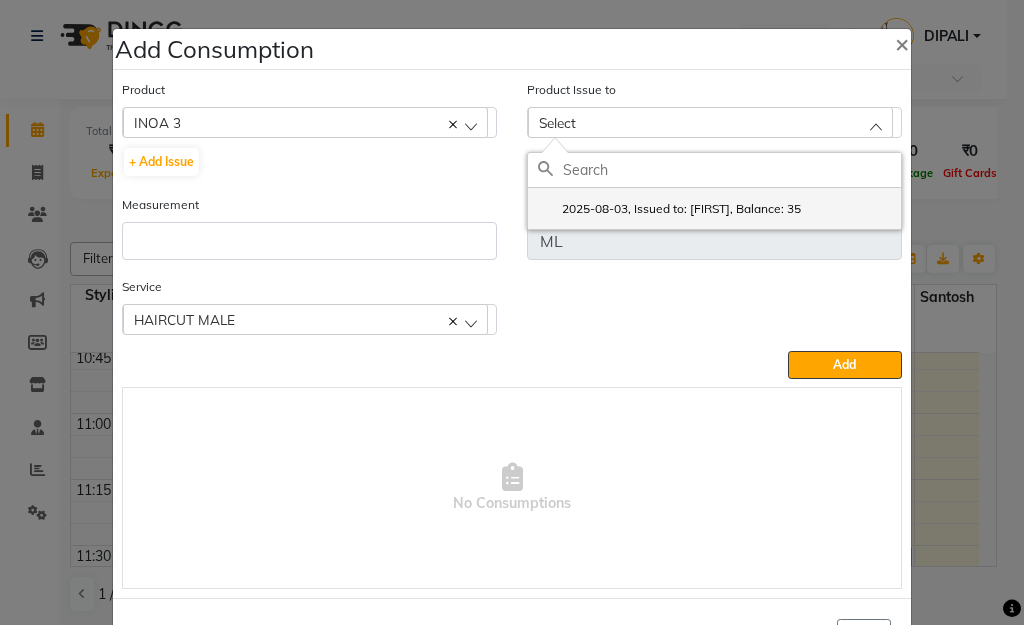 click on "2025-08-03, Issued to: [FIRST], Balance: 35" 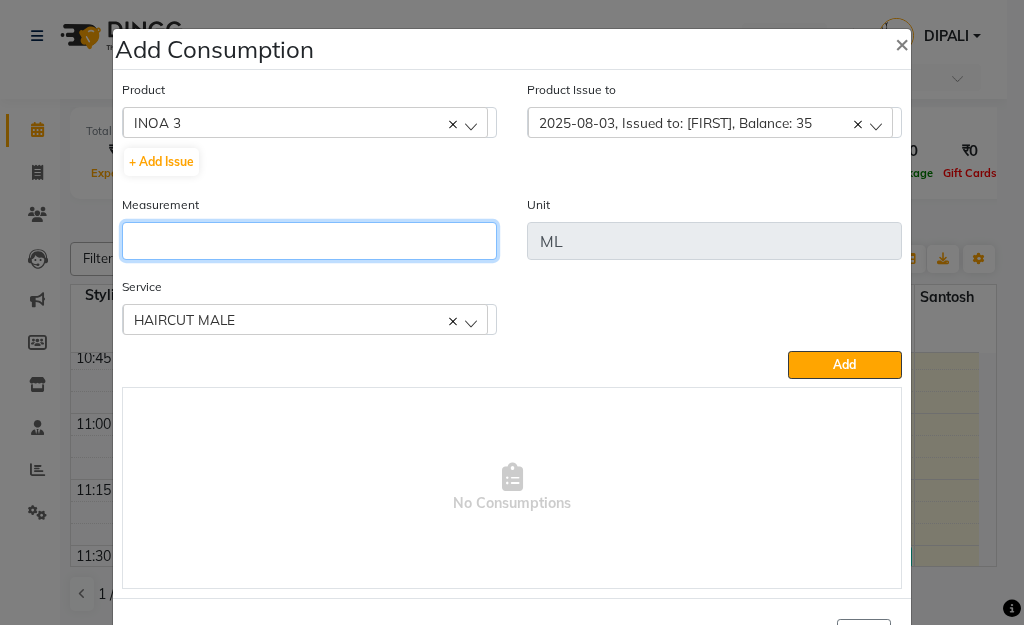 click 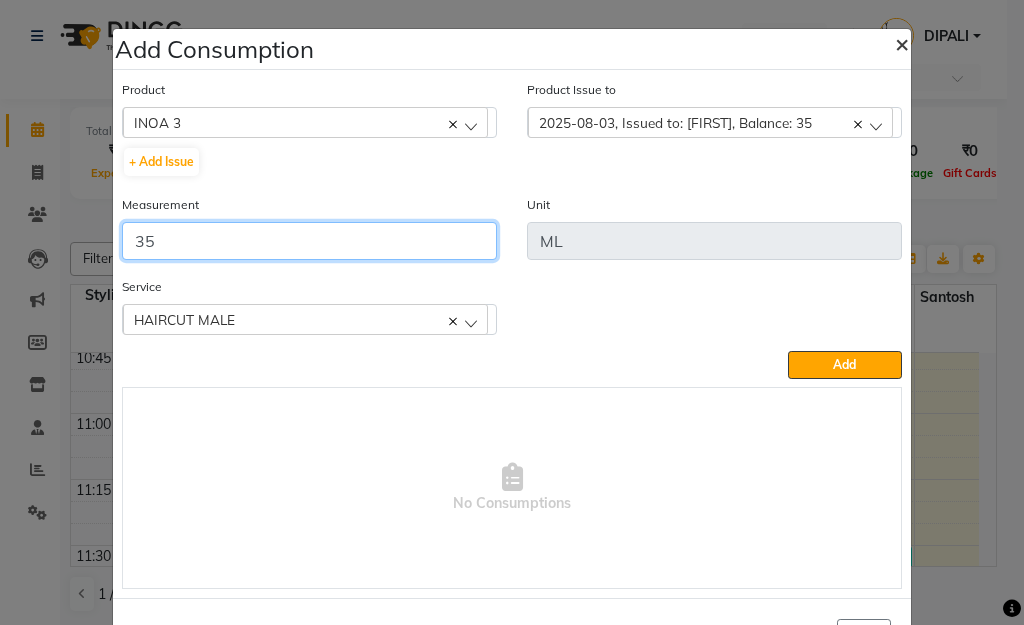 type on "35" 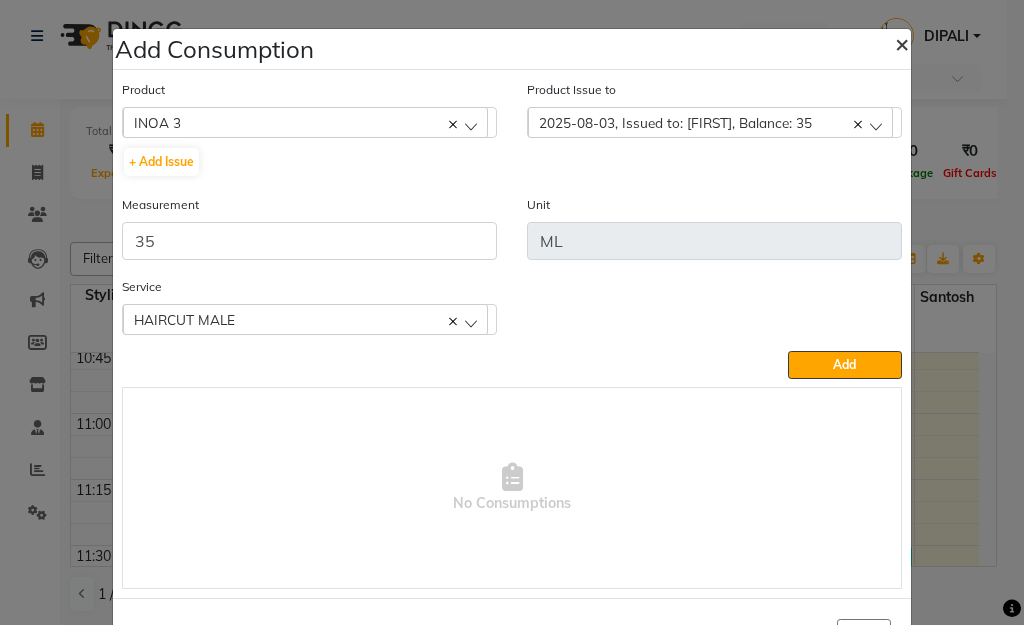 click on "×" 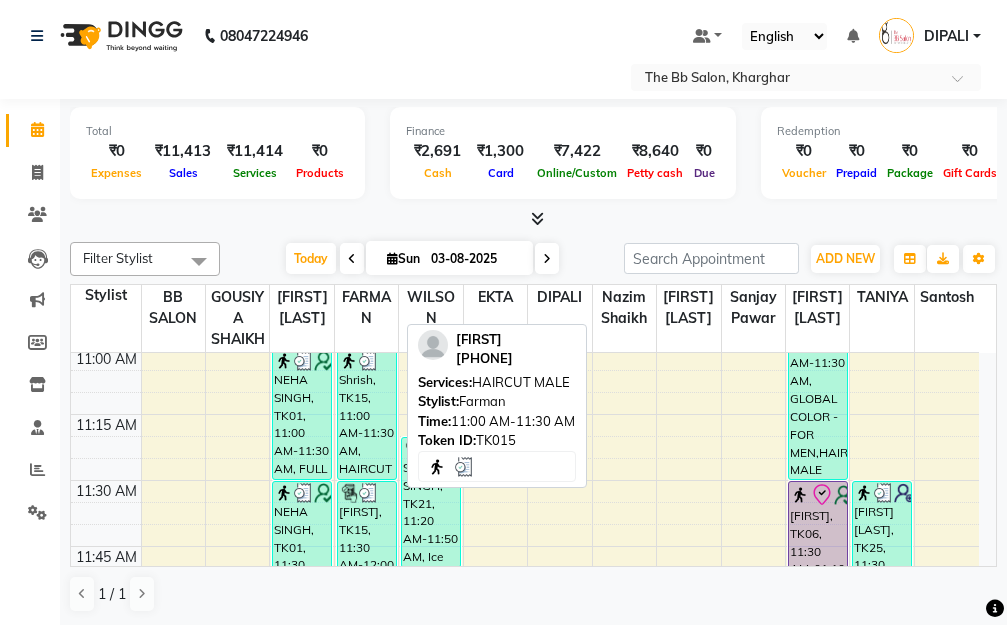 scroll, scrollTop: 567, scrollLeft: 0, axis: vertical 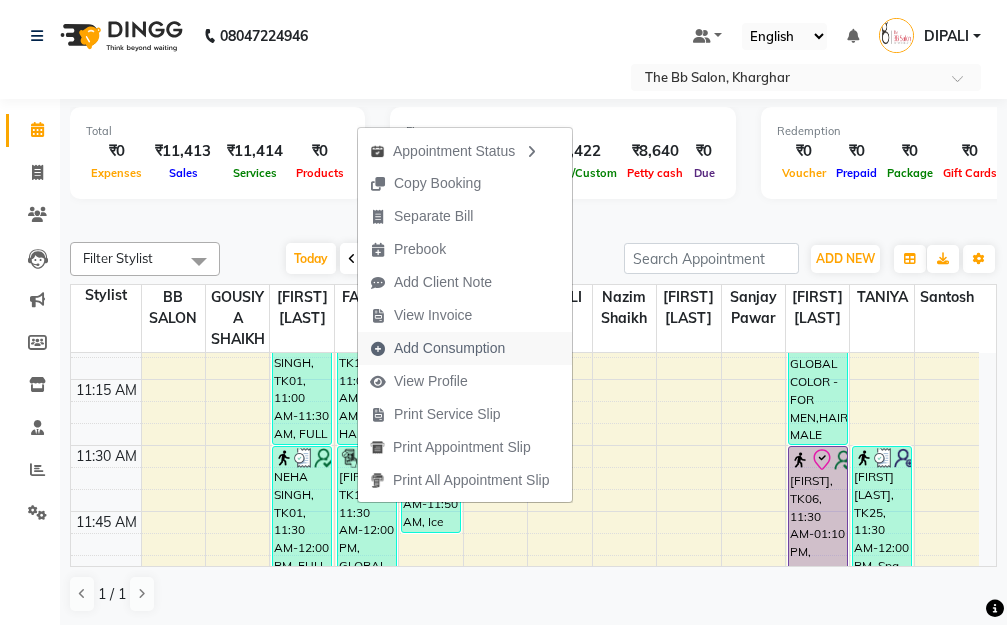 click on "Add Consumption" at bounding box center (449, 348) 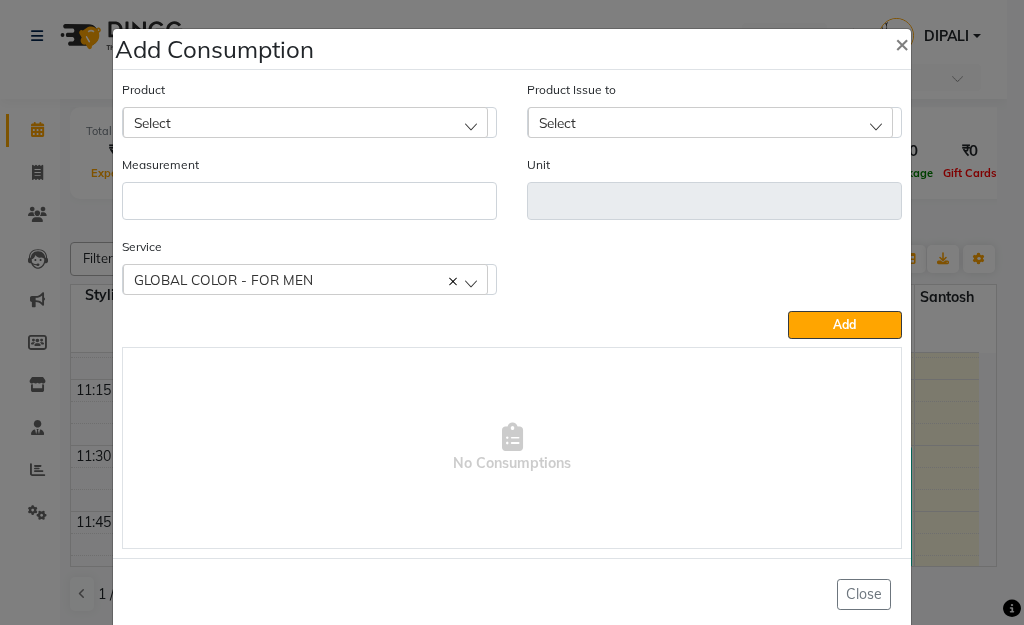 click on "Select" 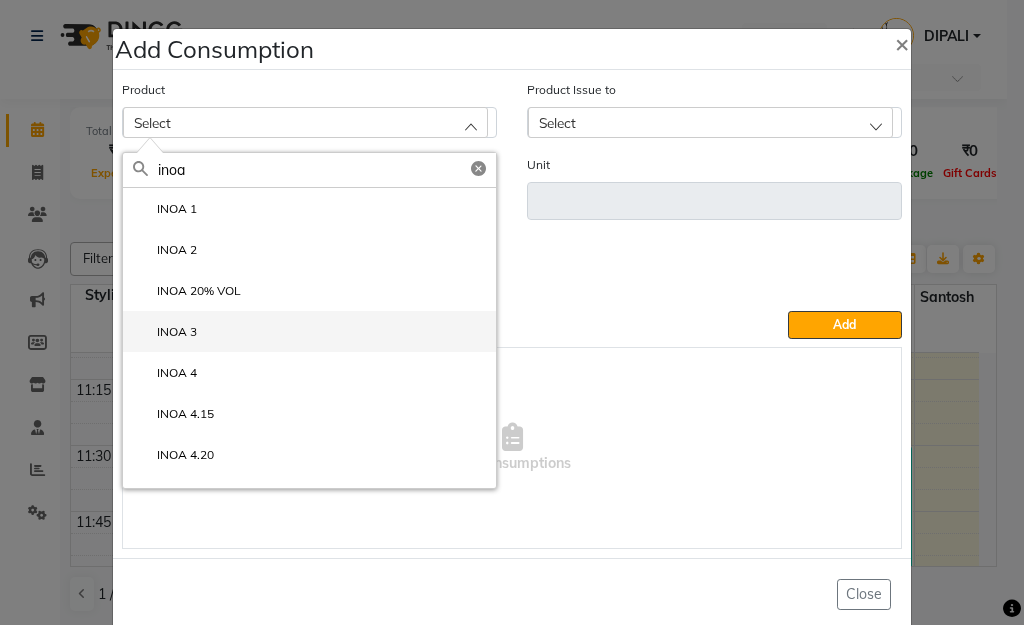 type on "inoa" 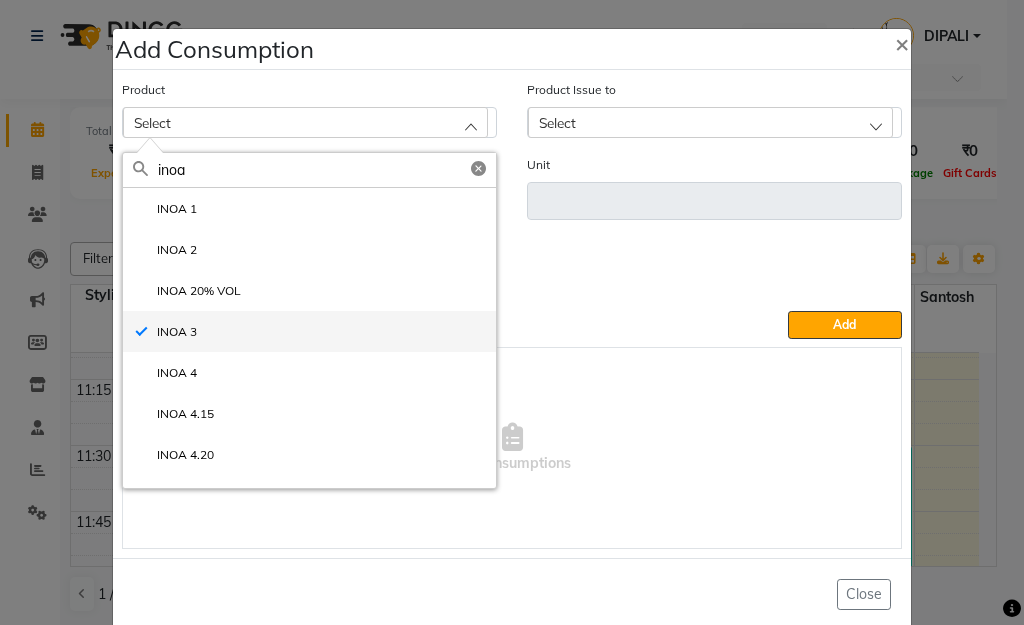 type on "ML" 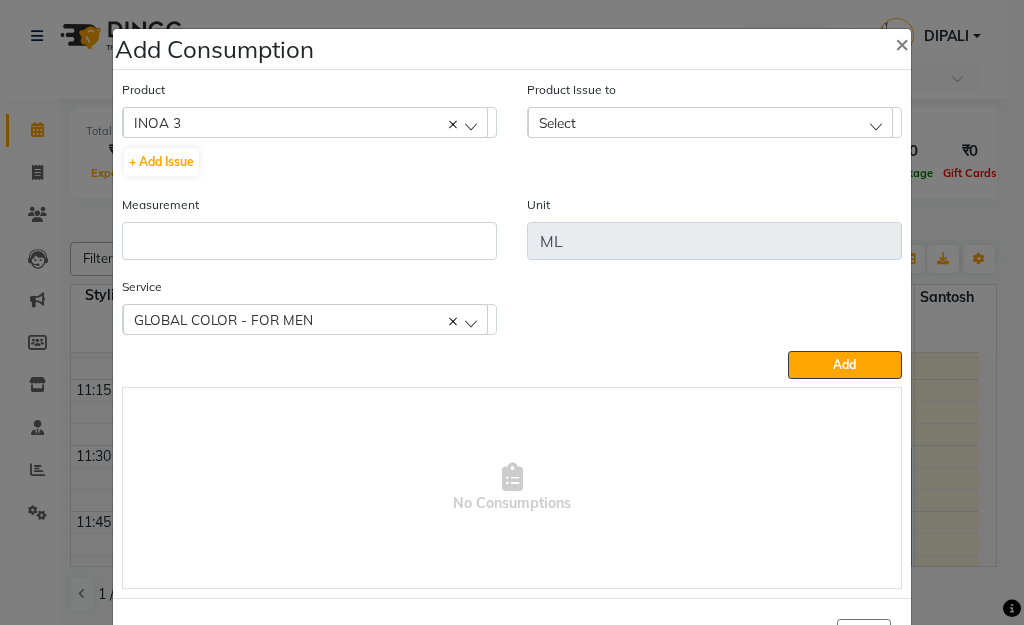 click on "Select" 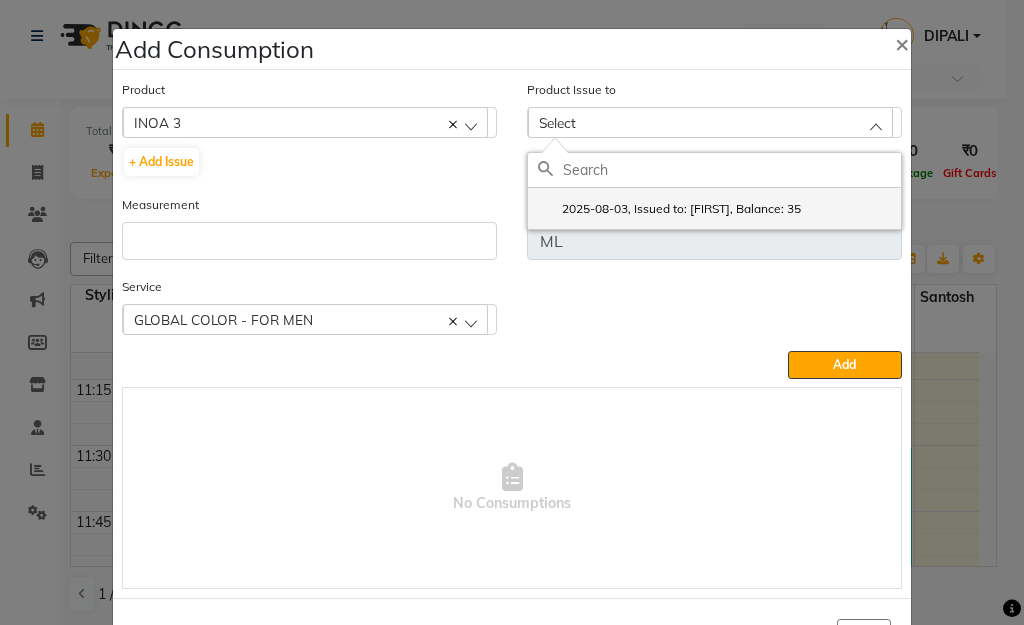 click on "2025-08-03, Issued to: FARMAN, Balance: 35" 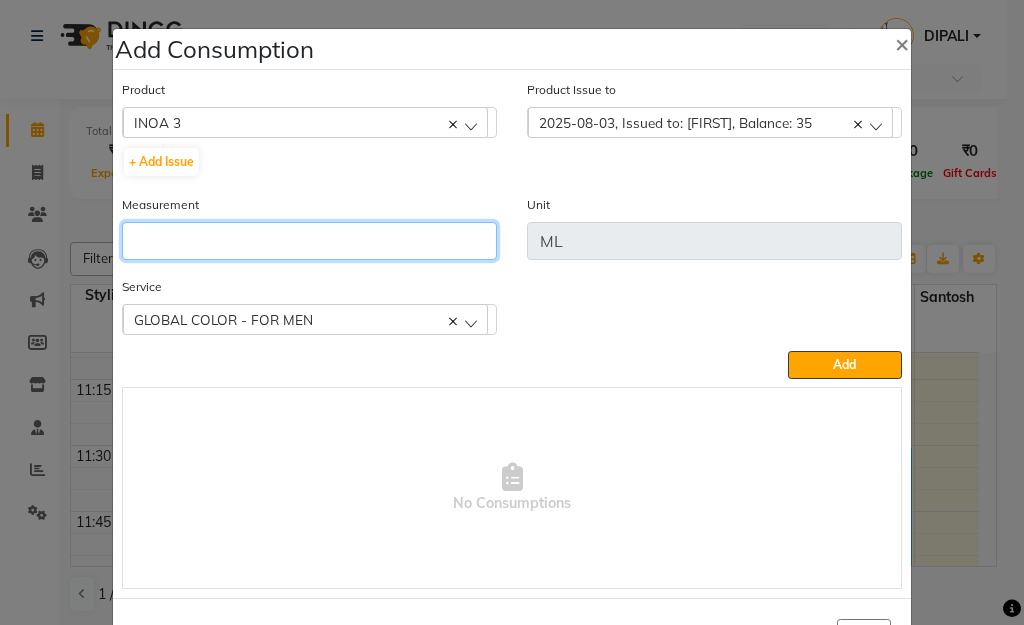 click 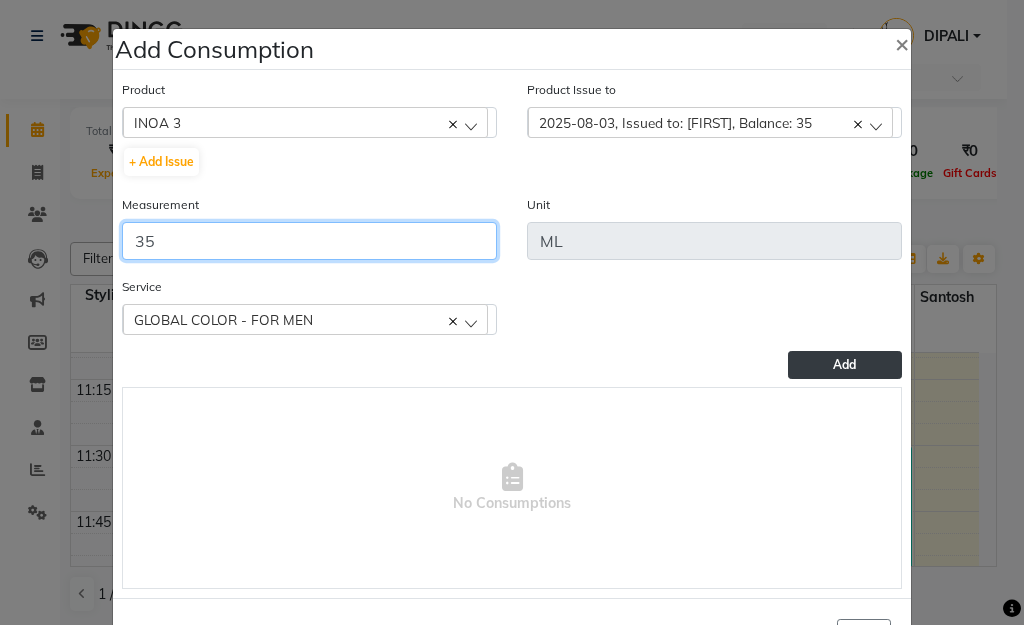 type on "35" 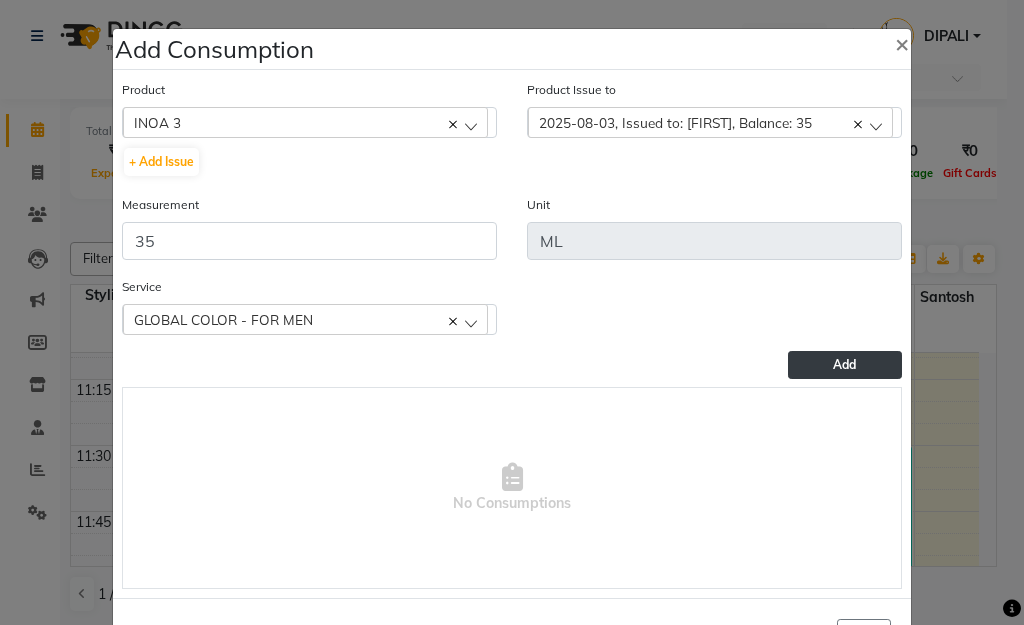 click on "Add" 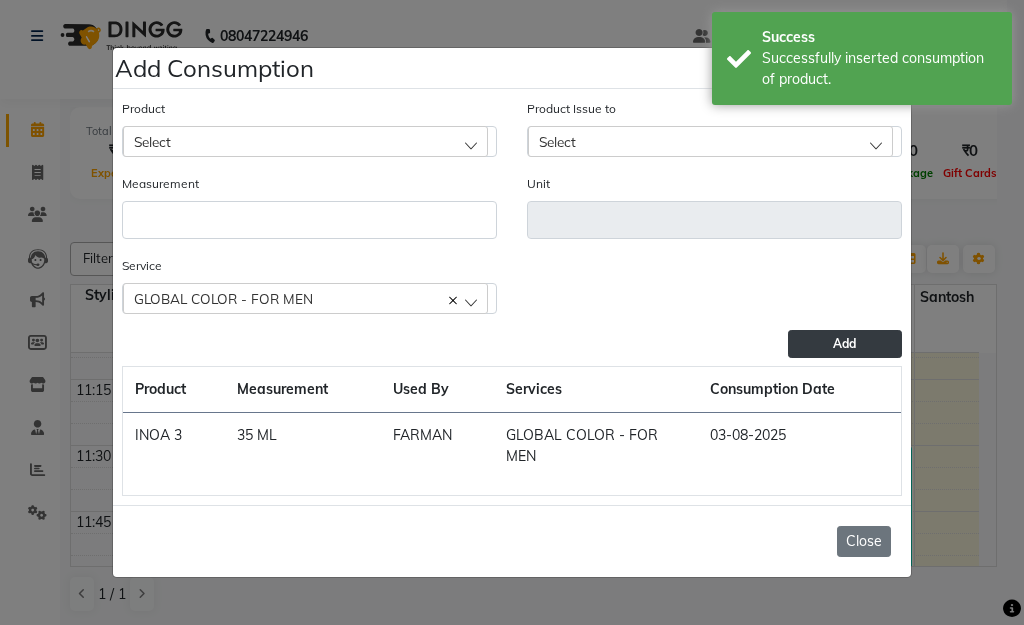 click on "Close" 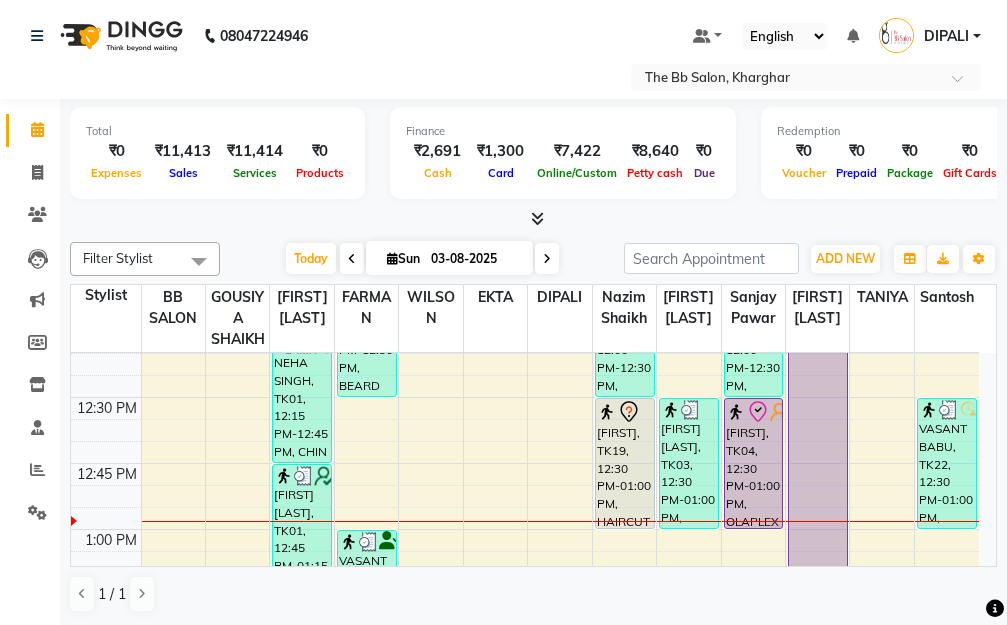scroll, scrollTop: 867, scrollLeft: 0, axis: vertical 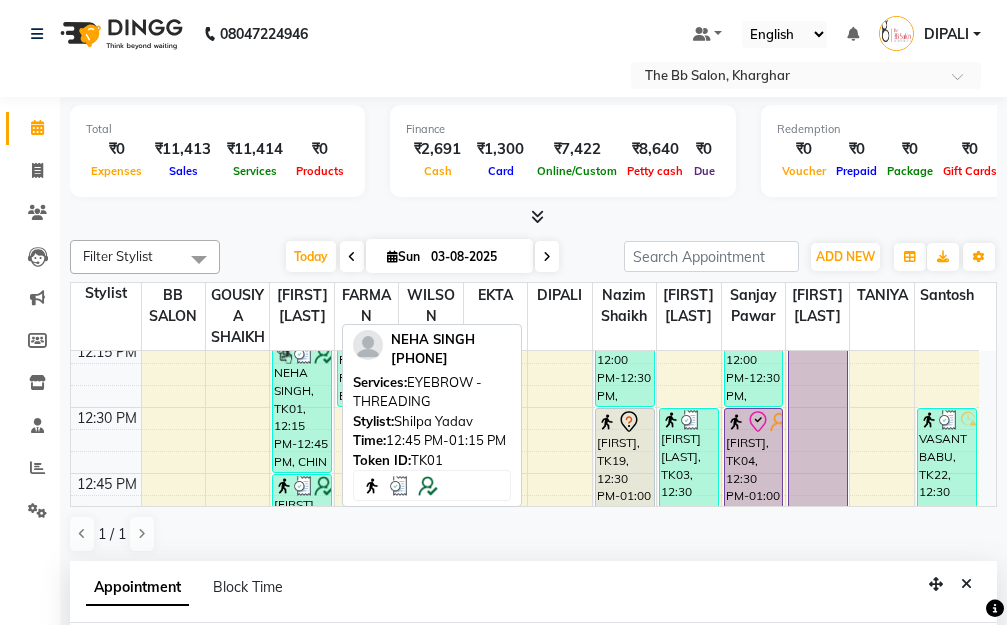 select on "83521" 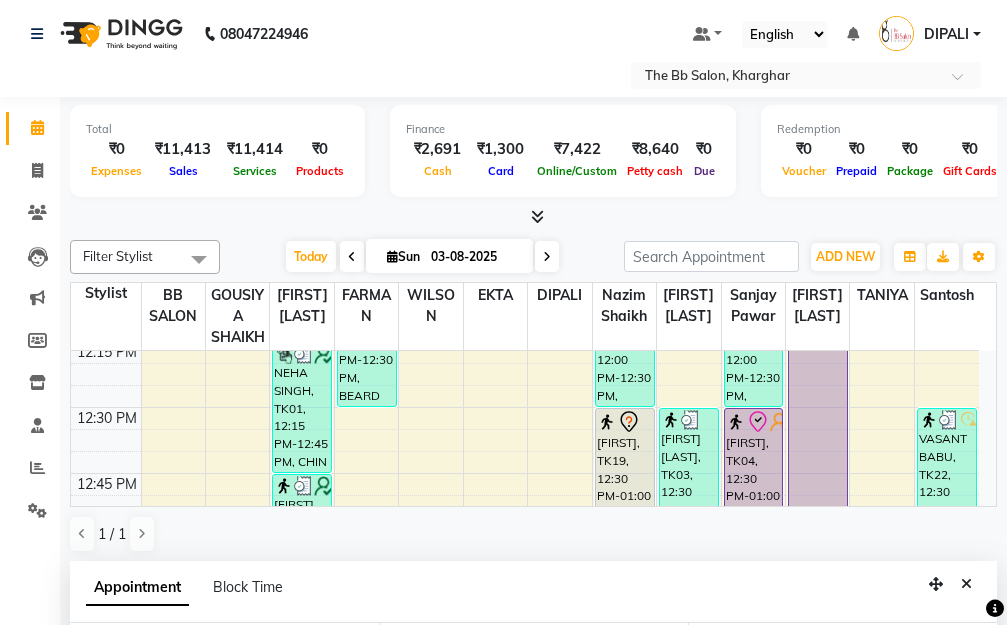 select on "750" 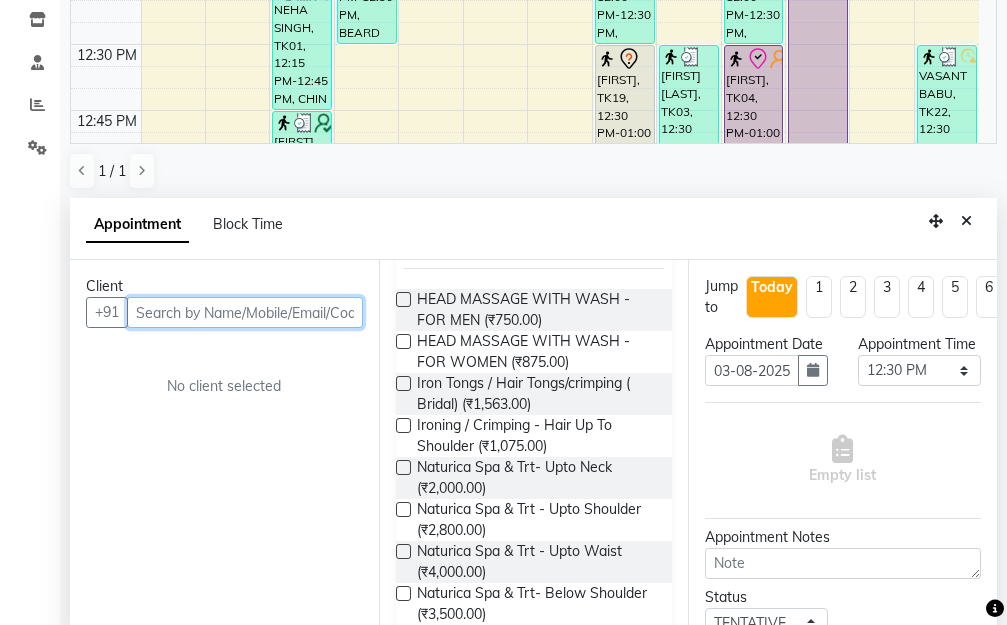 scroll, scrollTop: 200, scrollLeft: 0, axis: vertical 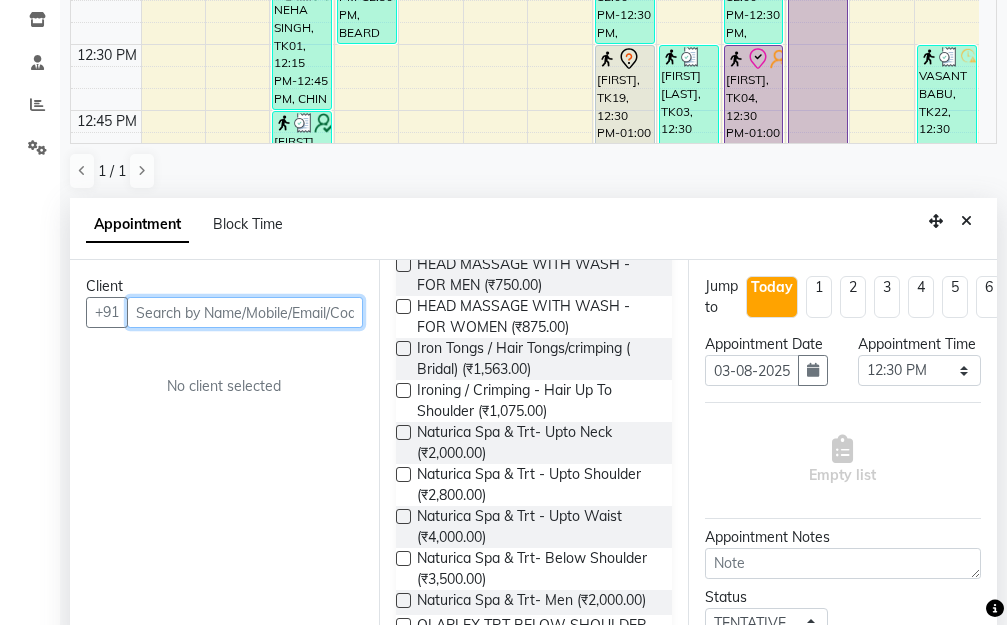 click at bounding box center [245, 312] 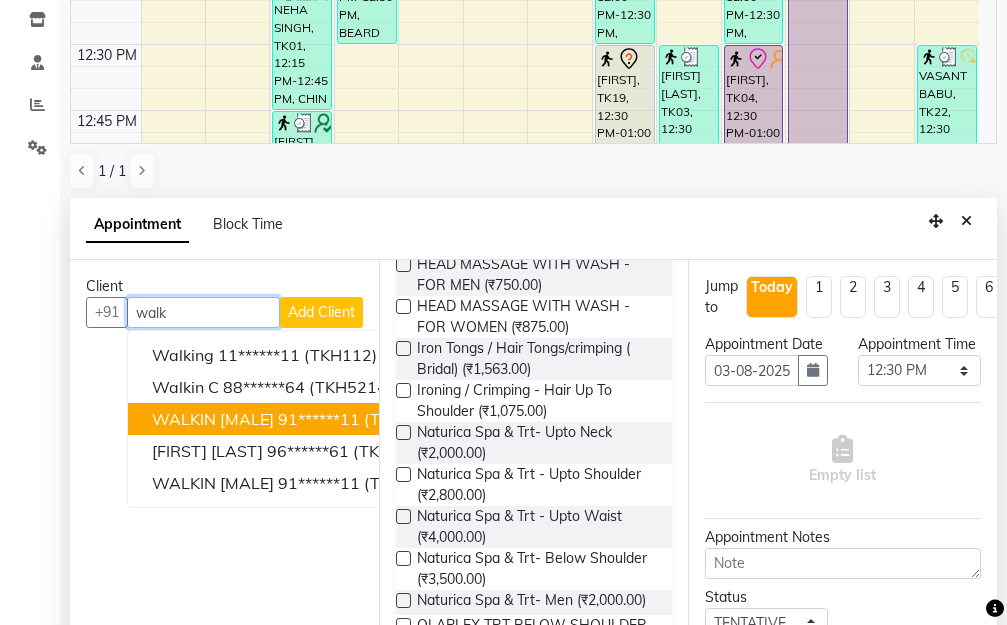 click on "WALKIN [MALE]" at bounding box center (213, 419) 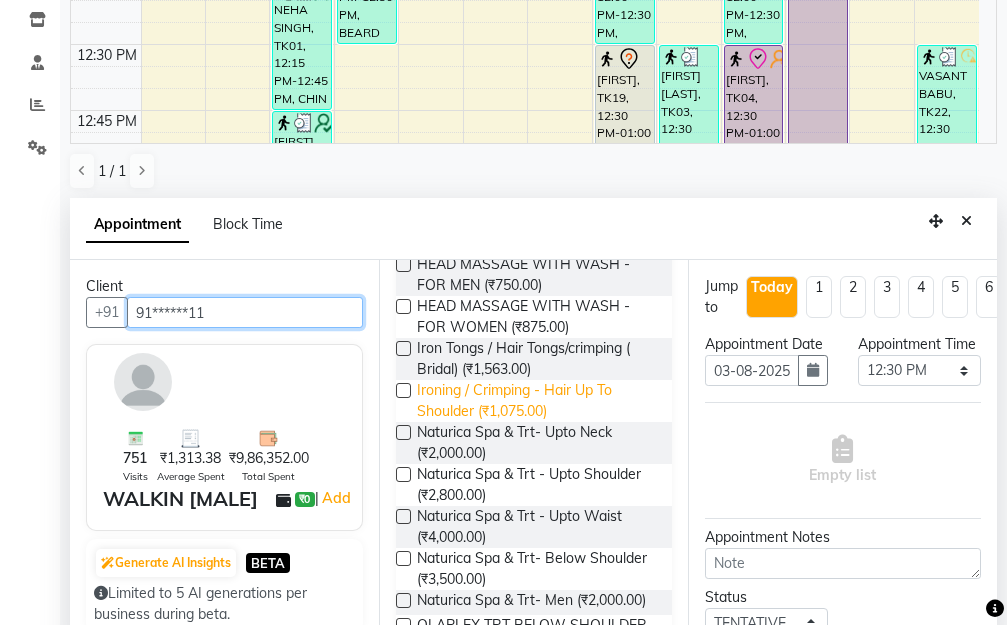 scroll, scrollTop: 0, scrollLeft: 0, axis: both 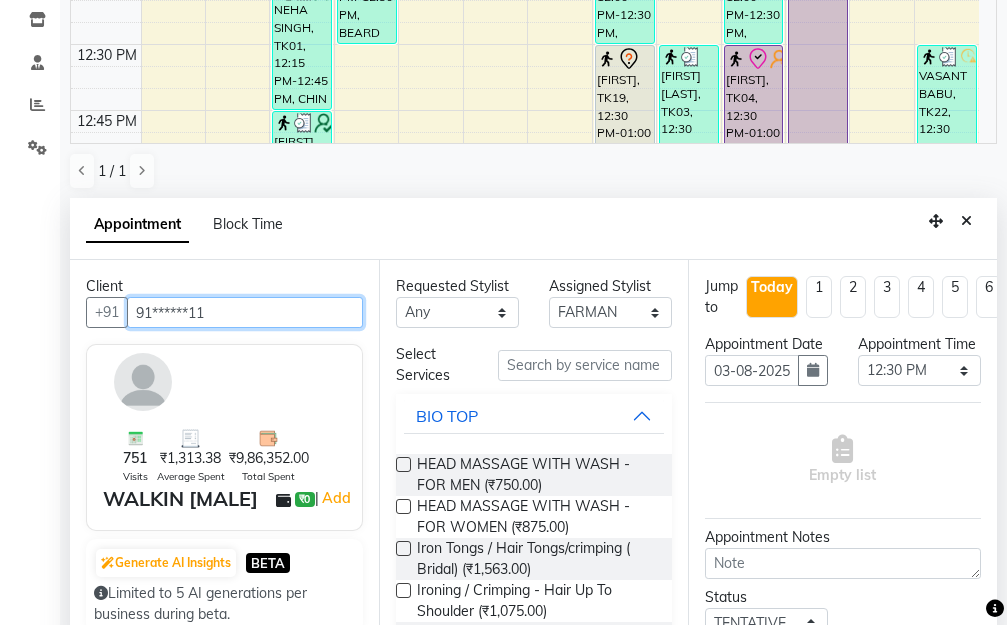 type on "91******11" 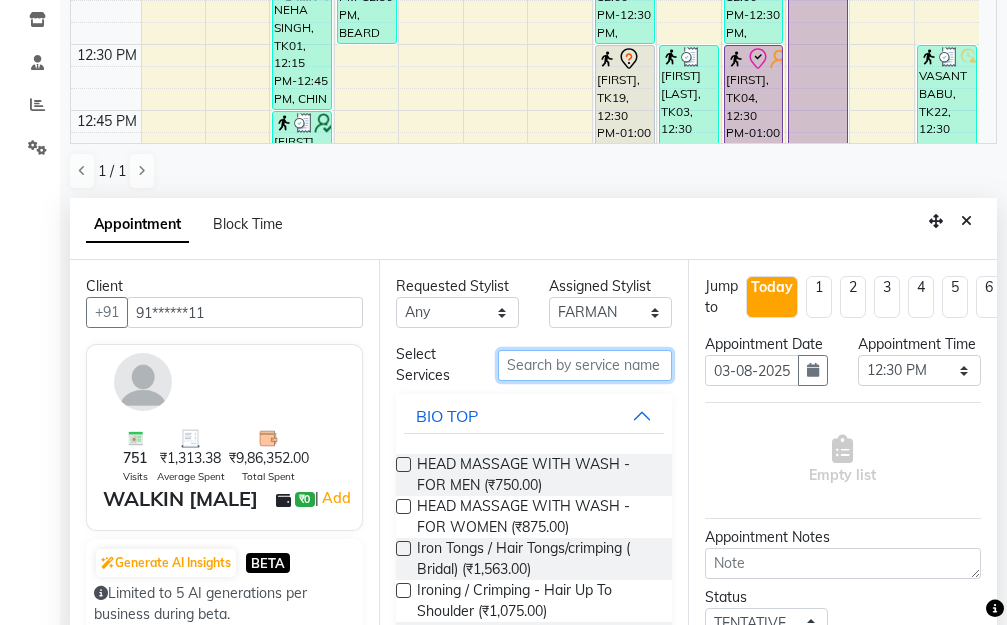 click at bounding box center [585, 365] 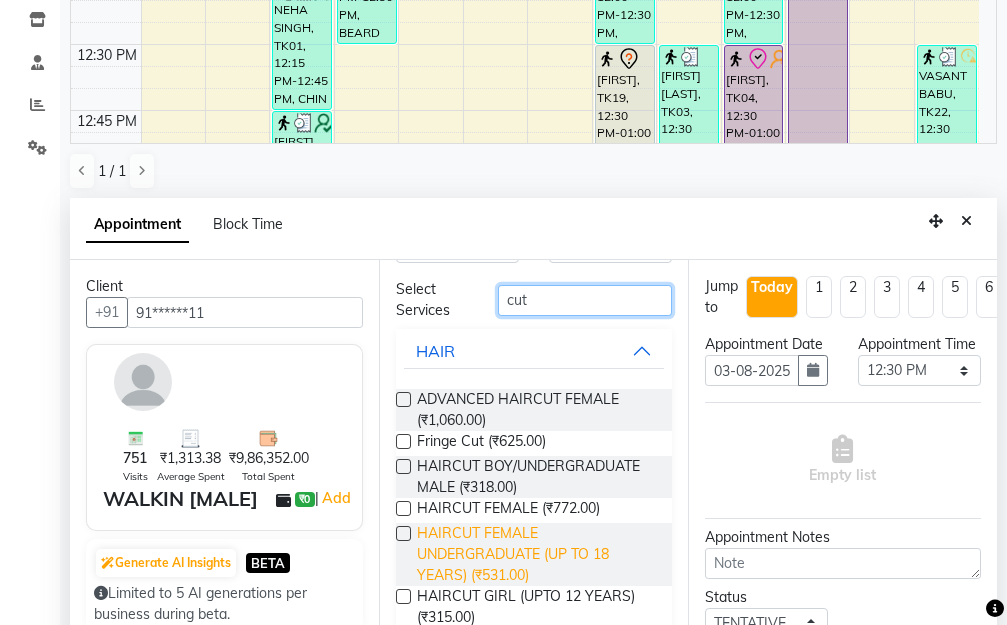 scroll, scrollTop: 100, scrollLeft: 0, axis: vertical 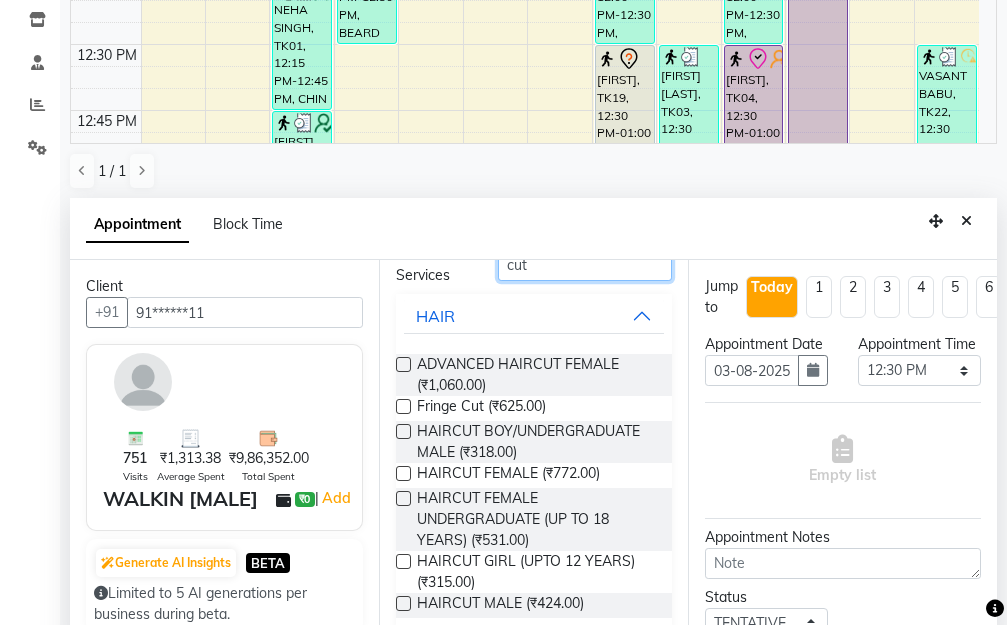 type on "cut" 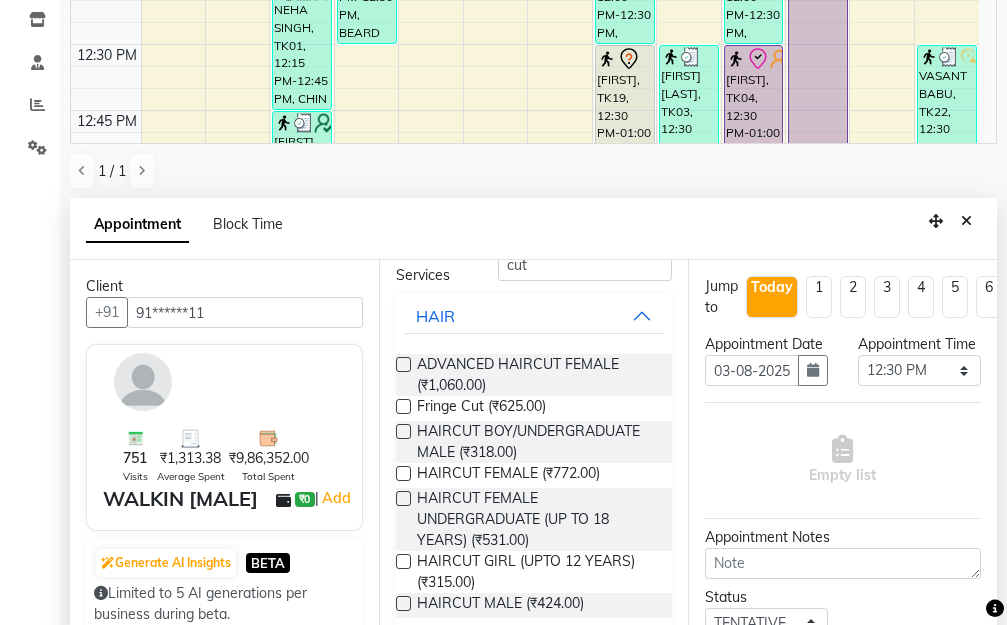 click at bounding box center (403, 431) 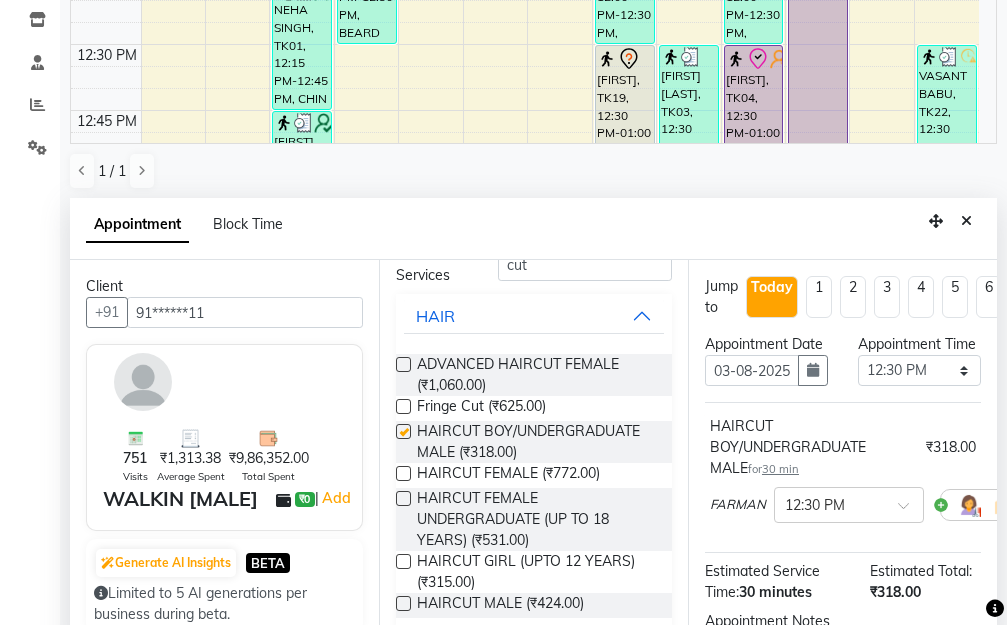 checkbox on "false" 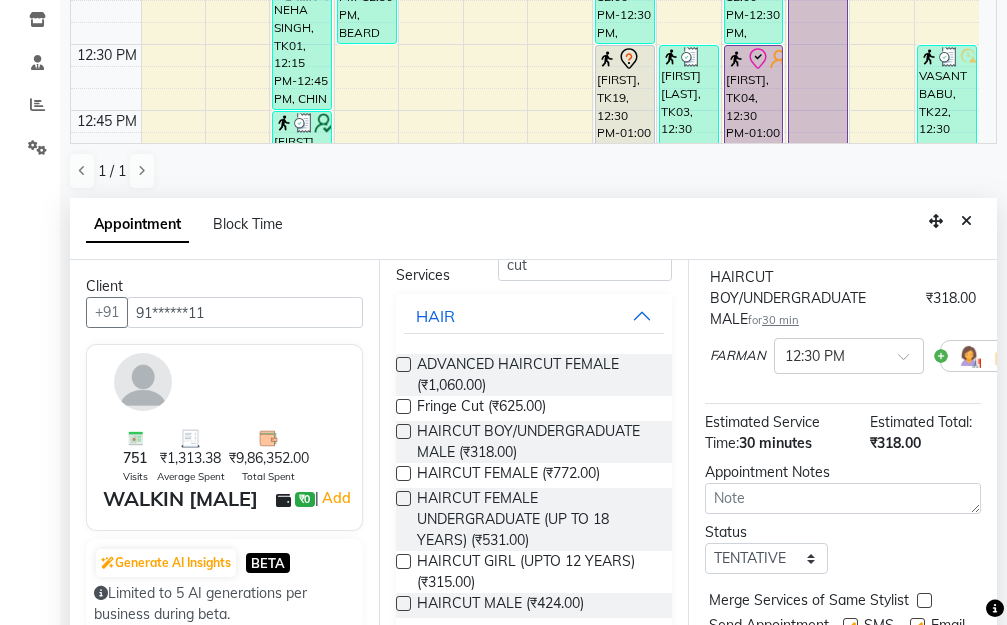scroll, scrollTop: 277, scrollLeft: 0, axis: vertical 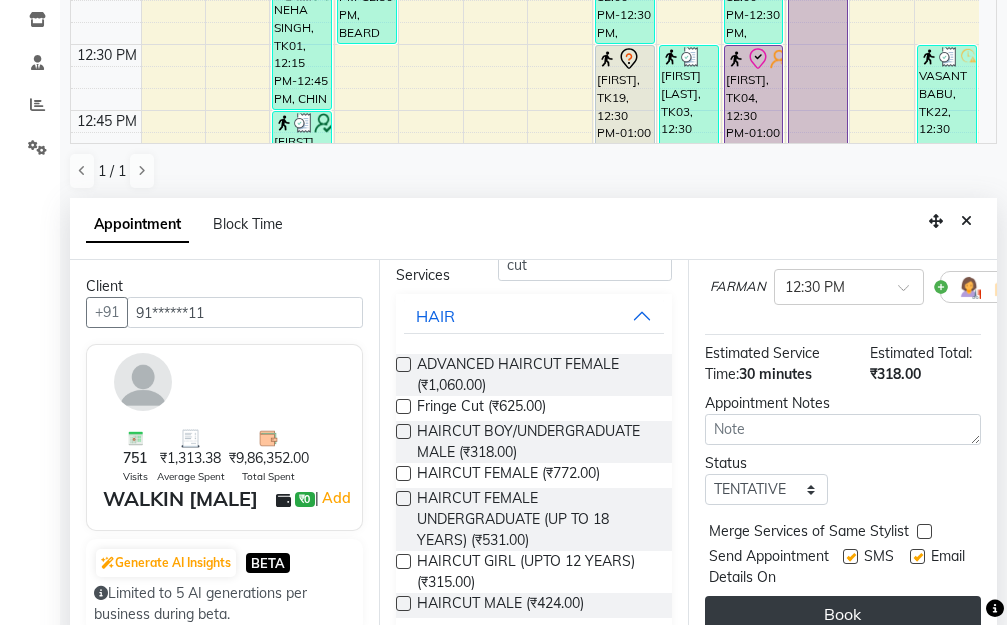 click on "Book" at bounding box center [843, 614] 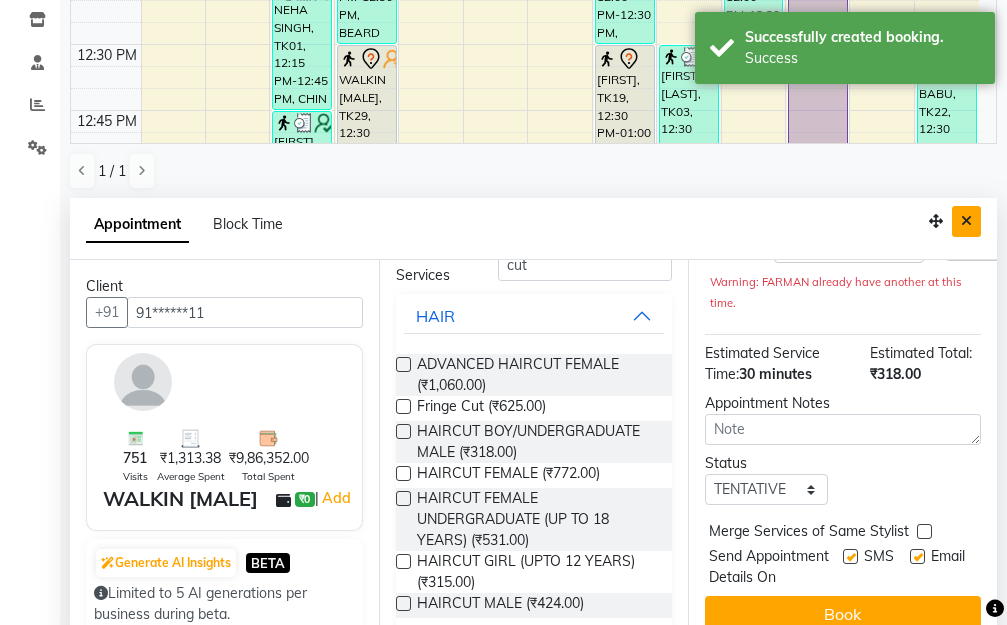 scroll, scrollTop: 0, scrollLeft: 0, axis: both 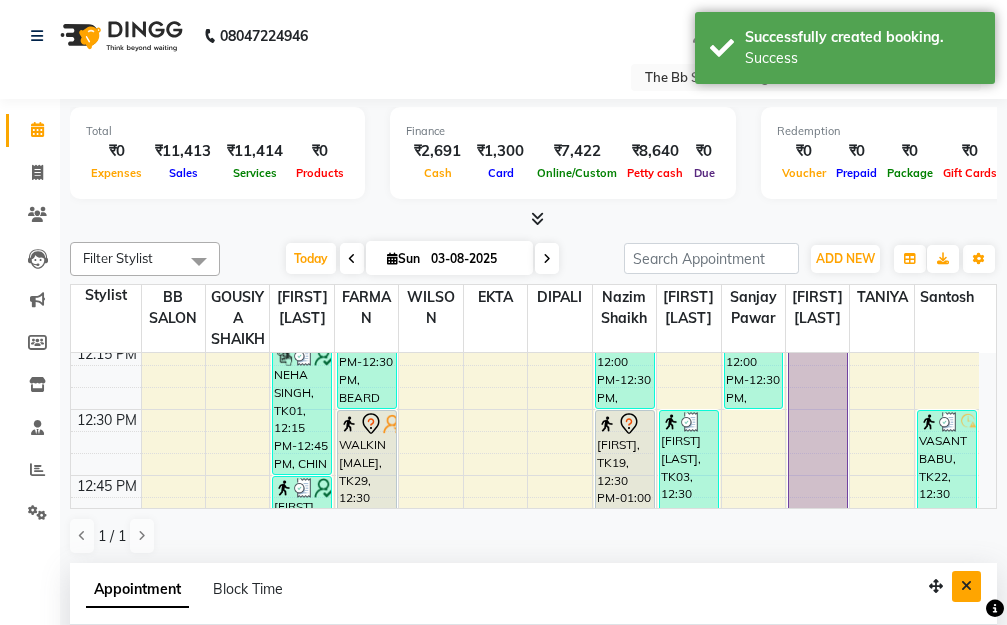 click at bounding box center (966, 586) 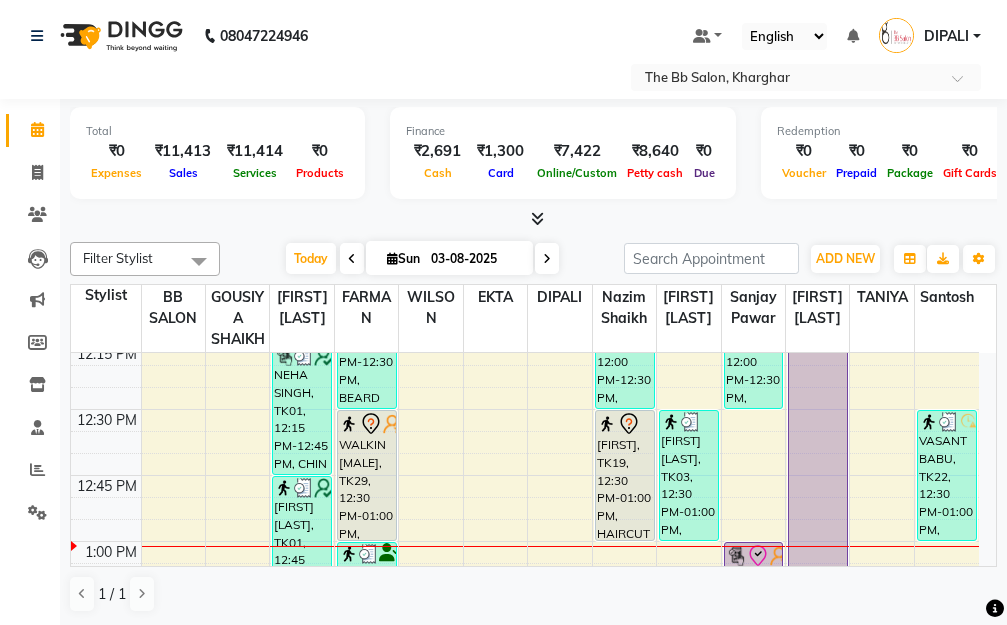 scroll, scrollTop: 1, scrollLeft: 0, axis: vertical 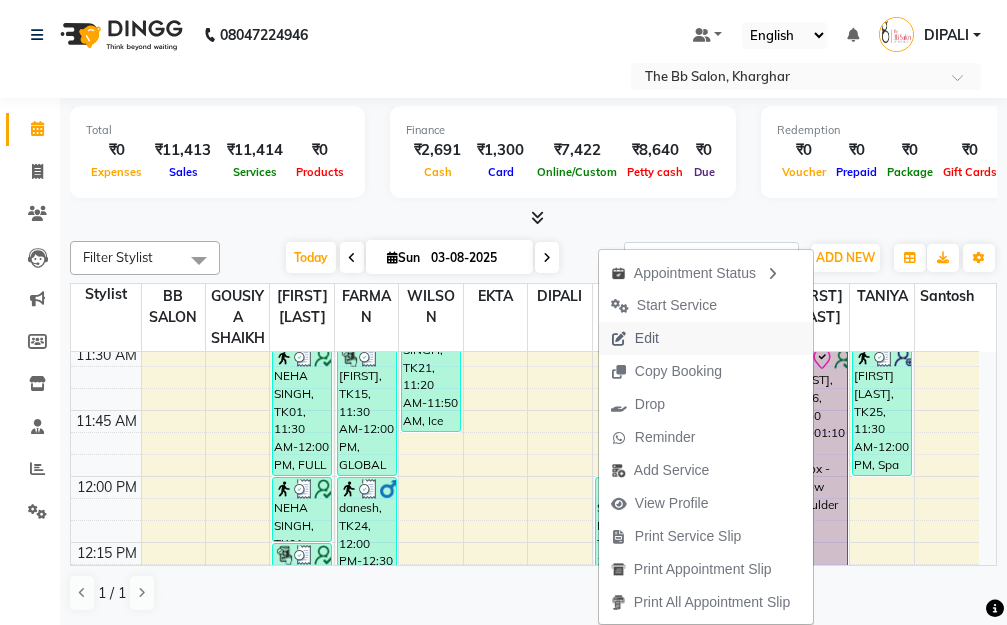 click on "Edit" at bounding box center (635, 338) 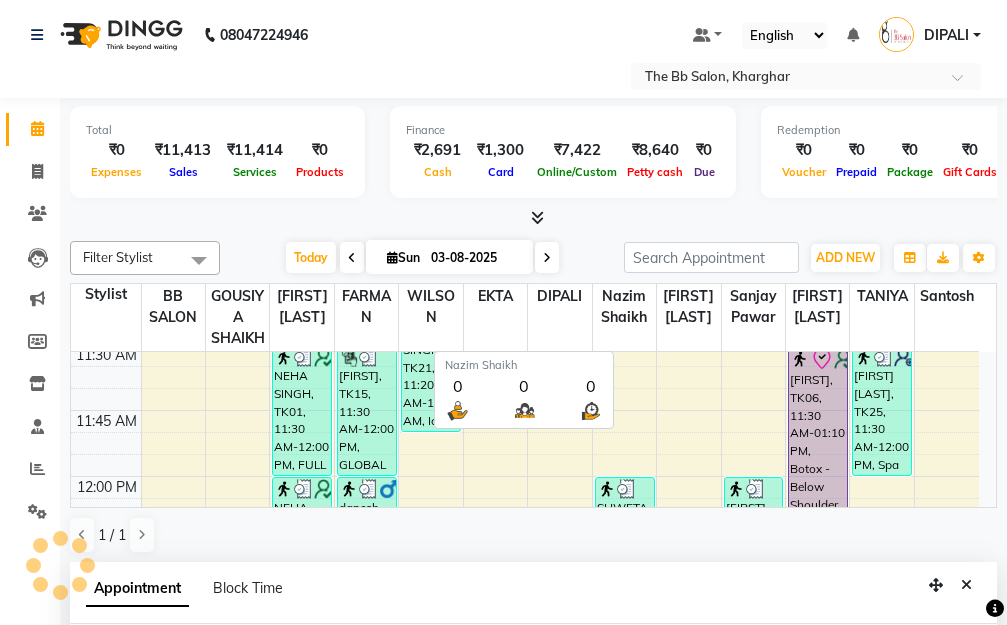 select on "tentative" 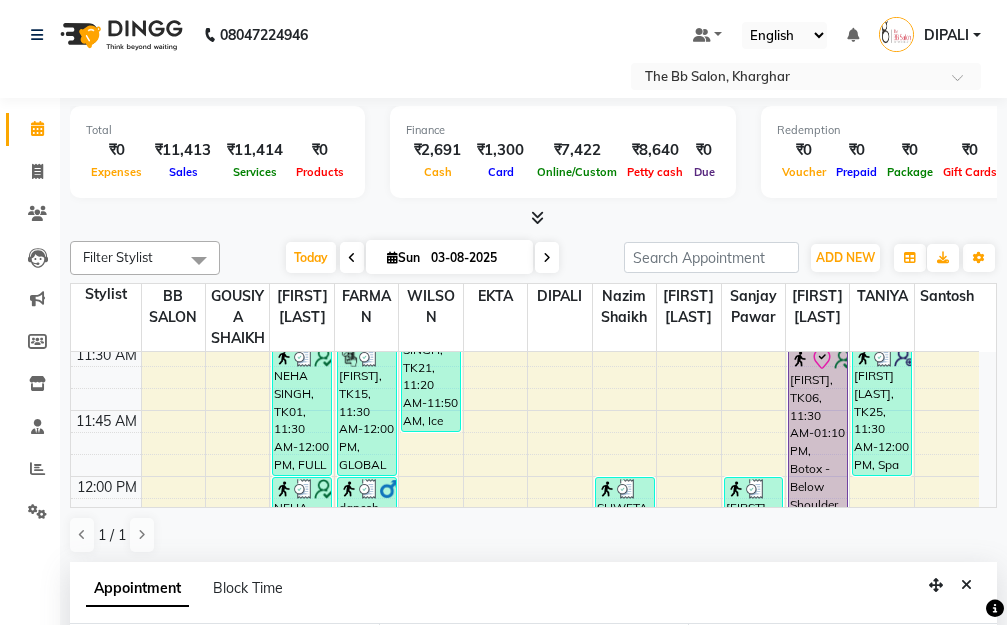 type on "03-08-2025" 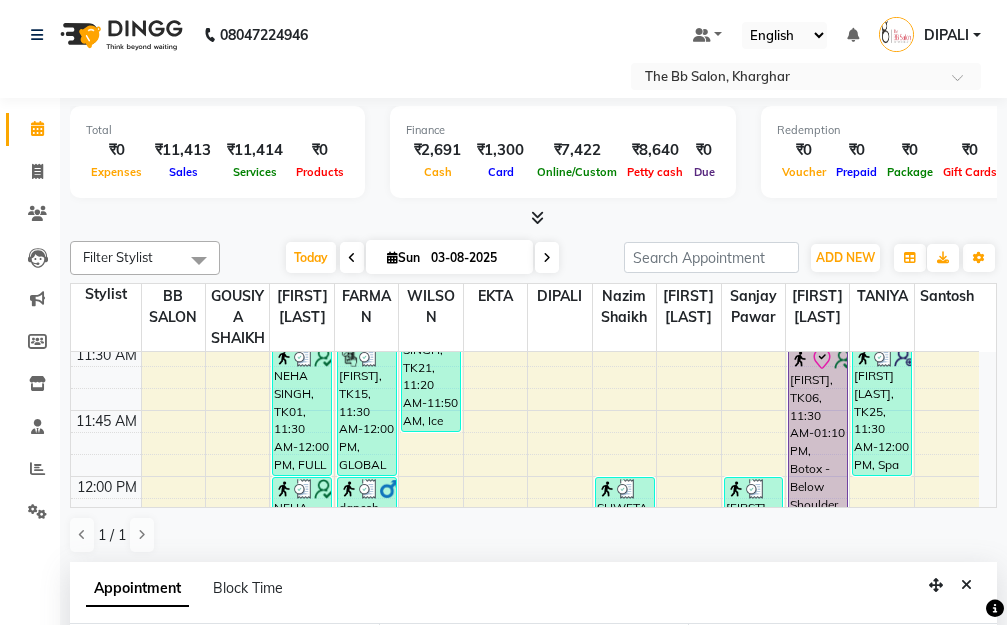 scroll, scrollTop: 393, scrollLeft: 0, axis: vertical 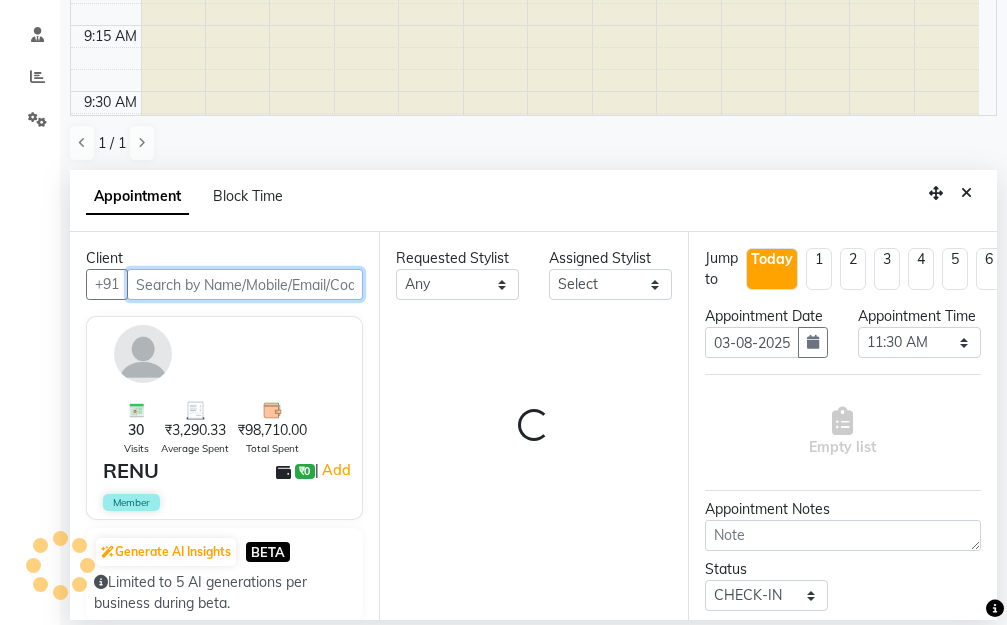 select on "84071" 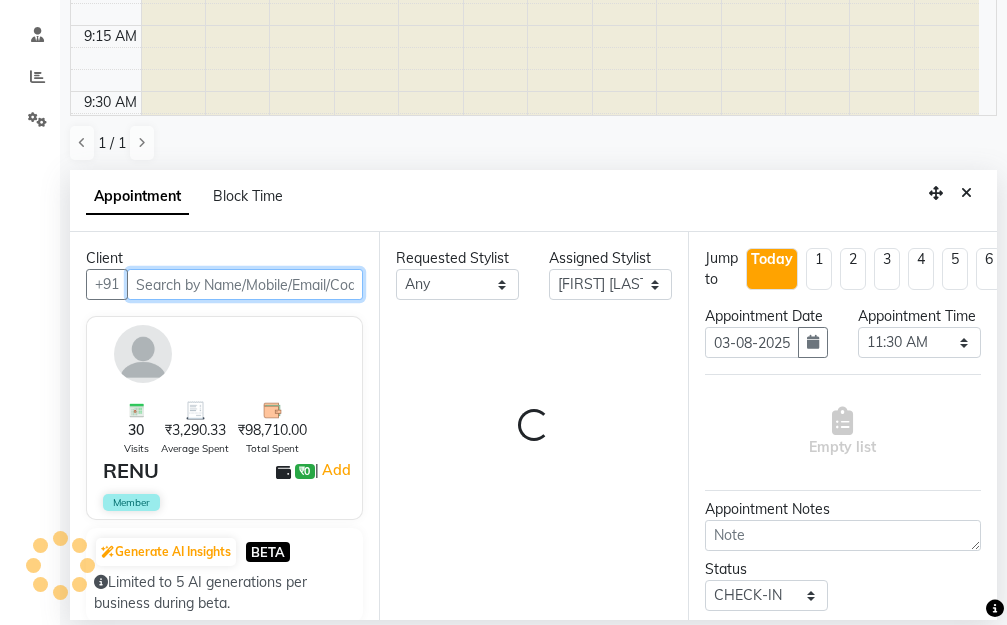 scroll, scrollTop: 1057, scrollLeft: 0, axis: vertical 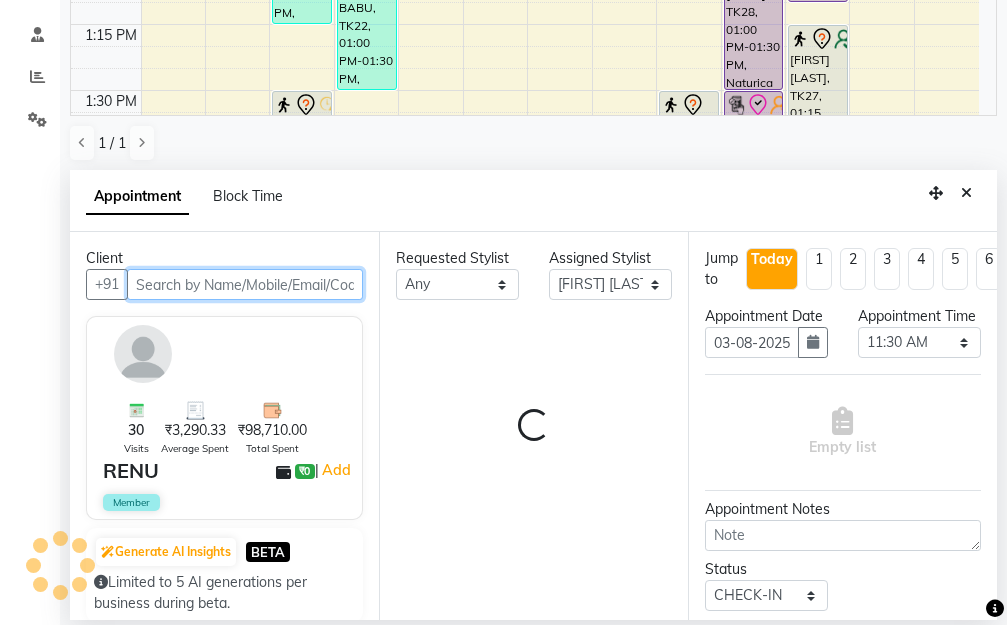 select on "3065" 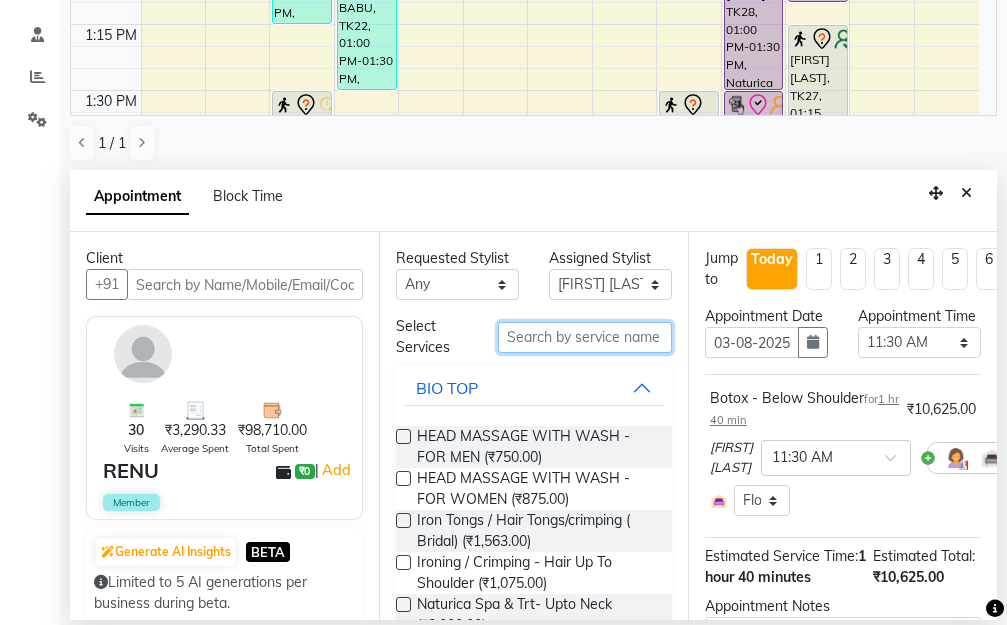 click at bounding box center (585, 337) 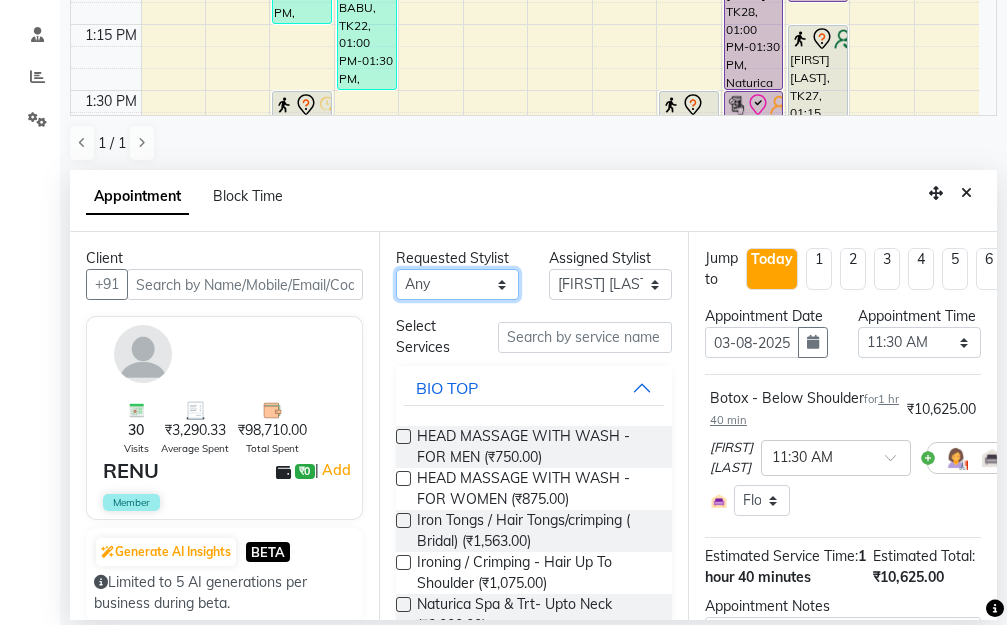click on "Any BB SALON DIPALI EKTA FARMAN GOUSIYA SHAIKH MANGESH TAVARE Nazim Shaikh Rupesh Chavan Sanjay Pawar santosh SHILPA YADAV TANIYA WILSON" at bounding box center (457, 284) 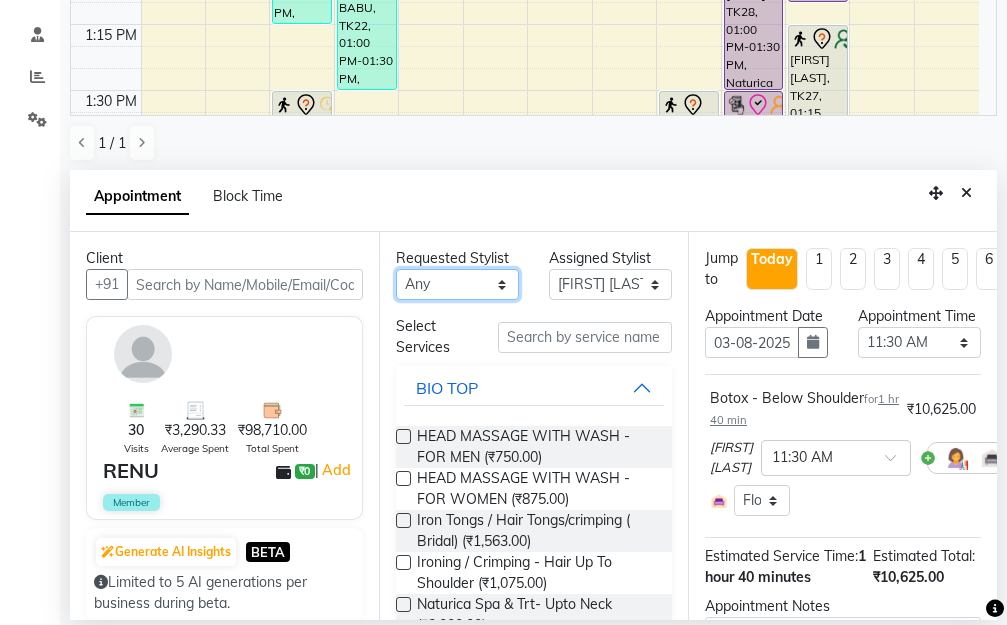 select on "83516" 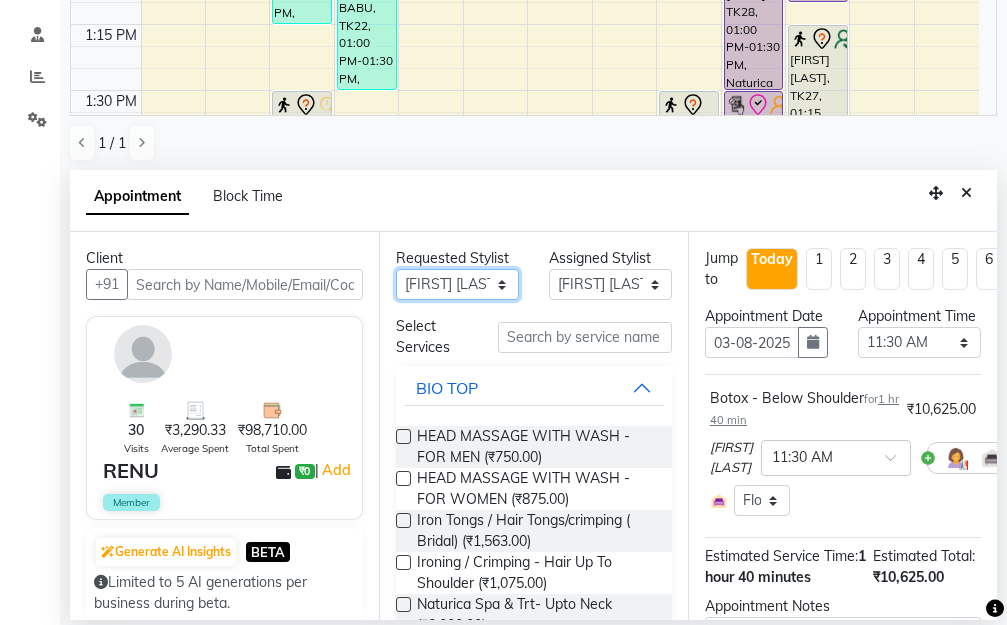 click on "Any BB SALON DIPALI EKTA FARMAN GOUSIYA SHAIKH MANGESH TAVARE Nazim Shaikh Rupesh Chavan Sanjay Pawar santosh SHILPA YADAV TANIYA WILSON" at bounding box center [457, 284] 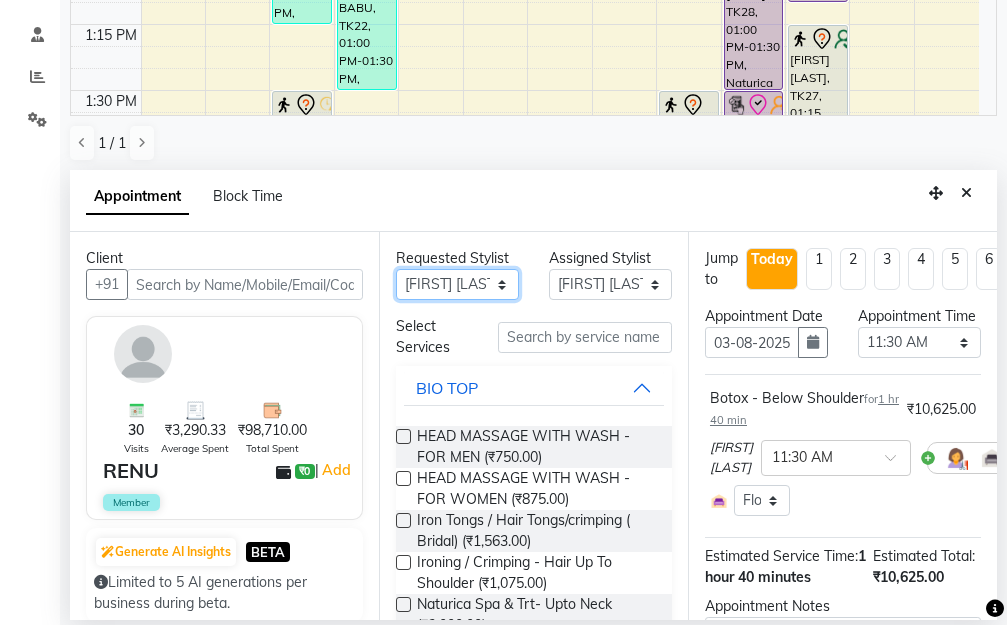 select on "83516" 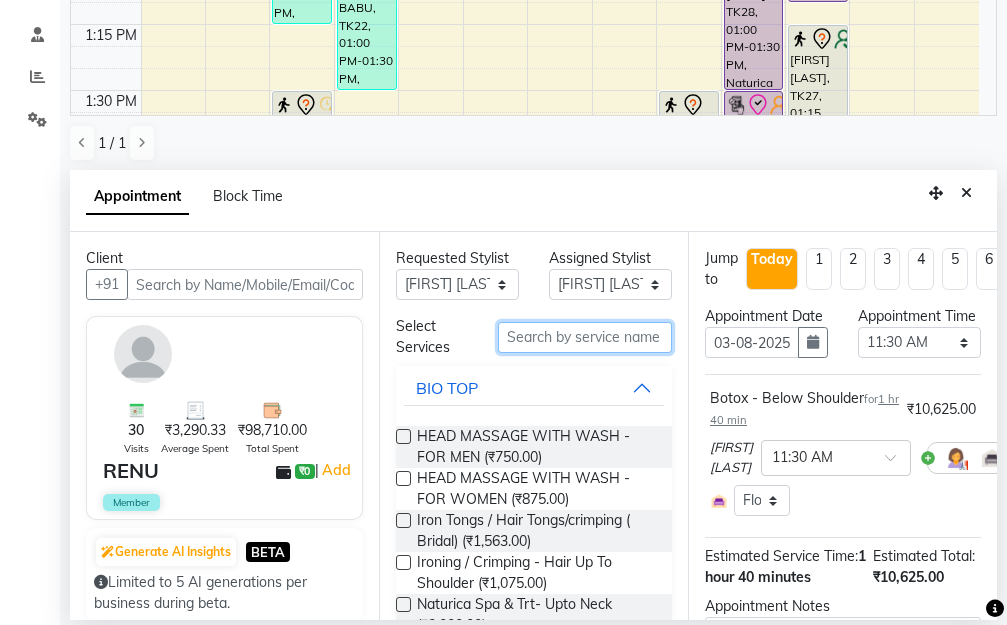 click at bounding box center [585, 337] 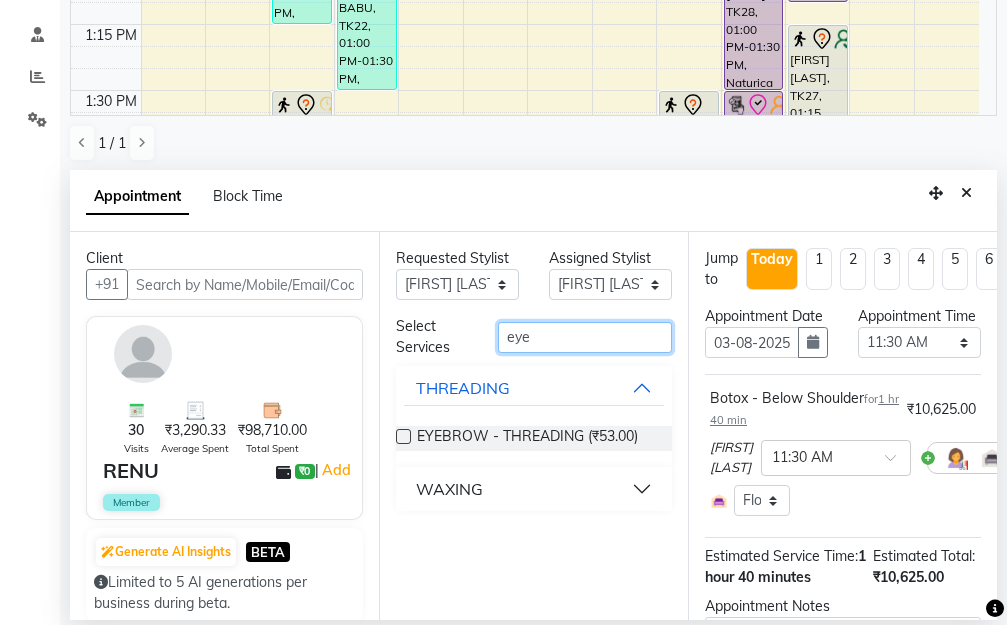 type on "eye" 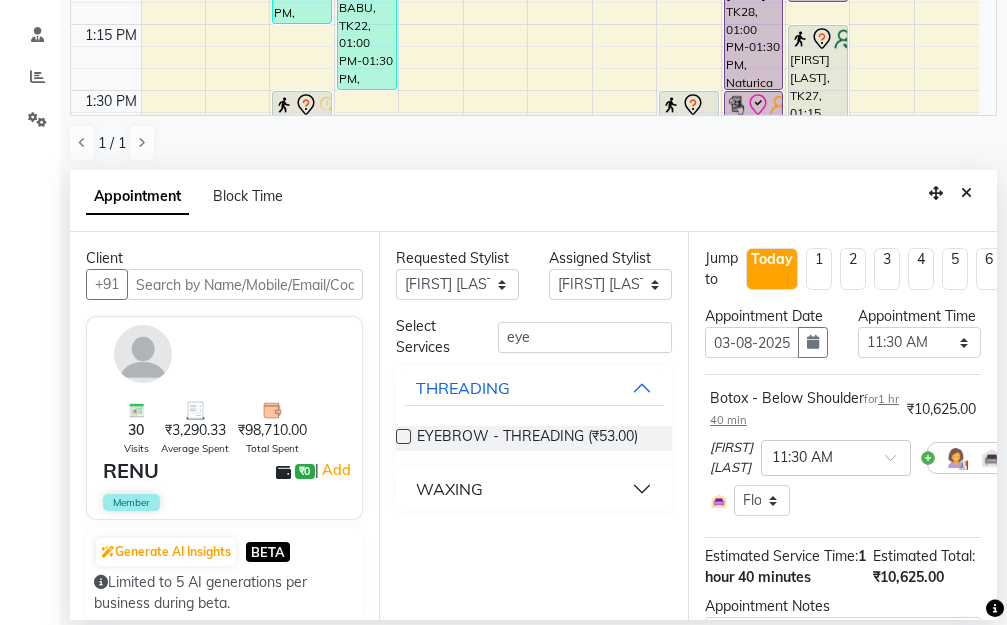 click at bounding box center (403, 436) 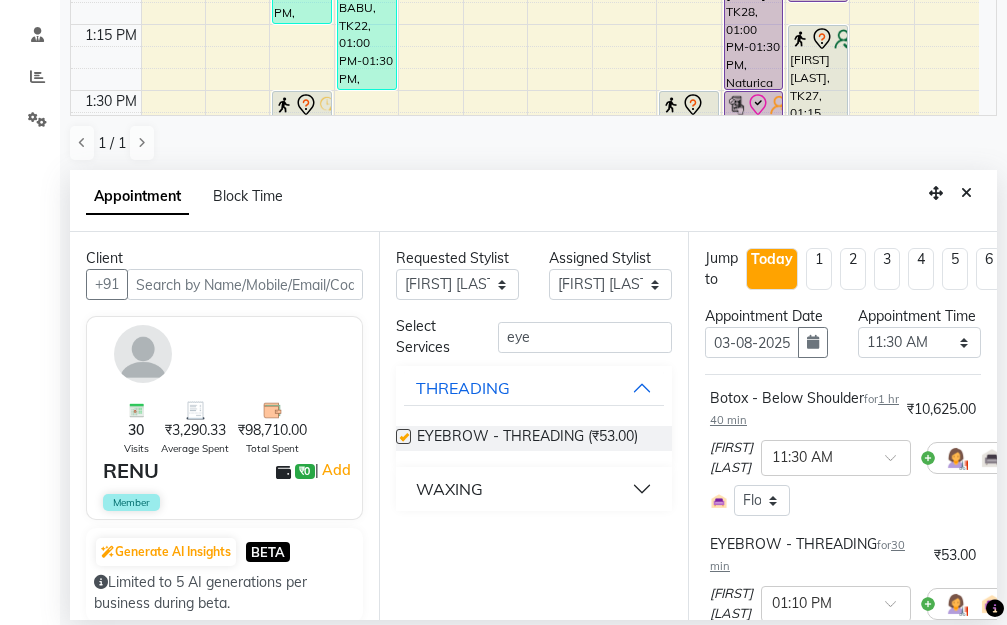 checkbox on "false" 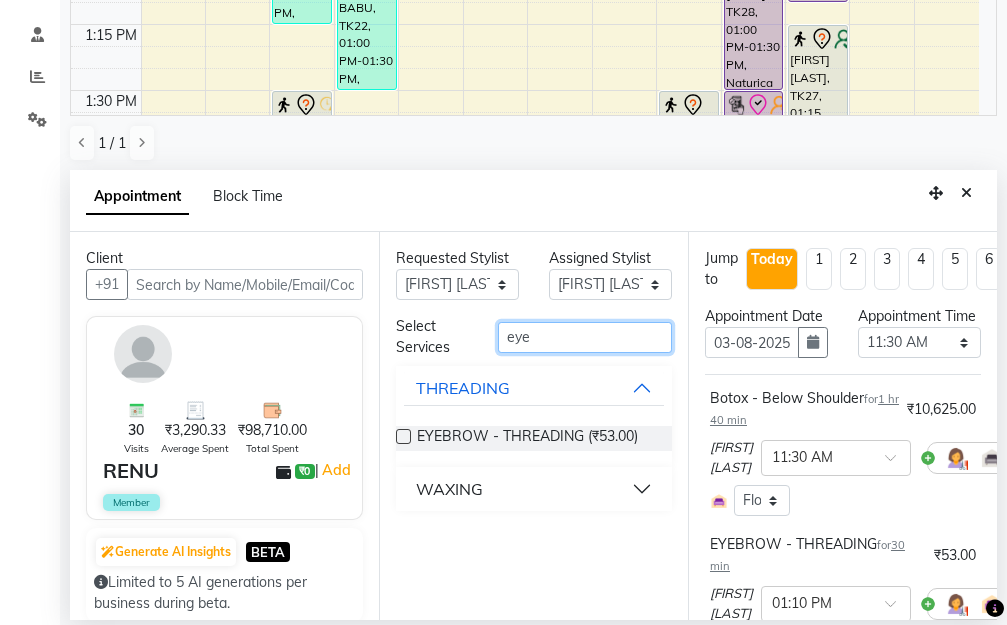drag, startPoint x: 556, startPoint y: 334, endPoint x: 454, endPoint y: 331, distance: 102.044106 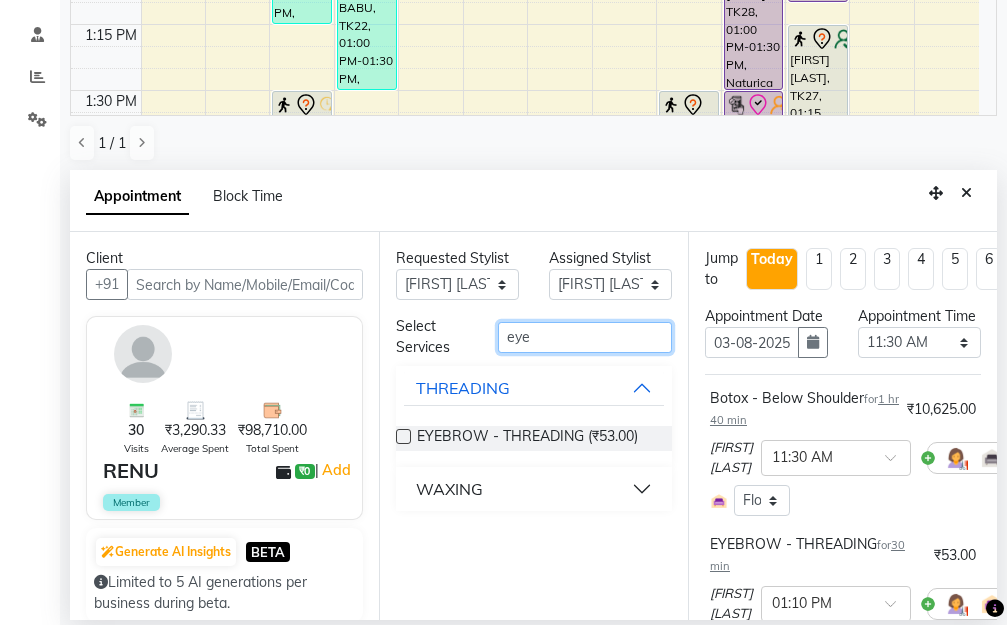 click on "Select Services eye" at bounding box center (534, 337) 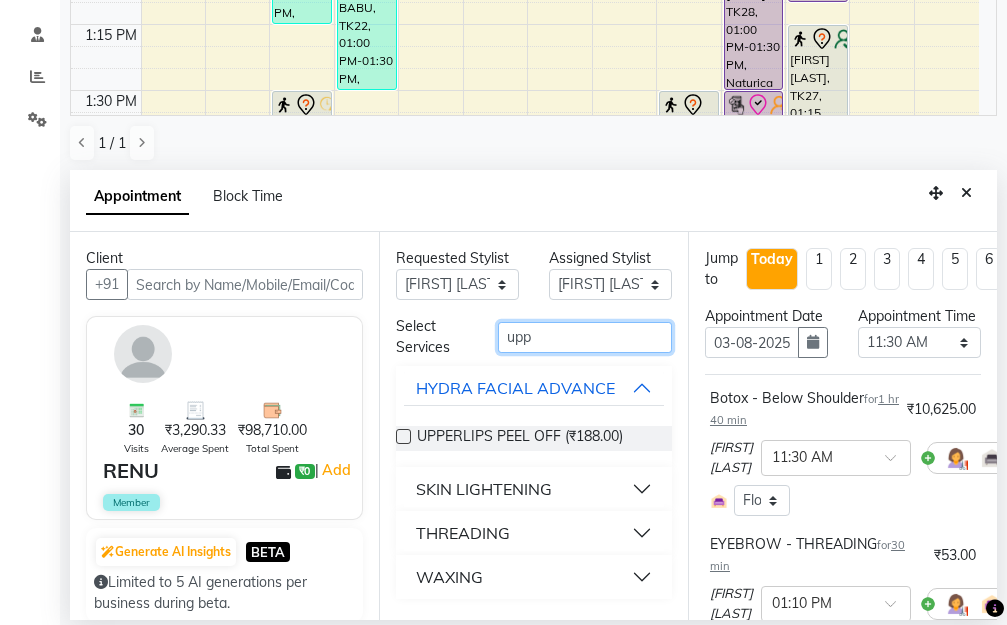 type on "upp" 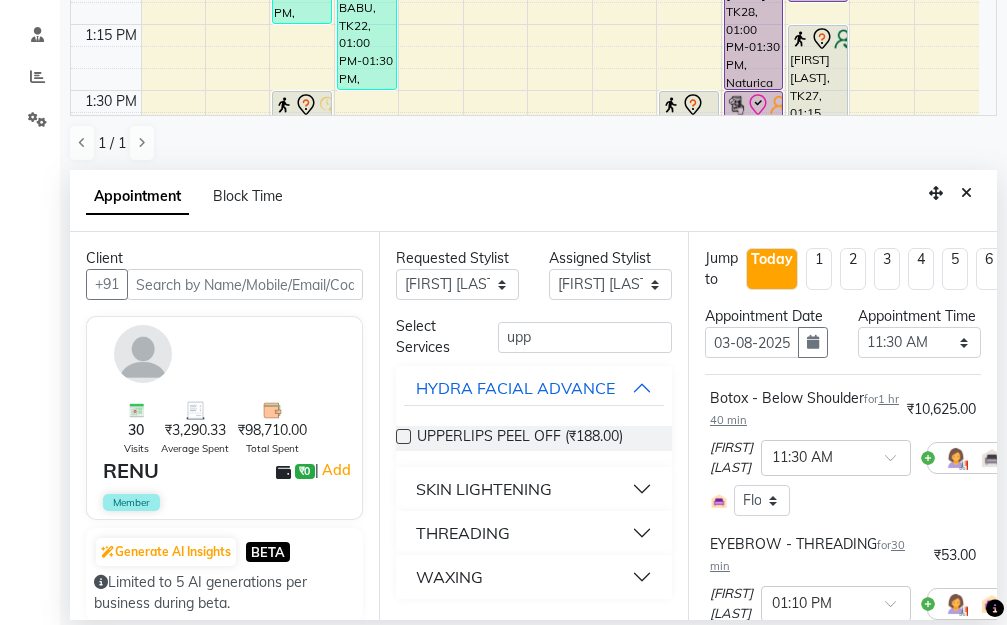 click on "THREADING" at bounding box center [534, 533] 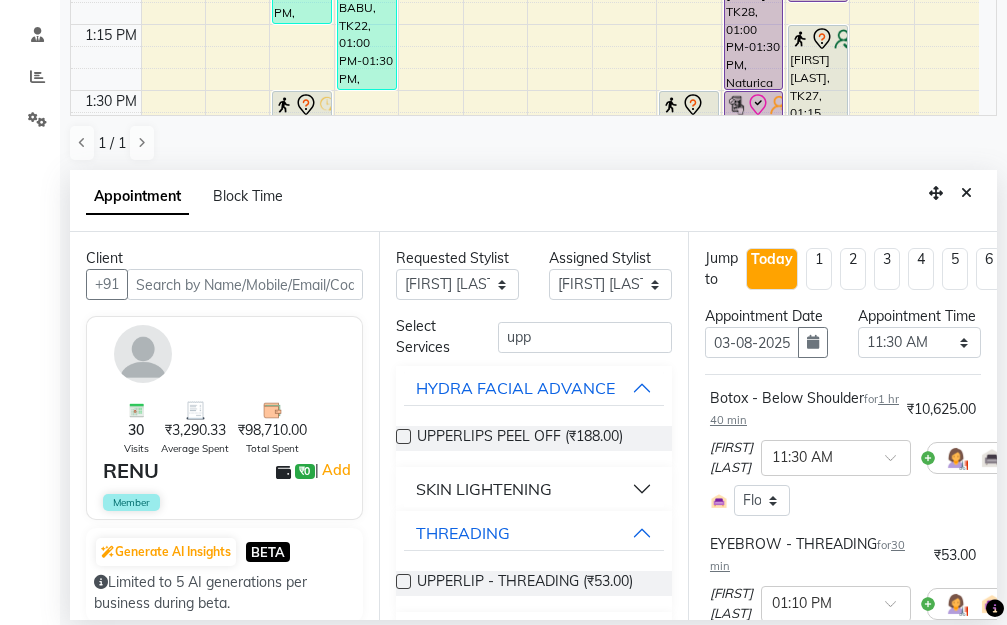 click at bounding box center [403, 581] 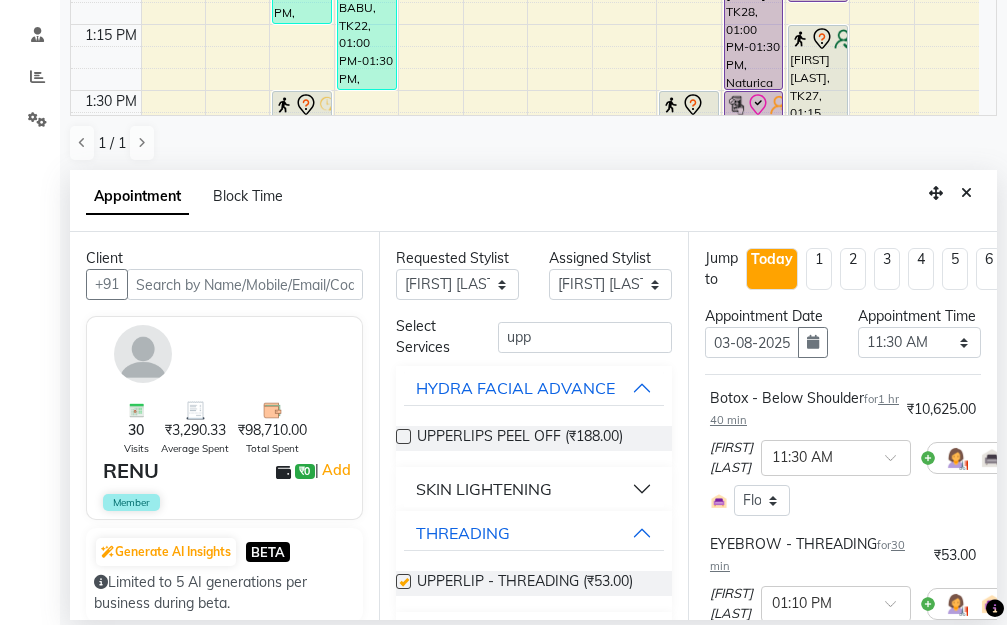 checkbox on "false" 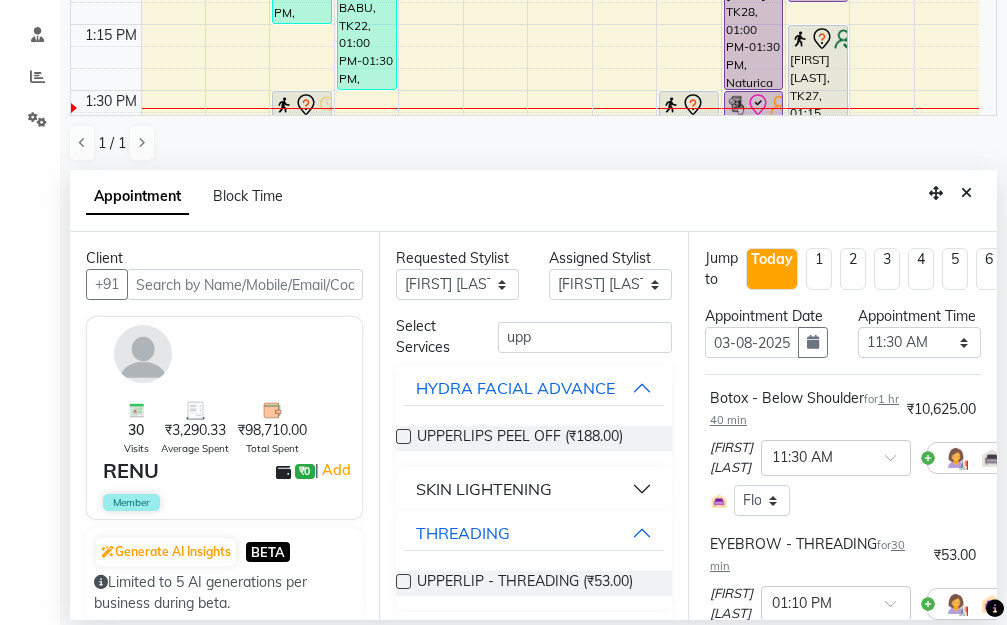 scroll, scrollTop: 52, scrollLeft: 0, axis: vertical 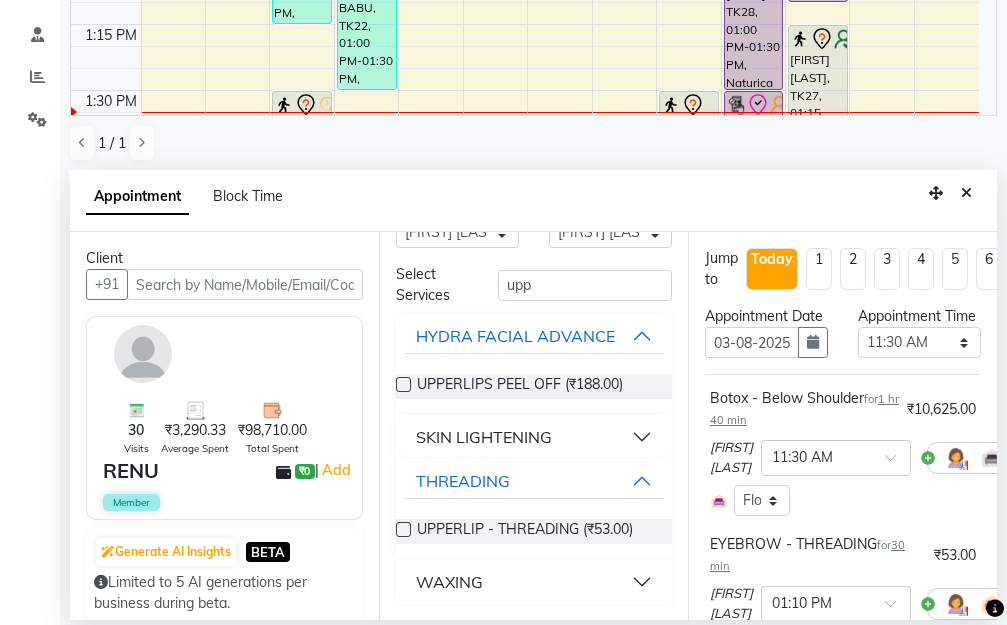 drag, startPoint x: 971, startPoint y: 193, endPoint x: 722, endPoint y: 202, distance: 249.1626 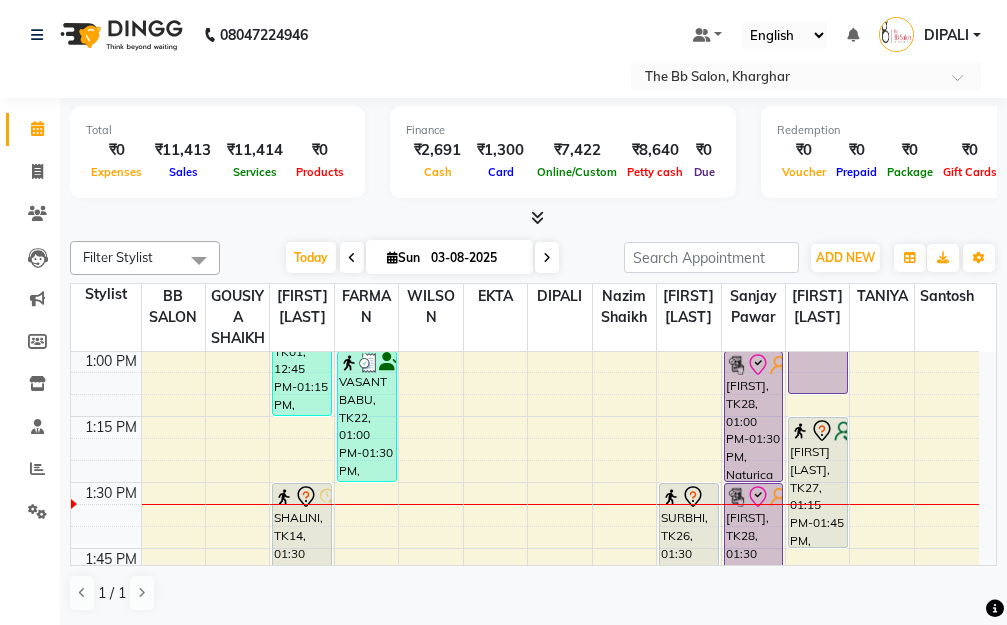 scroll, scrollTop: 1, scrollLeft: 0, axis: vertical 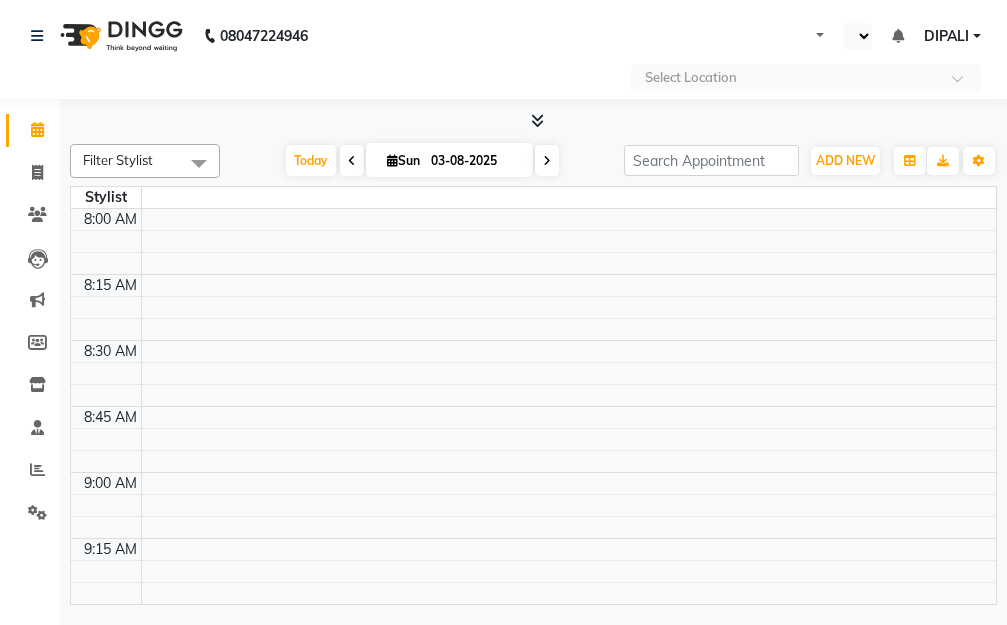 select on "en" 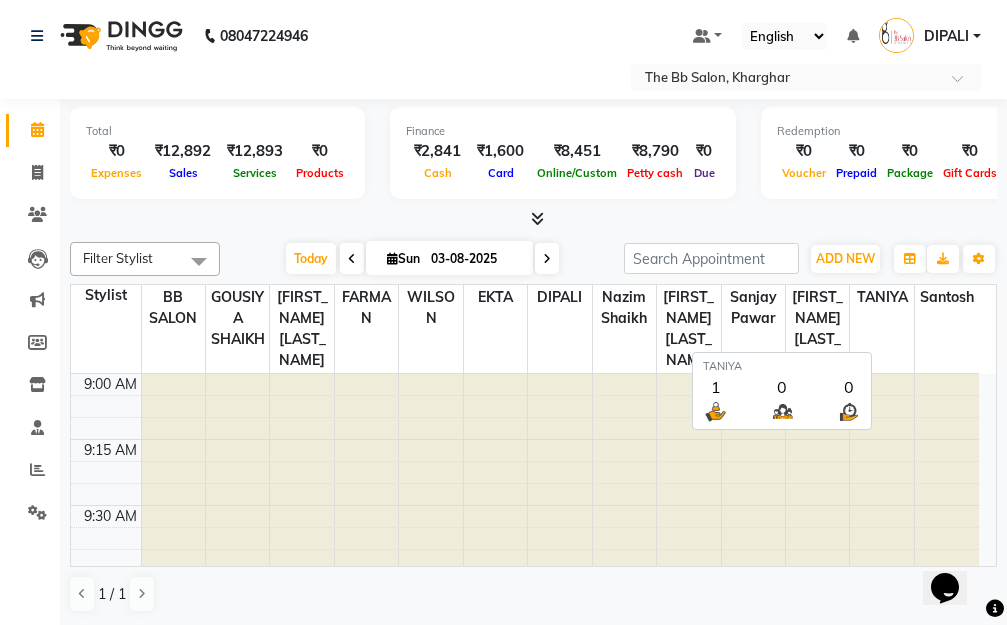 scroll, scrollTop: 0, scrollLeft: 0, axis: both 